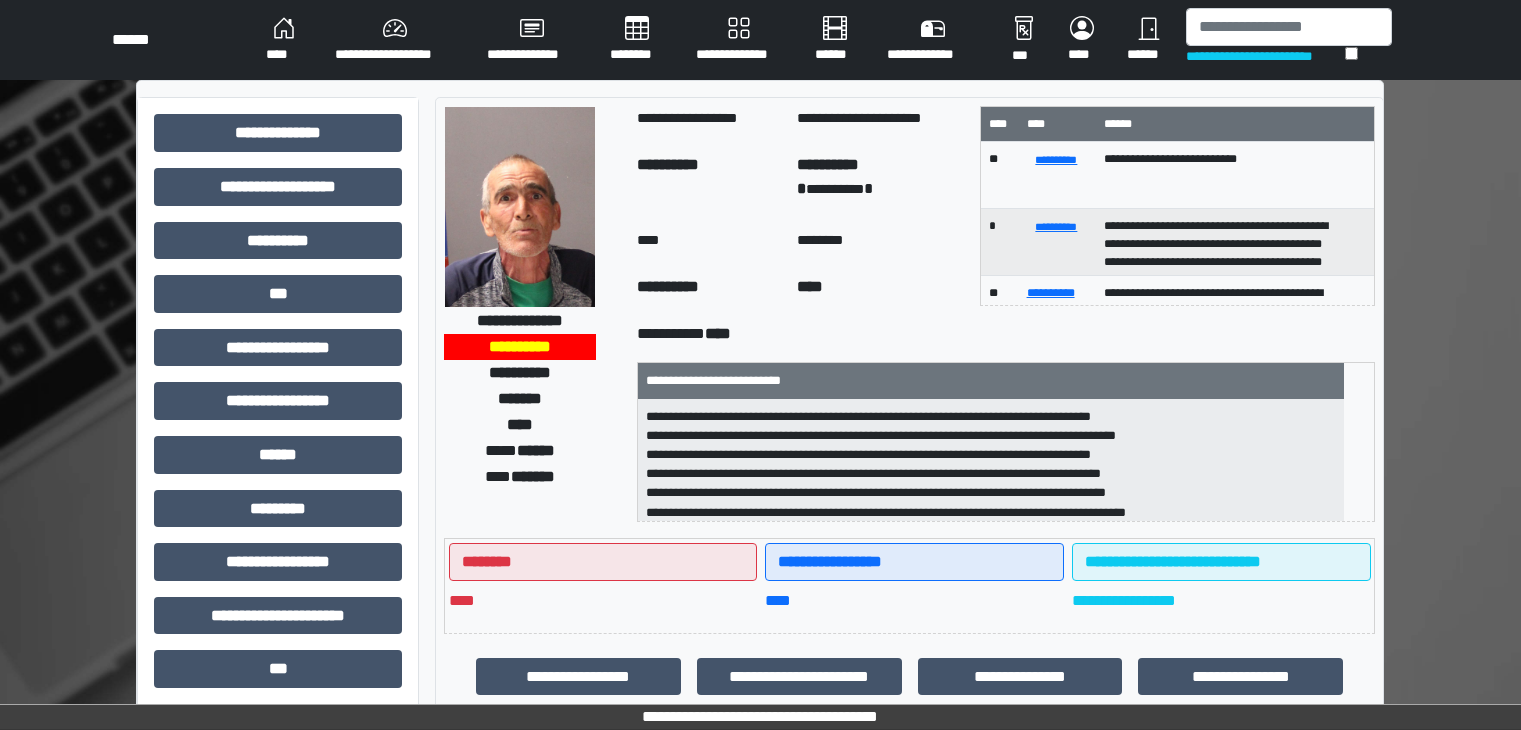 scroll, scrollTop: 0, scrollLeft: 0, axis: both 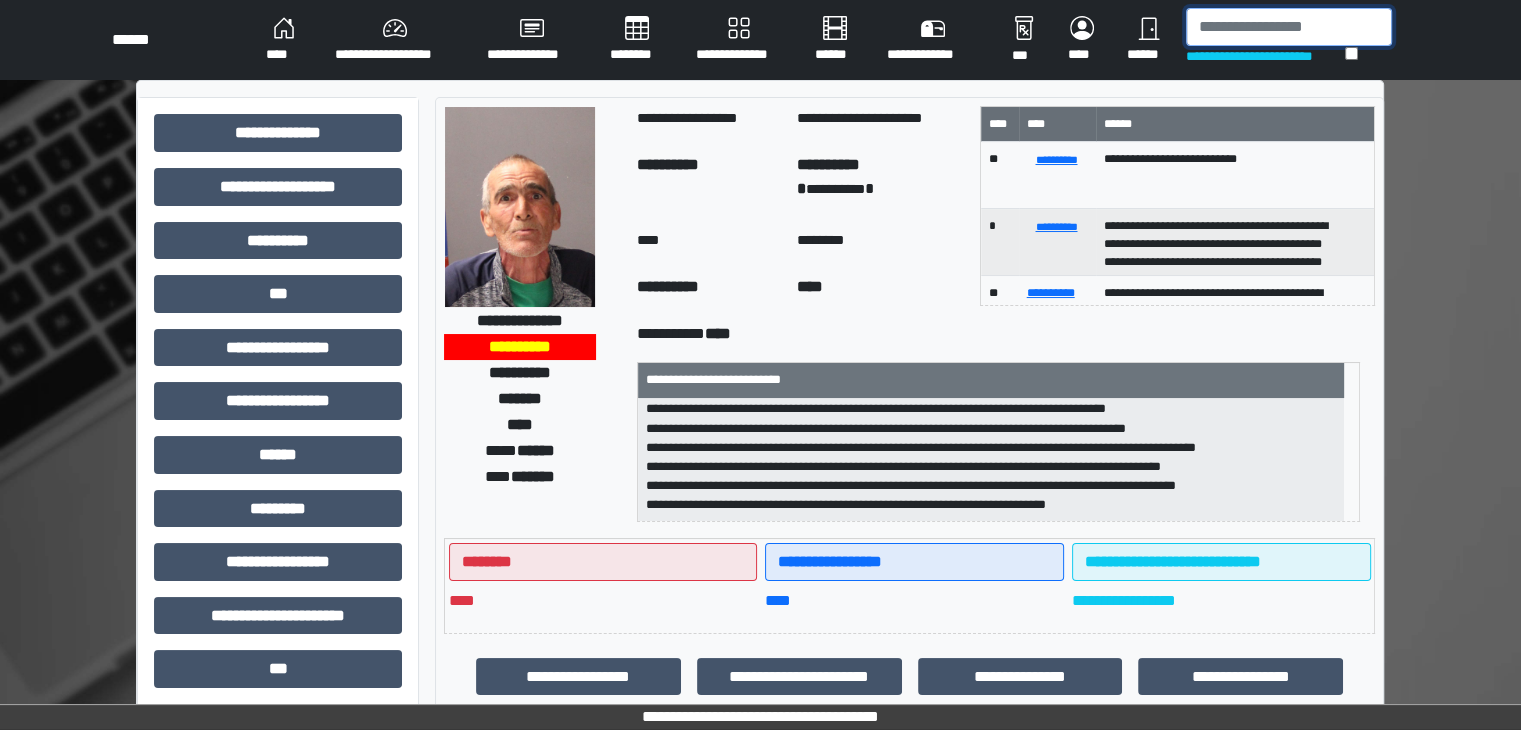 drag, startPoint x: 0, startPoint y: 0, endPoint x: 1221, endPoint y: 18, distance: 1221.1327 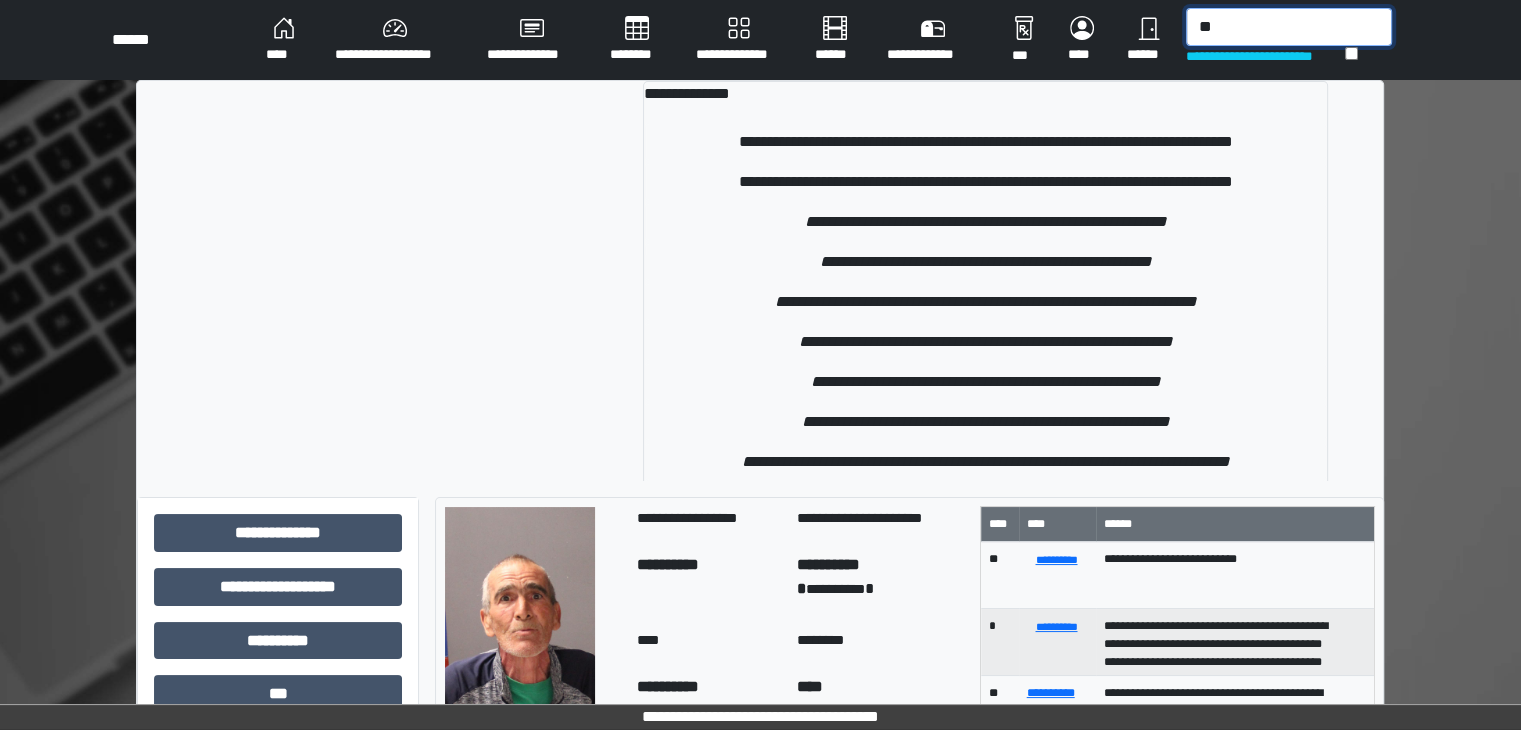 type on "*" 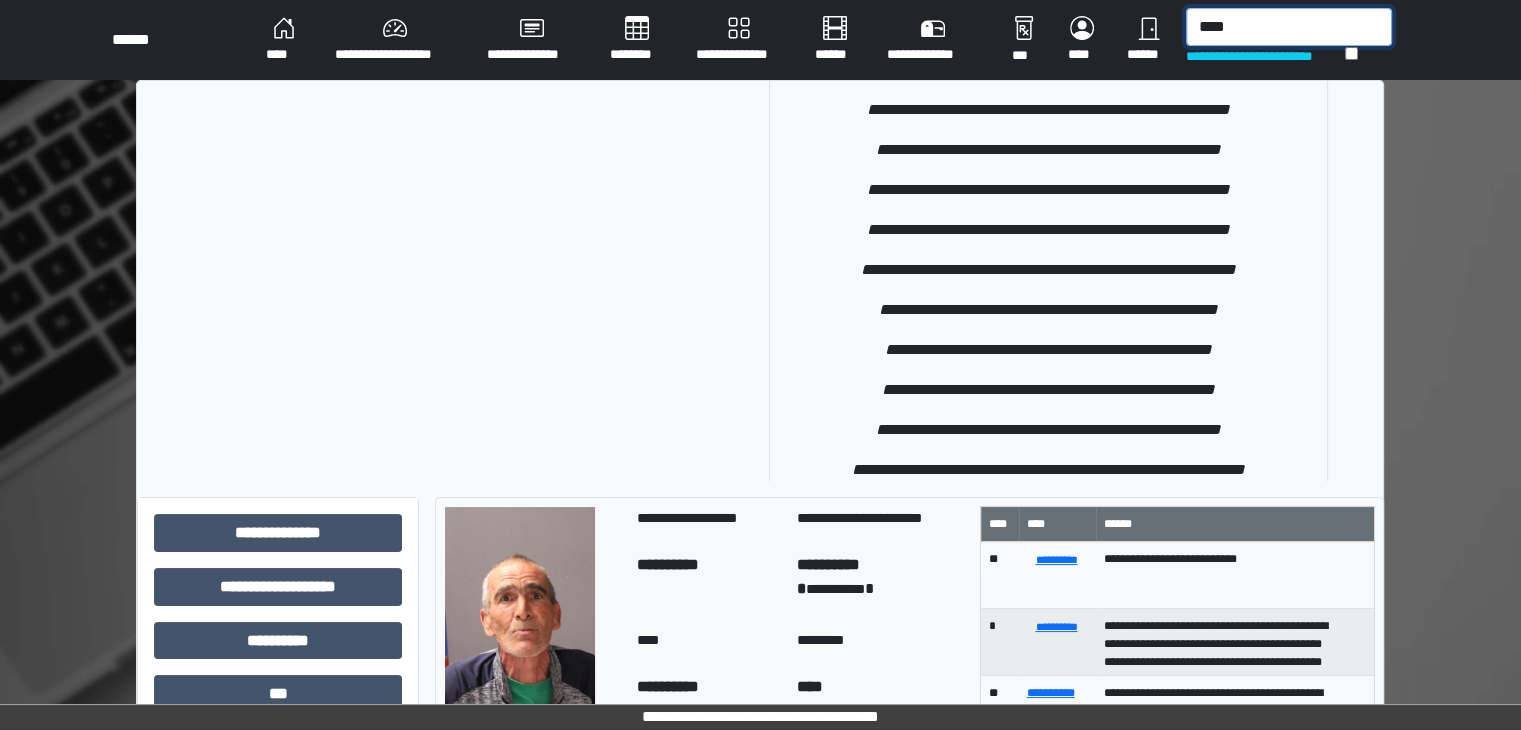 scroll, scrollTop: 0, scrollLeft: 0, axis: both 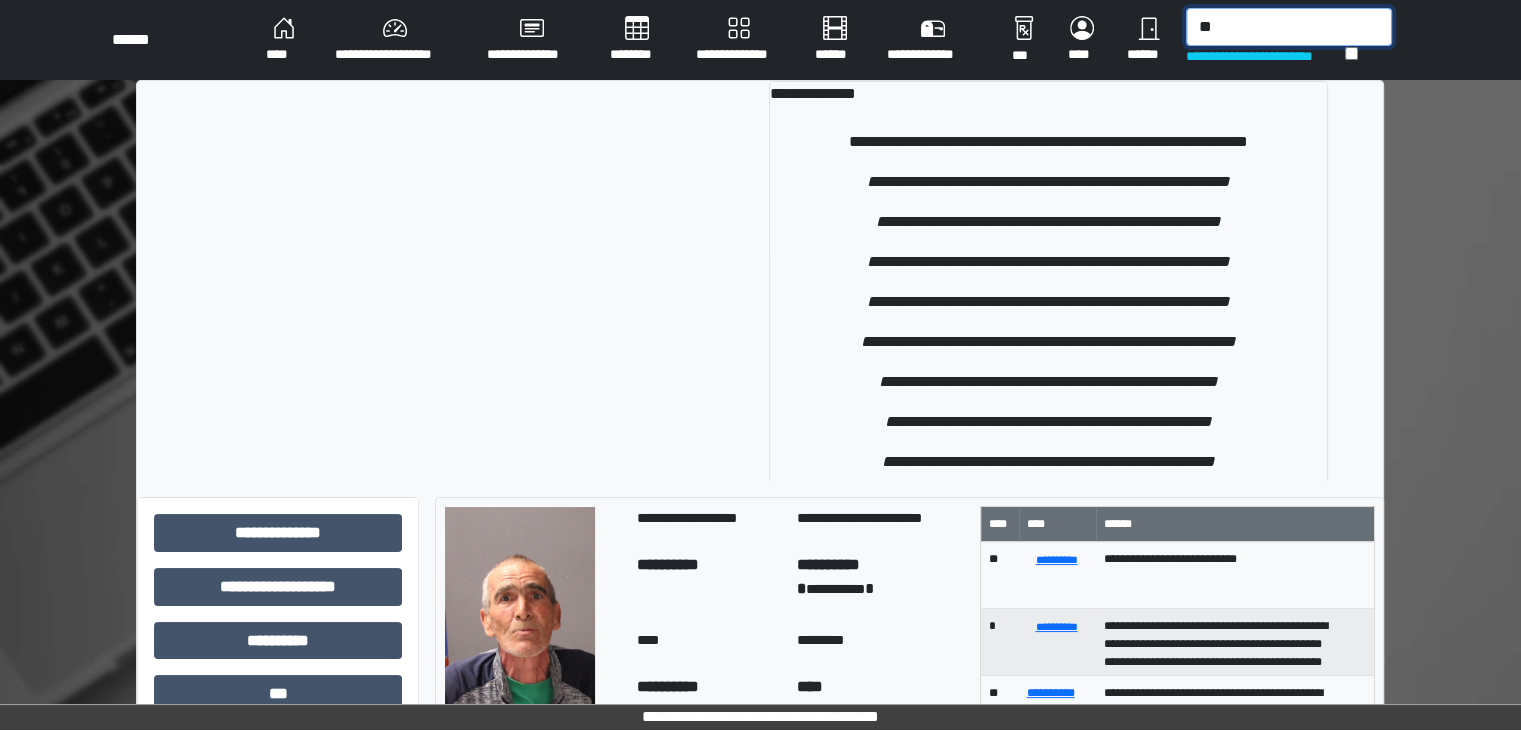 type on "*" 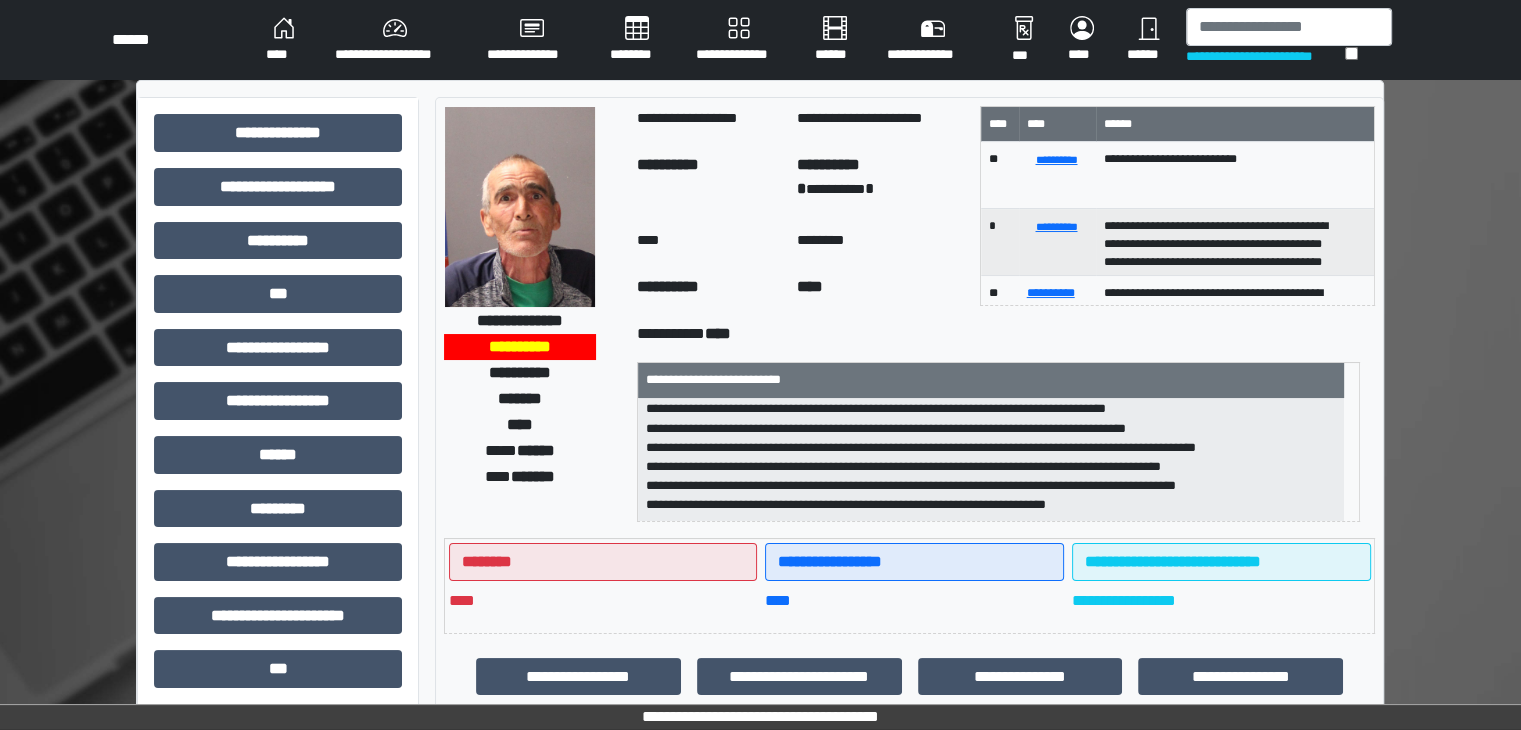 click on "**********" at bounding box center (760, 615) 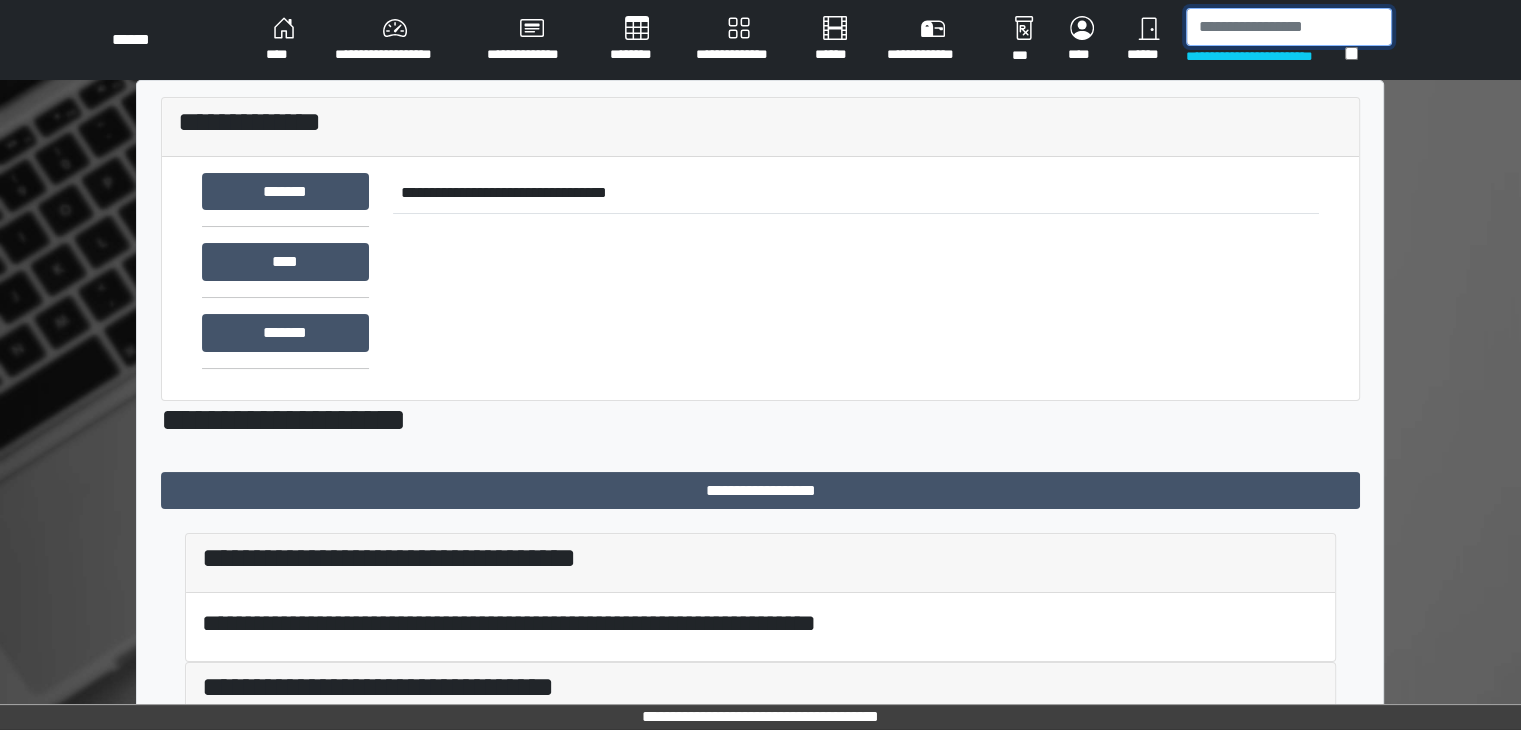 click at bounding box center (1289, 27) 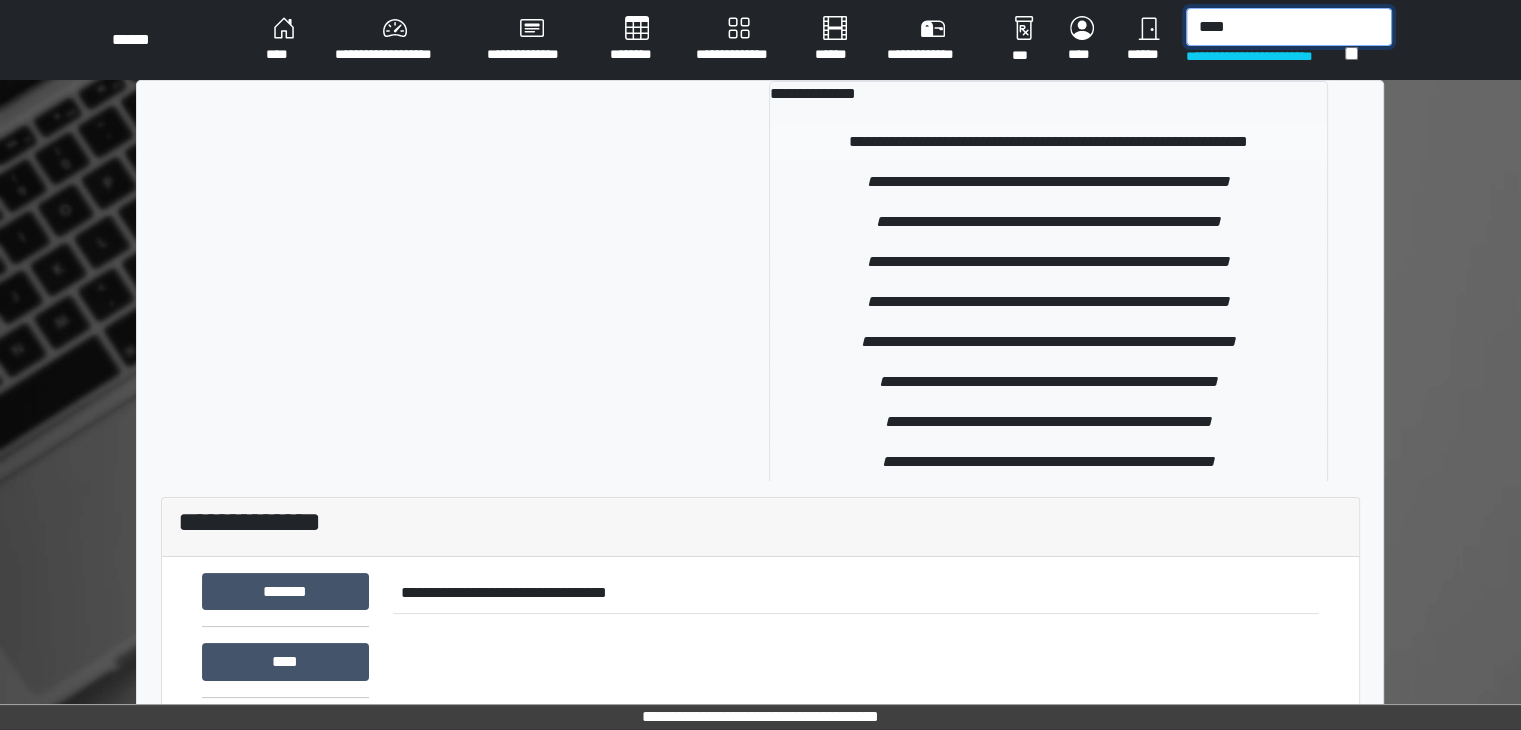 type on "****" 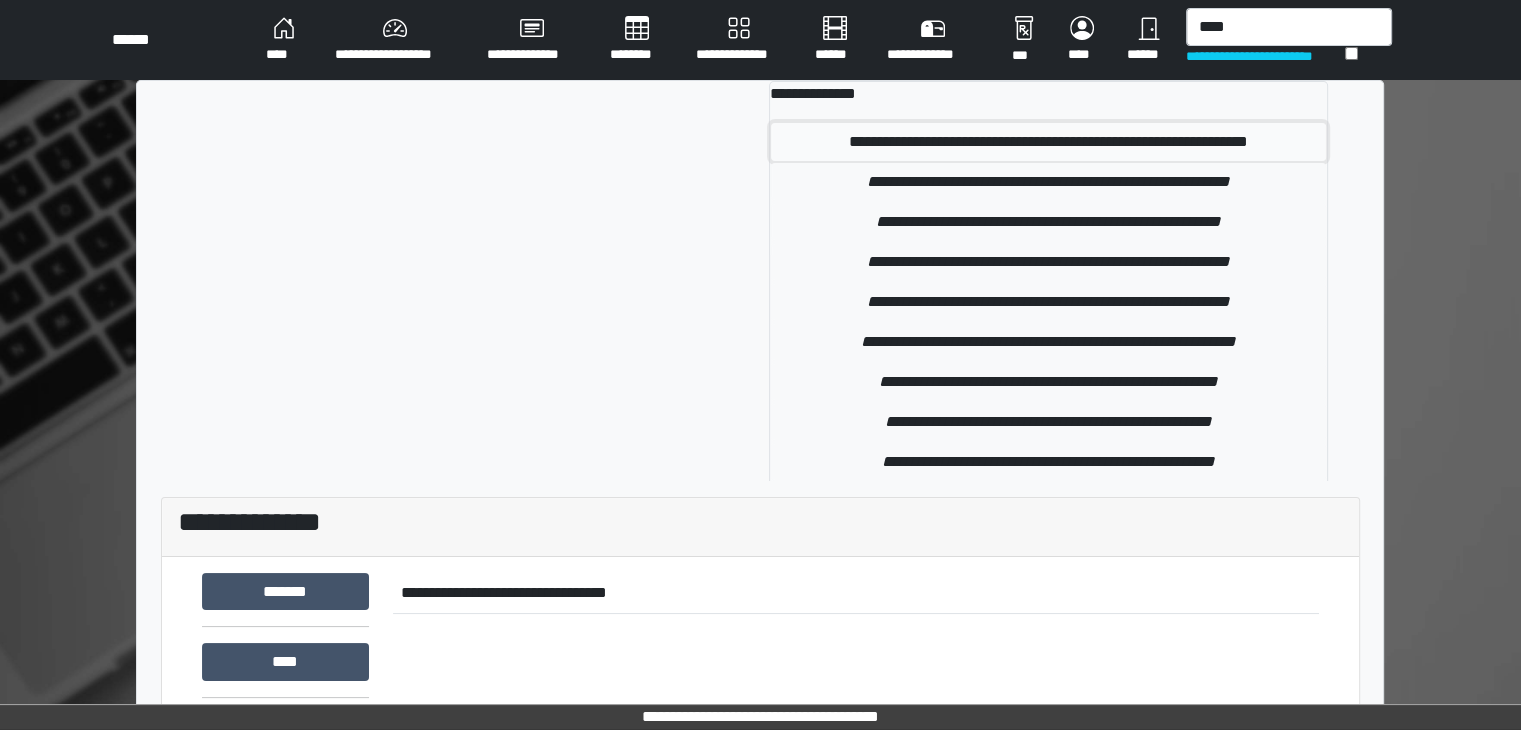 click on "**********" at bounding box center [1049, 142] 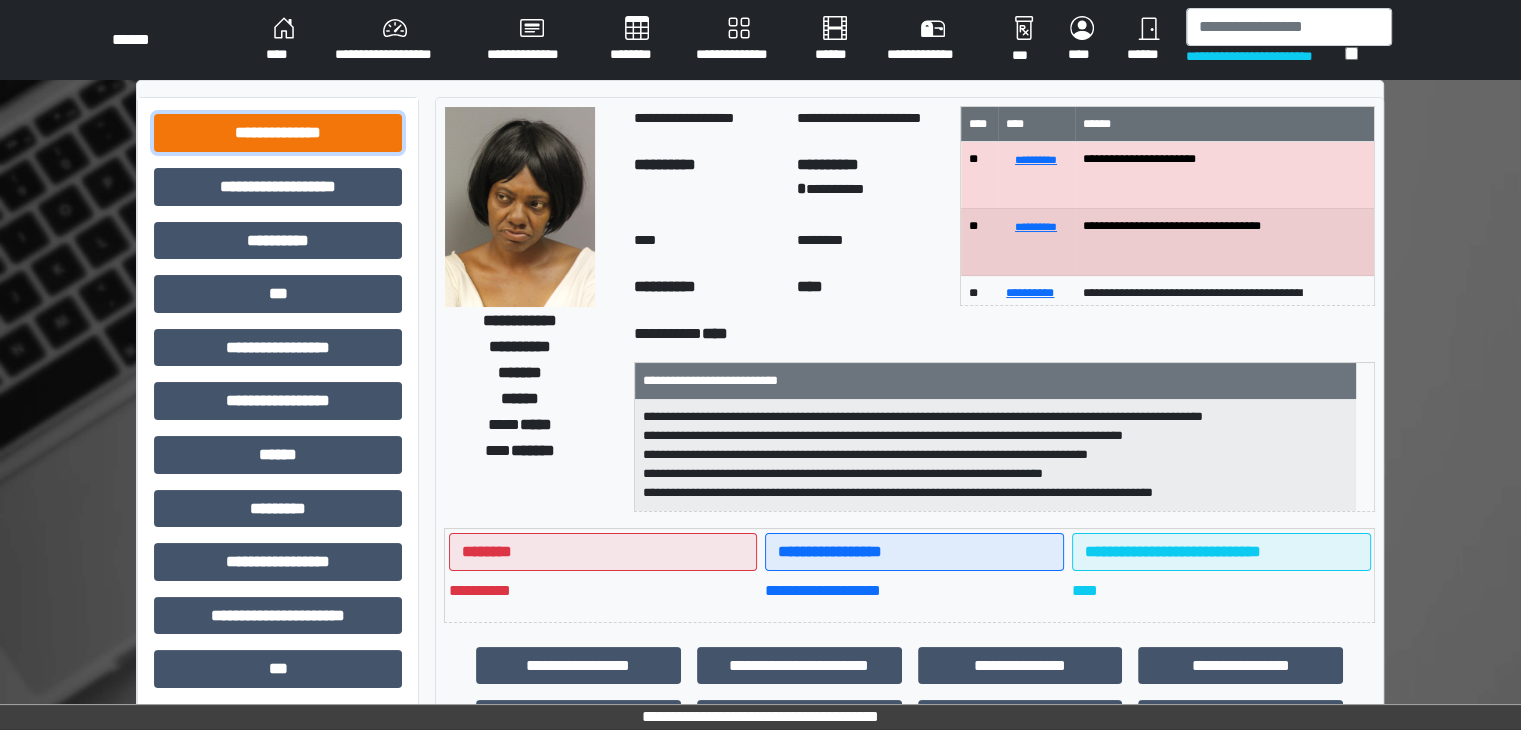 click on "**********" at bounding box center [278, 133] 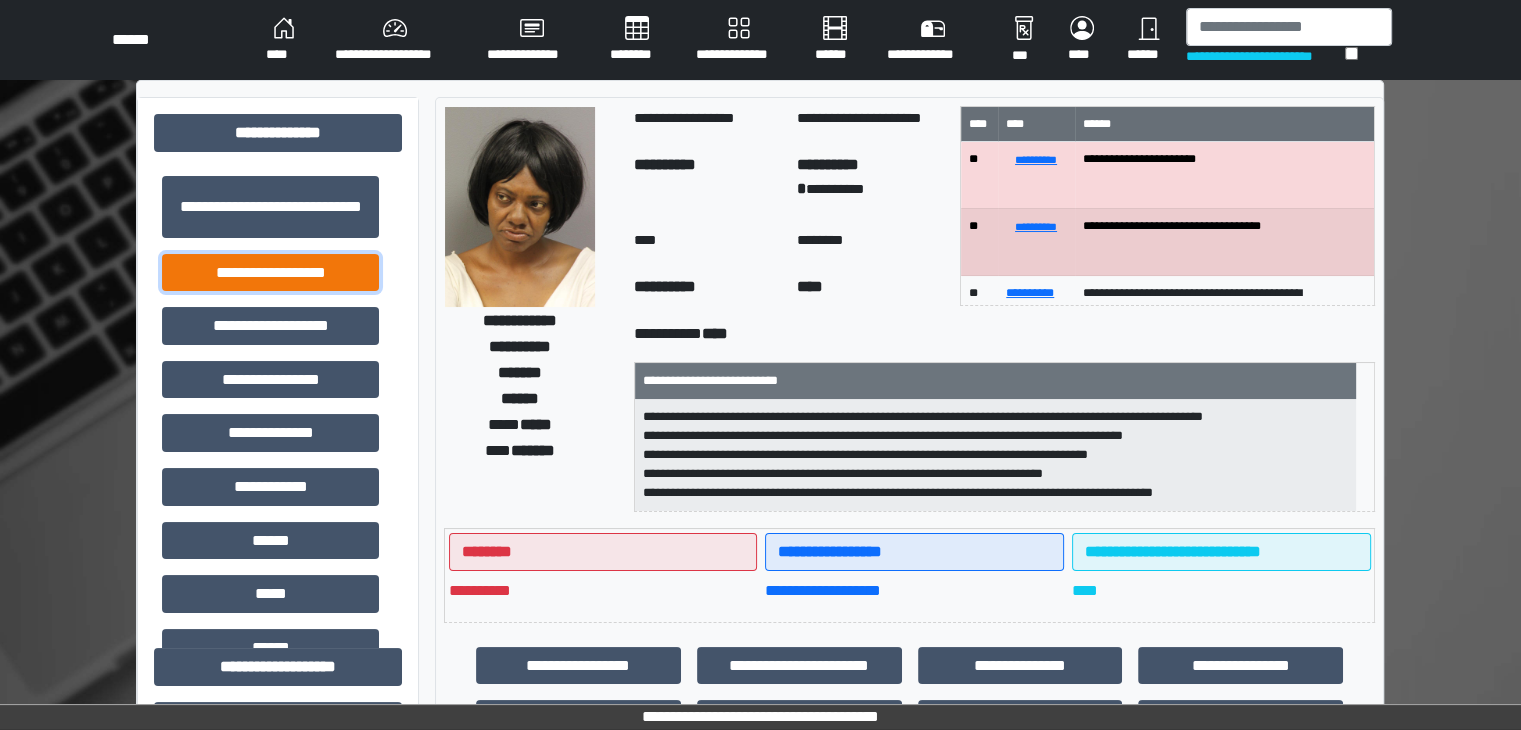 click on "**********" at bounding box center (270, 273) 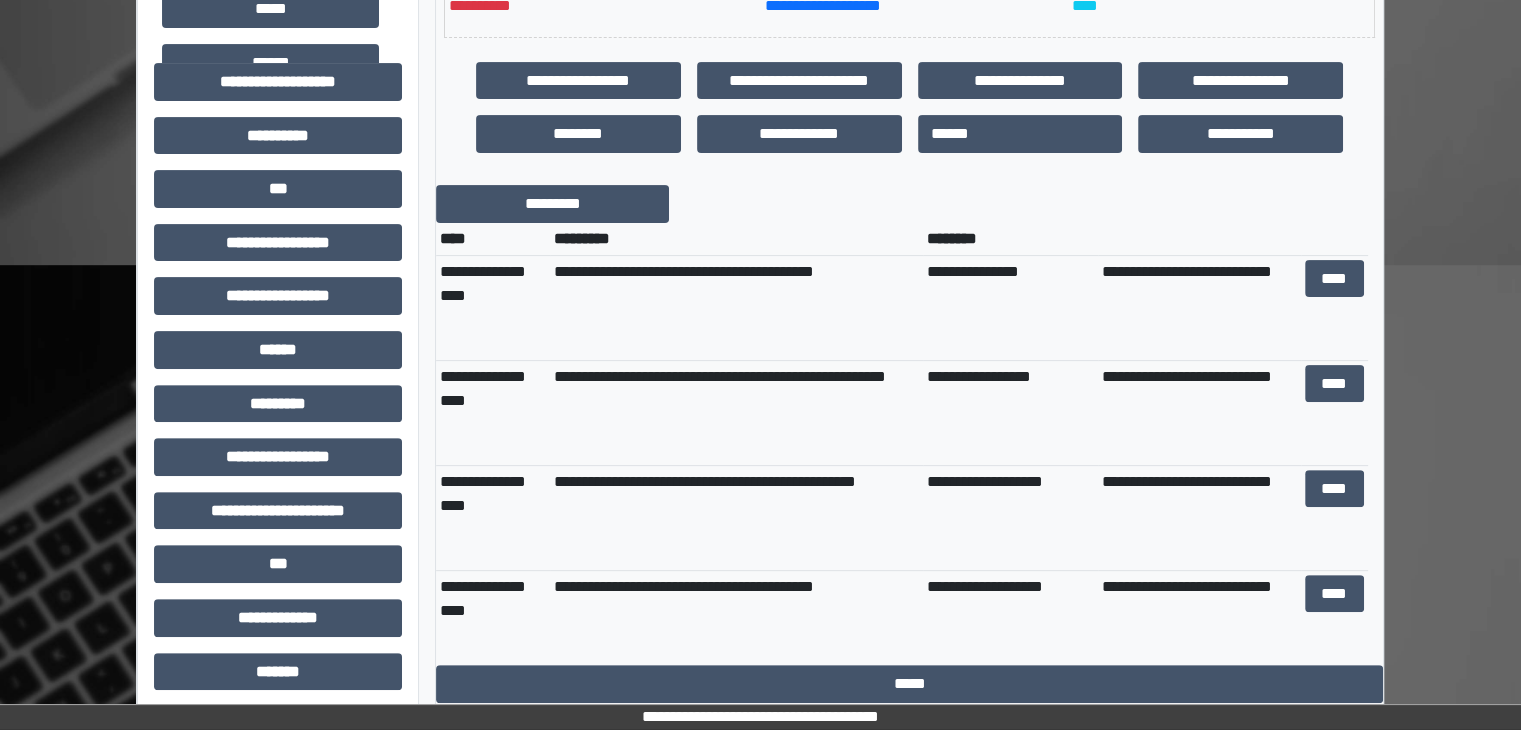 scroll, scrollTop: 600, scrollLeft: 0, axis: vertical 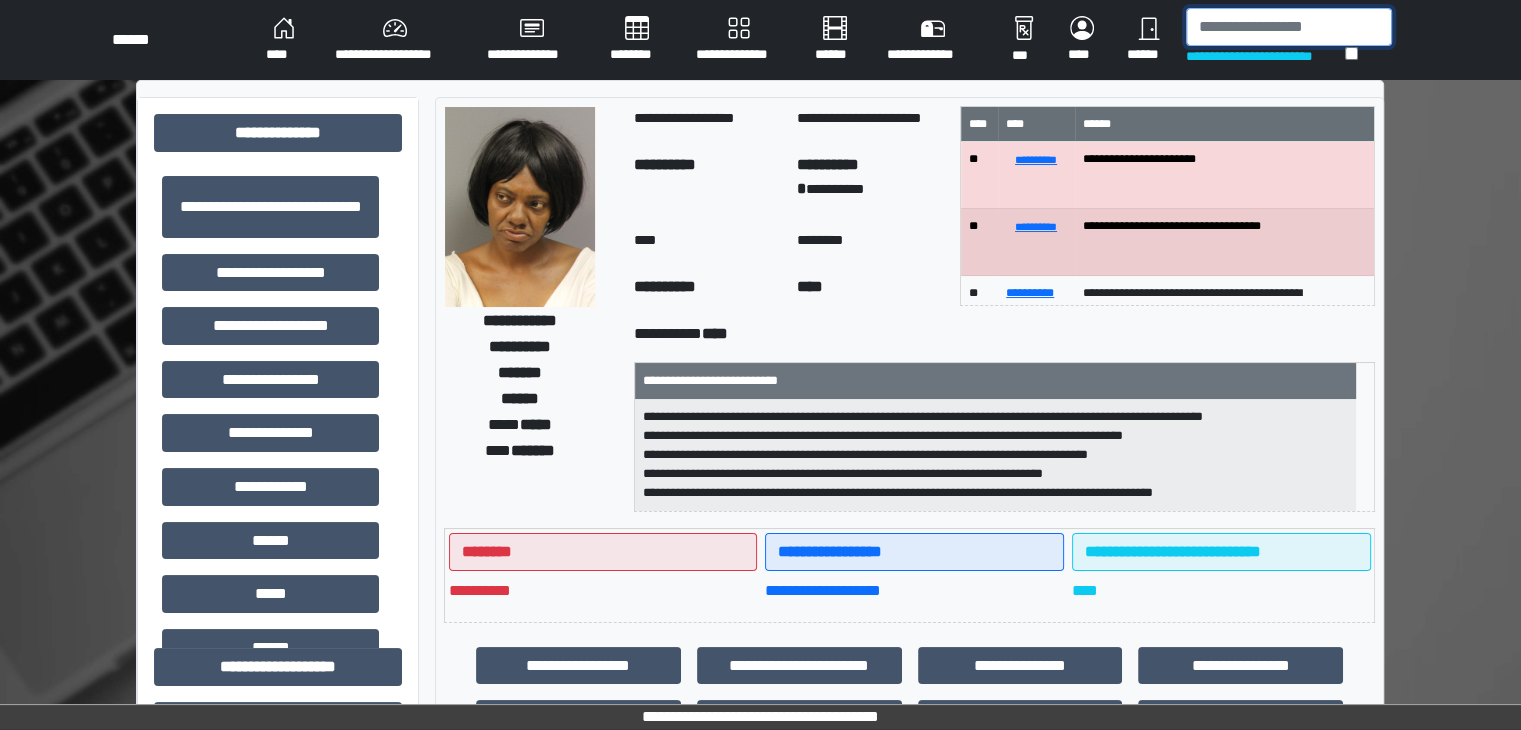 click at bounding box center [1289, 27] 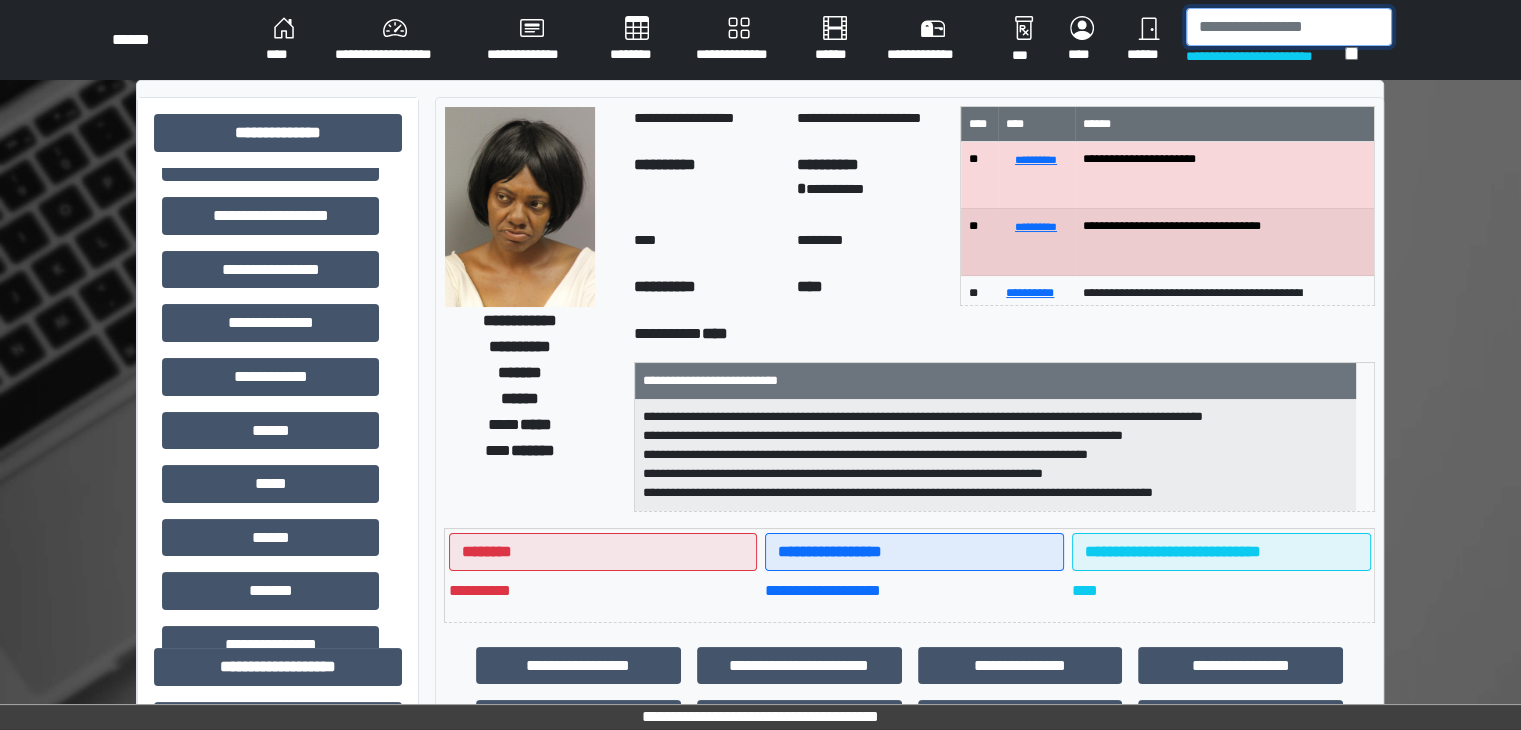 scroll, scrollTop: 0, scrollLeft: 0, axis: both 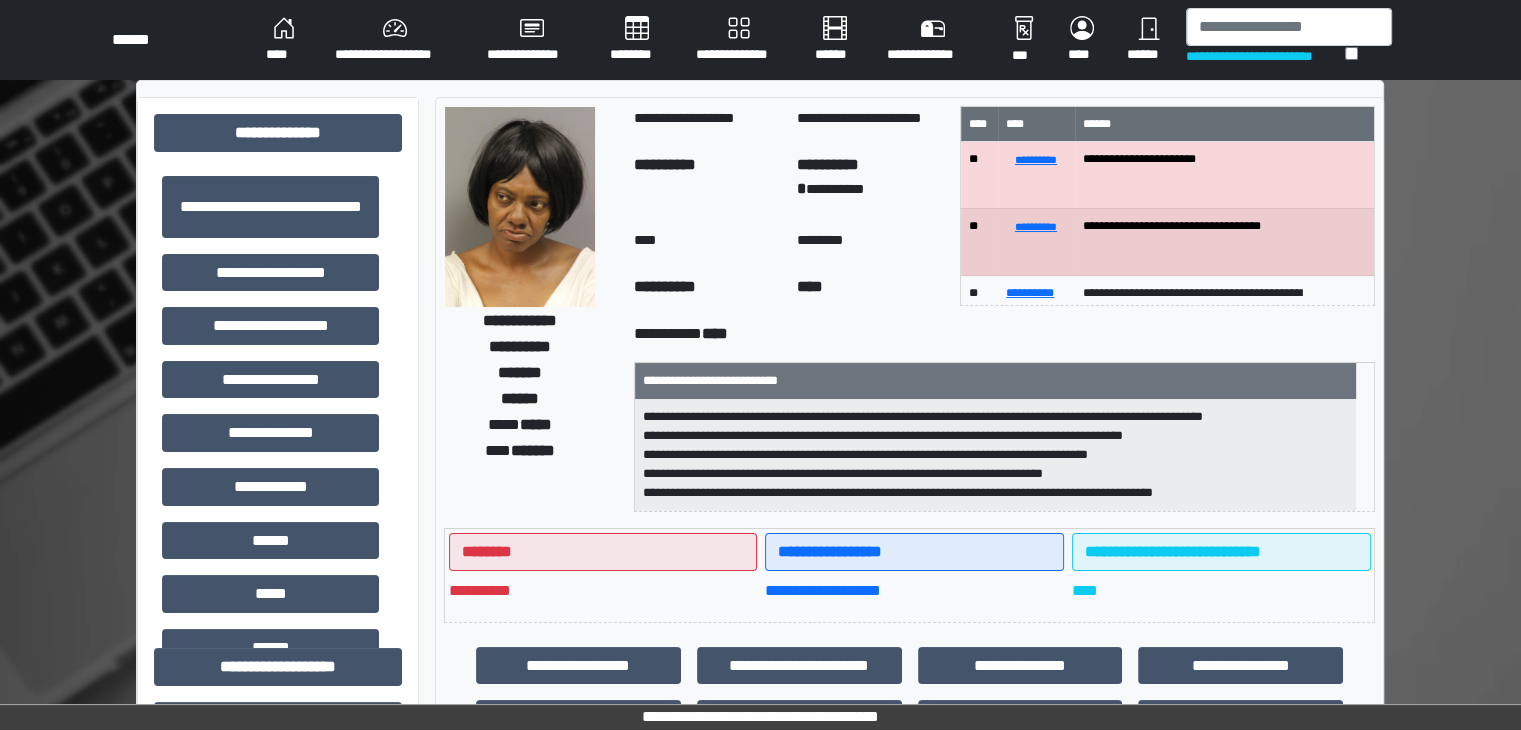 click on "**********" at bounding box center (760, 863) 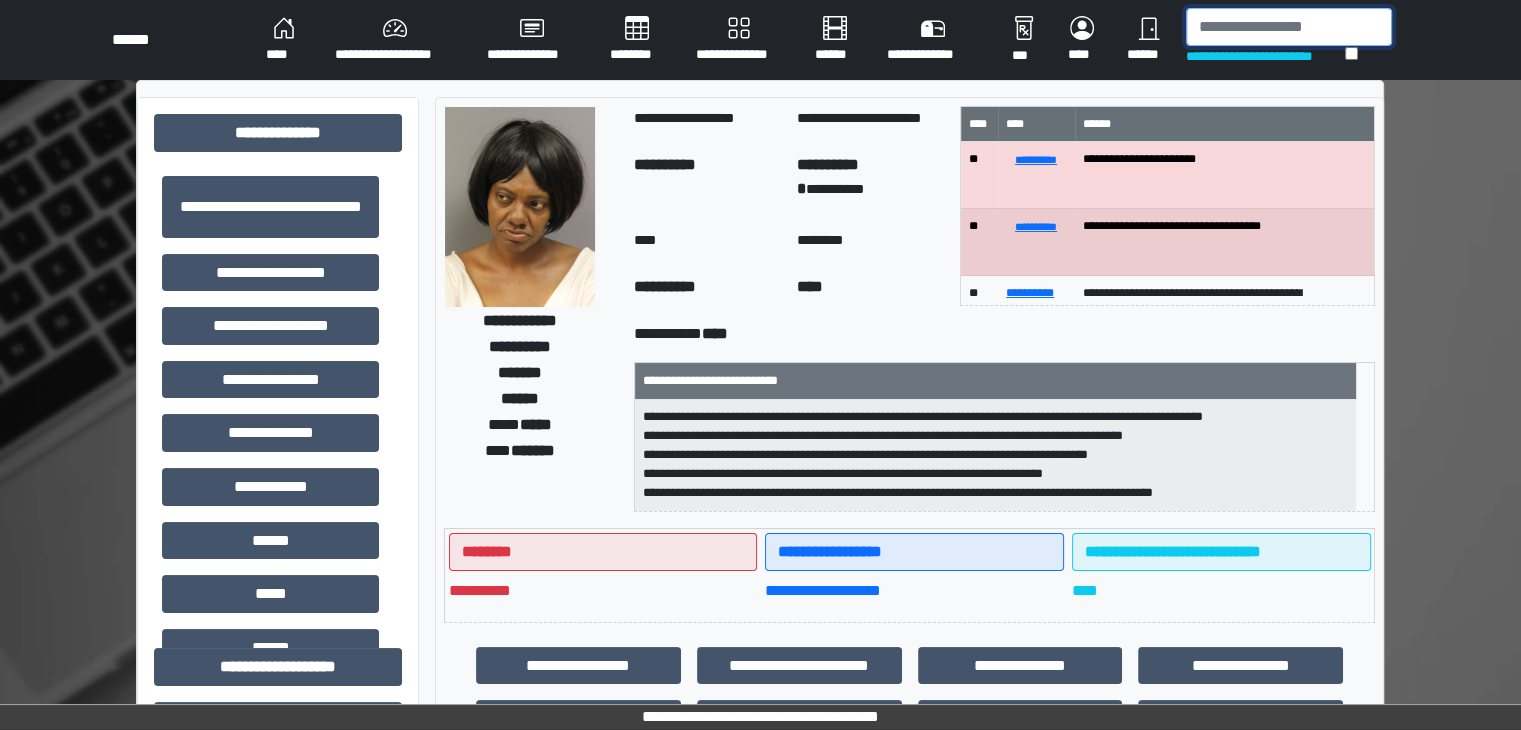 click at bounding box center [1289, 27] 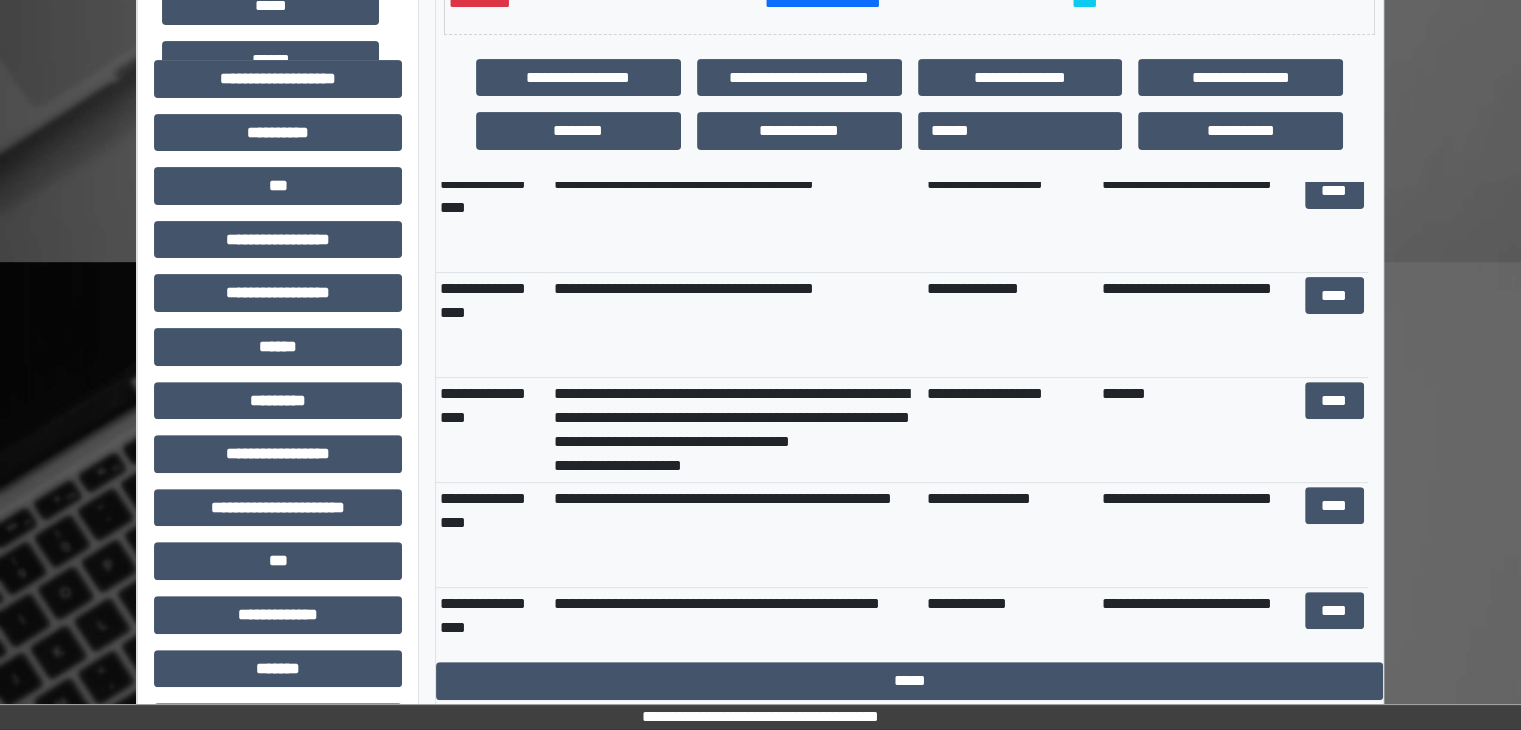 scroll, scrollTop: 600, scrollLeft: 0, axis: vertical 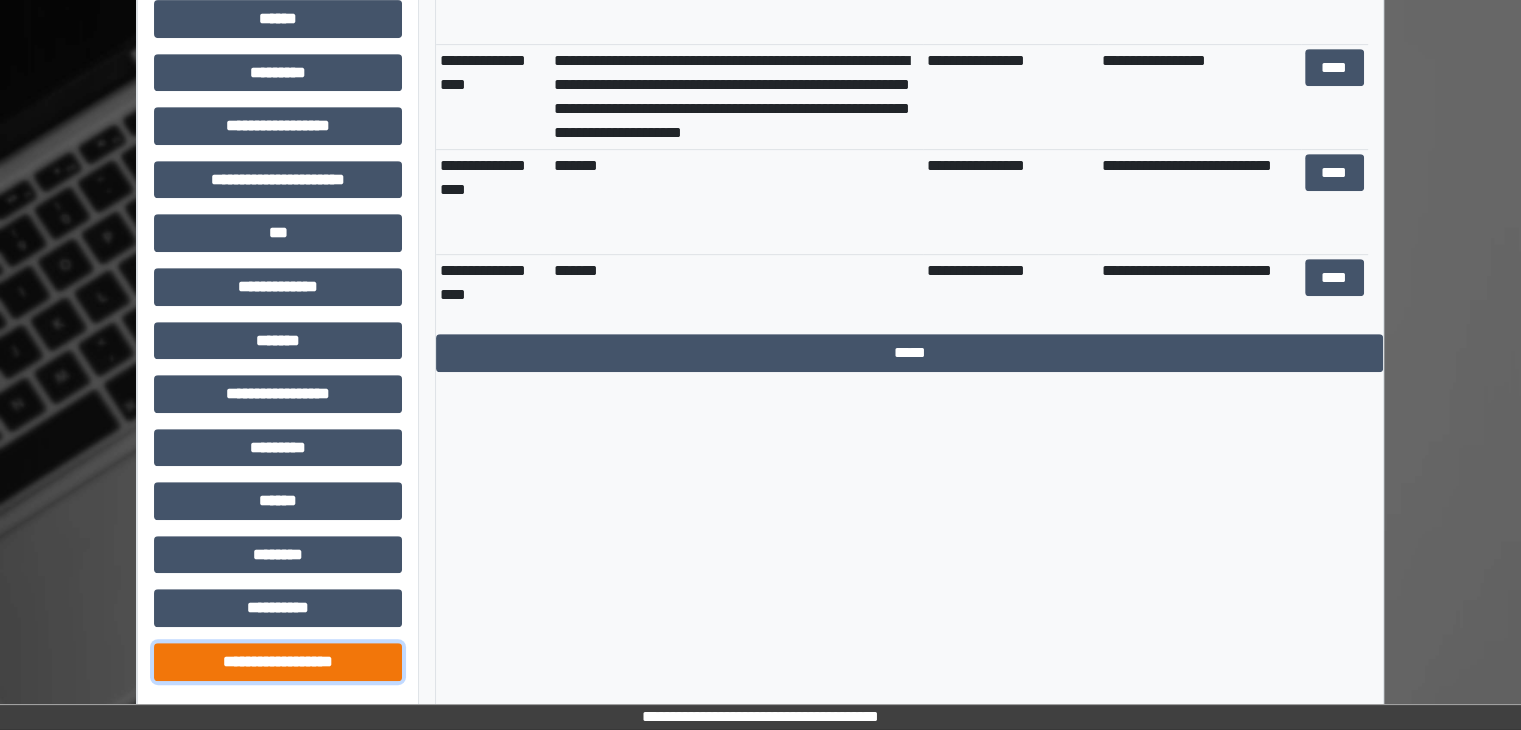 click on "**********" at bounding box center (278, 662) 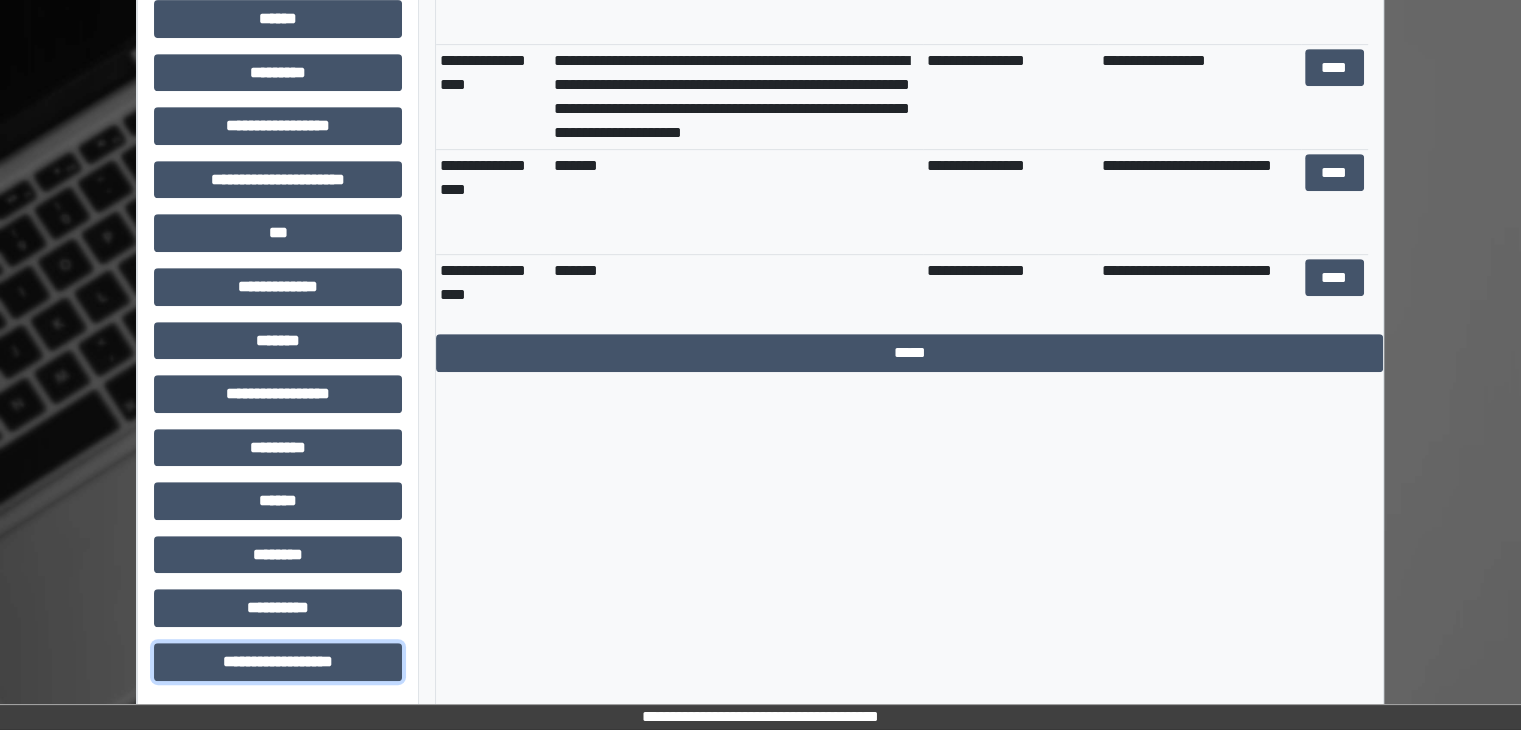 scroll, scrollTop: 1316, scrollLeft: 0, axis: vertical 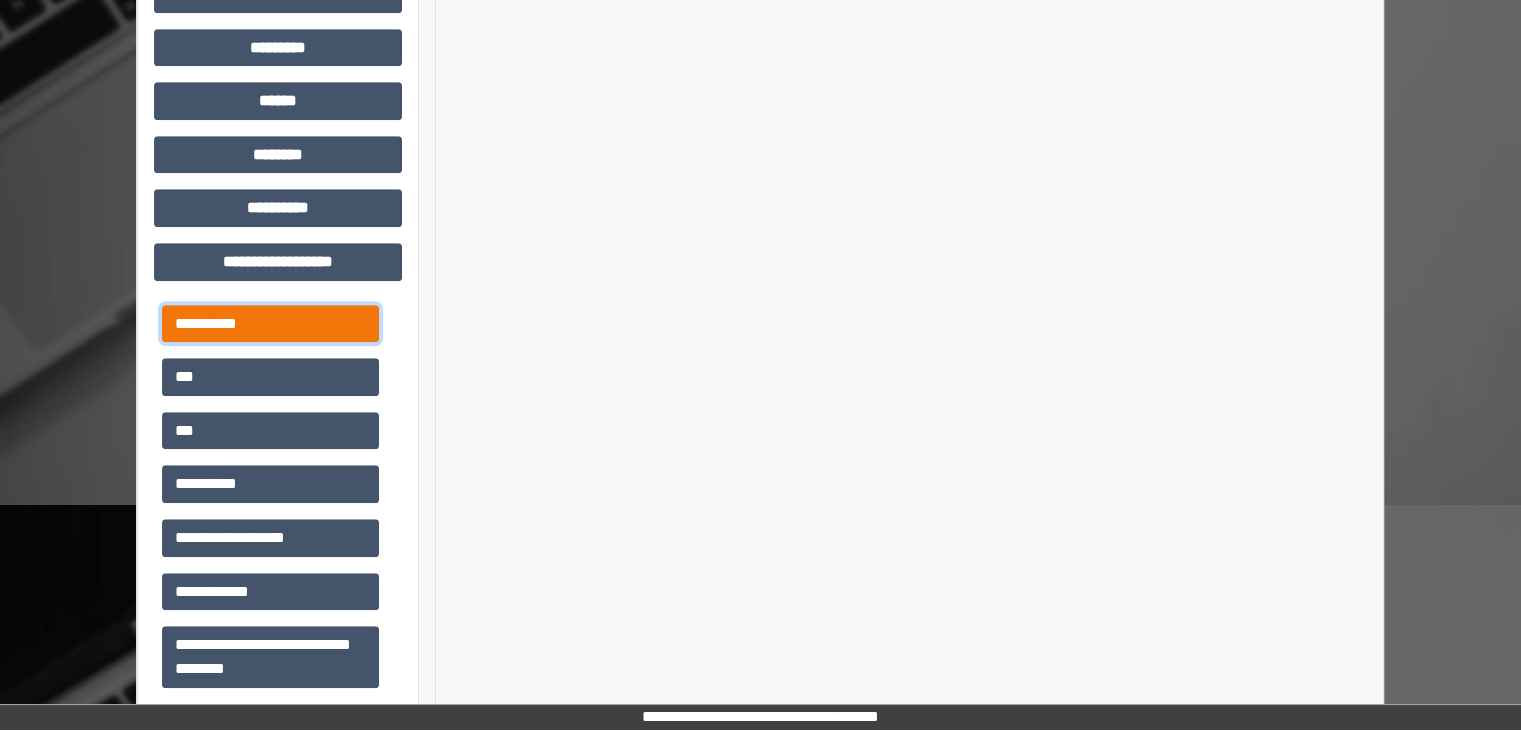 click on "**********" at bounding box center [270, 324] 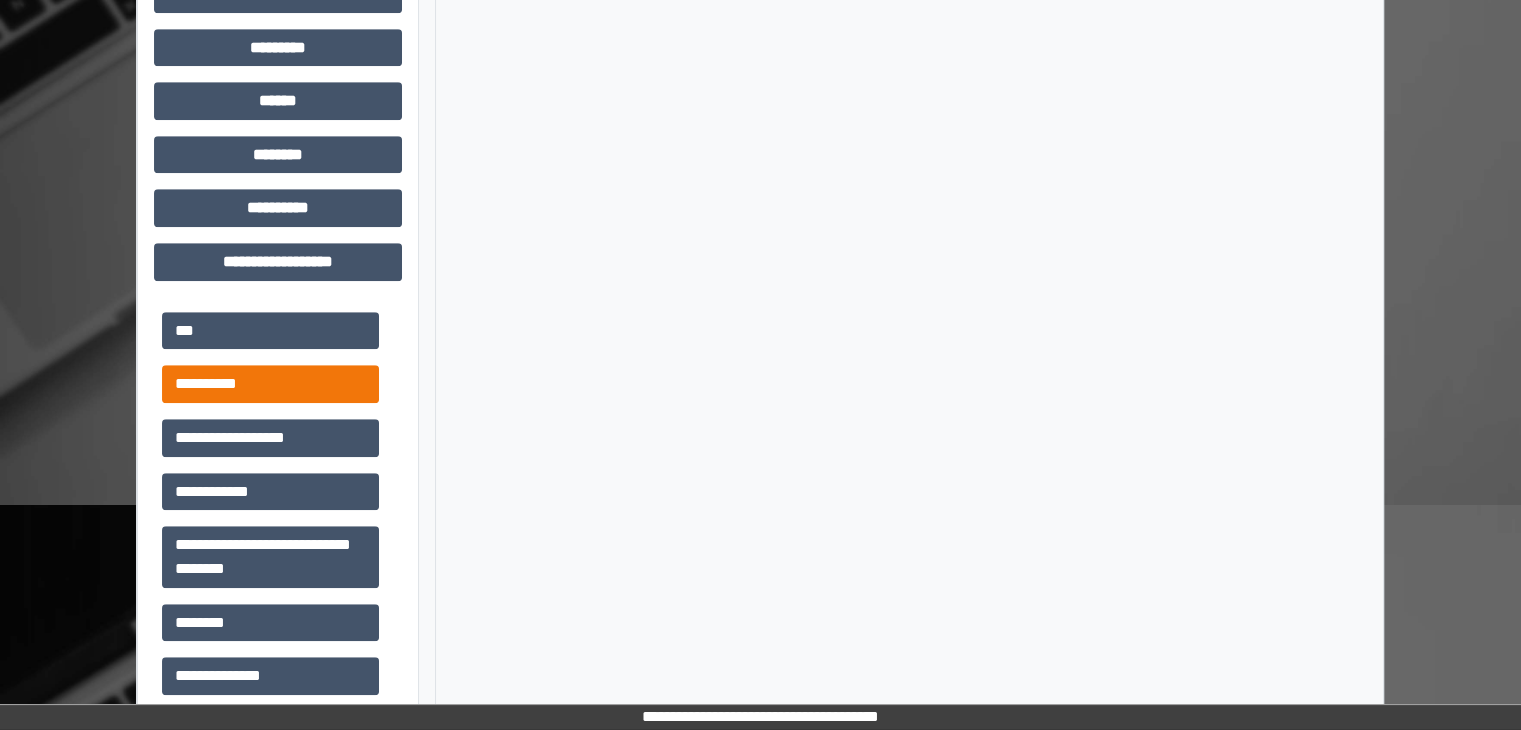 scroll, scrollTop: 0, scrollLeft: 0, axis: both 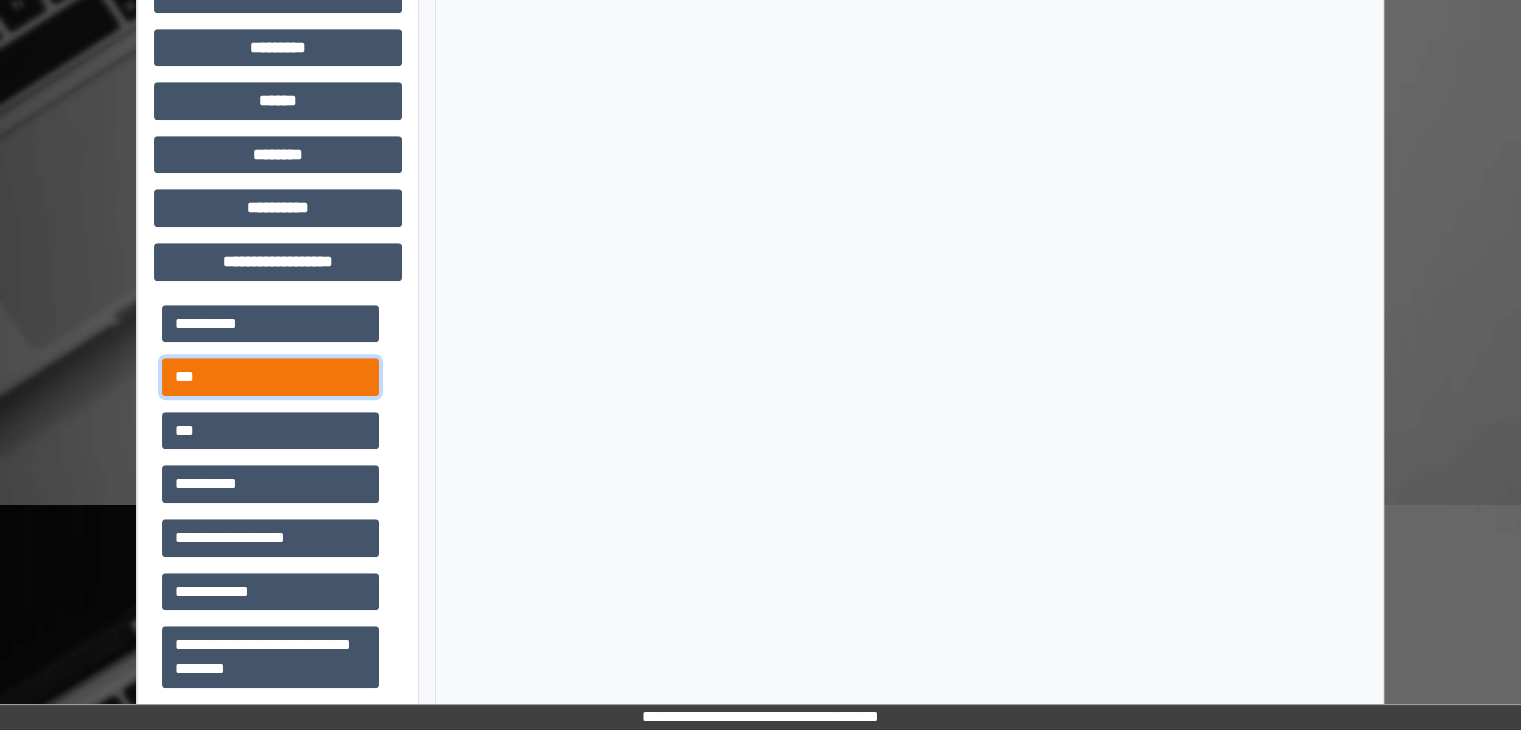 click on "***" at bounding box center [270, 377] 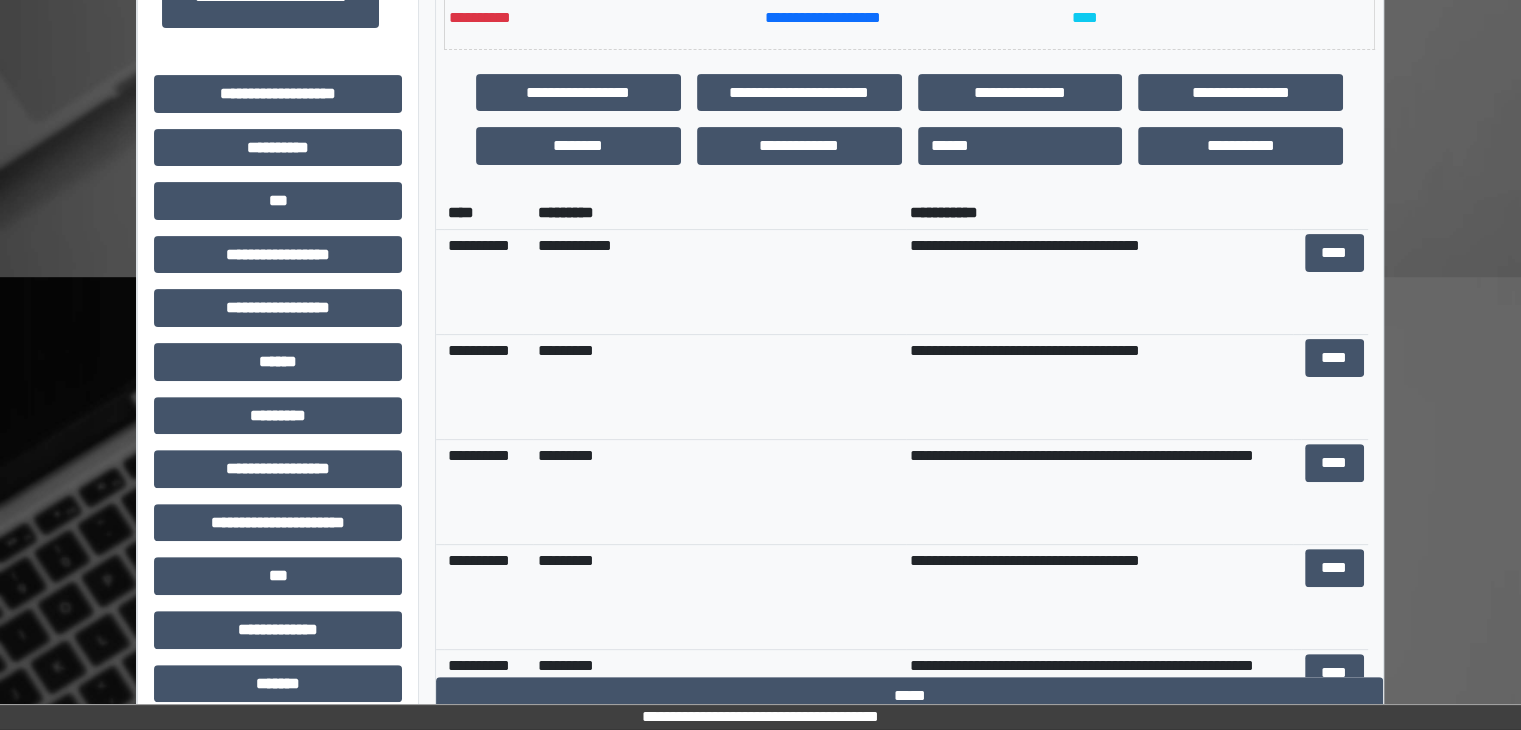 scroll, scrollTop: 516, scrollLeft: 0, axis: vertical 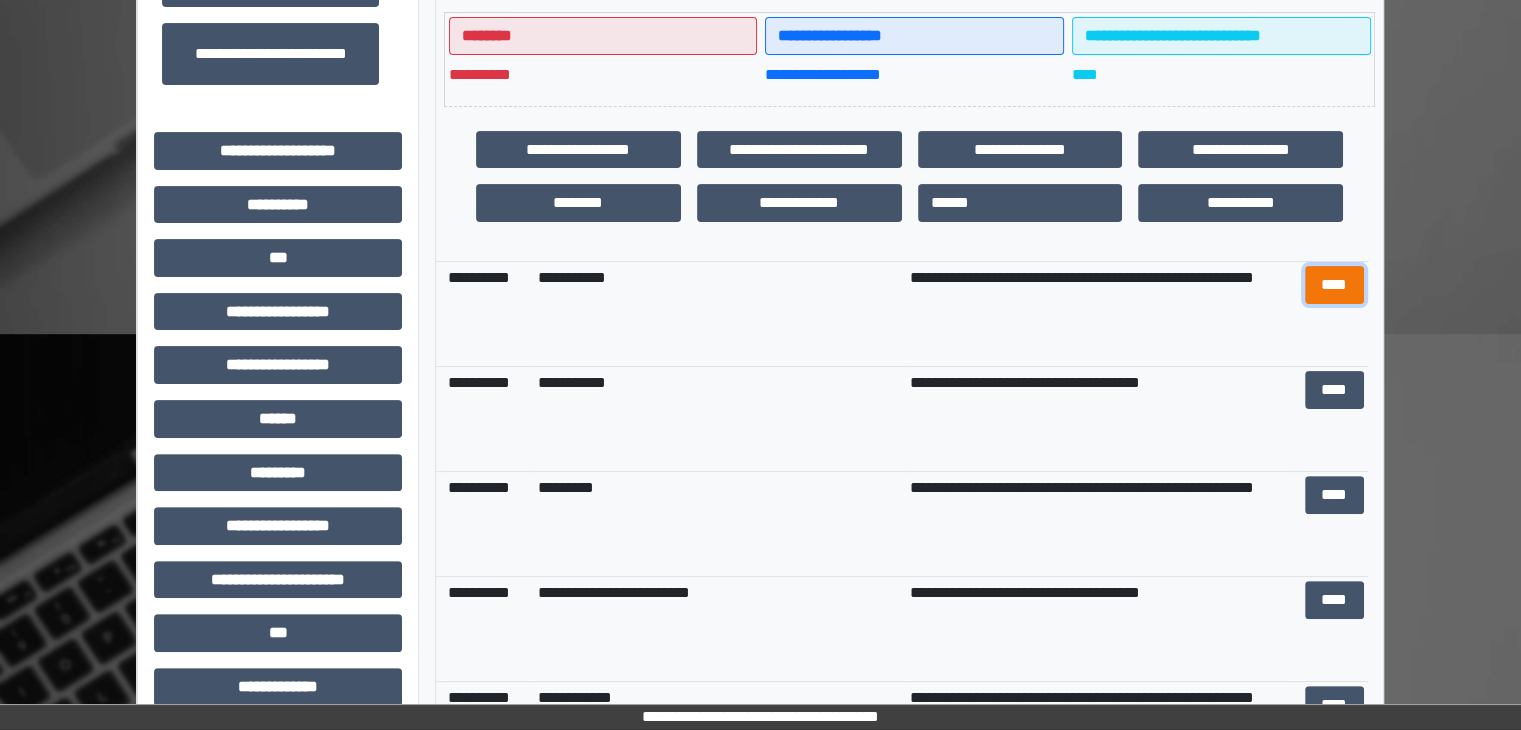 click on "****" at bounding box center [1334, 285] 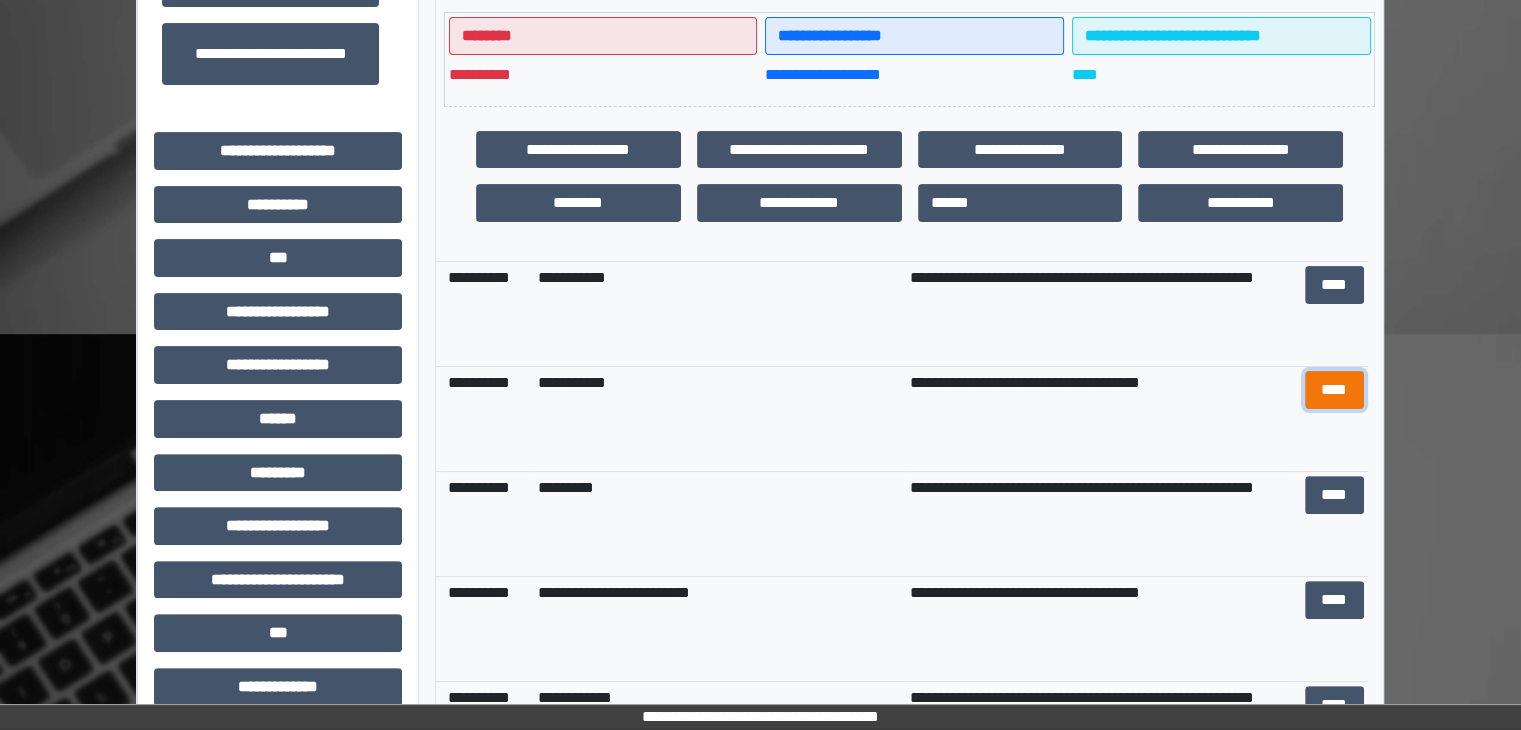 click on "****" at bounding box center [1334, 390] 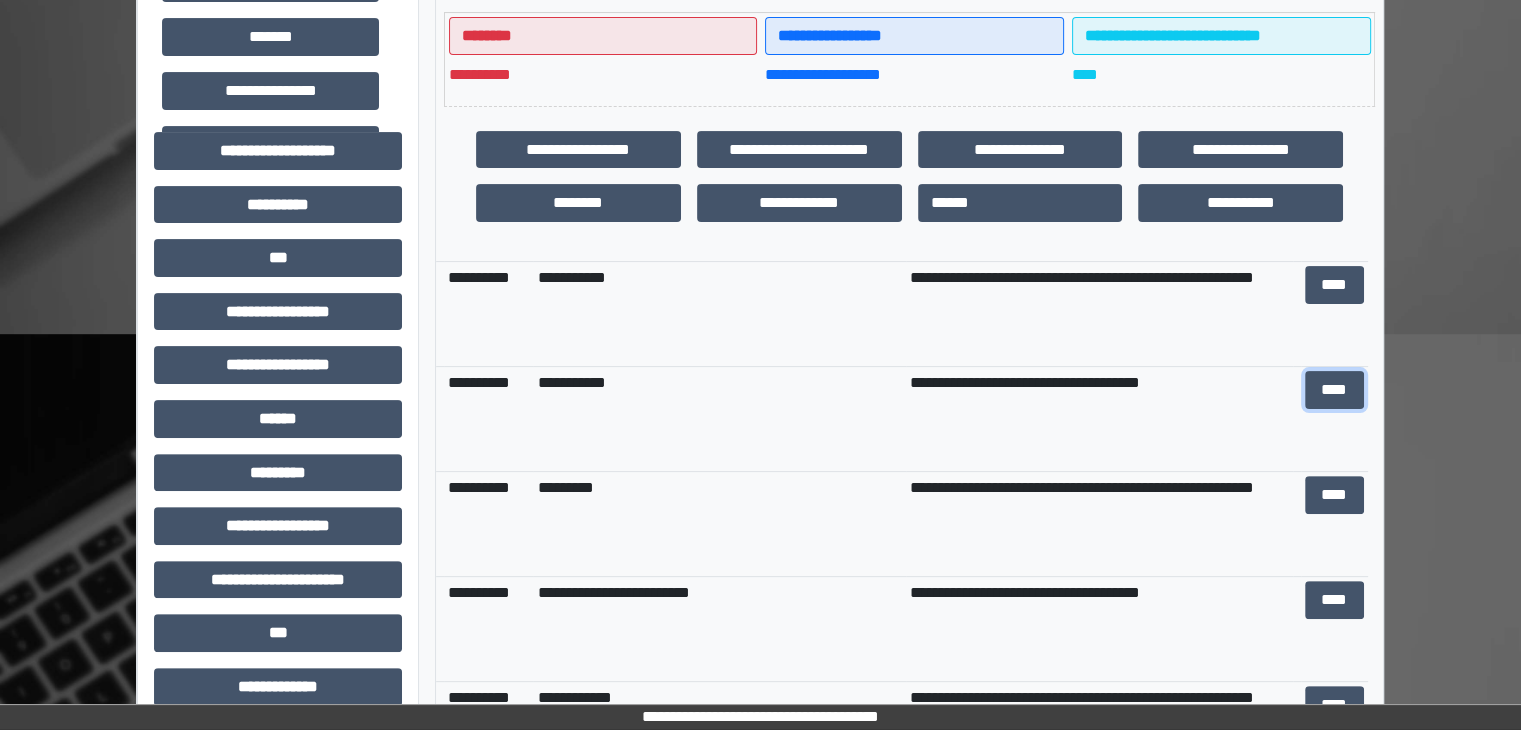 scroll, scrollTop: 0, scrollLeft: 0, axis: both 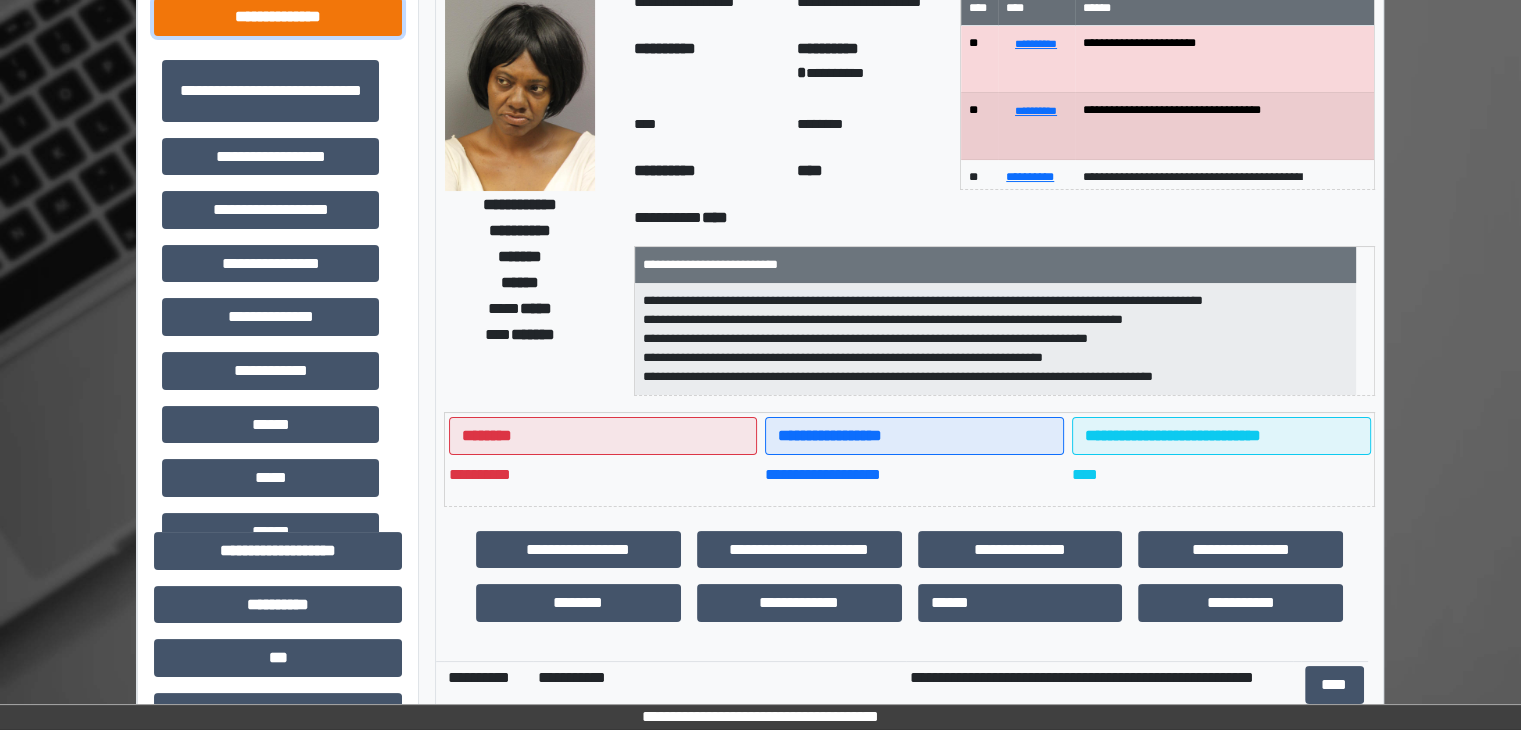 click on "**********" at bounding box center (278, 17) 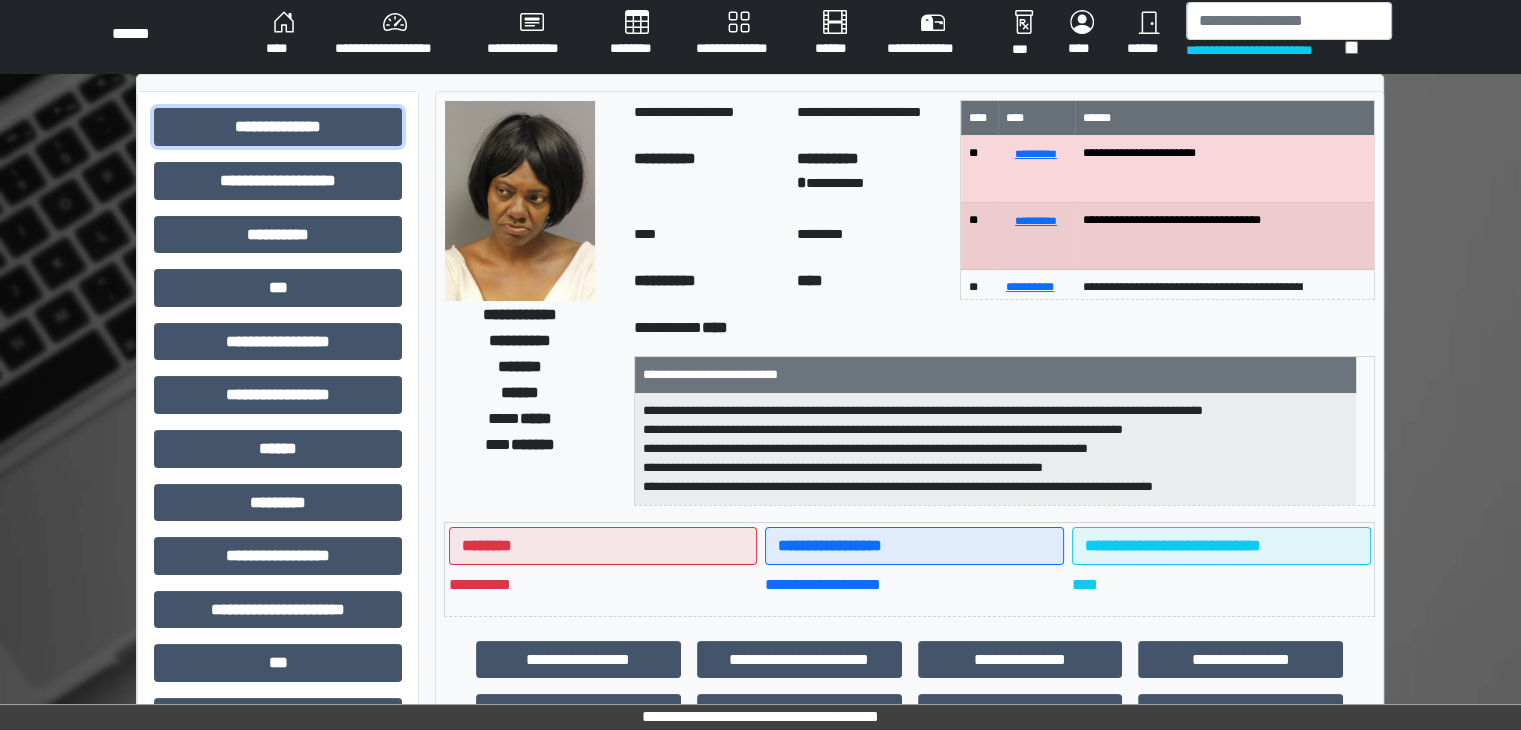 scroll, scrollTop: 0, scrollLeft: 0, axis: both 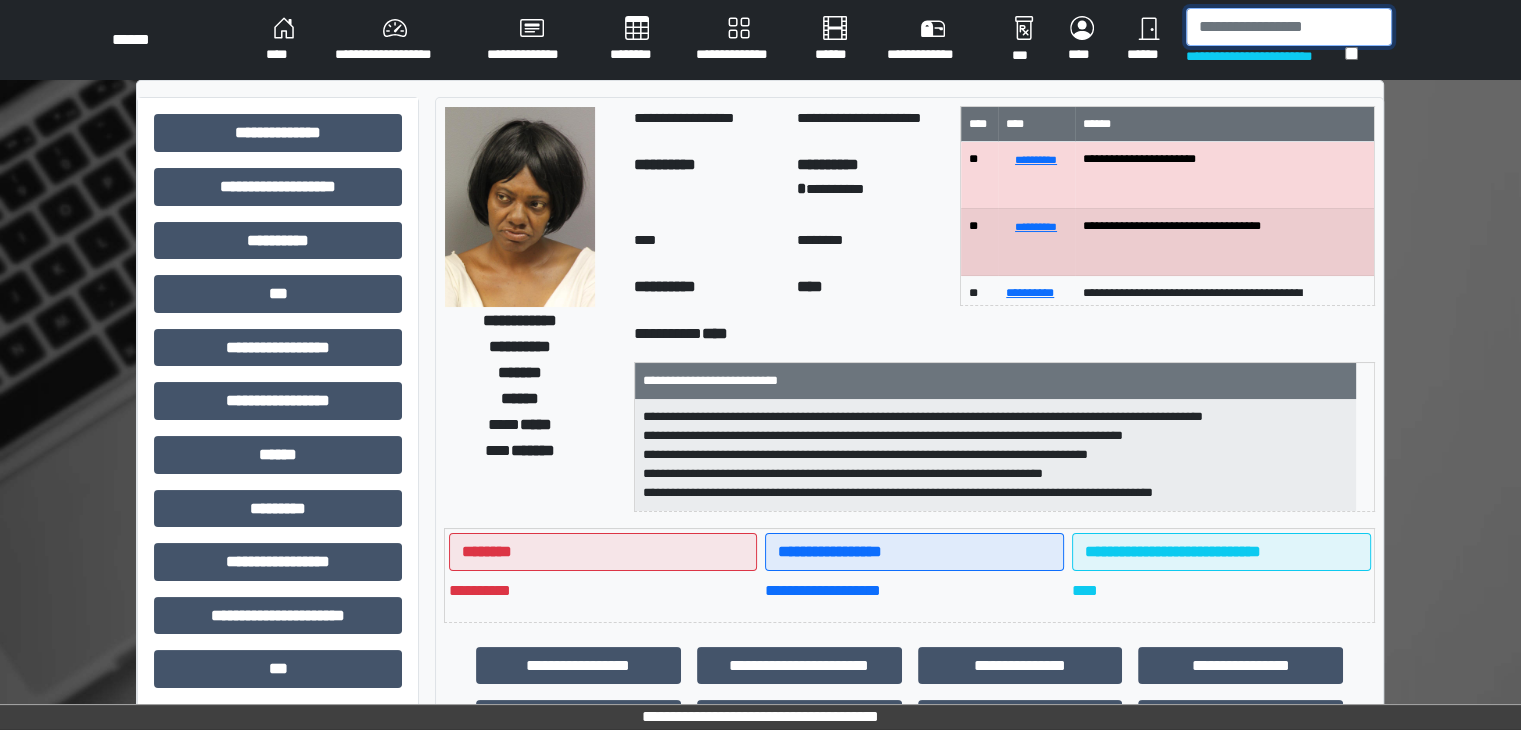 click at bounding box center (1289, 27) 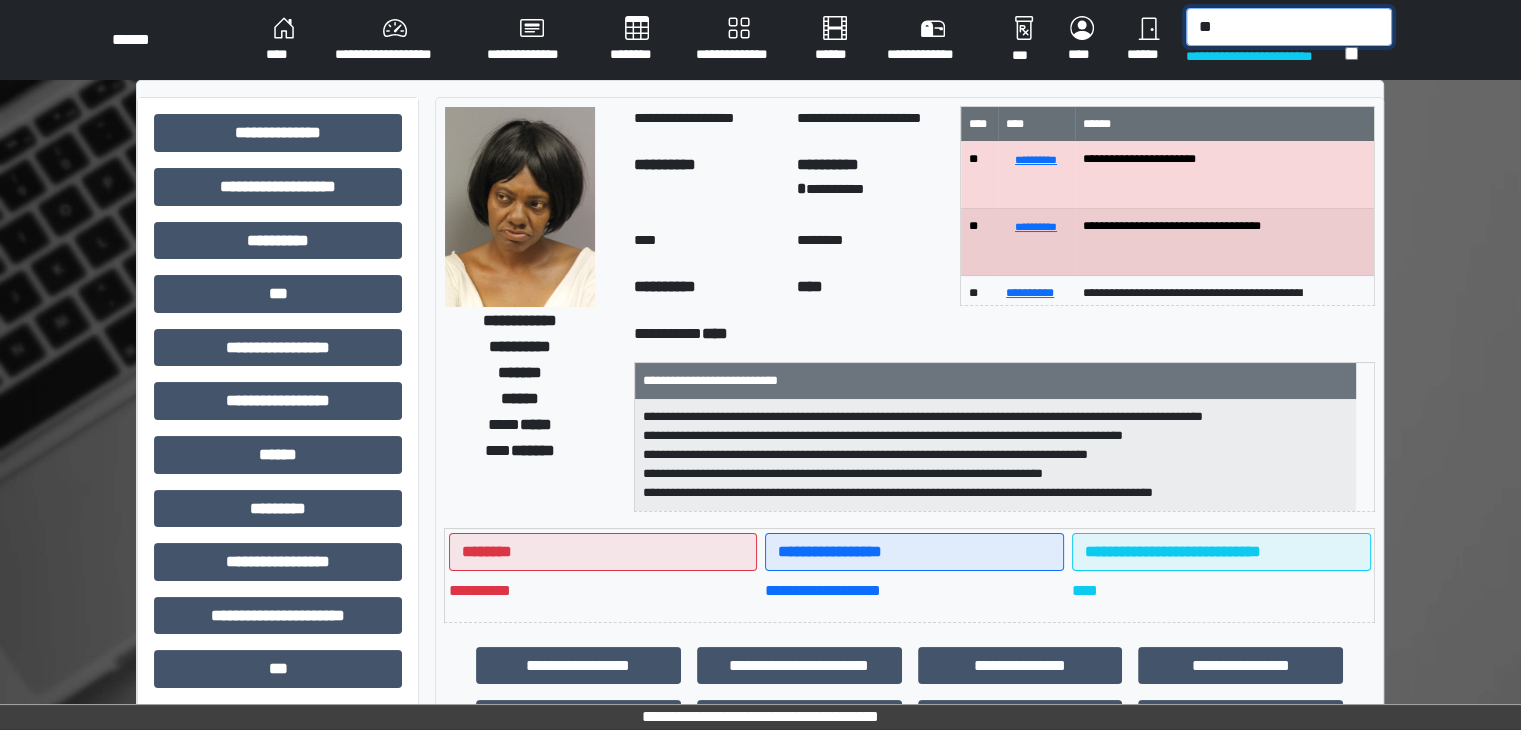 type on "*" 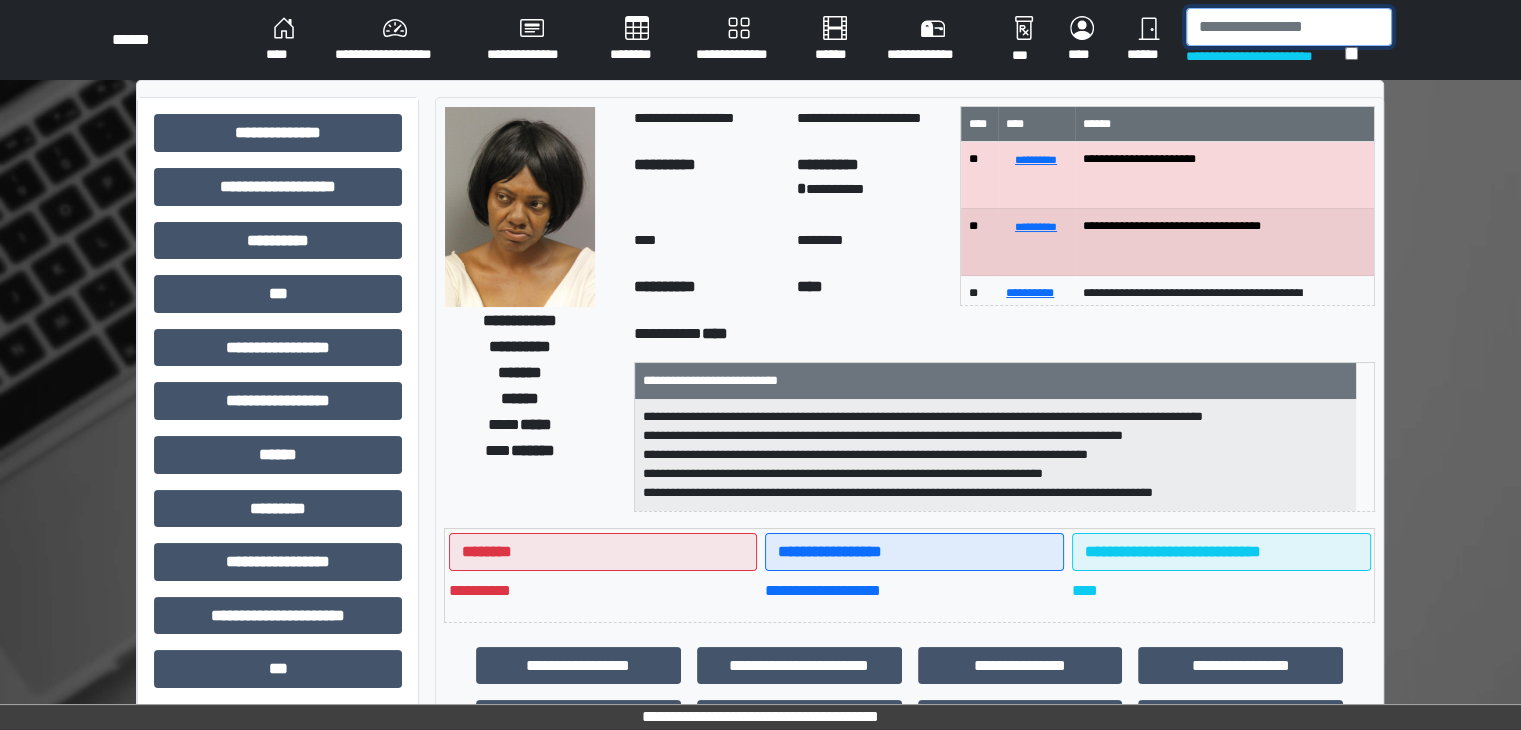 type on "*" 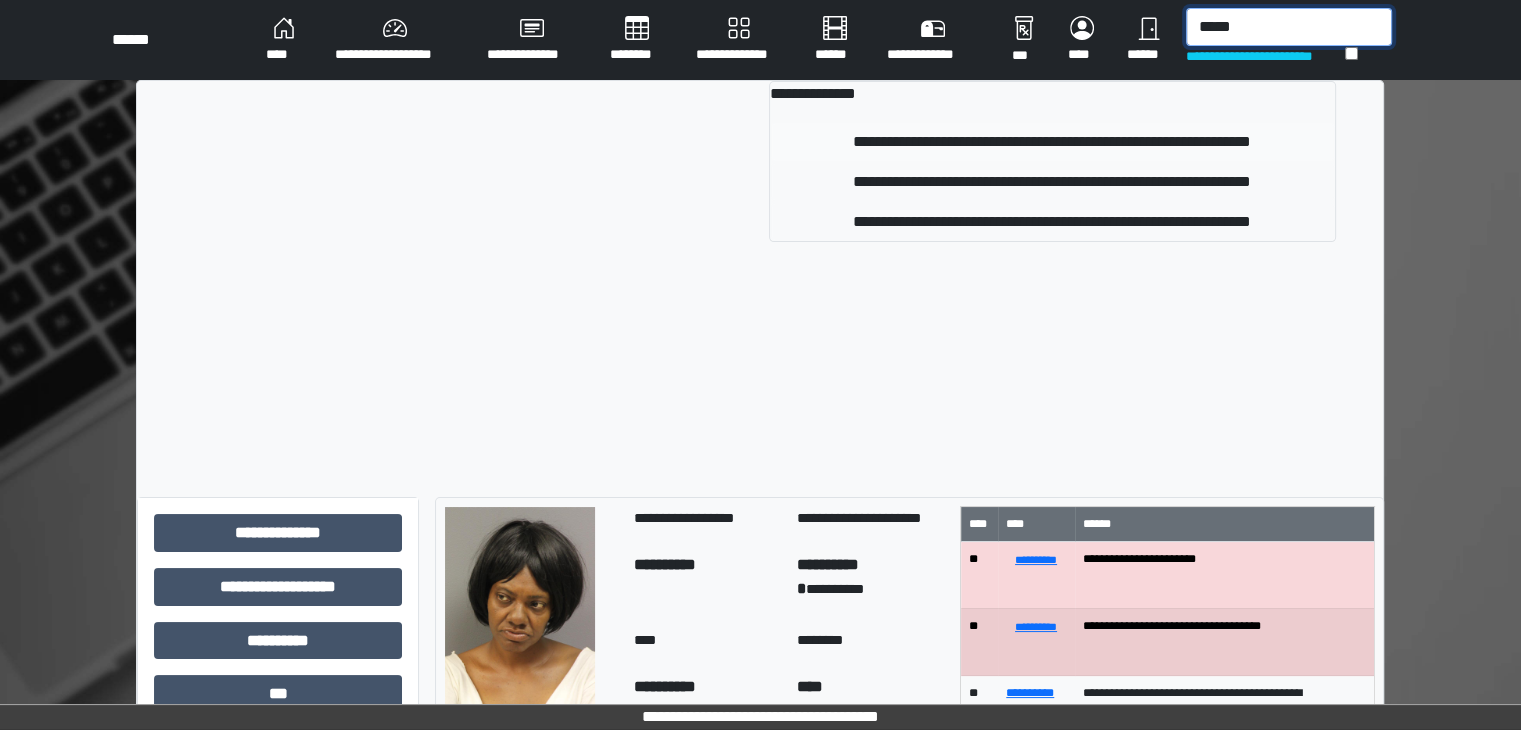 type on "*****" 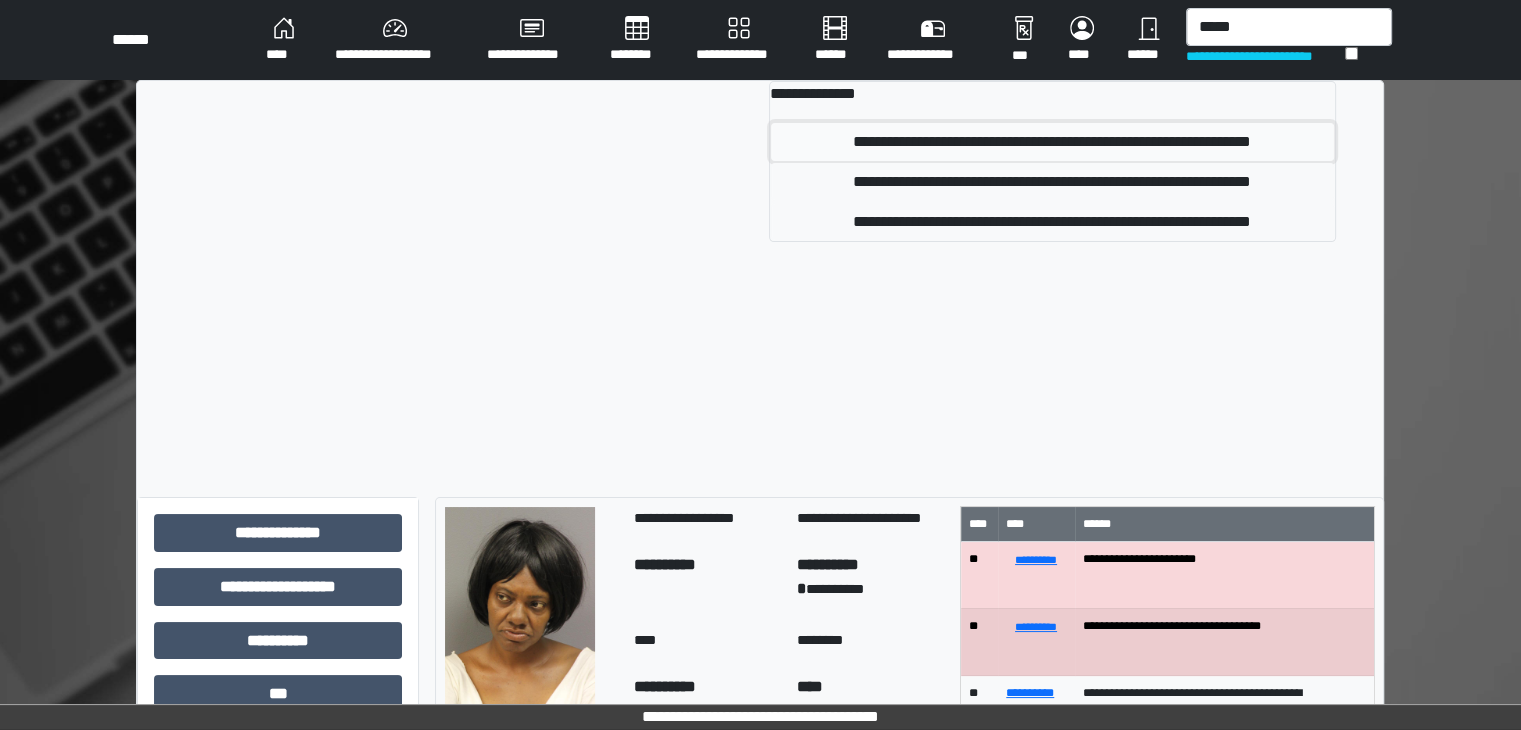 click on "**********" at bounding box center (1052, 142) 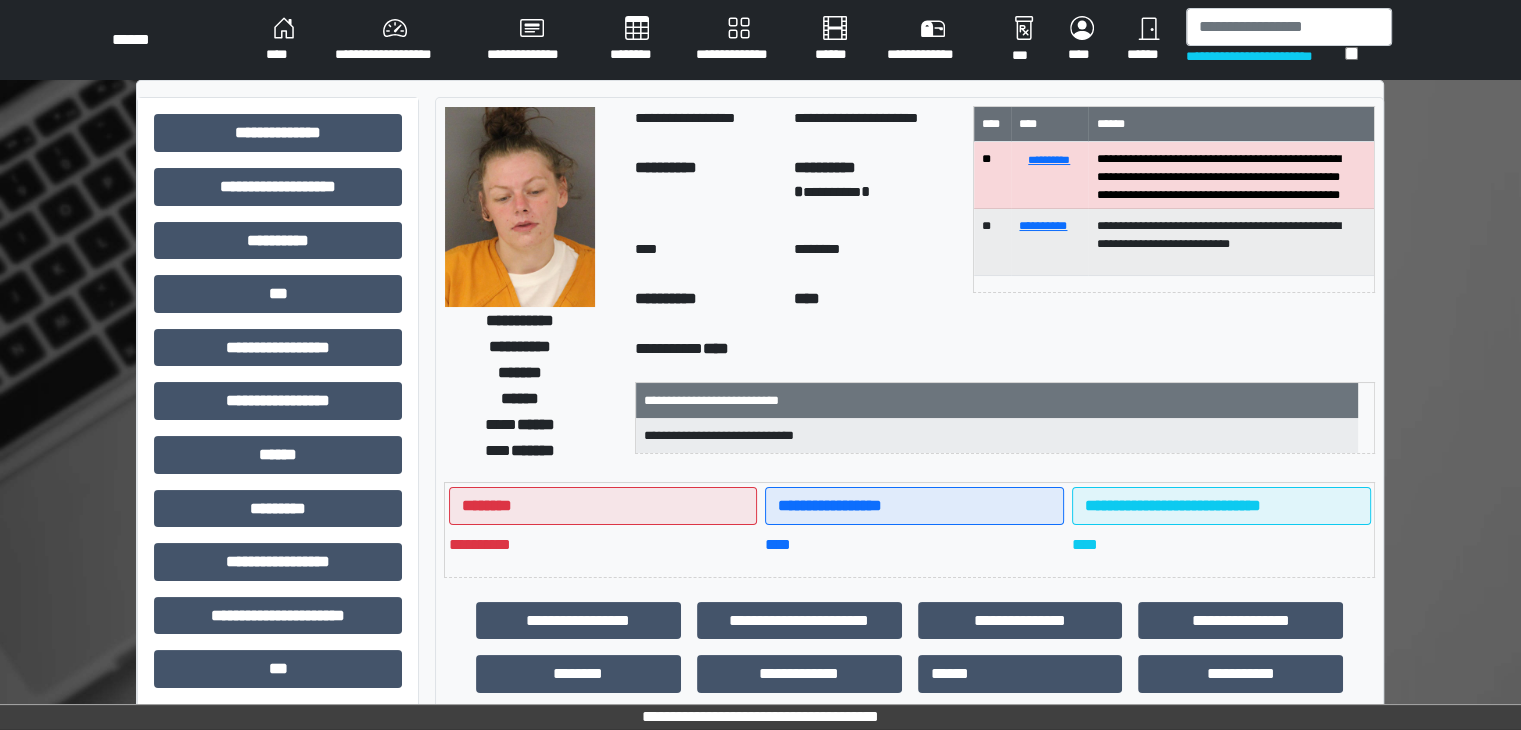 click on "****" at bounding box center (875, 304) 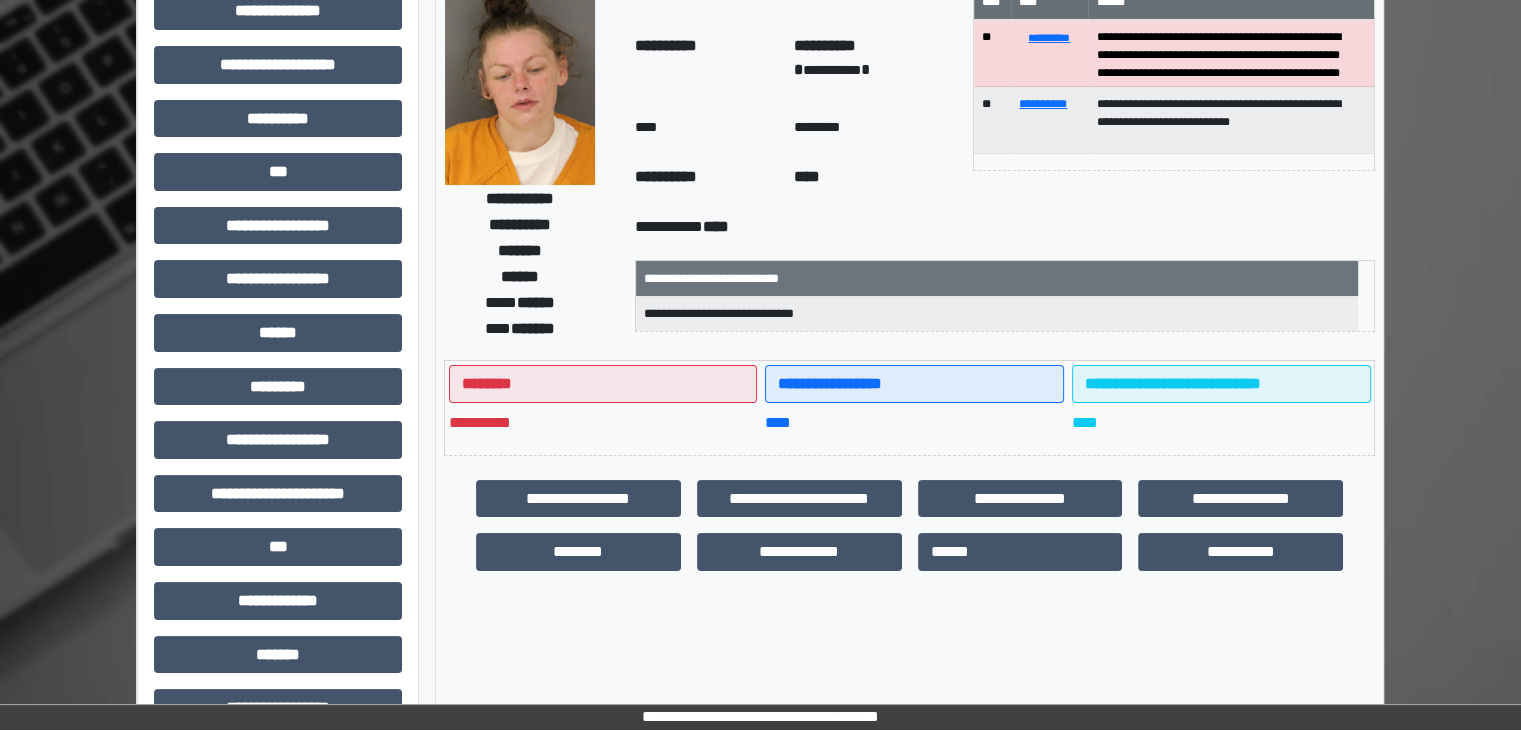 scroll, scrollTop: 0, scrollLeft: 0, axis: both 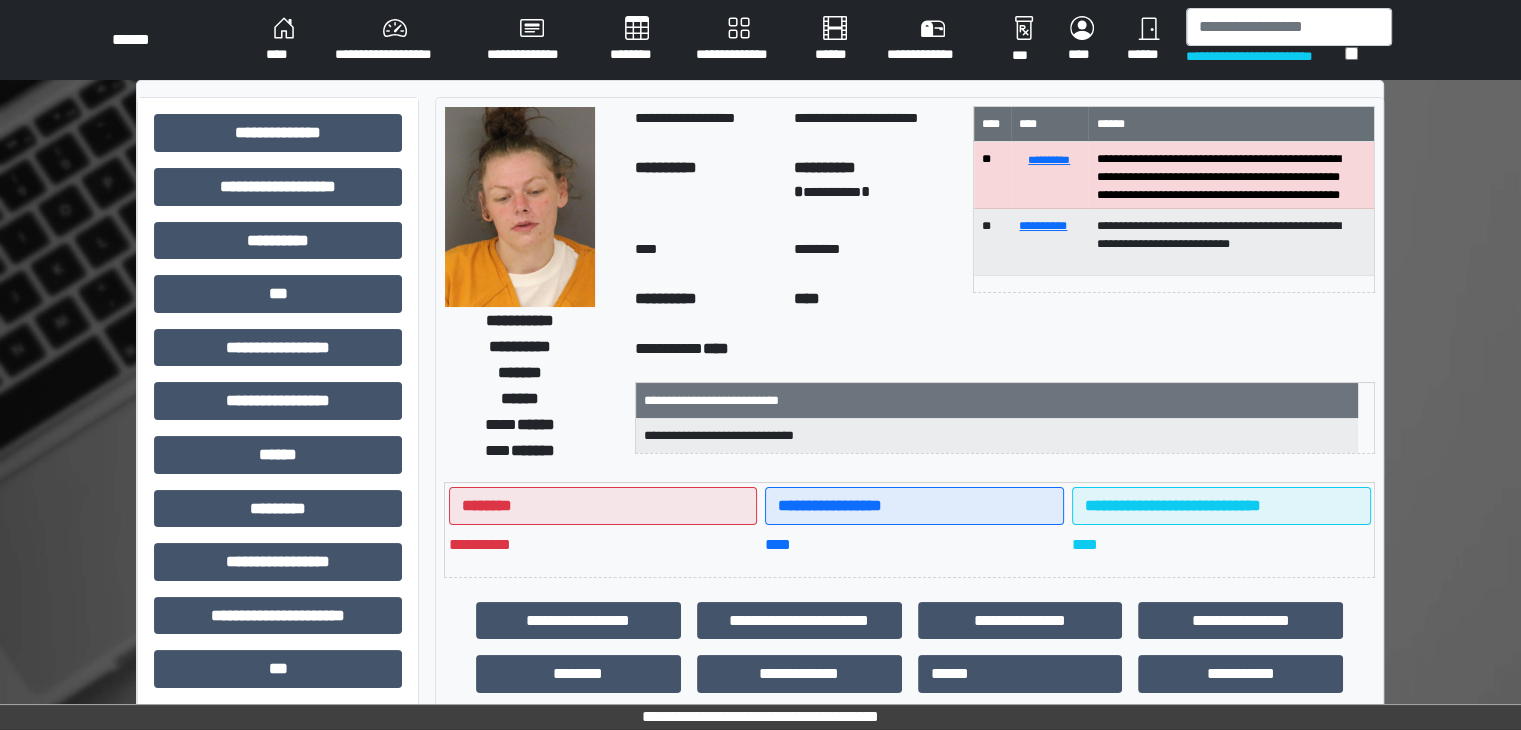 click on "****" at bounding box center (284, 40) 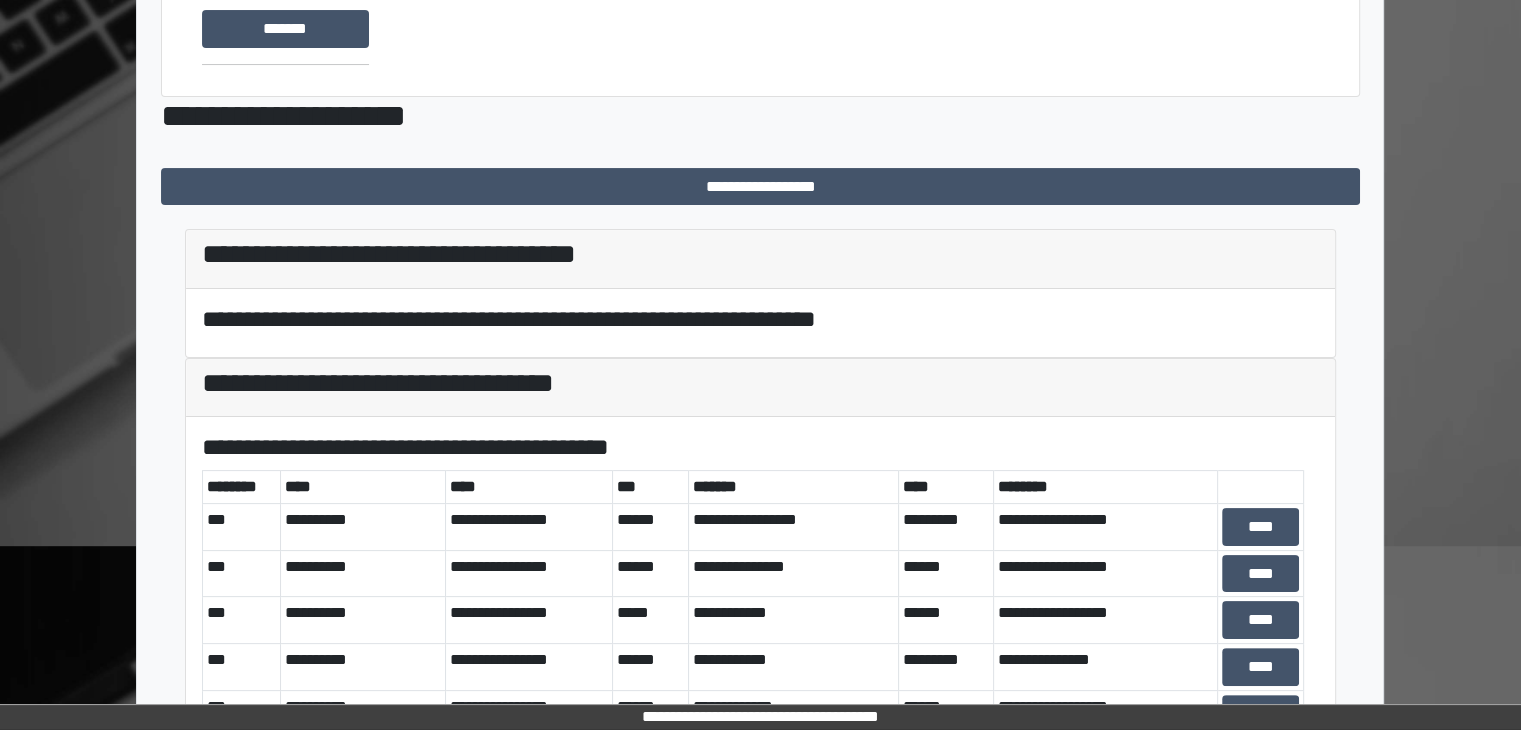 scroll, scrollTop: 341, scrollLeft: 0, axis: vertical 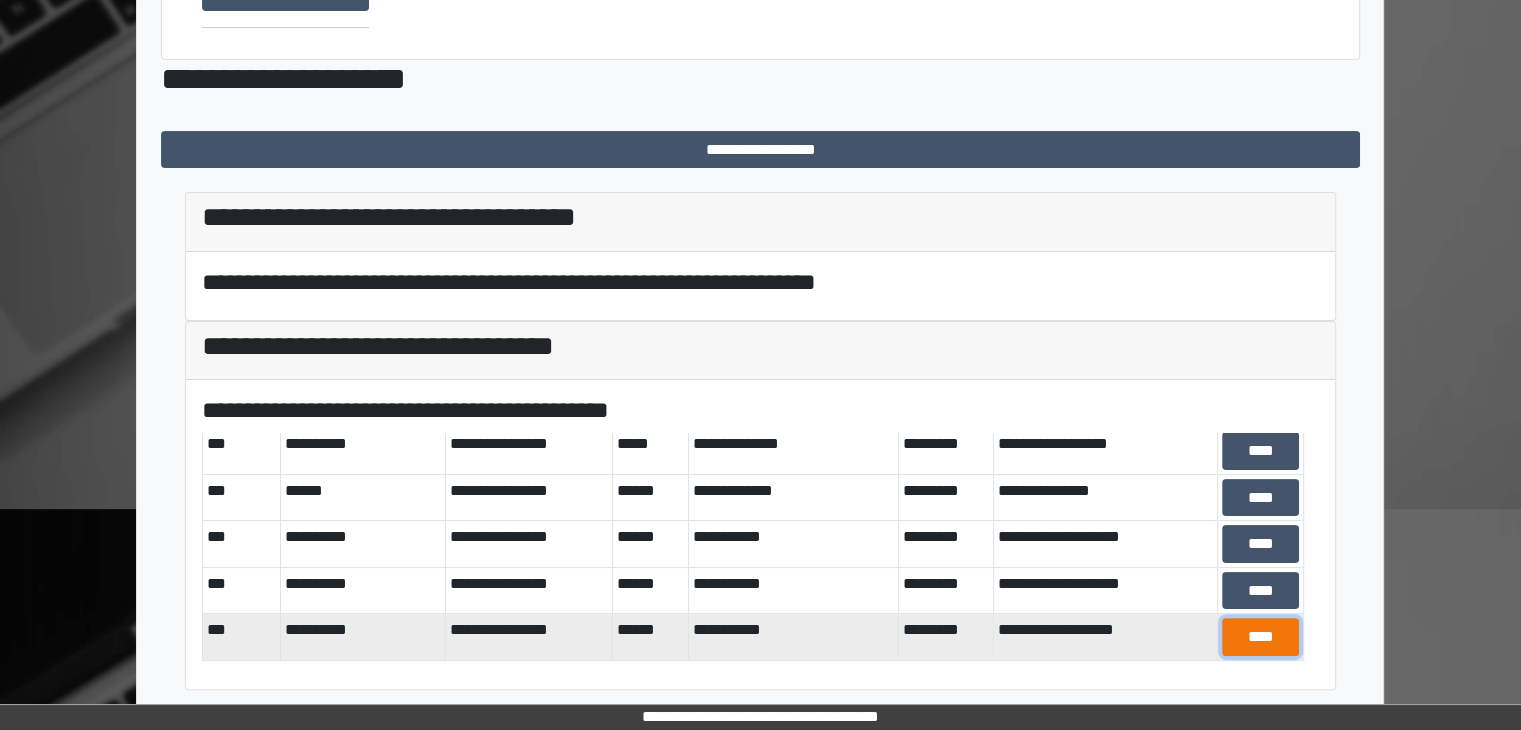 click on "****" at bounding box center (1260, 637) 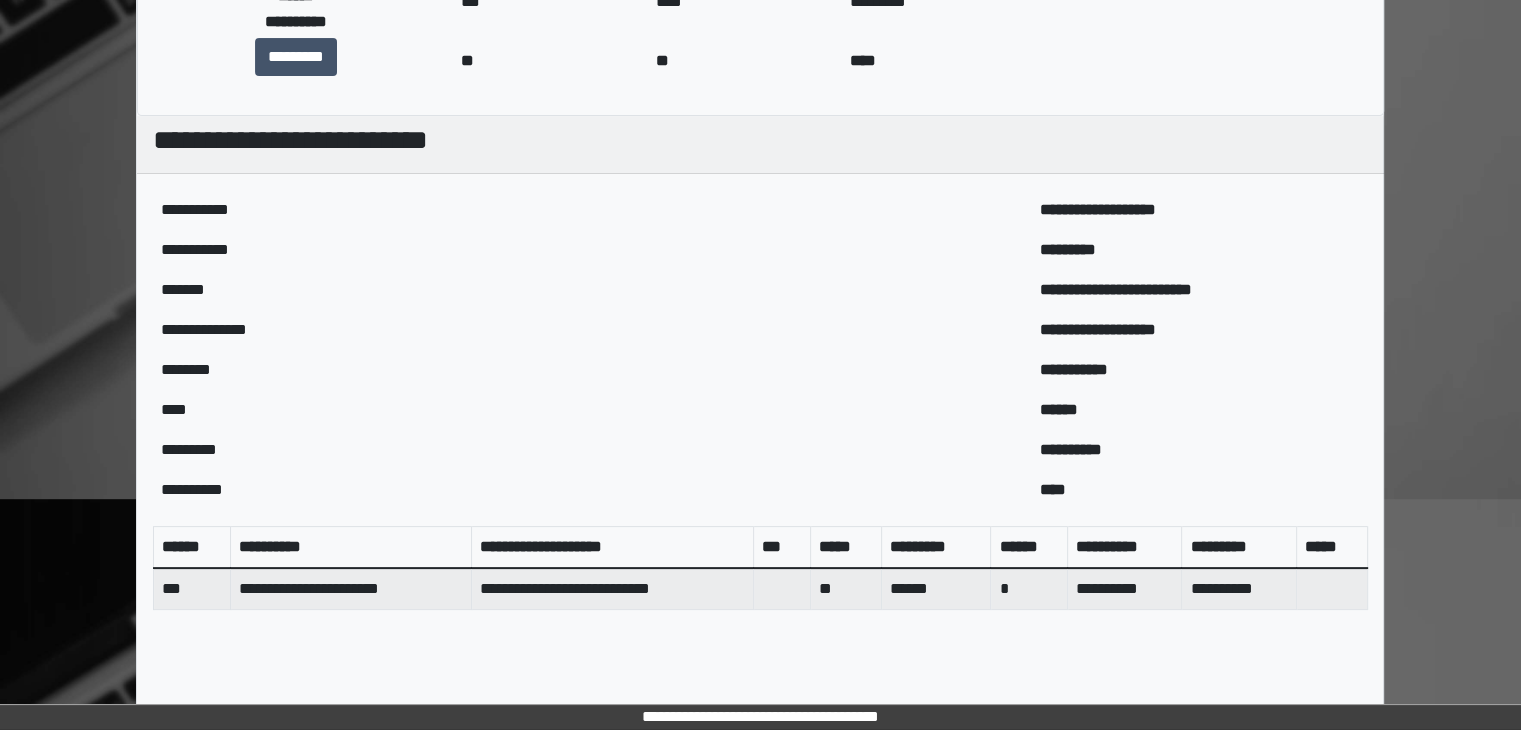 scroll, scrollTop: 630, scrollLeft: 0, axis: vertical 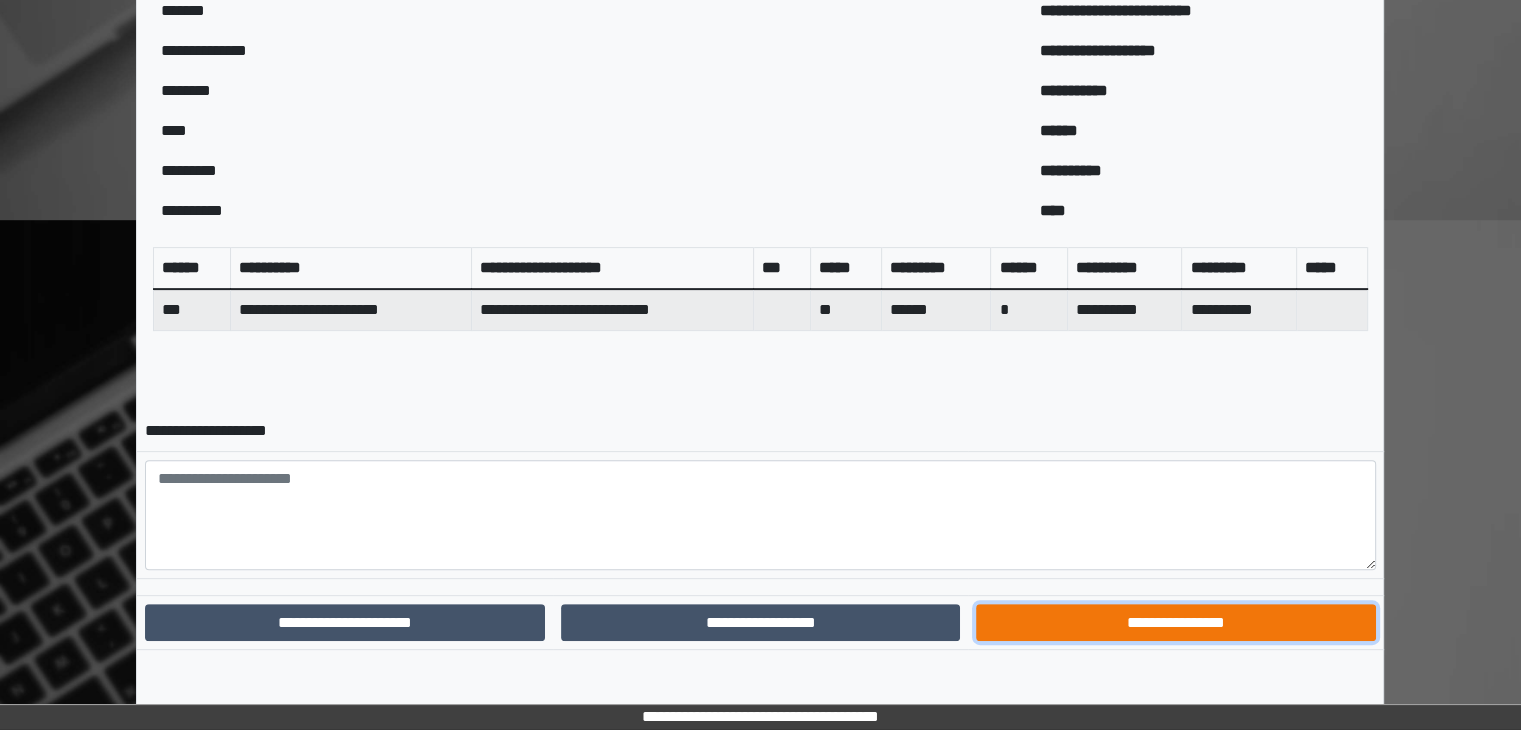click on "**********" at bounding box center [1175, 623] 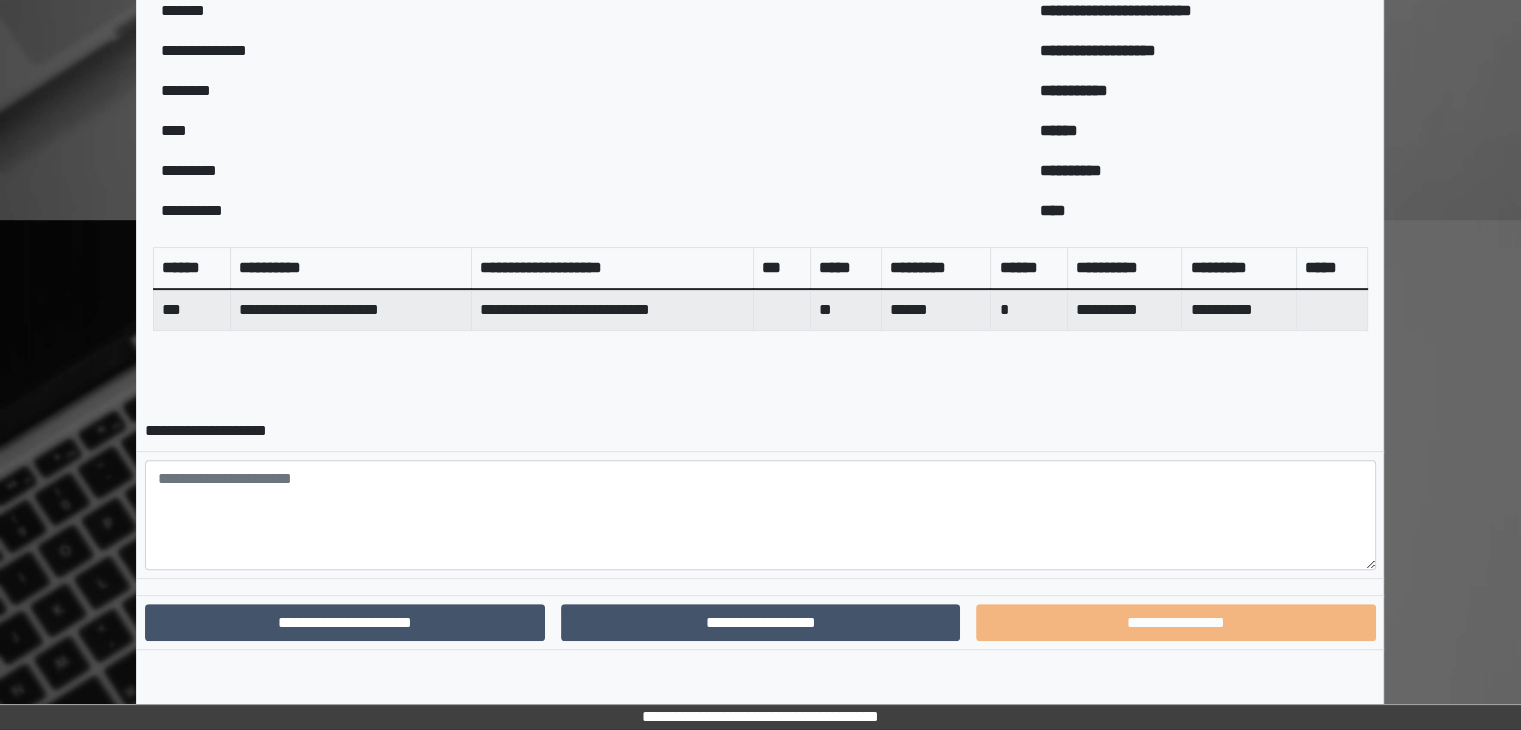 scroll, scrollTop: 528, scrollLeft: 0, axis: vertical 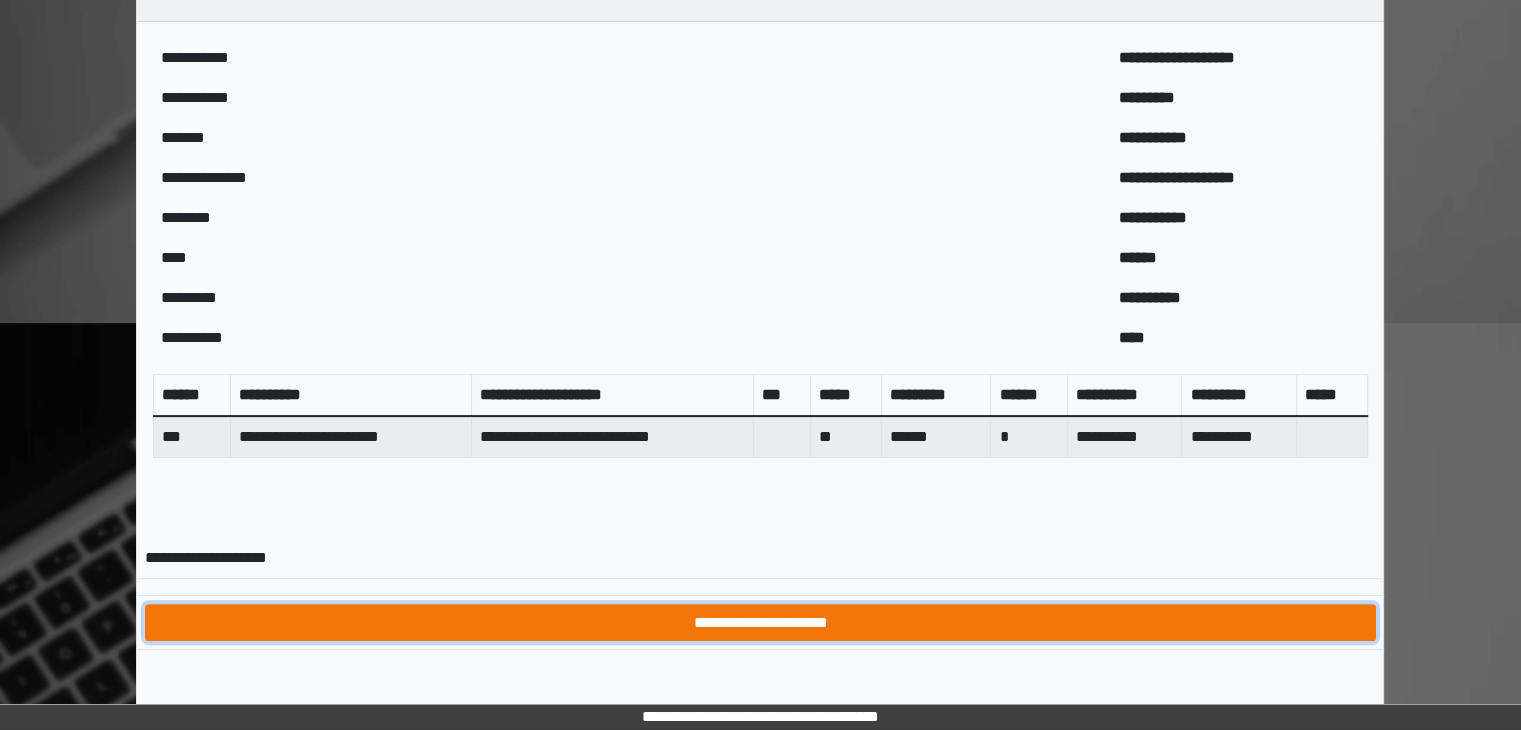 click on "**********" at bounding box center (760, 623) 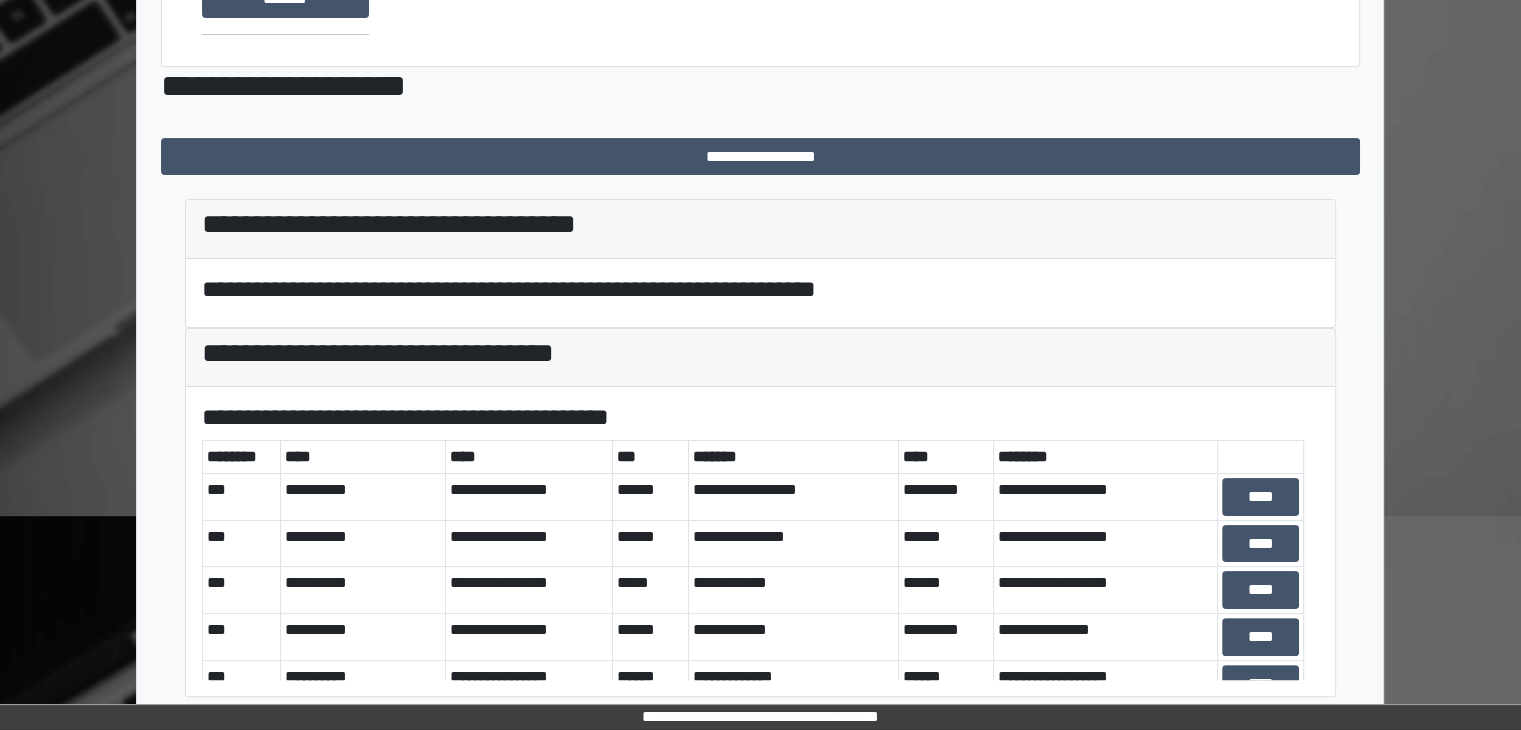 scroll, scrollTop: 341, scrollLeft: 0, axis: vertical 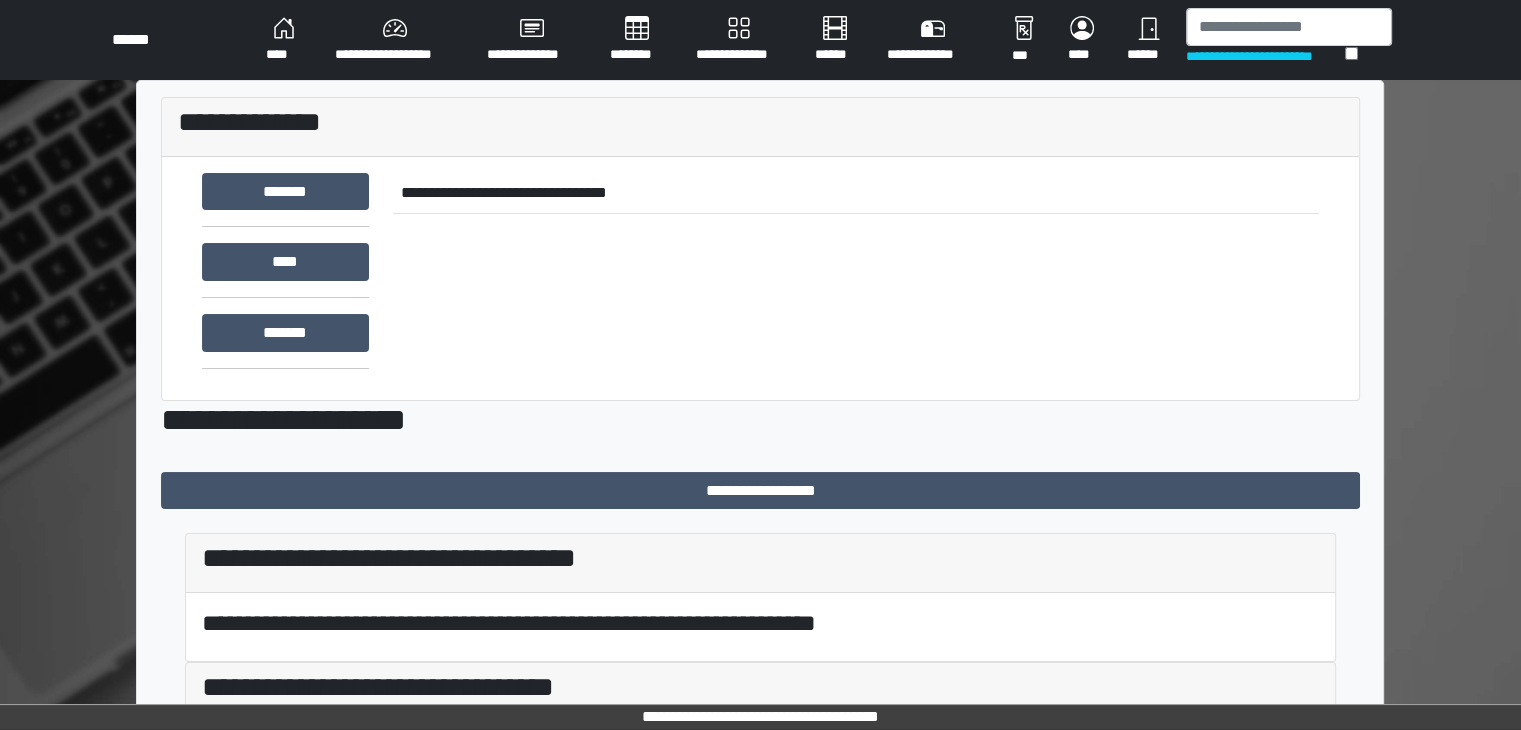click on "****" at bounding box center [284, 40] 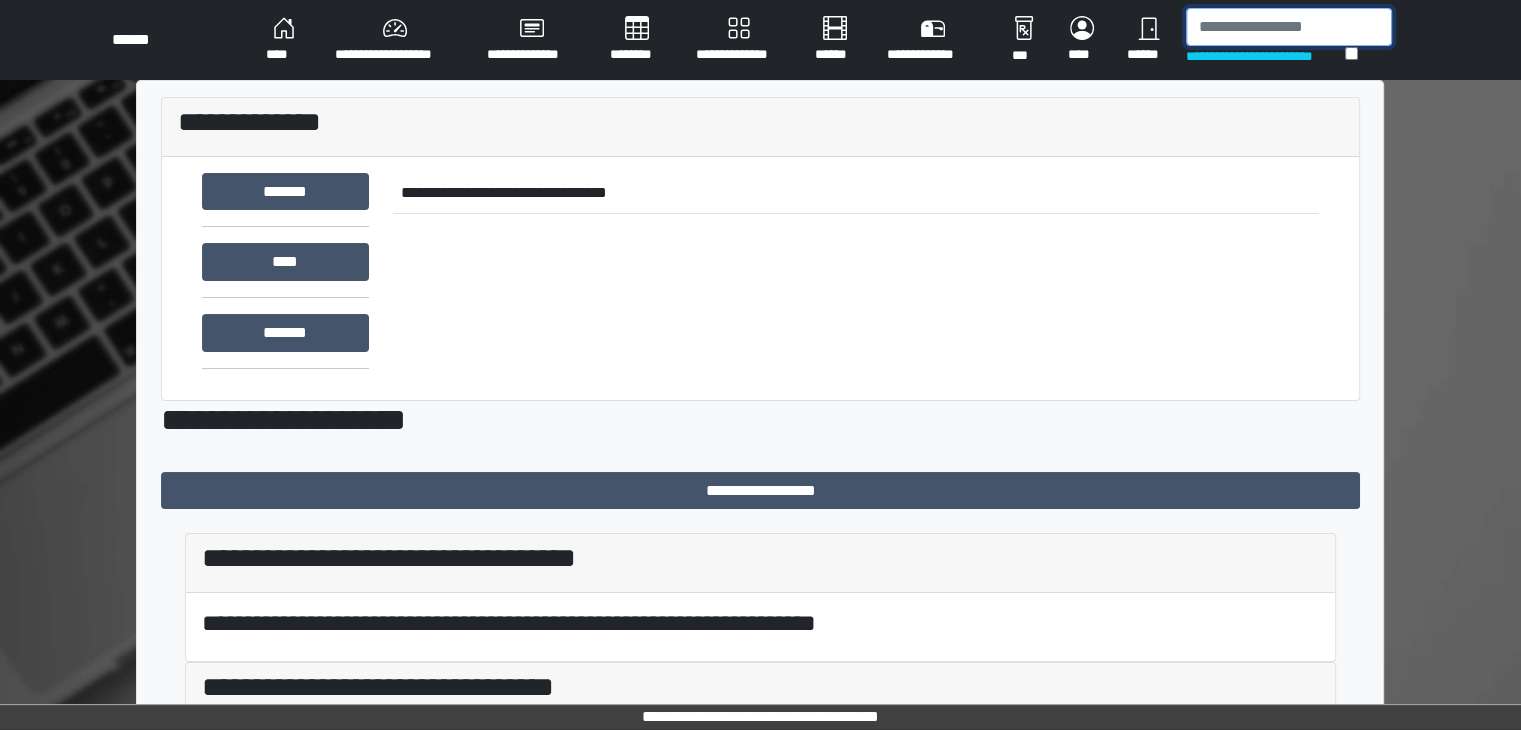 drag, startPoint x: 1284, startPoint y: 32, endPoint x: 1315, endPoint y: 31, distance: 31.016125 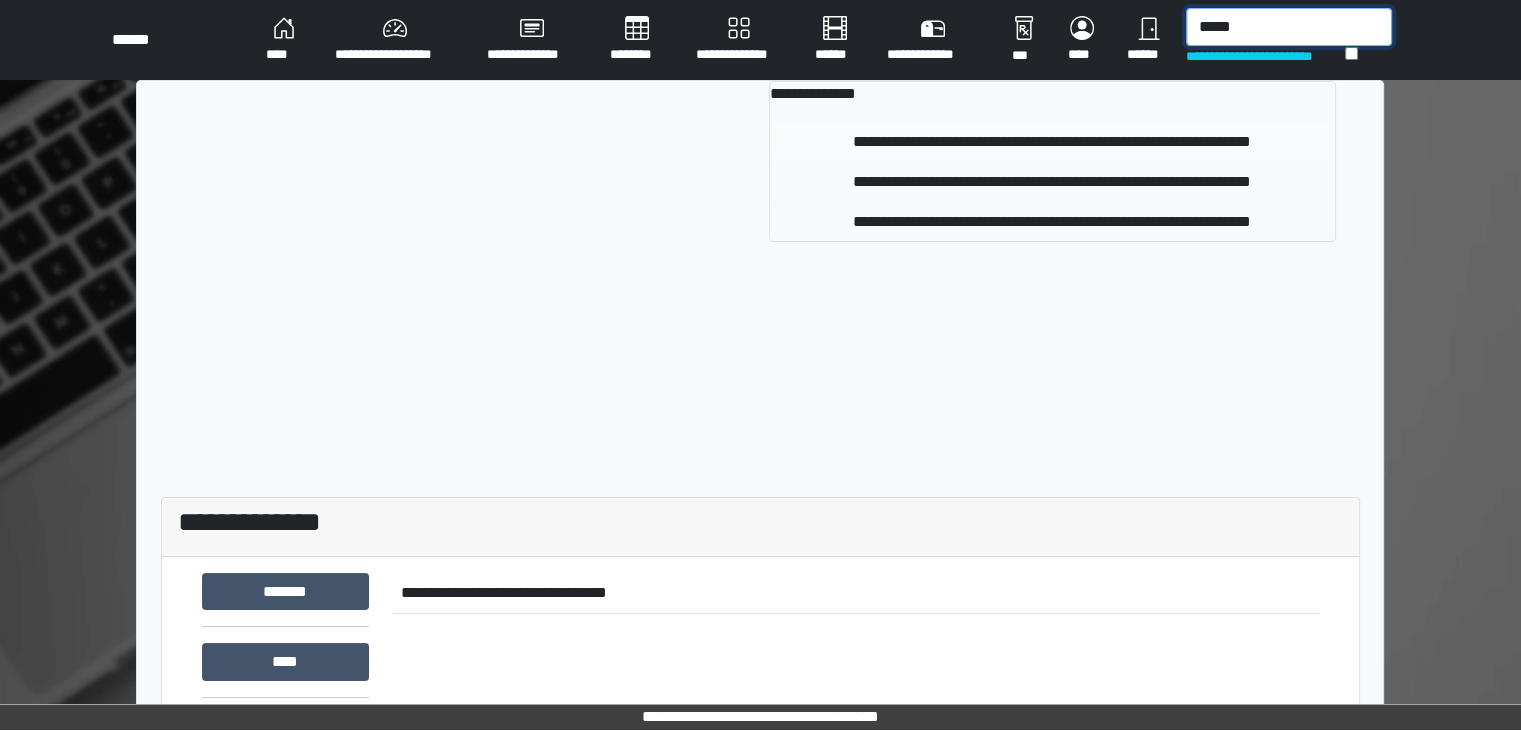 type on "*****" 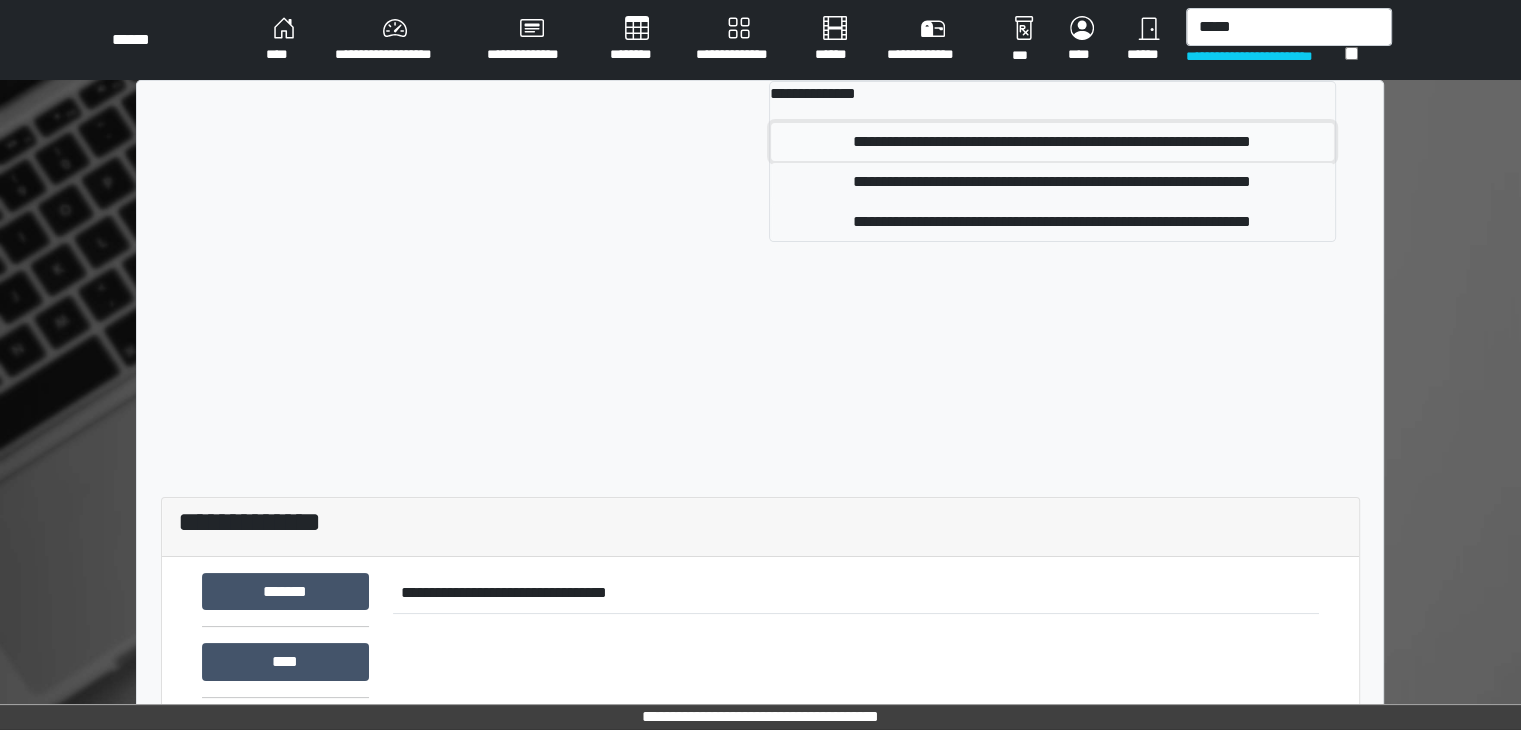 click on "**********" at bounding box center [1052, 142] 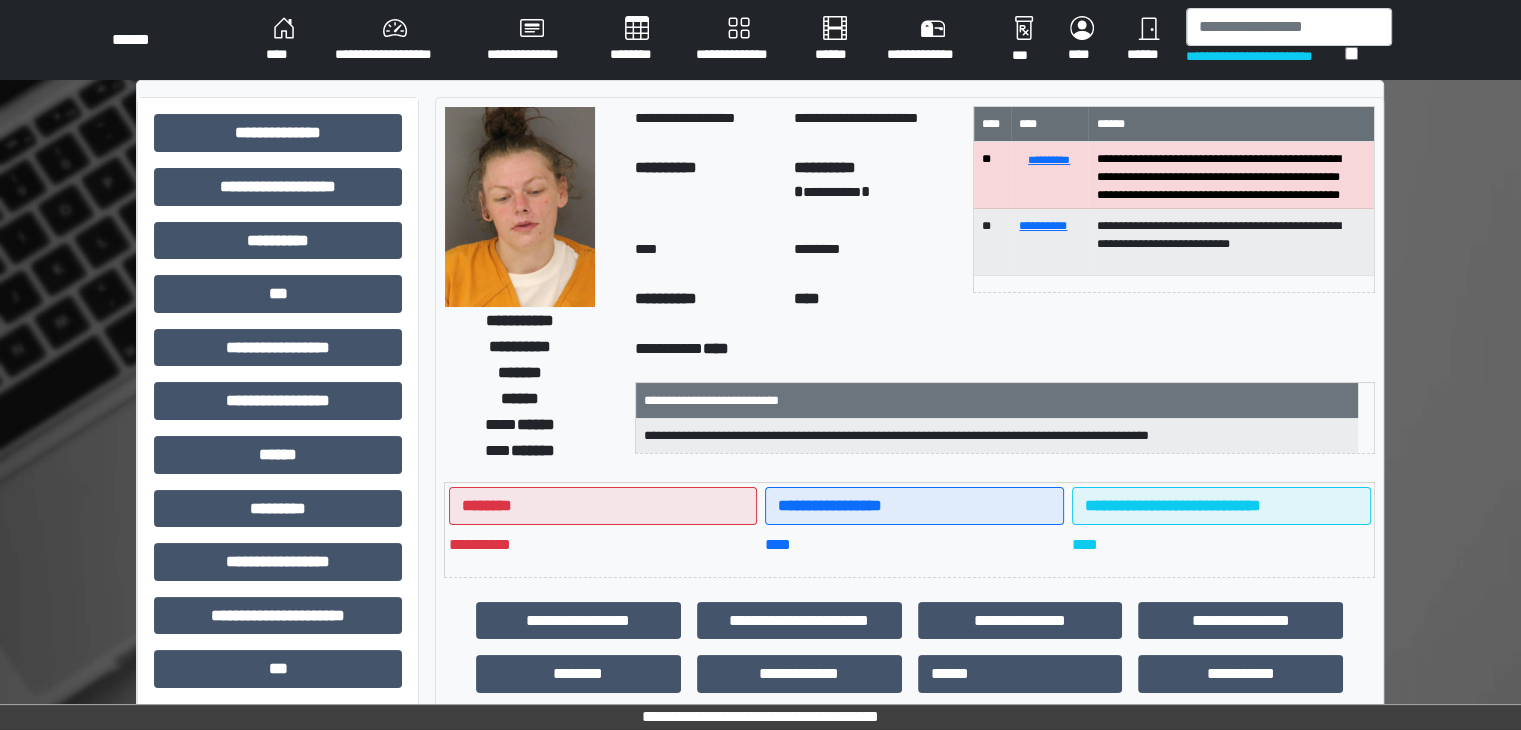 click on "**********" at bounding box center [395, 40] 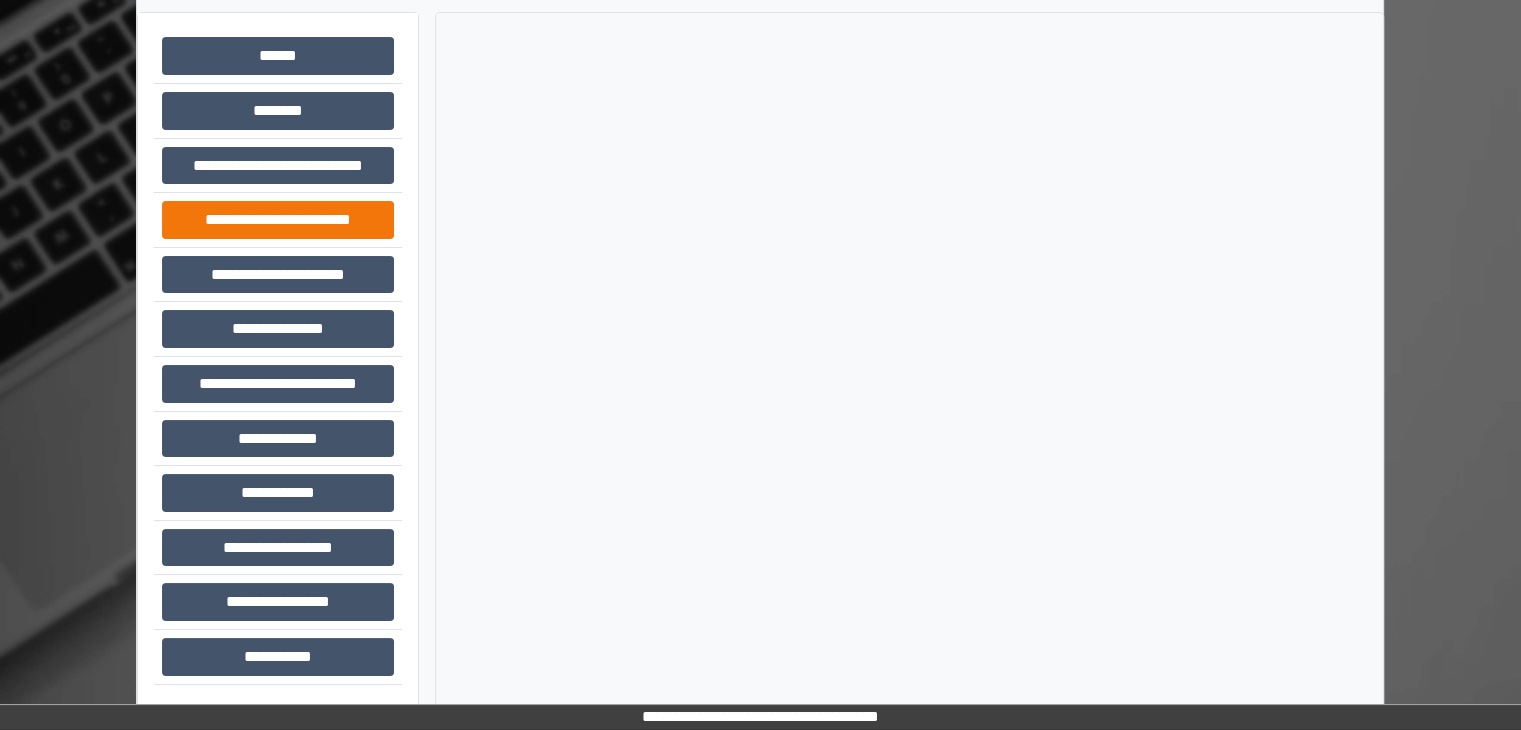 scroll, scrollTop: 87, scrollLeft: 0, axis: vertical 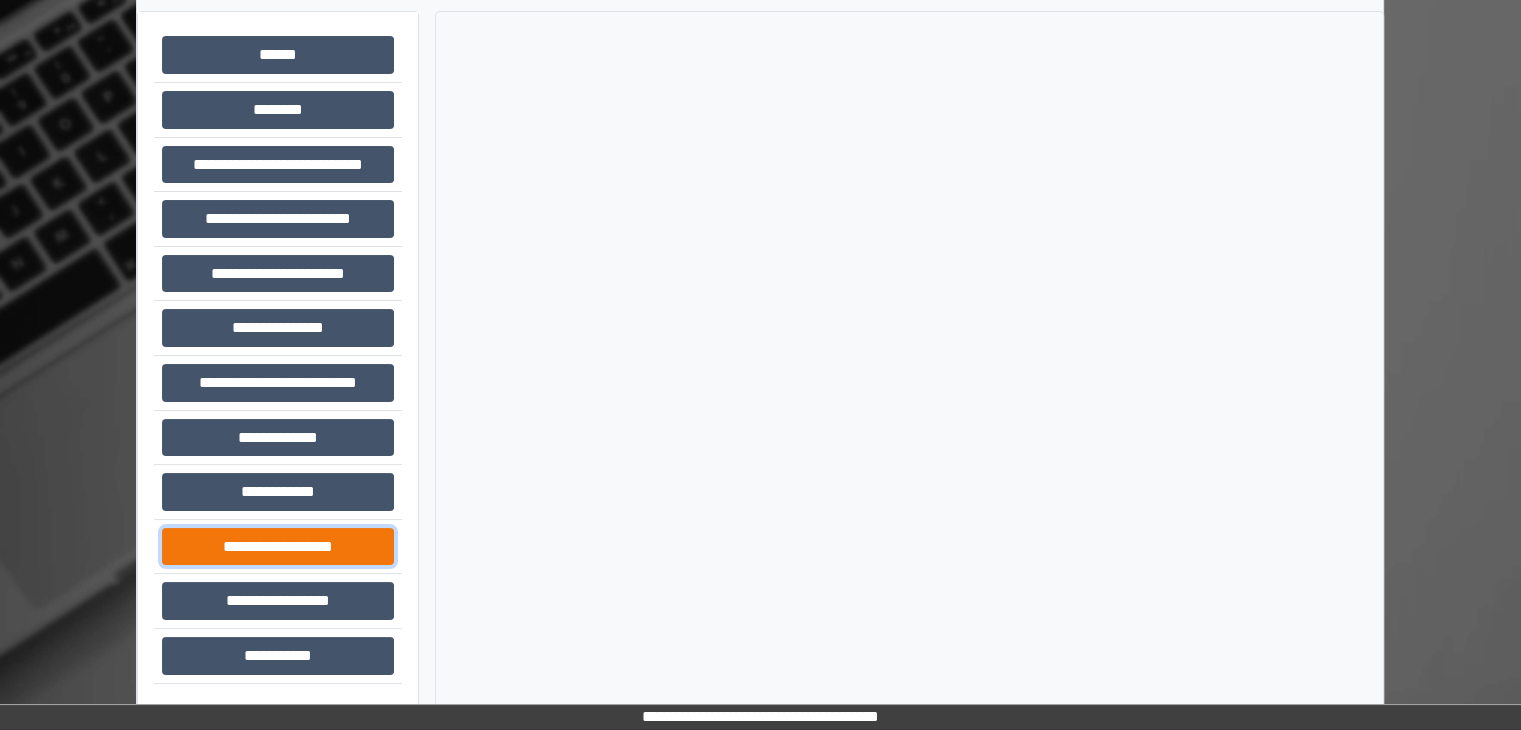 click on "**********" at bounding box center (278, 547) 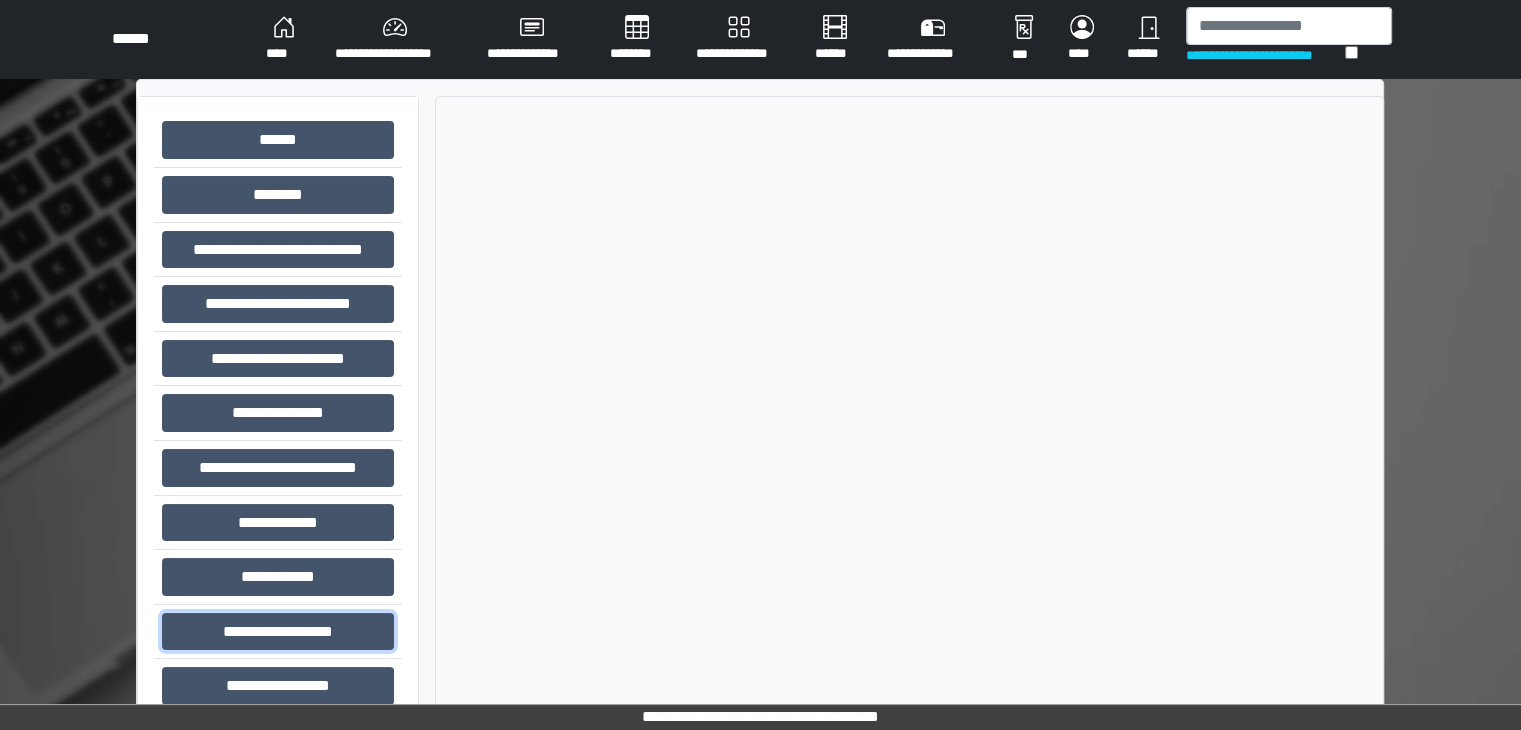 scroll, scrollTop: 0, scrollLeft: 0, axis: both 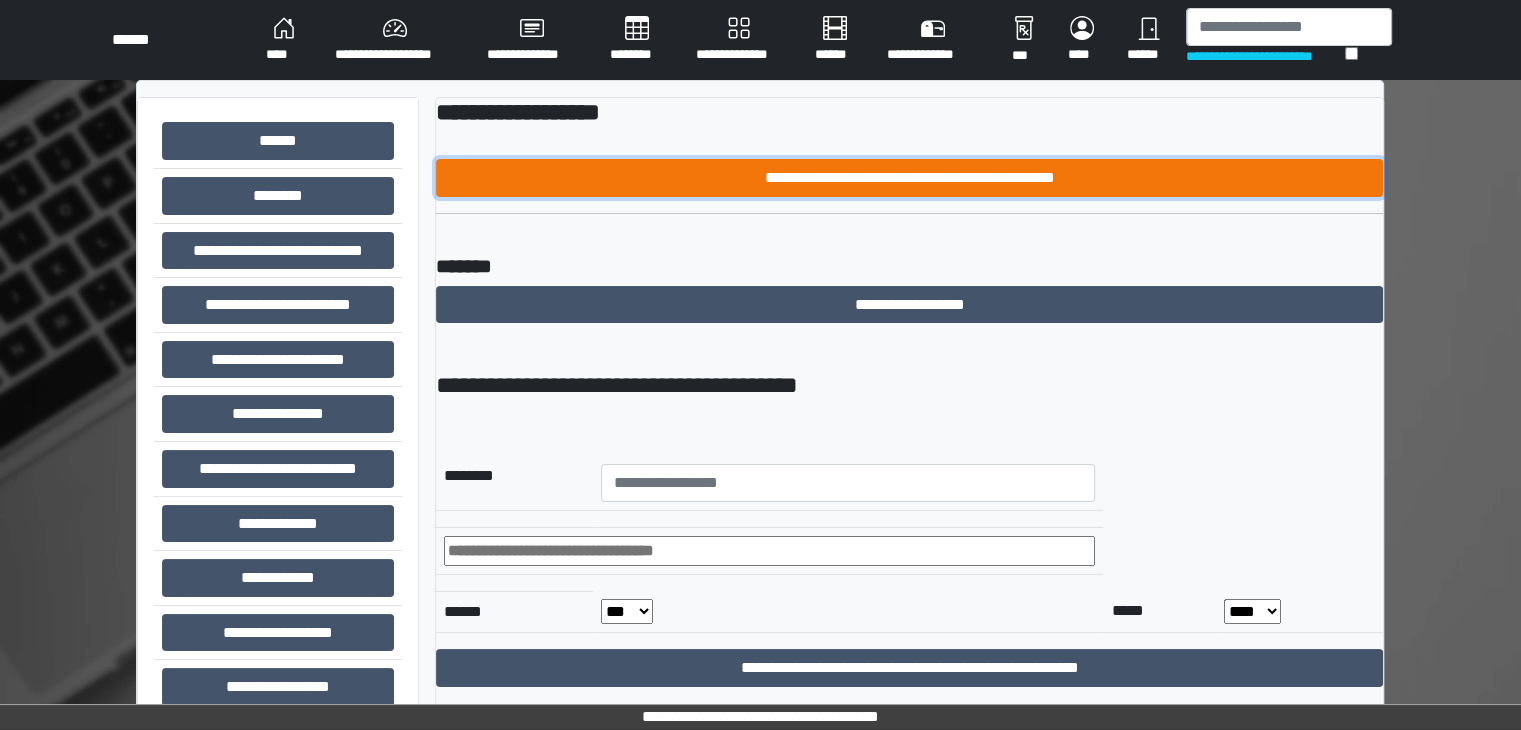 click on "**********" at bounding box center (909, 178) 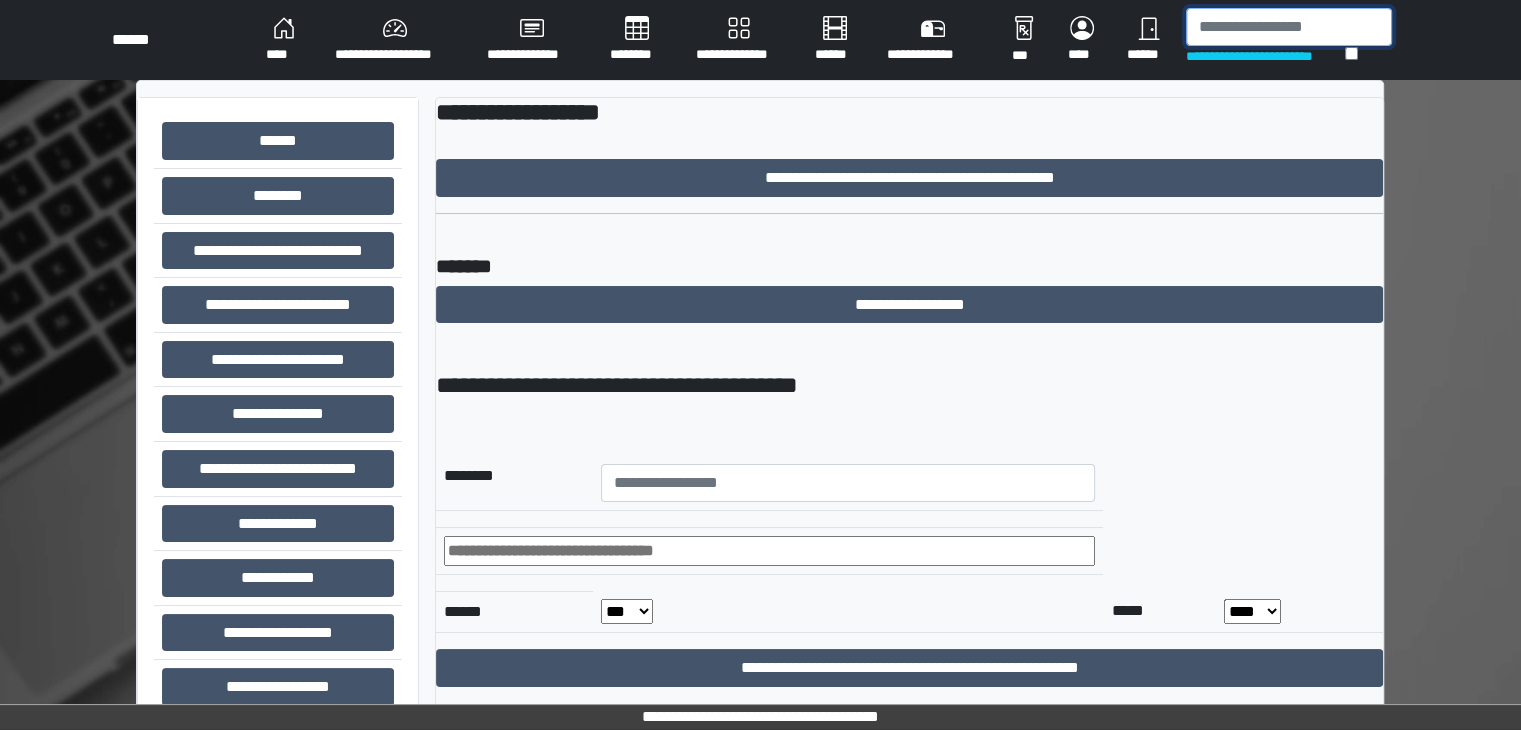 click at bounding box center (1289, 27) 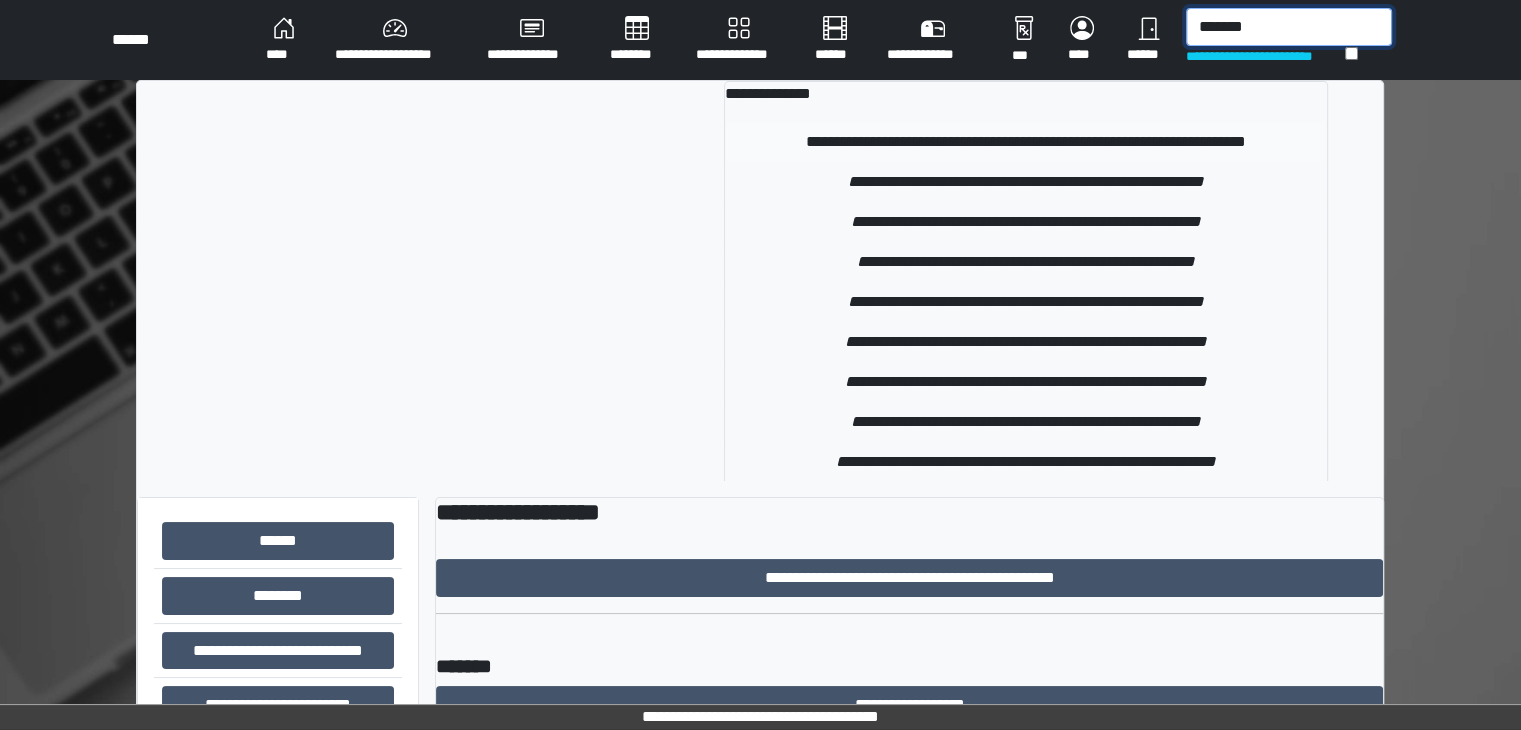 type on "*******" 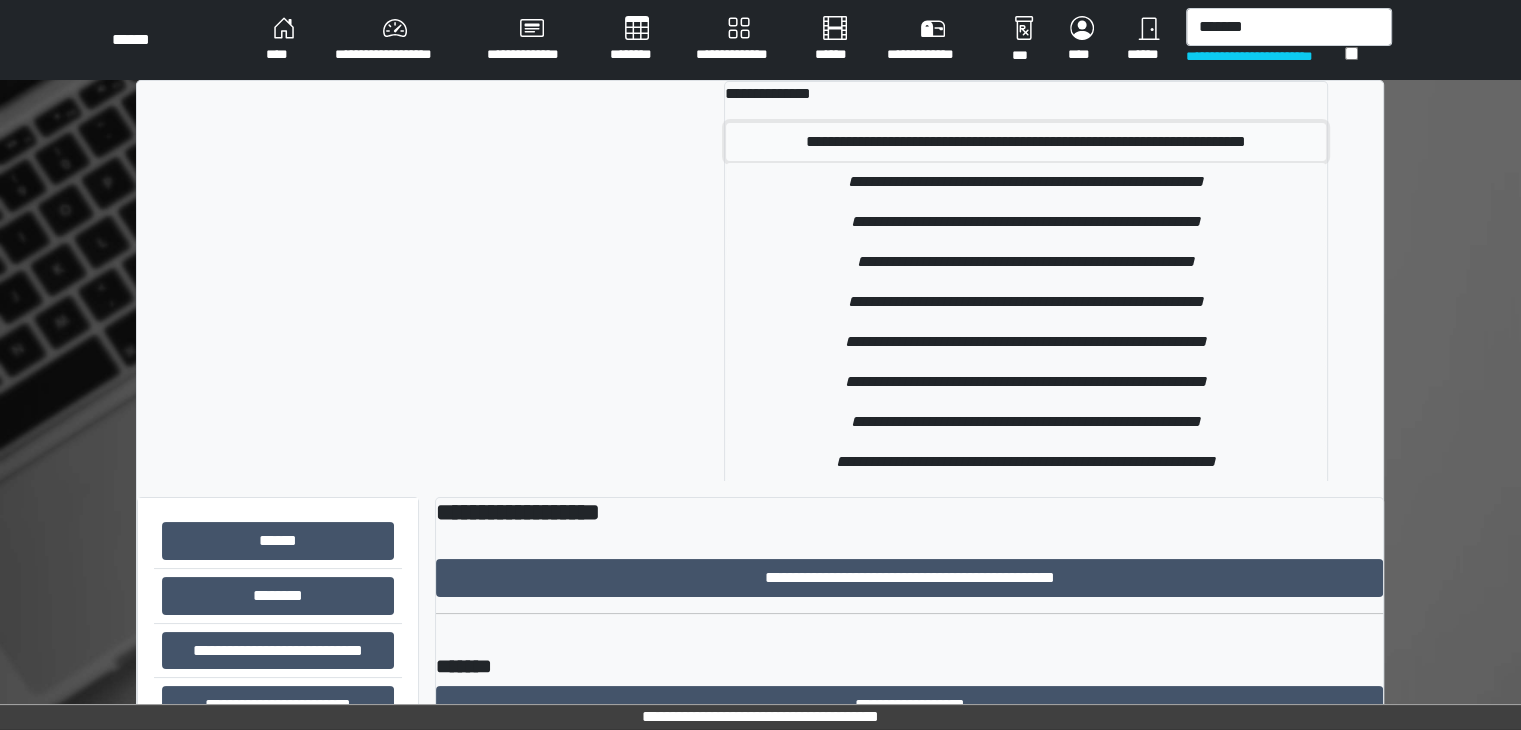 click on "**********" at bounding box center (1026, 142) 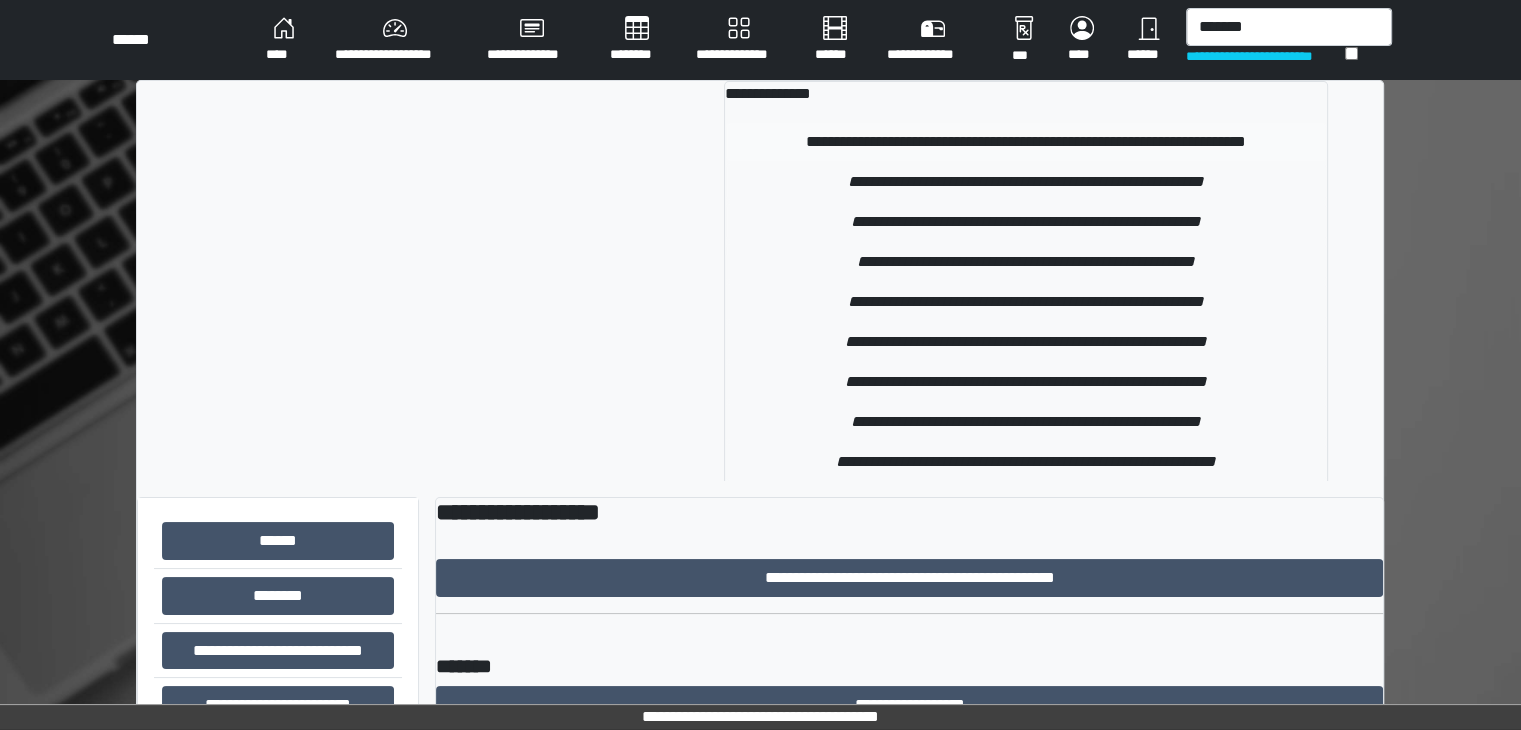 type 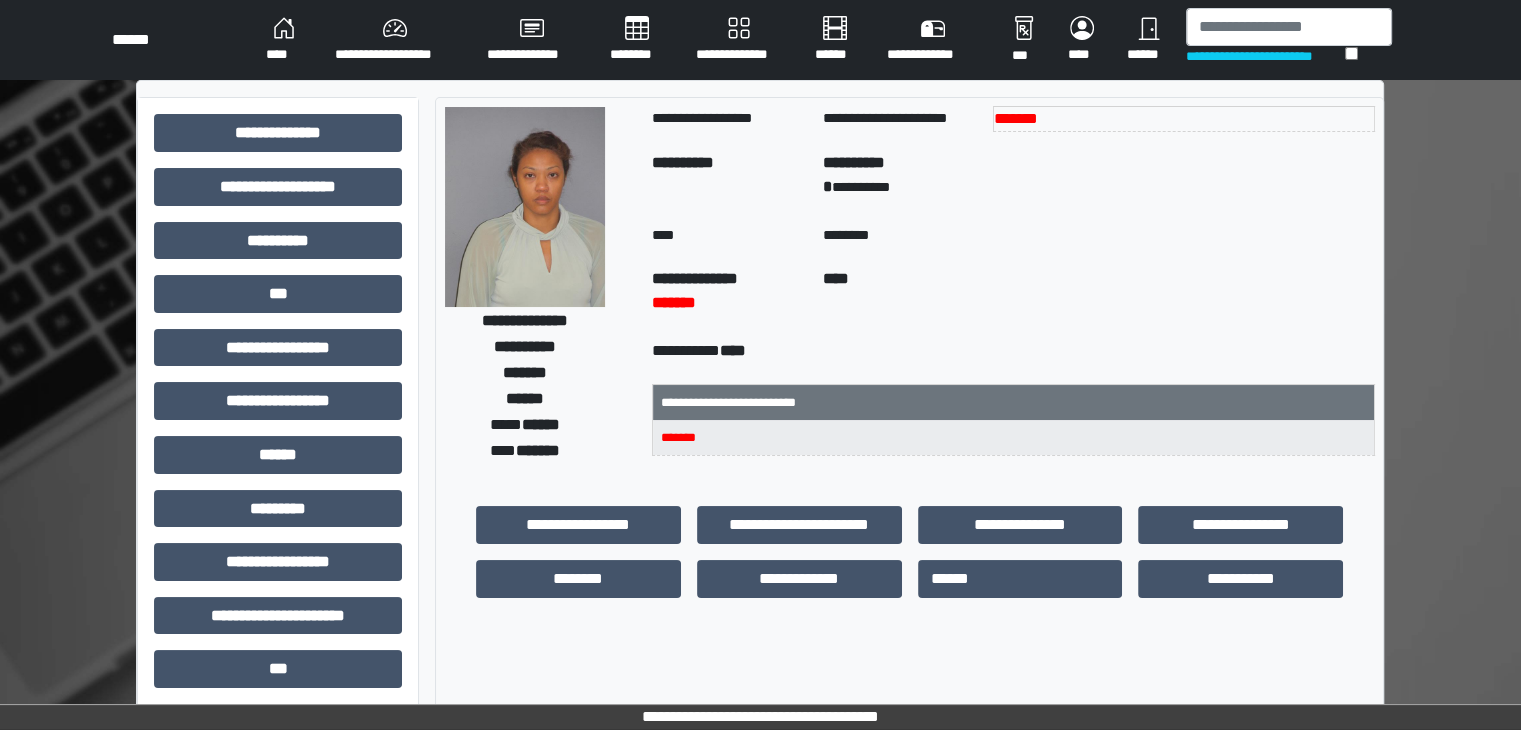 click on "*******" at bounding box center (1184, 214) 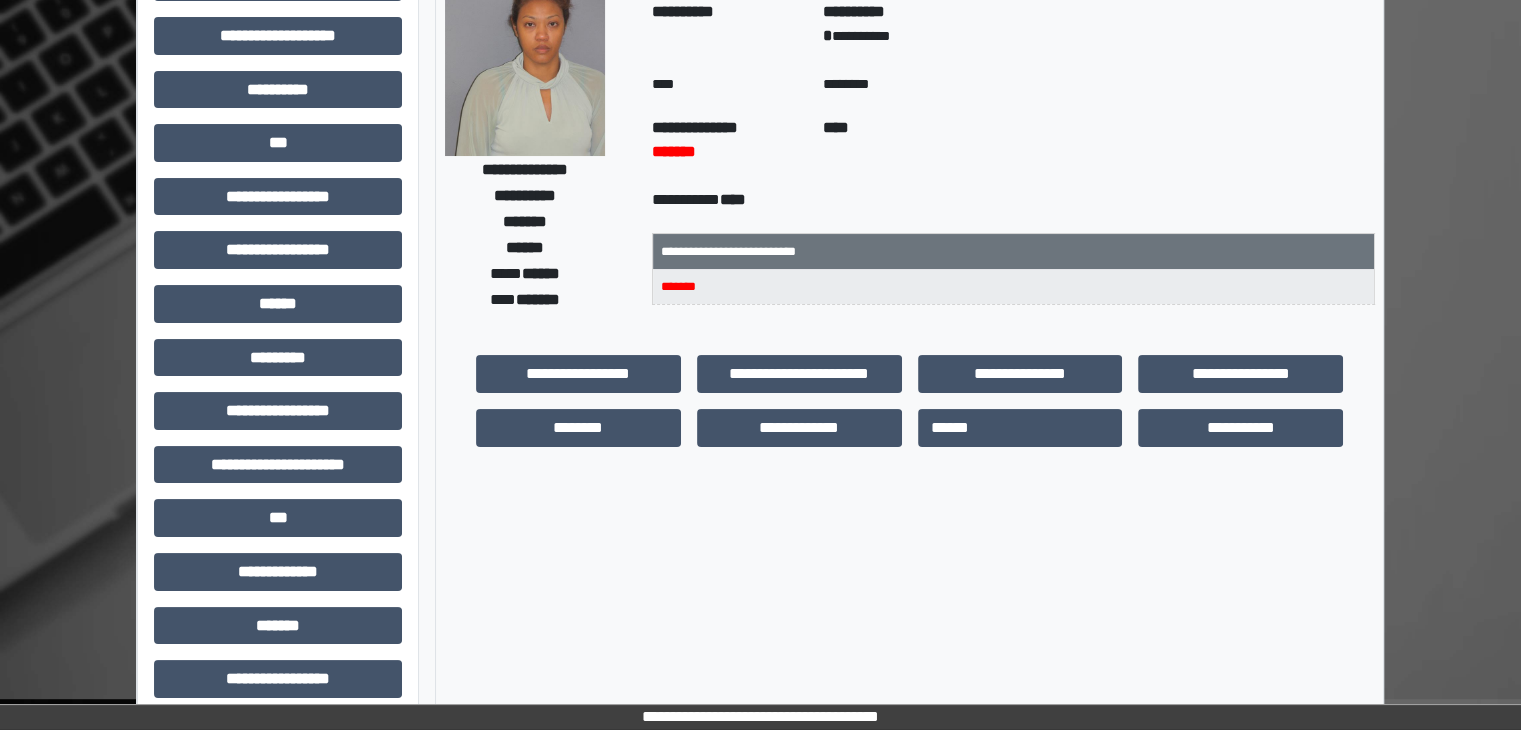scroll, scrollTop: 200, scrollLeft: 0, axis: vertical 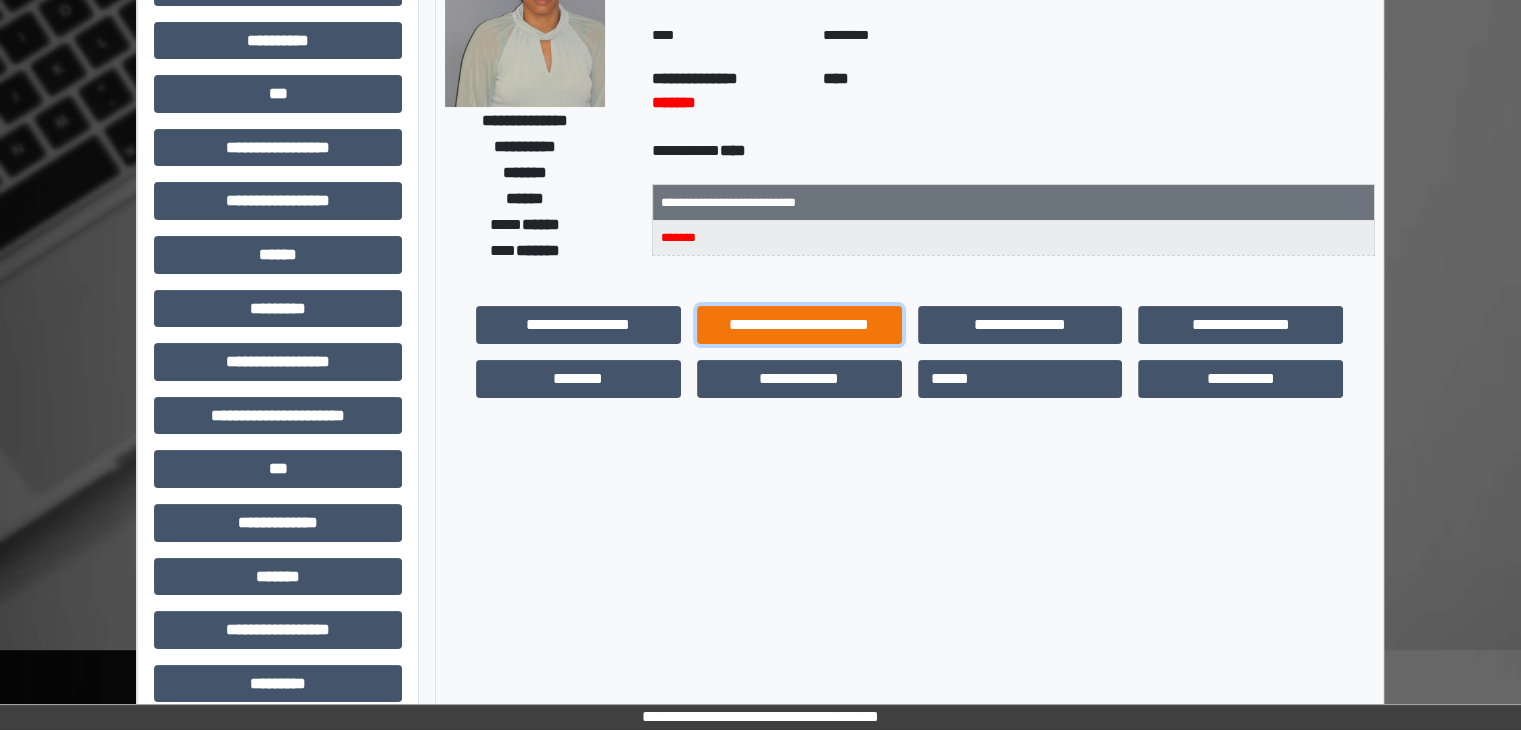 click on "**********" at bounding box center (799, 325) 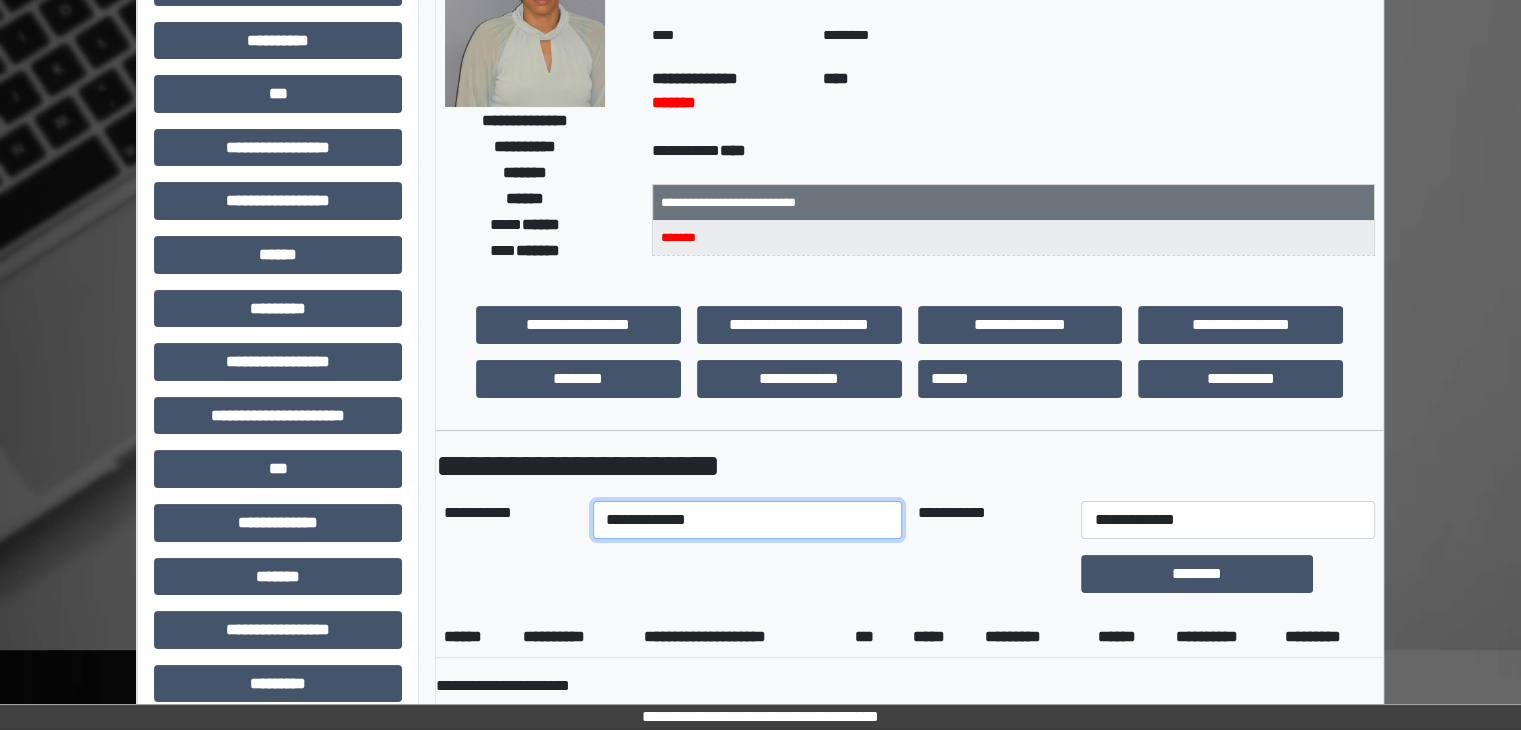 click on "**********" at bounding box center (747, 520) 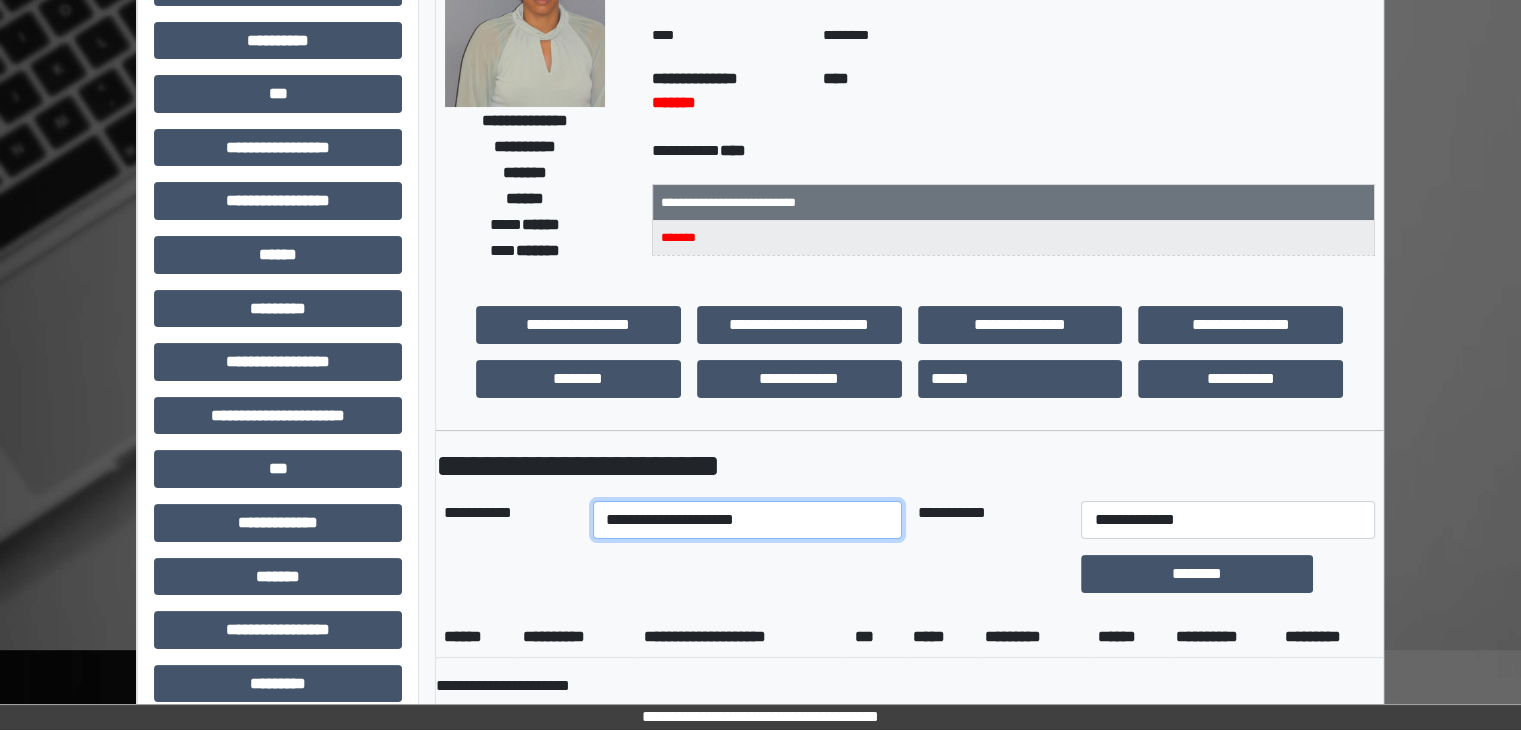 click on "**********" at bounding box center [747, 520] 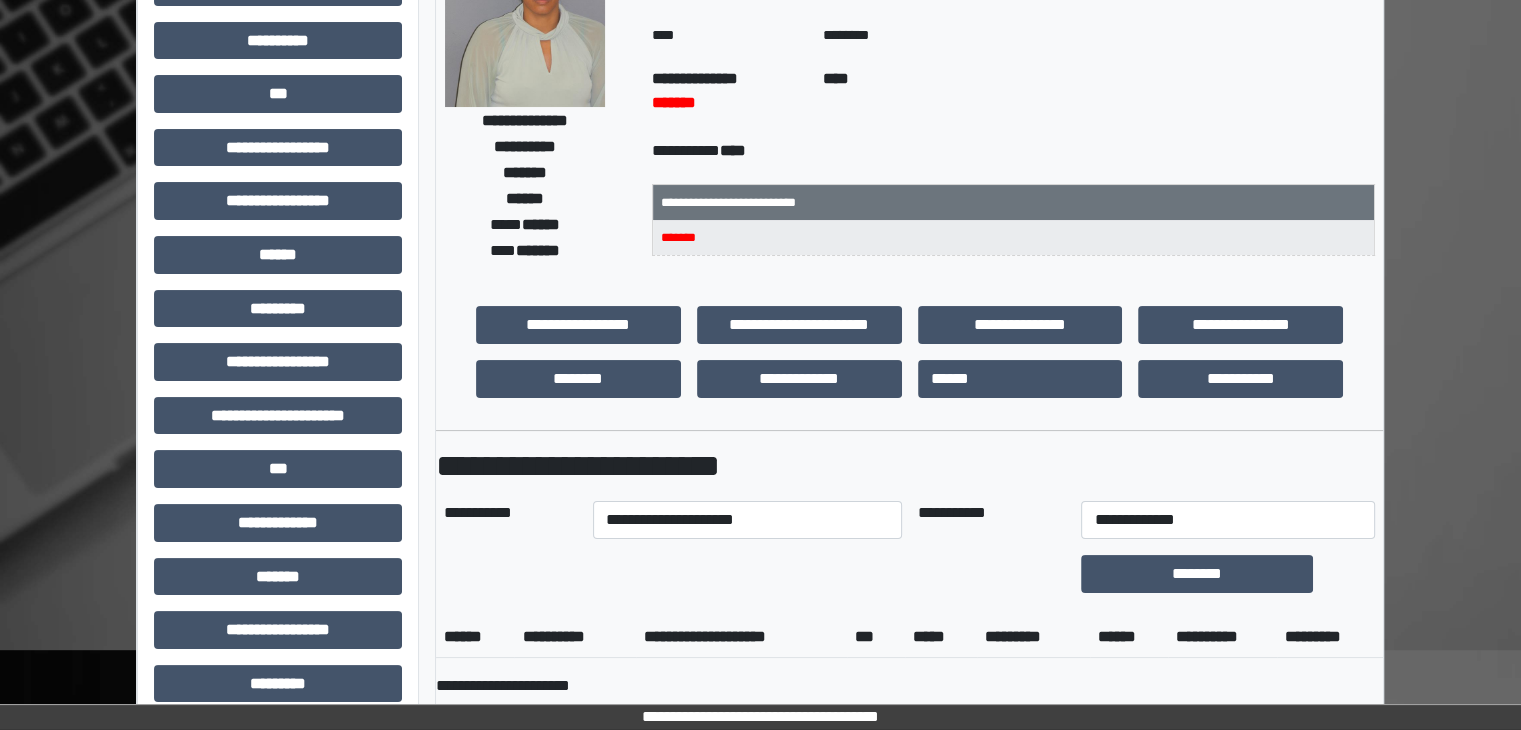click on "**********" at bounding box center (1013, 225) 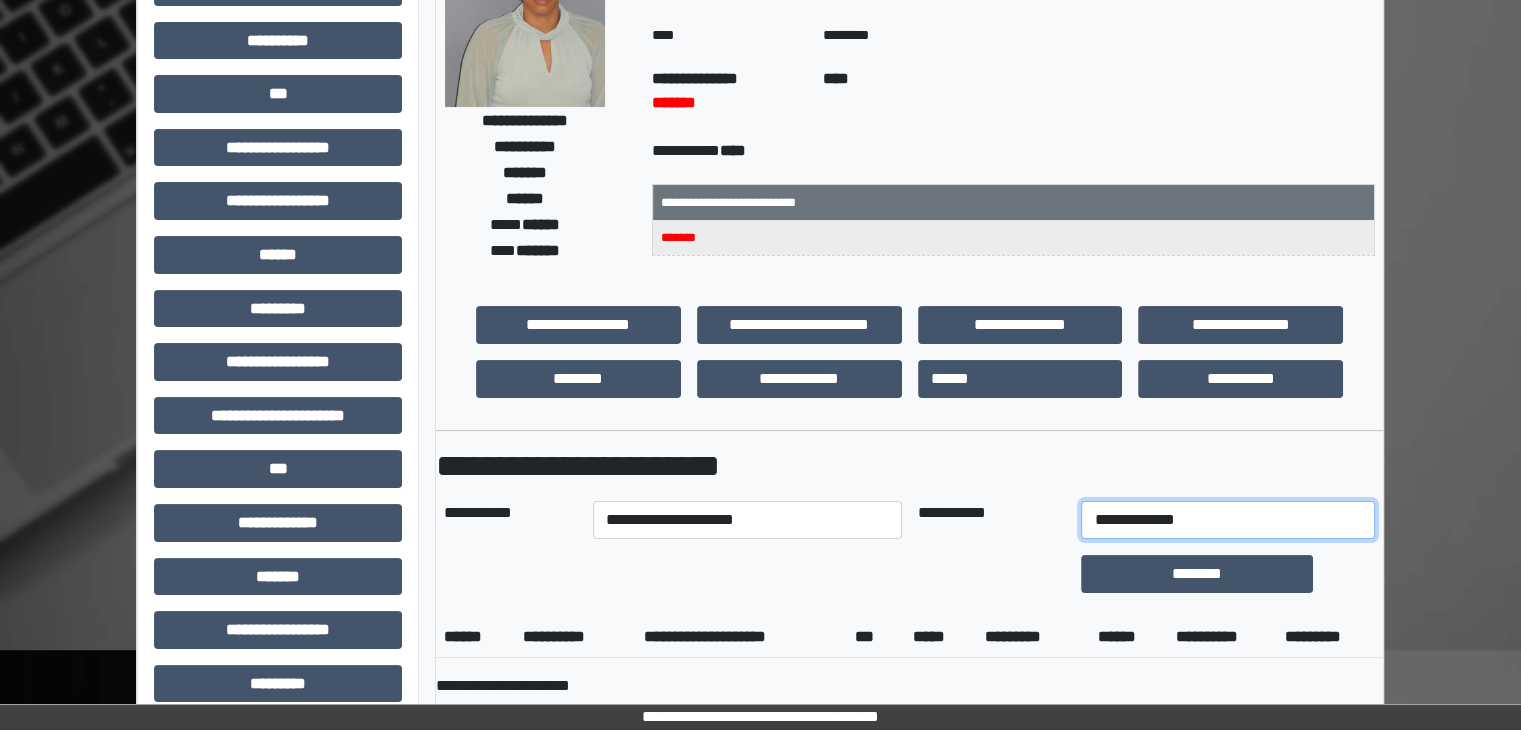click on "**********" at bounding box center (1227, 520) 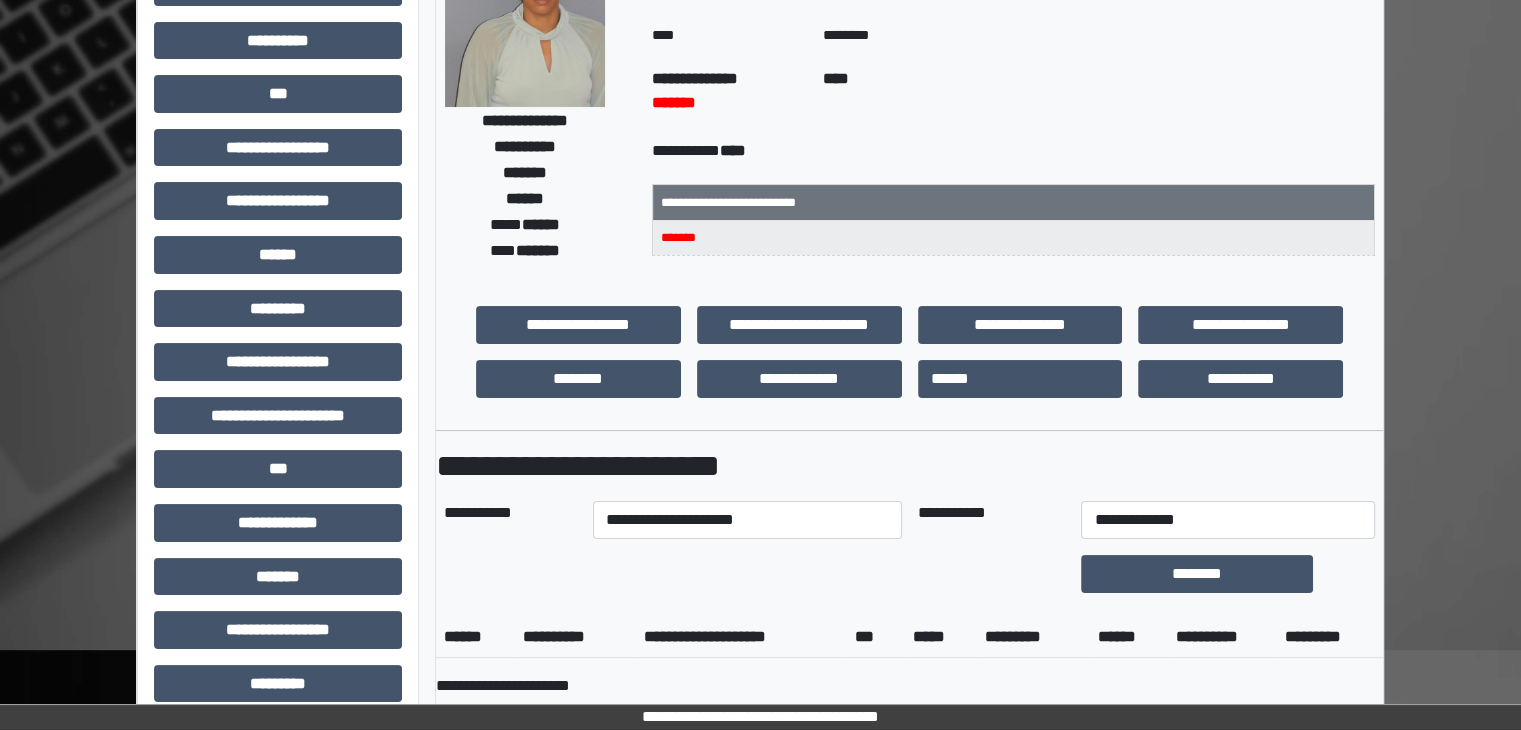 drag, startPoint x: 1073, startPoint y: 591, endPoint x: 1049, endPoint y: 563, distance: 36.878178 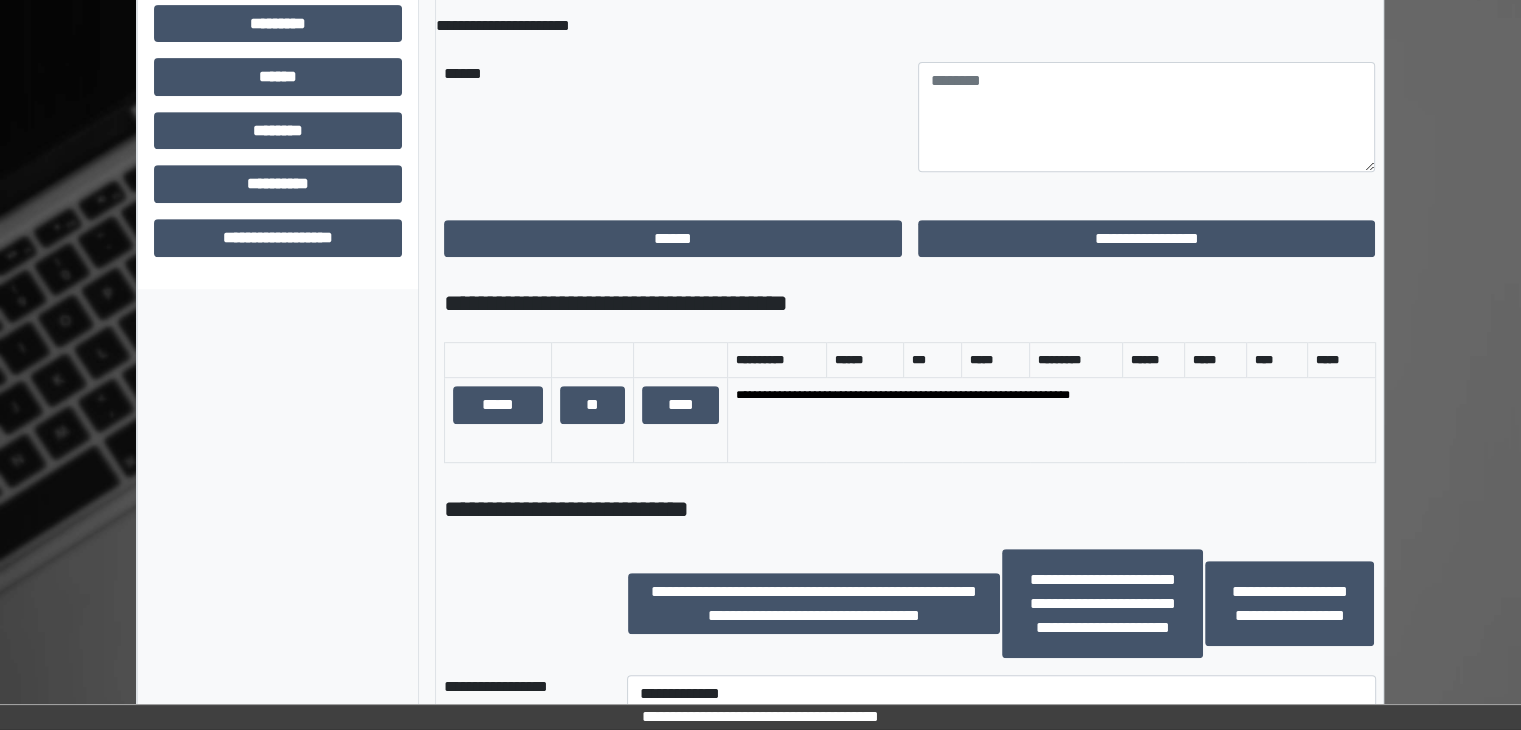 scroll, scrollTop: 1000, scrollLeft: 0, axis: vertical 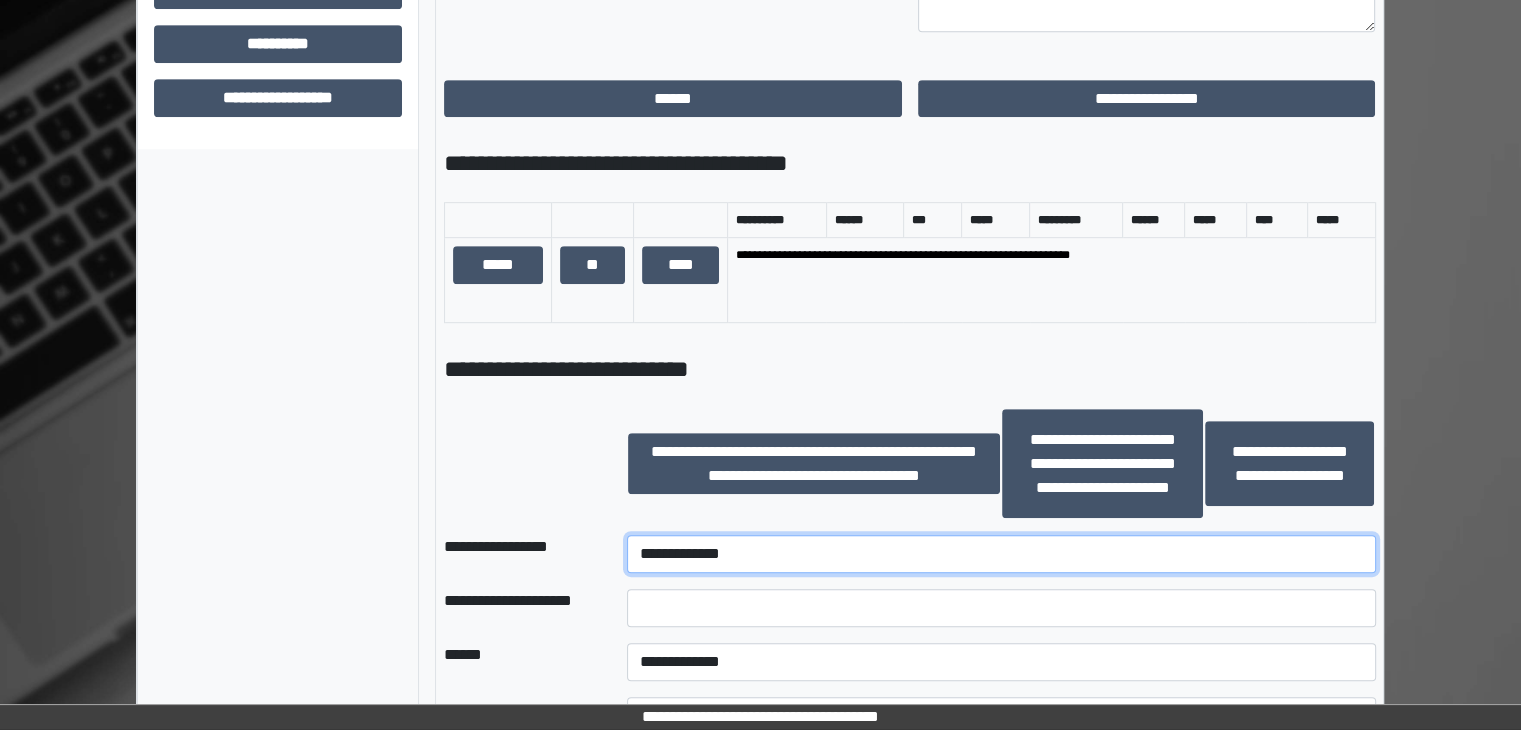 click on "**********" at bounding box center (1001, 554) 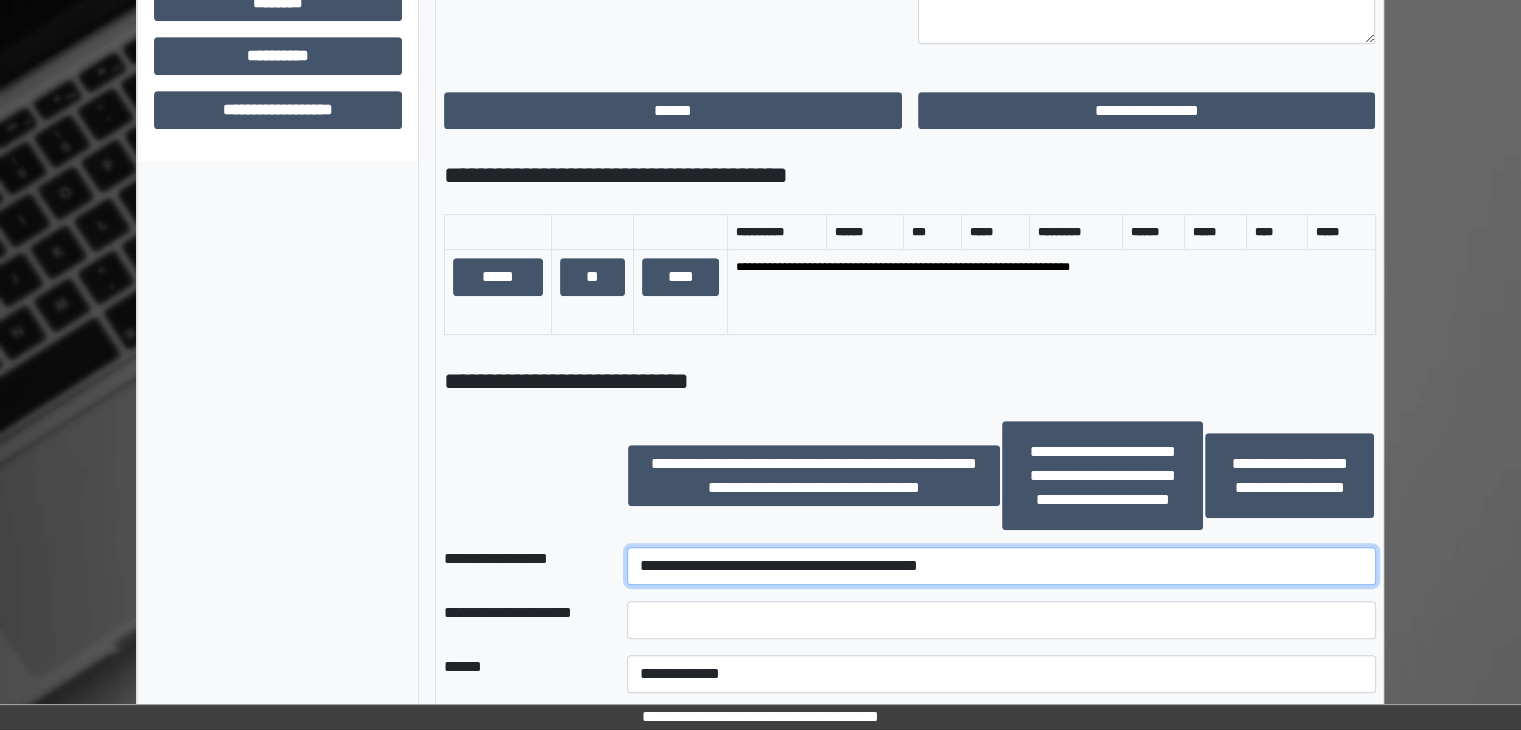 scroll, scrollTop: 1000, scrollLeft: 0, axis: vertical 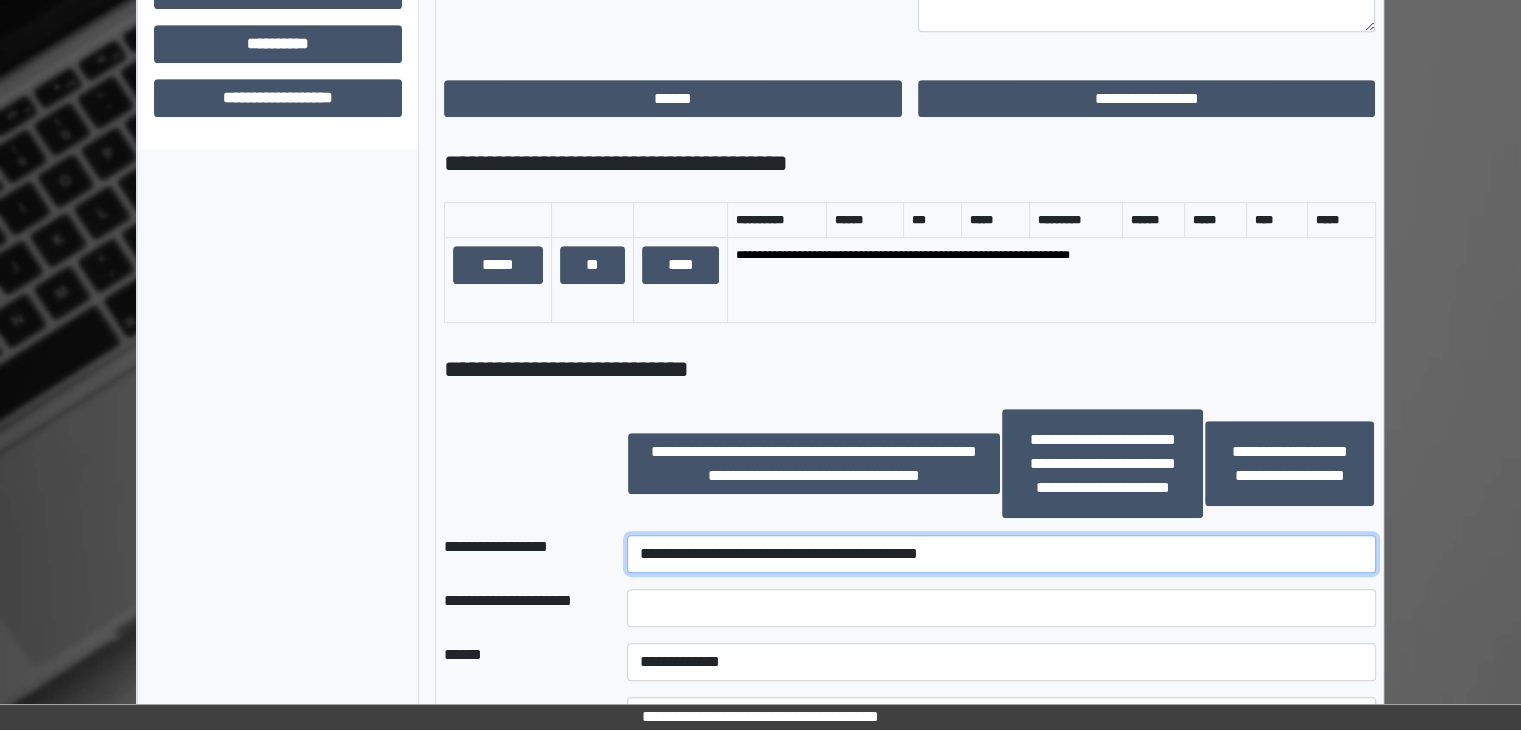 click on "**********" at bounding box center (1001, 554) 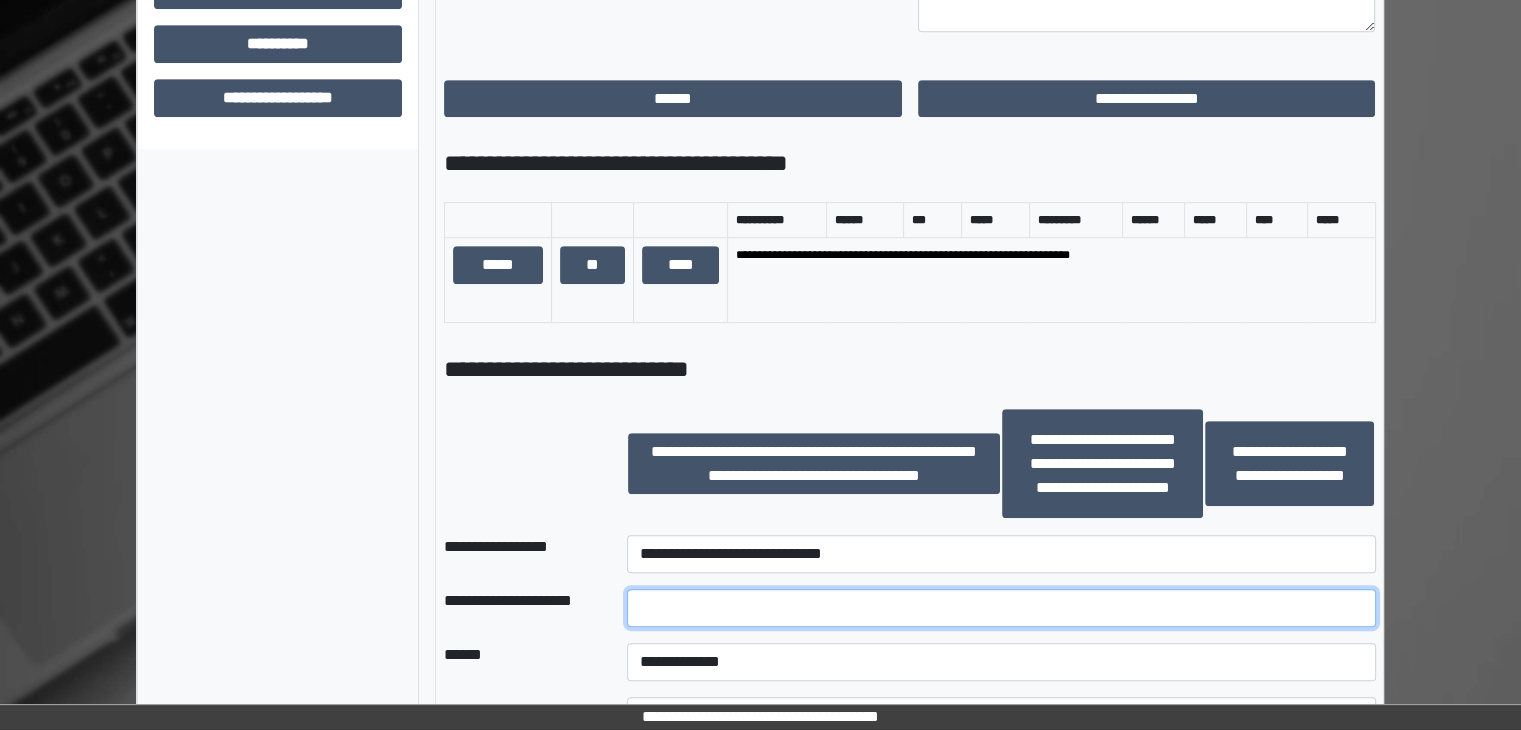 click at bounding box center (1001, 608) 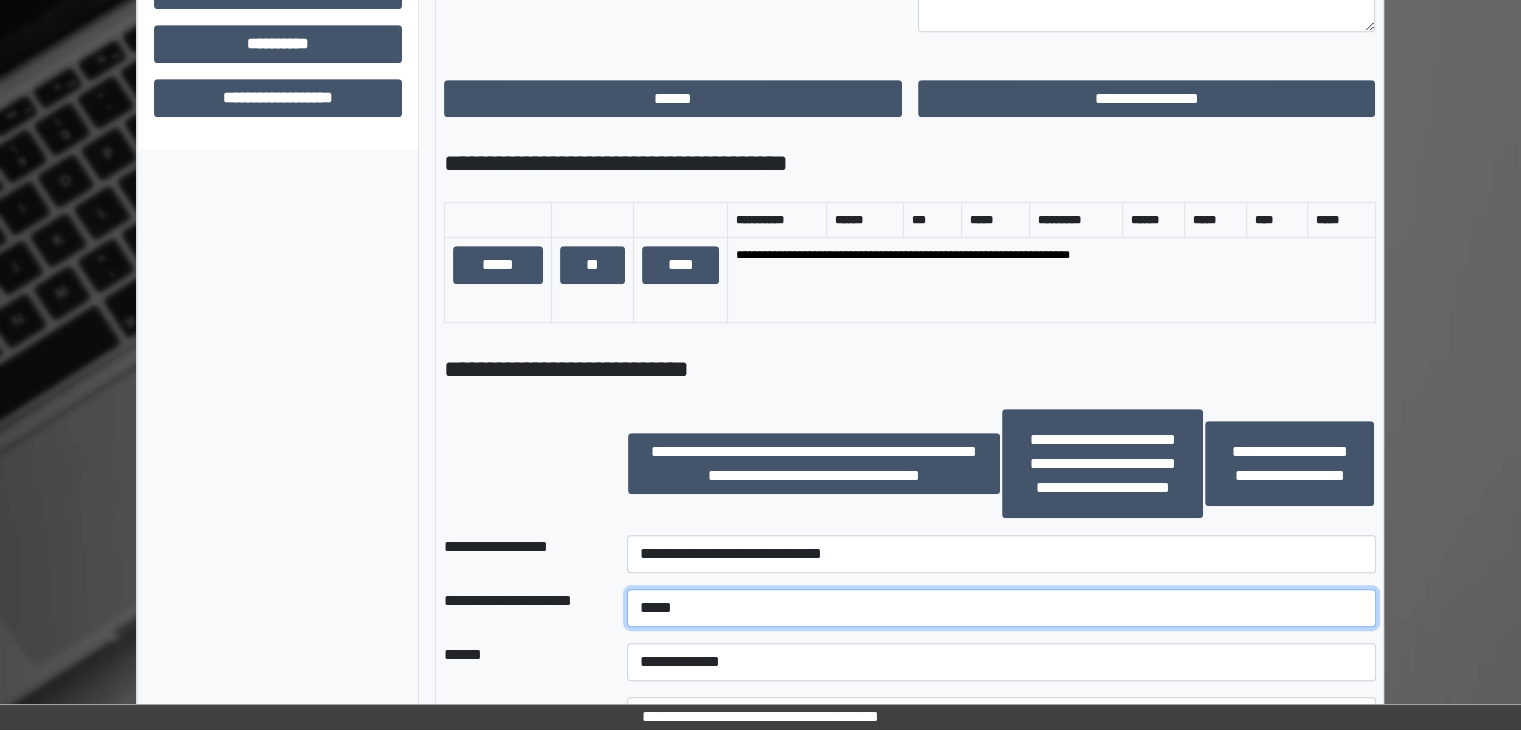 type on "*****" 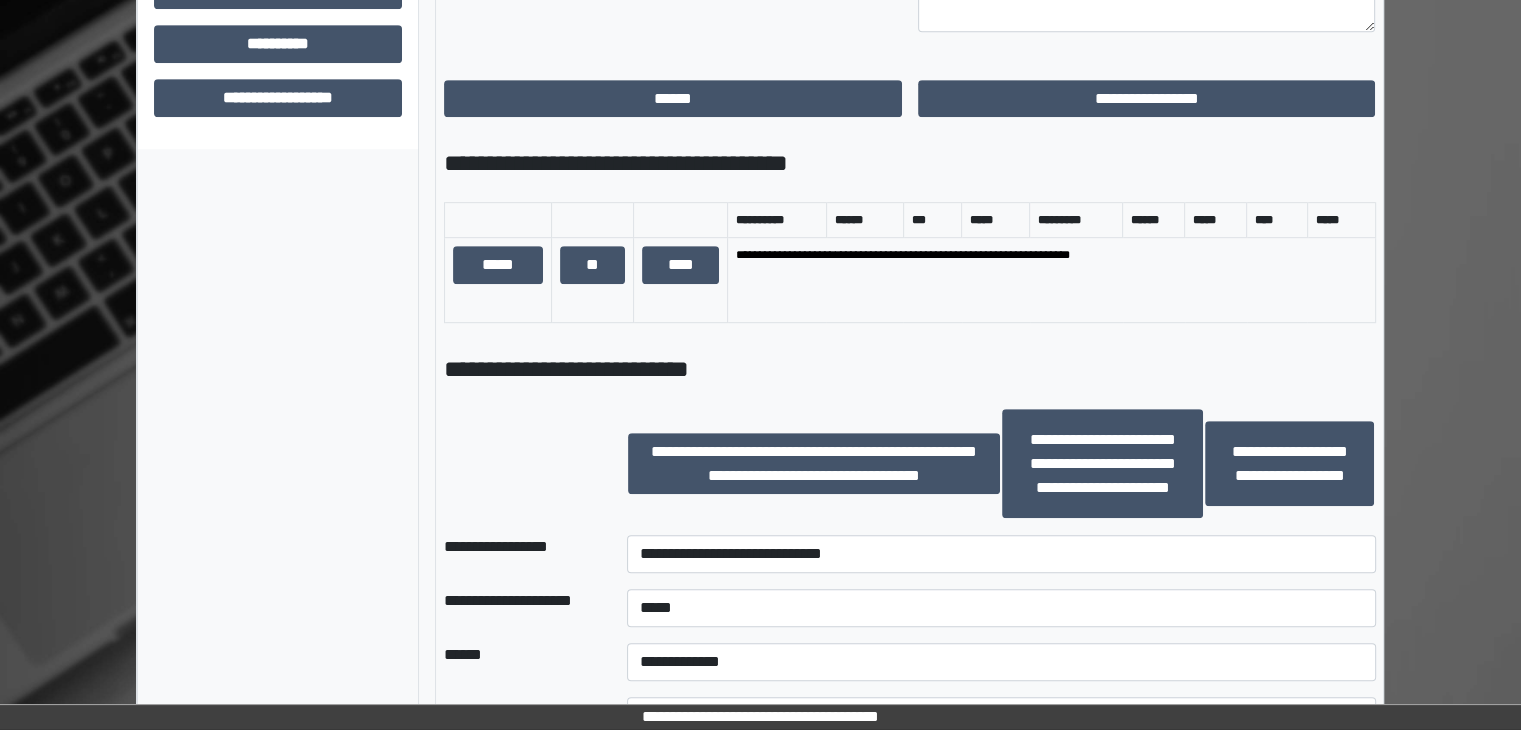 click on "**********" at bounding box center [519, 554] 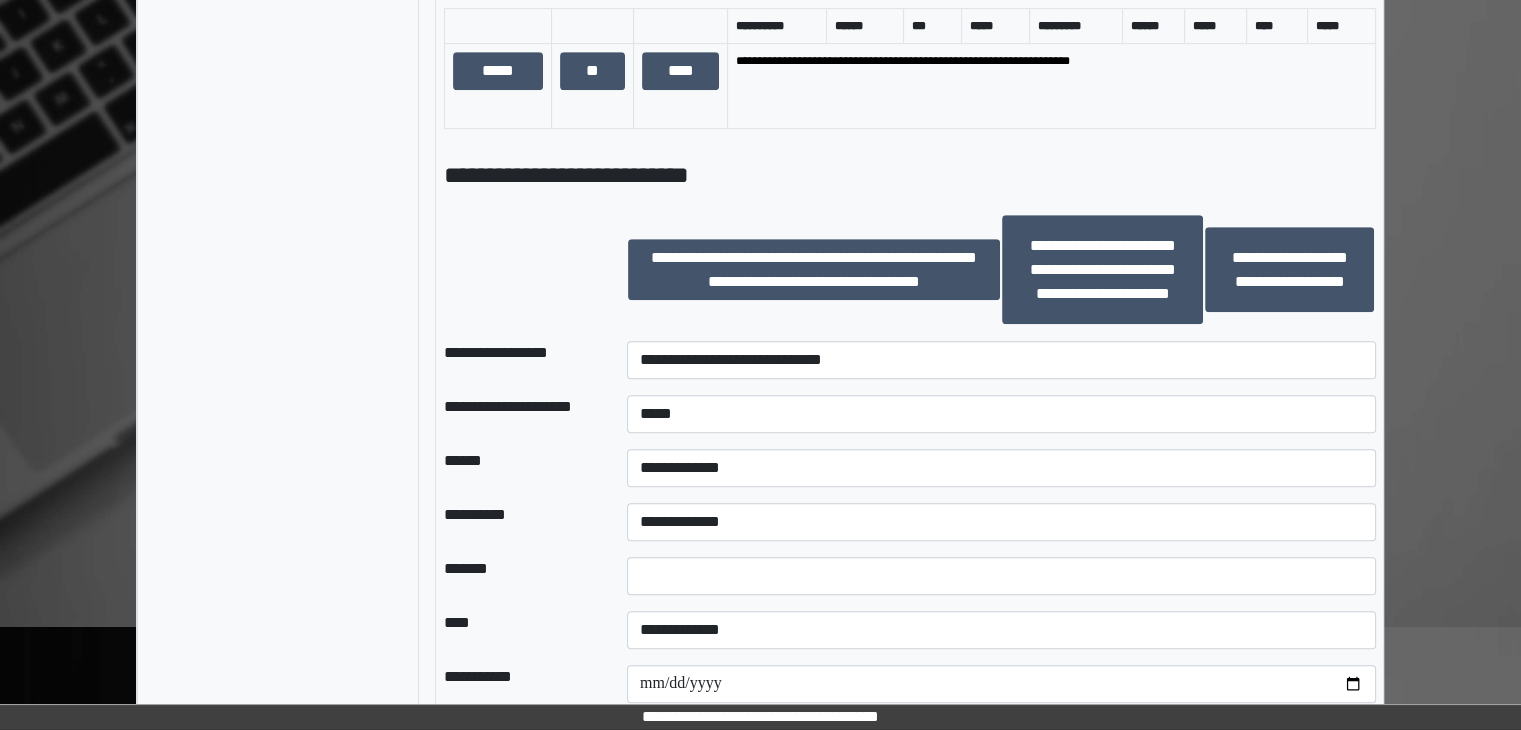 scroll, scrollTop: 1200, scrollLeft: 0, axis: vertical 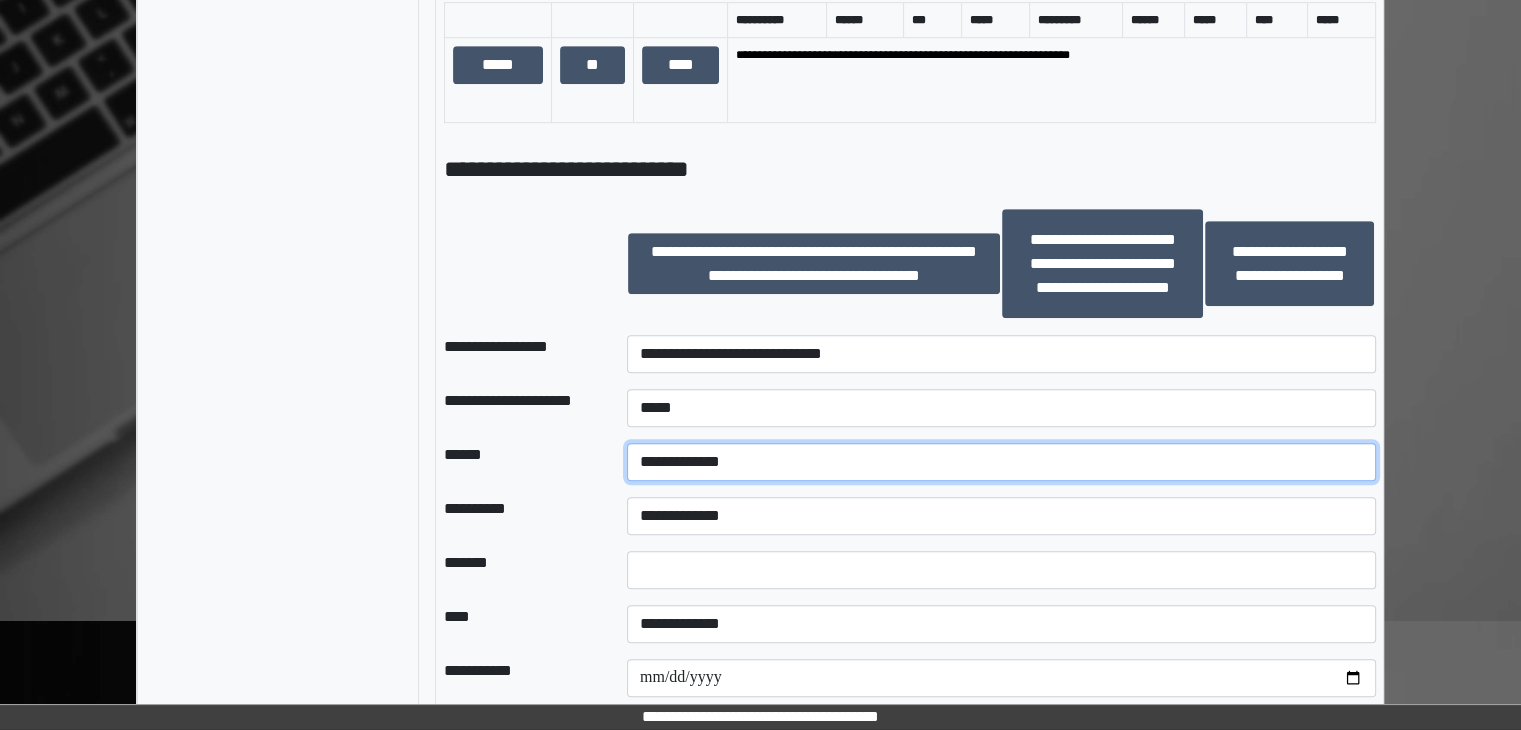 click on "**********" at bounding box center [1001, 462] 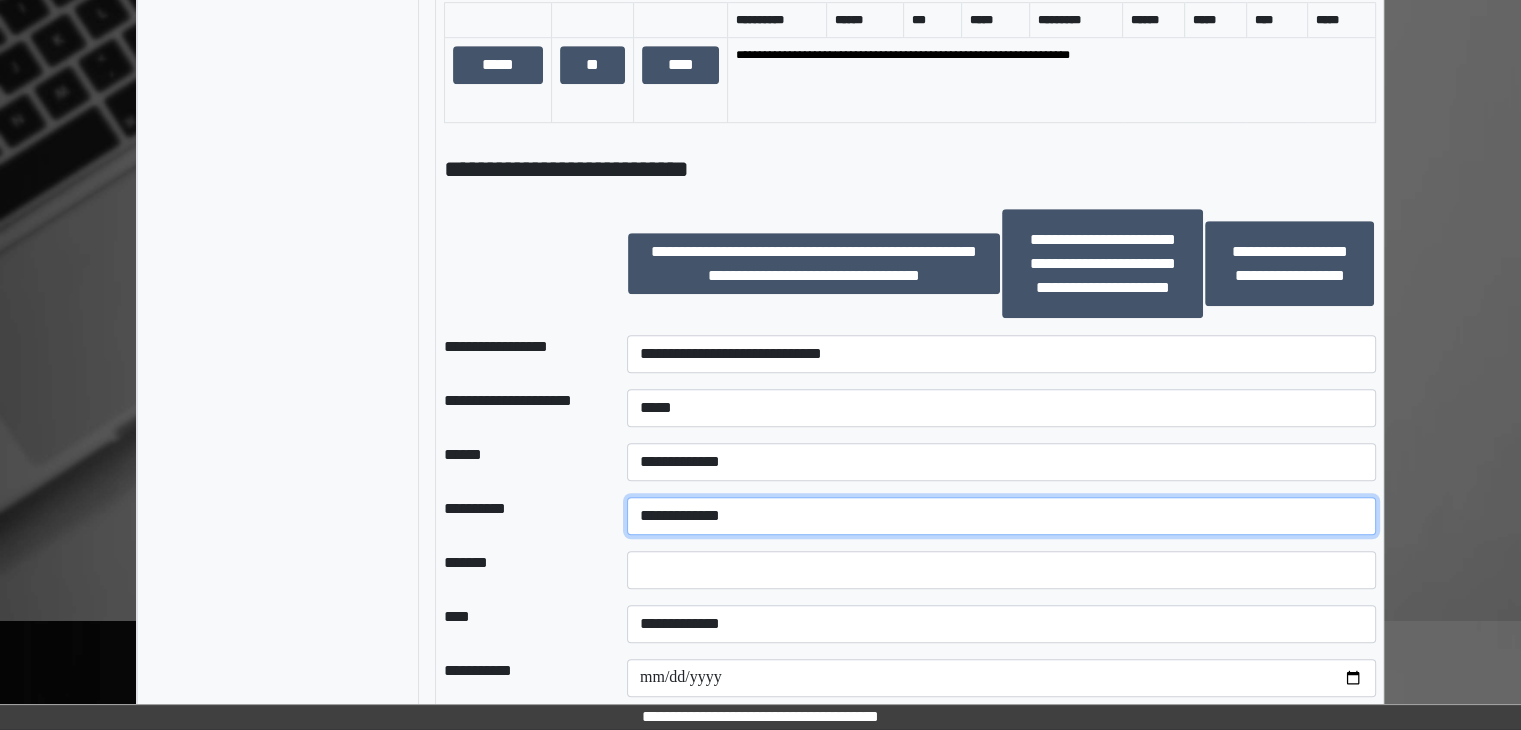 click on "**********" at bounding box center (1001, 516) 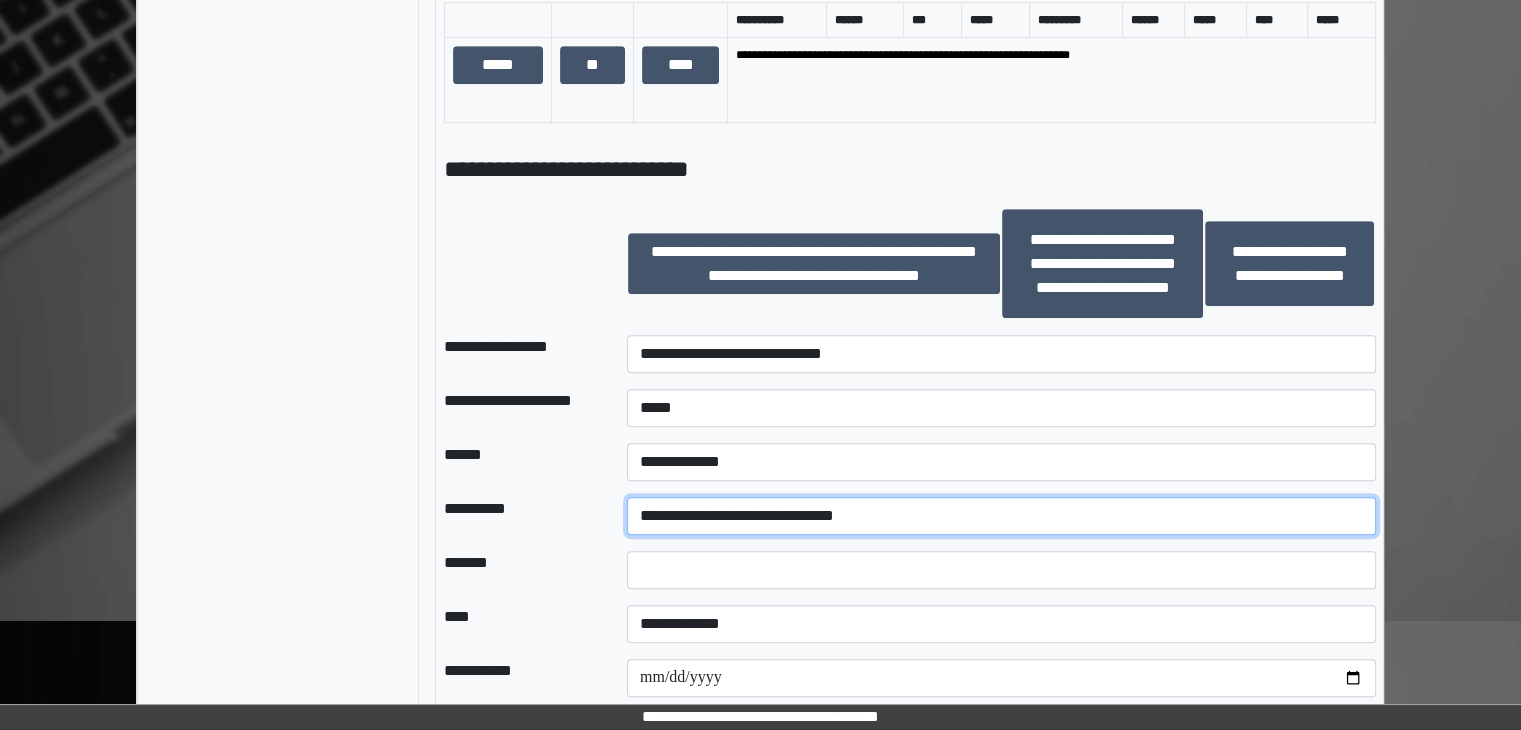 click on "**********" at bounding box center [1001, 516] 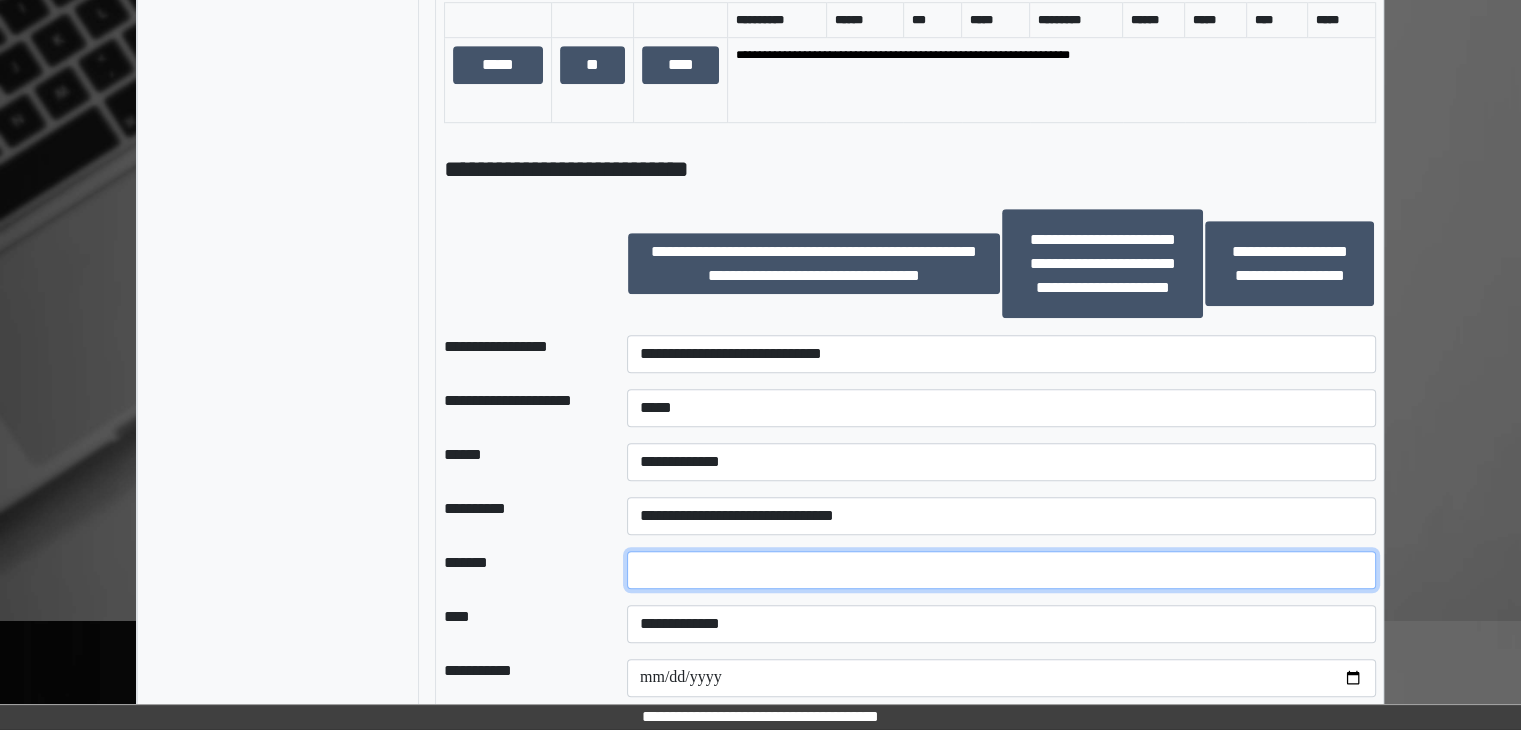 click at bounding box center [1001, 570] 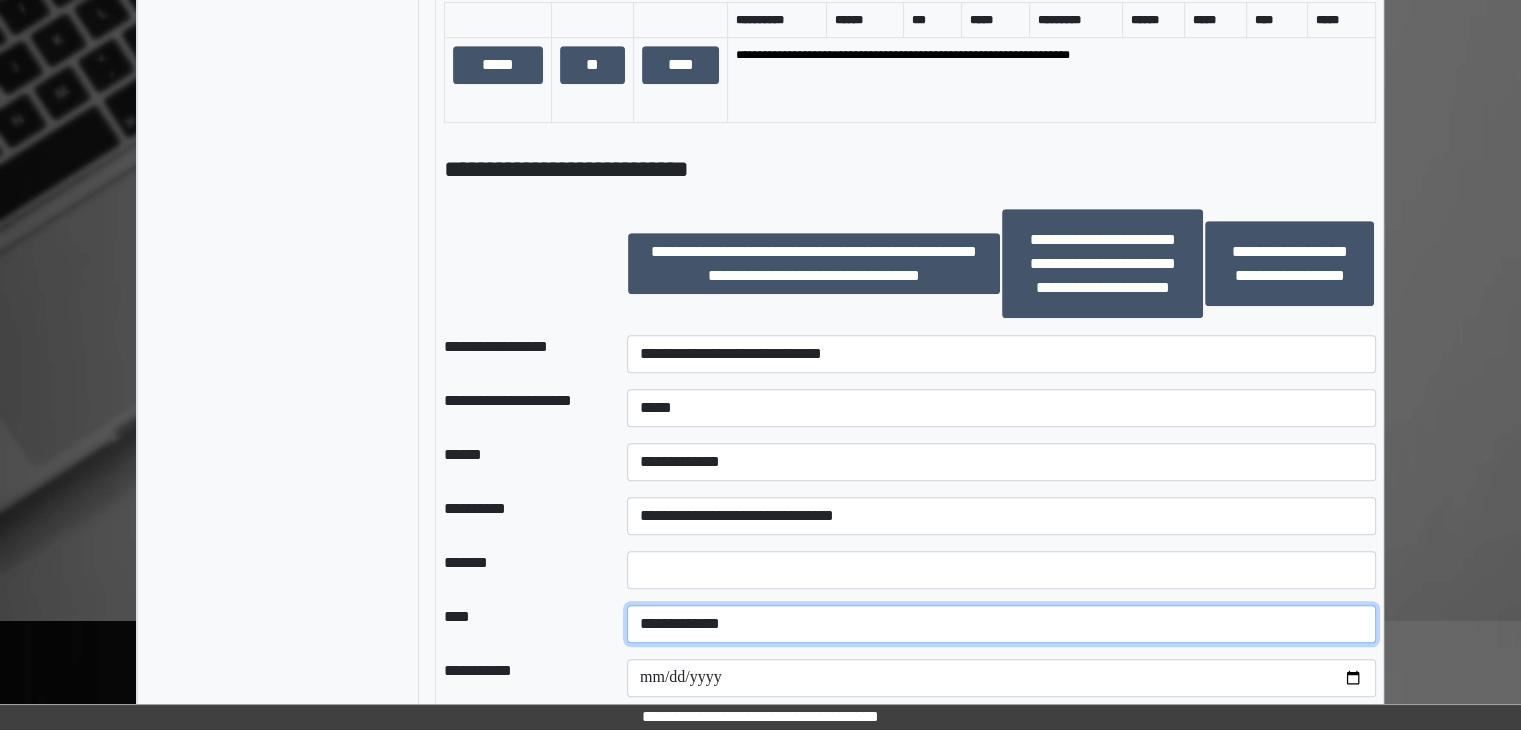 click on "**********" at bounding box center [1001, 624] 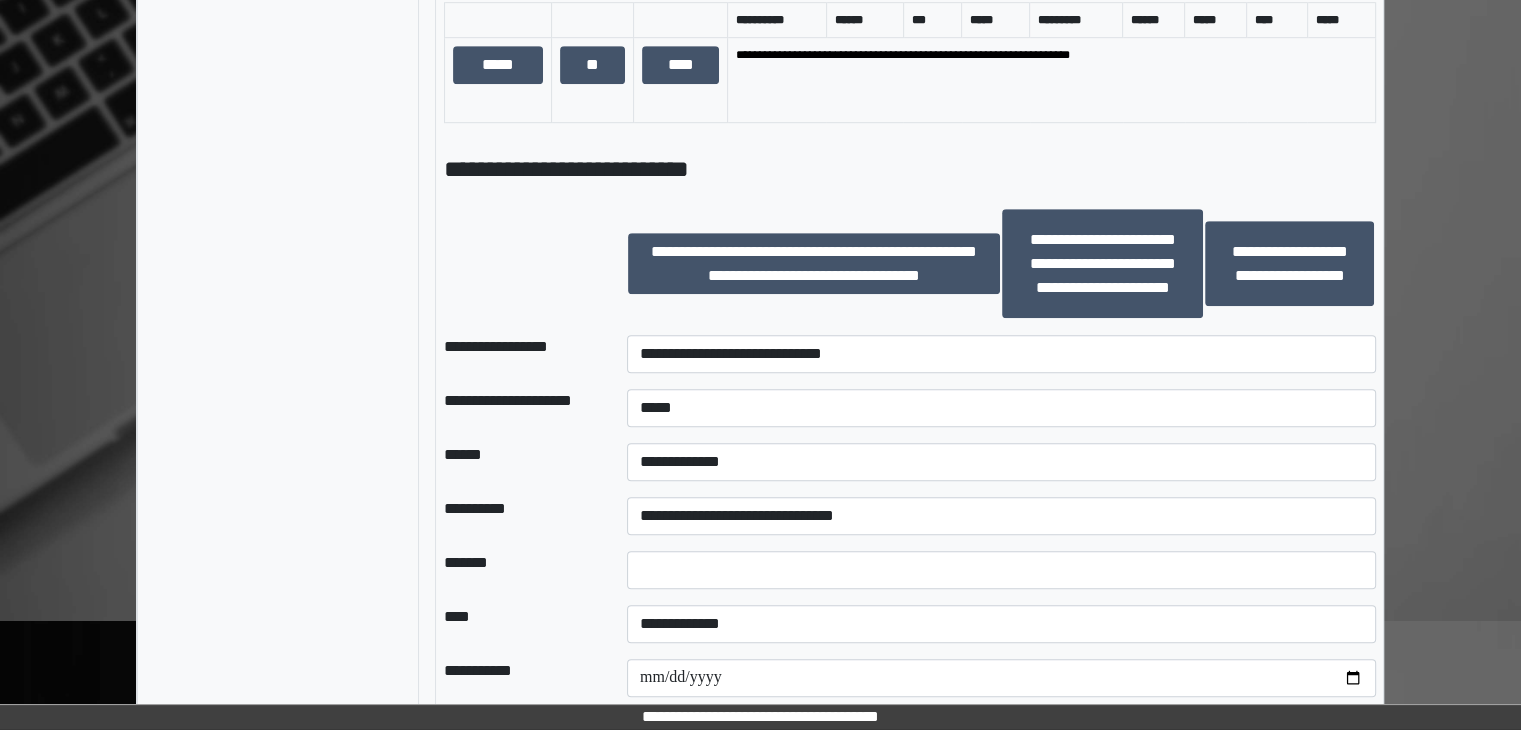 click on "*******" at bounding box center (519, 570) 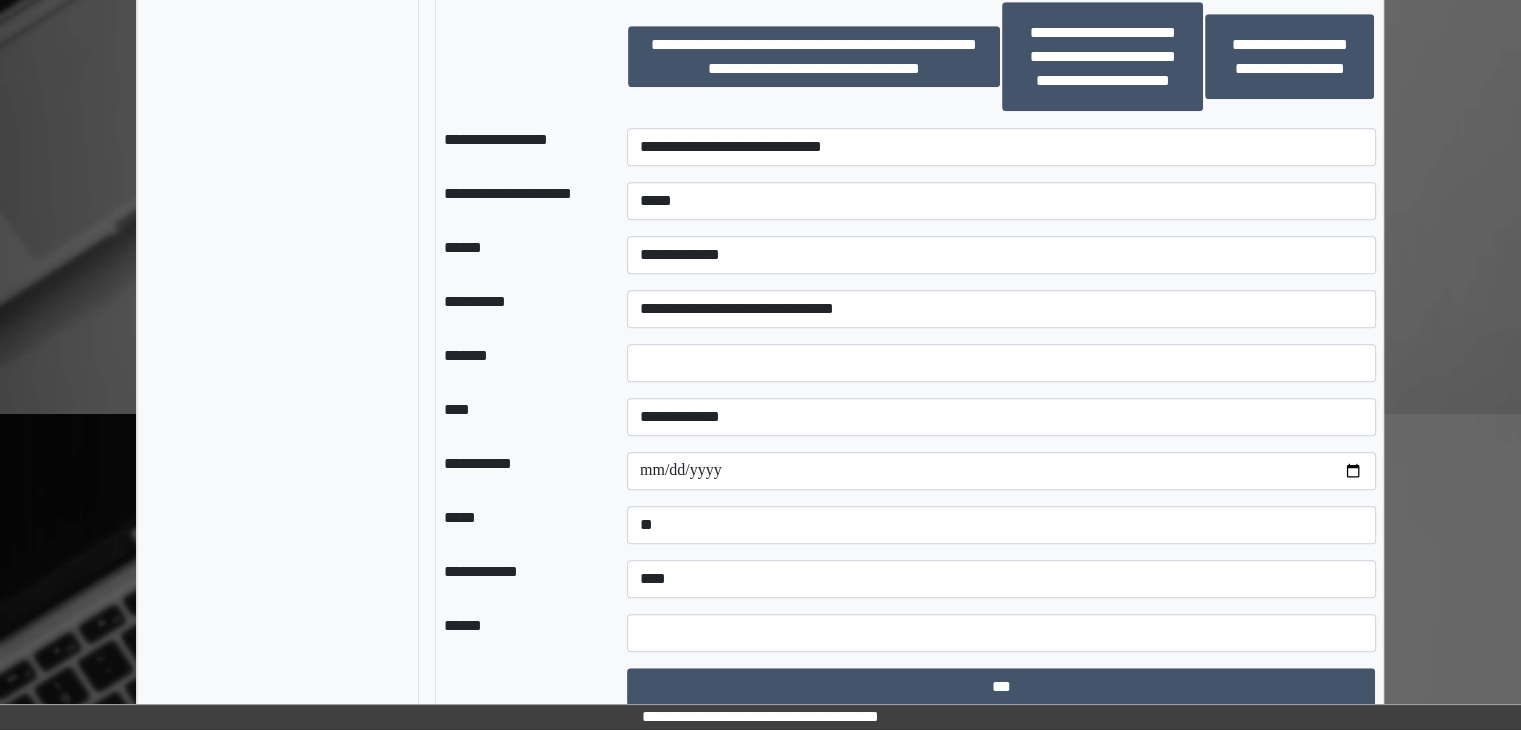 scroll, scrollTop: 1419, scrollLeft: 0, axis: vertical 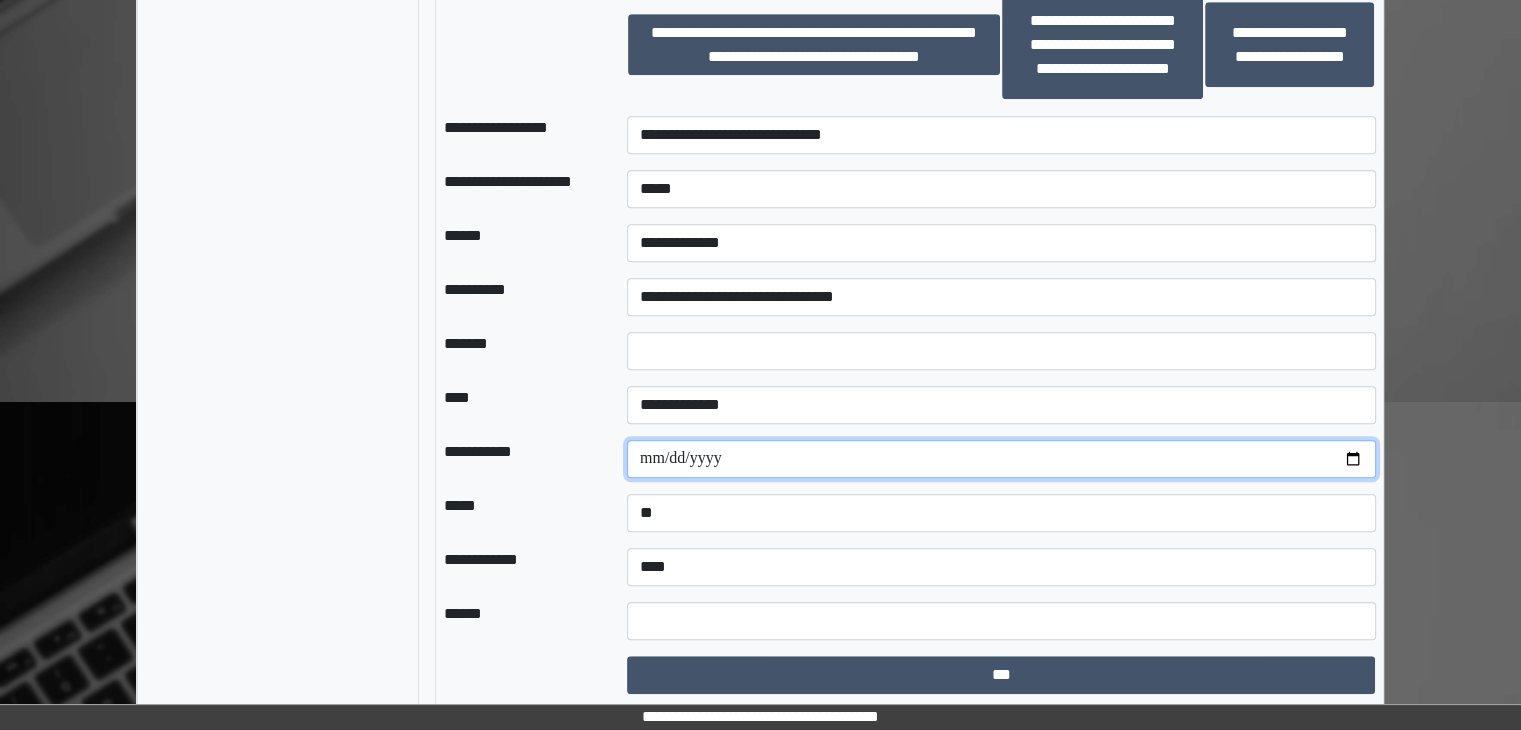click at bounding box center [1001, 459] 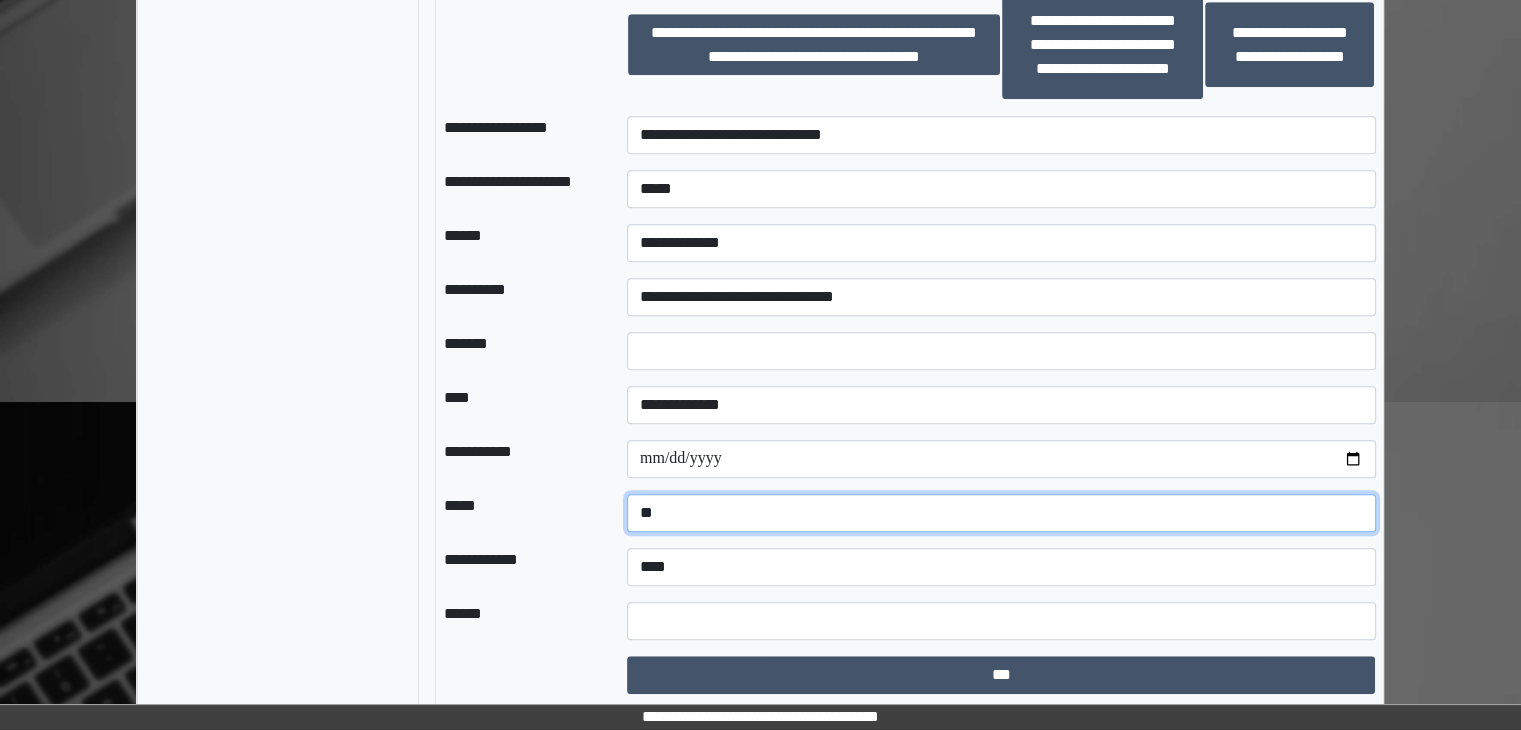 click on "**********" at bounding box center (1001, 513) 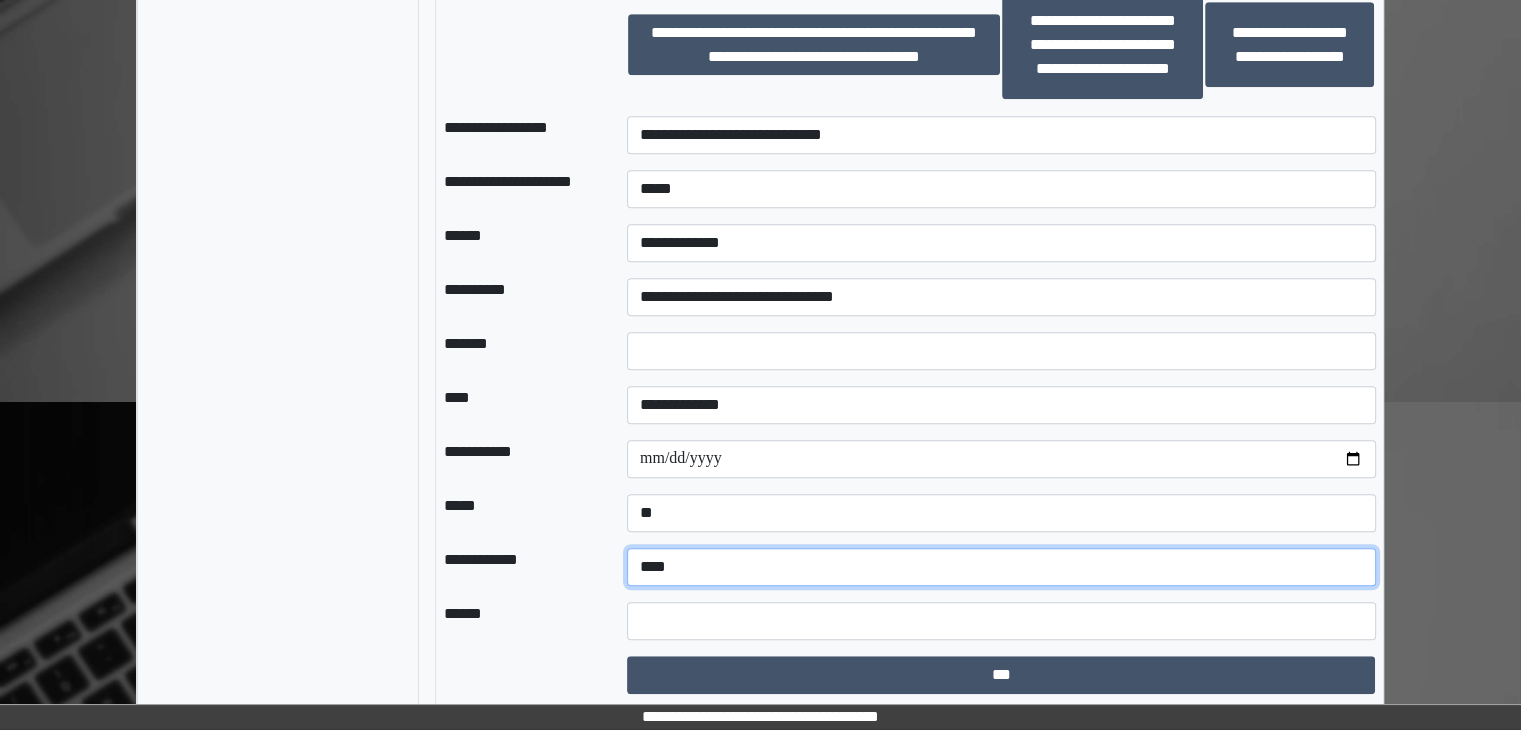 click on "**********" at bounding box center (1001, 567) 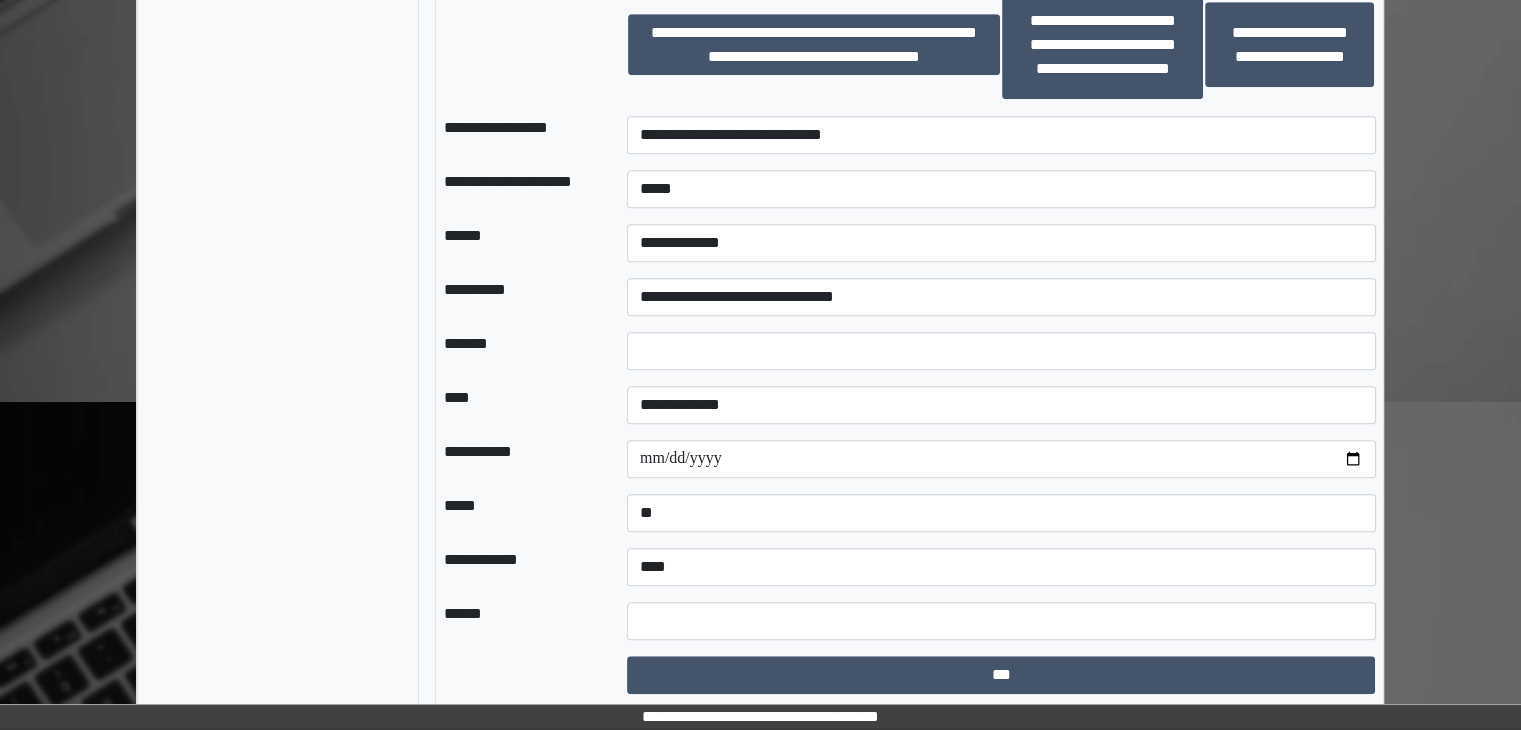 click on "*****" at bounding box center (519, 513) 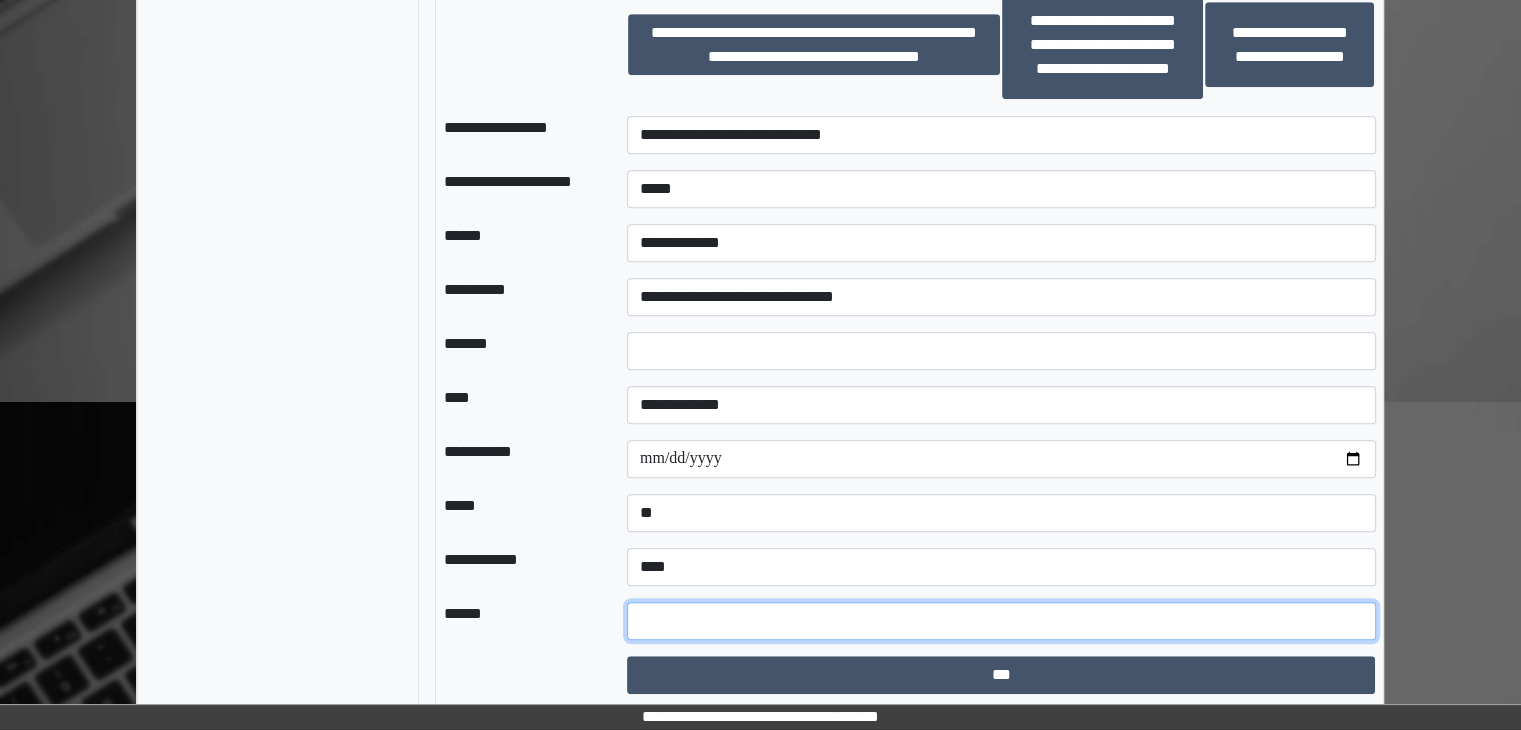 click at bounding box center (1001, 621) 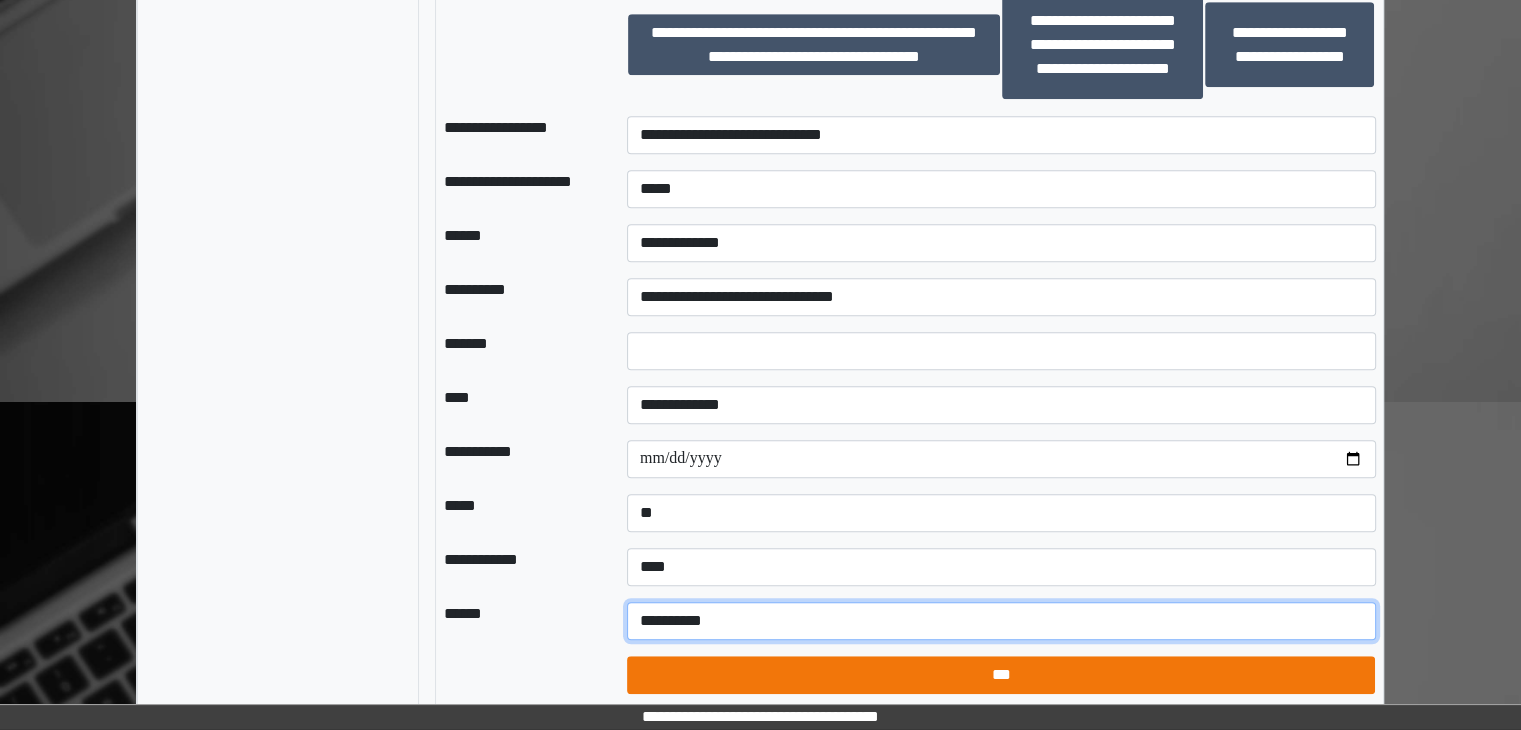 type on "**********" 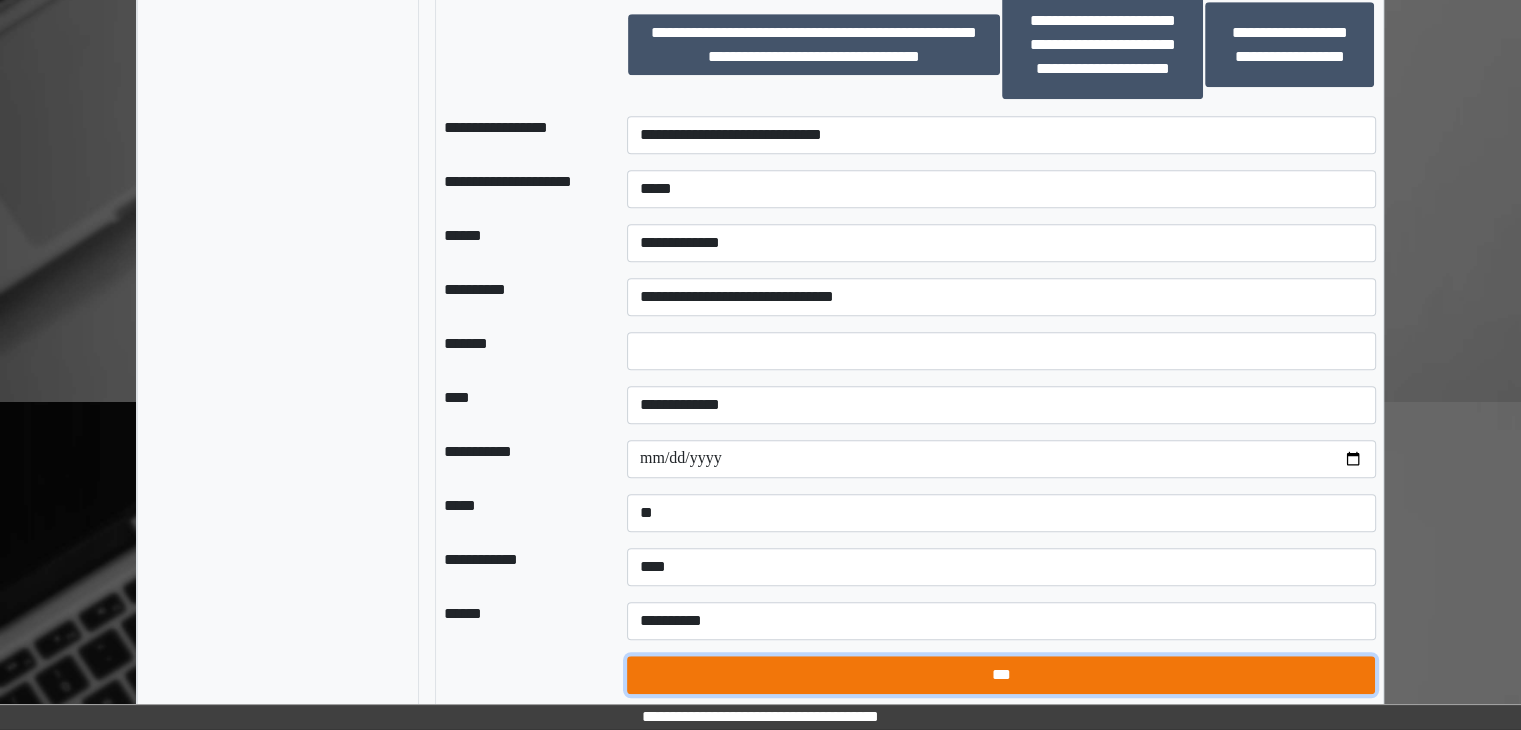click on "***" at bounding box center [1001, 675] 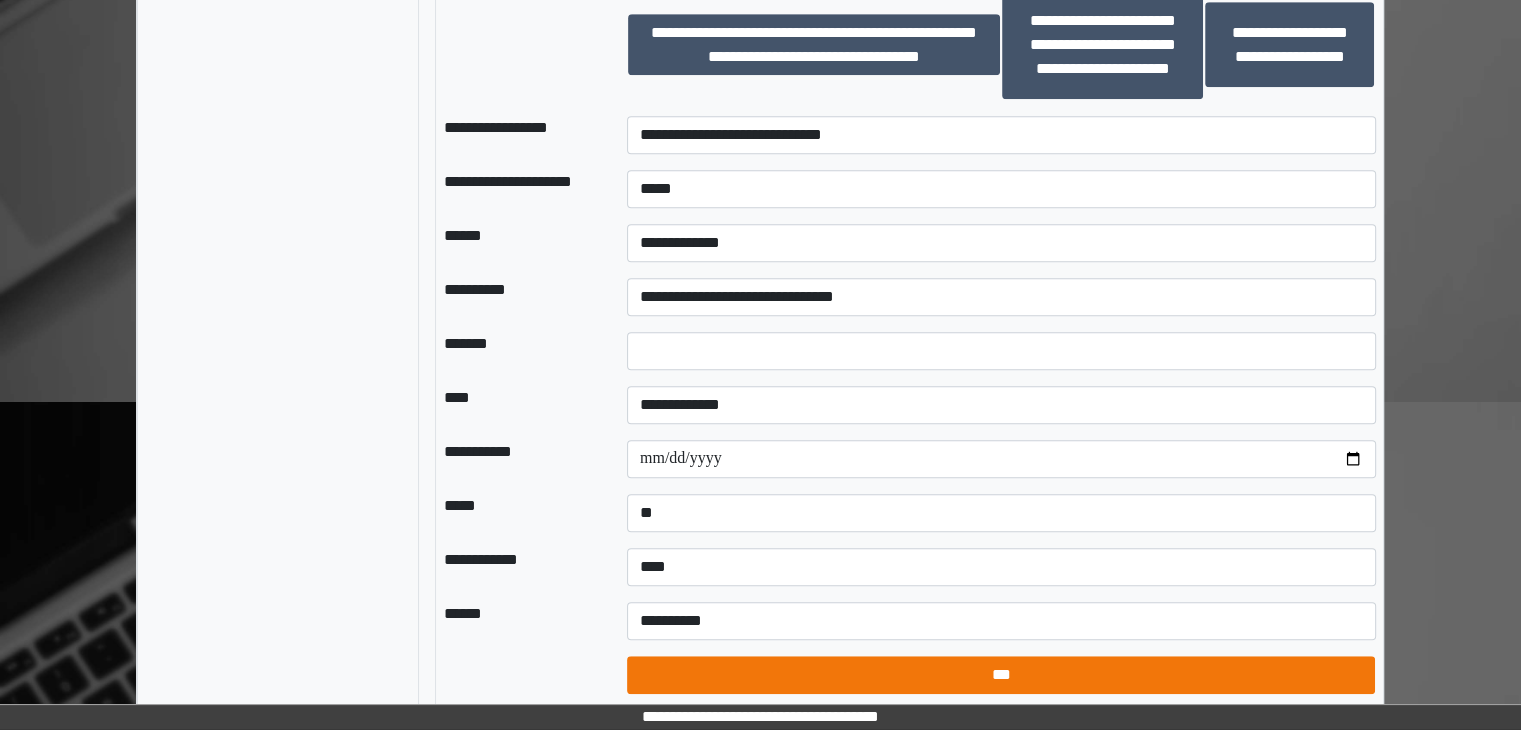 select on "*" 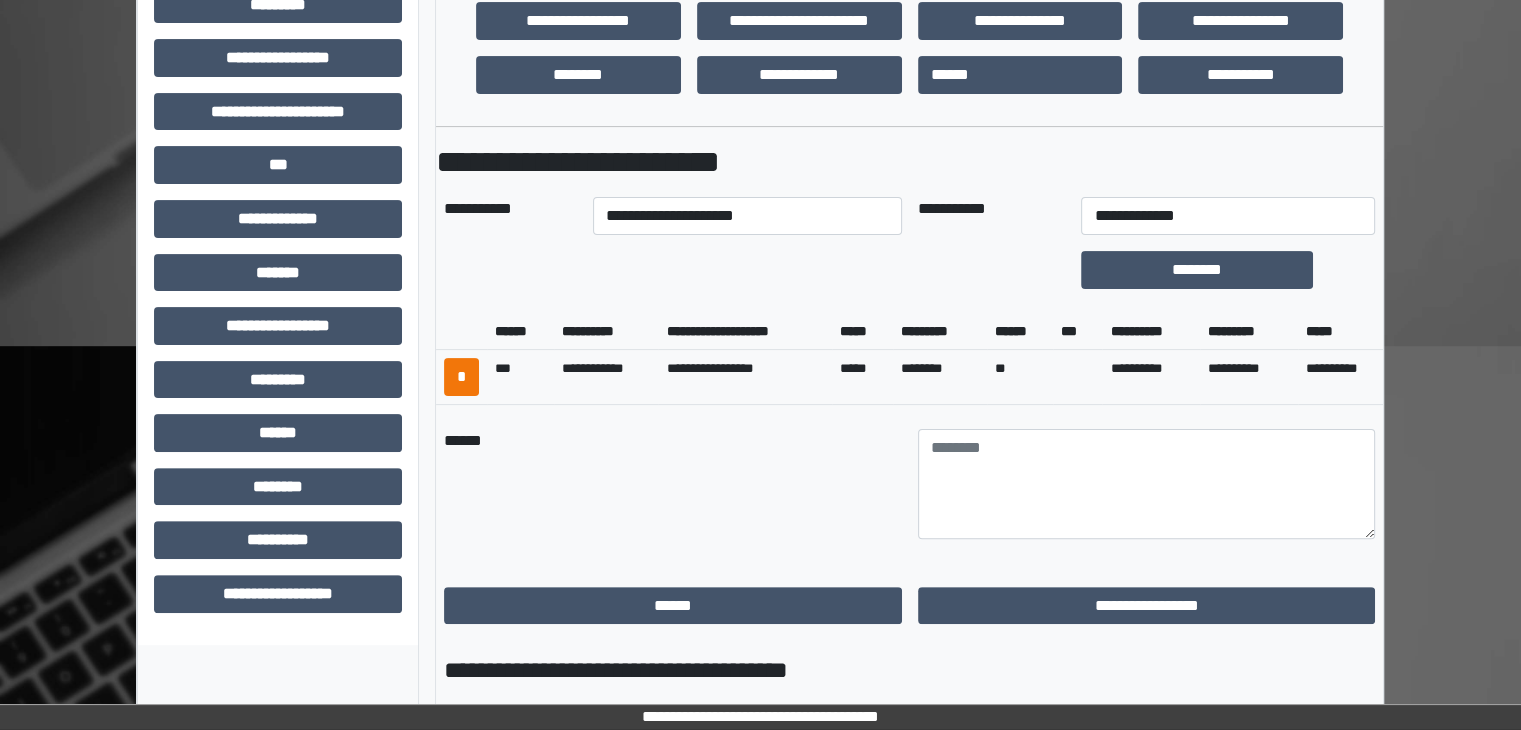 scroll, scrollTop: 519, scrollLeft: 0, axis: vertical 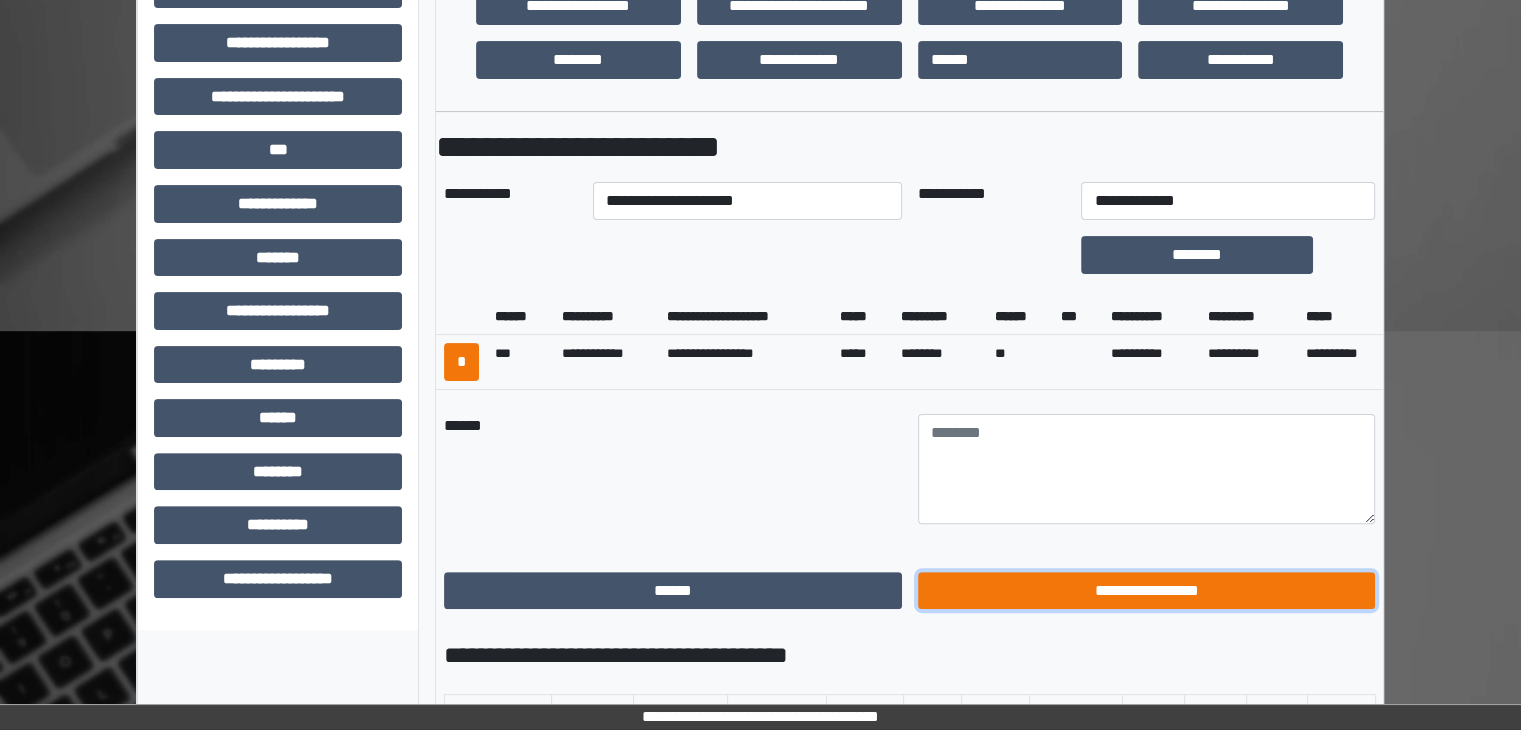 click on "**********" at bounding box center (1147, 591) 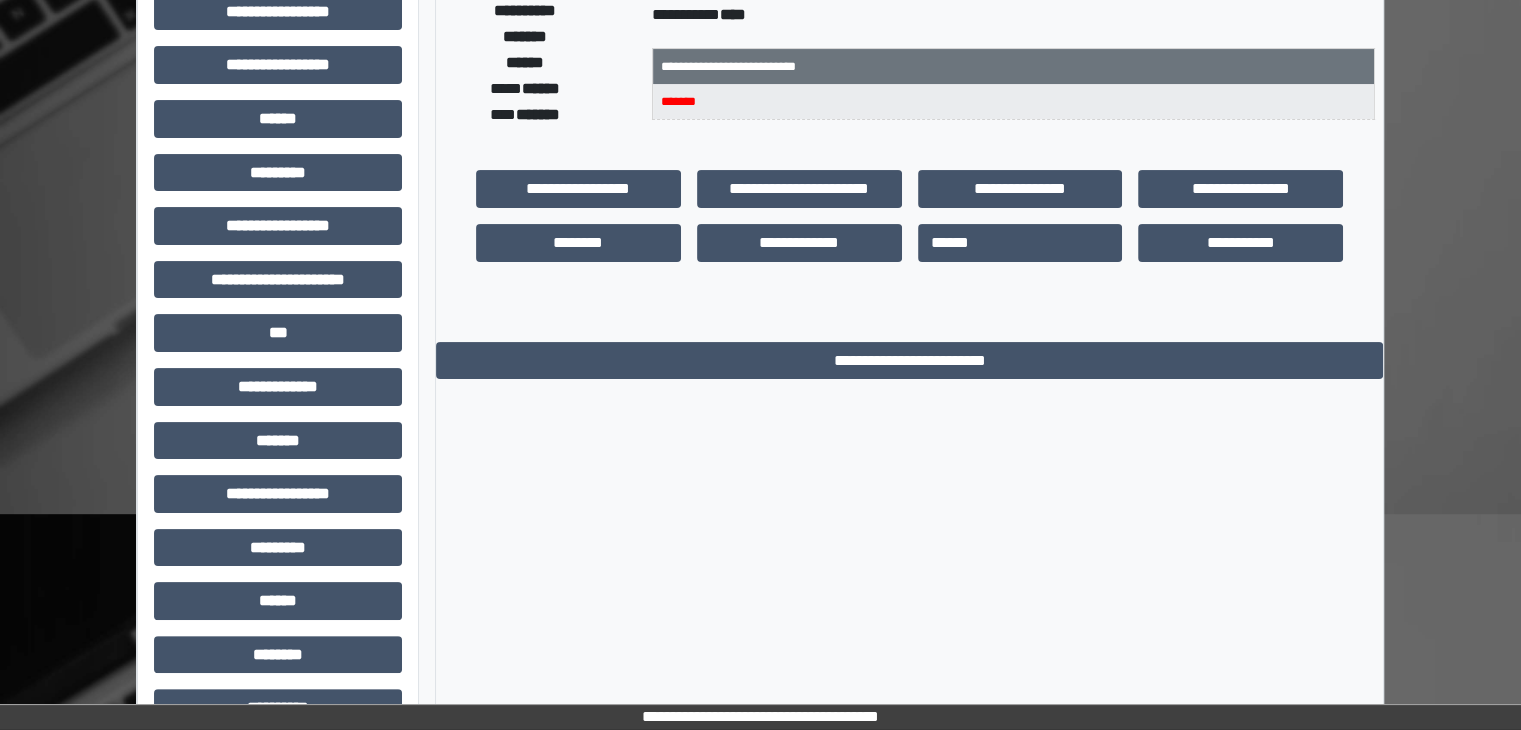 scroll, scrollTop: 0, scrollLeft: 0, axis: both 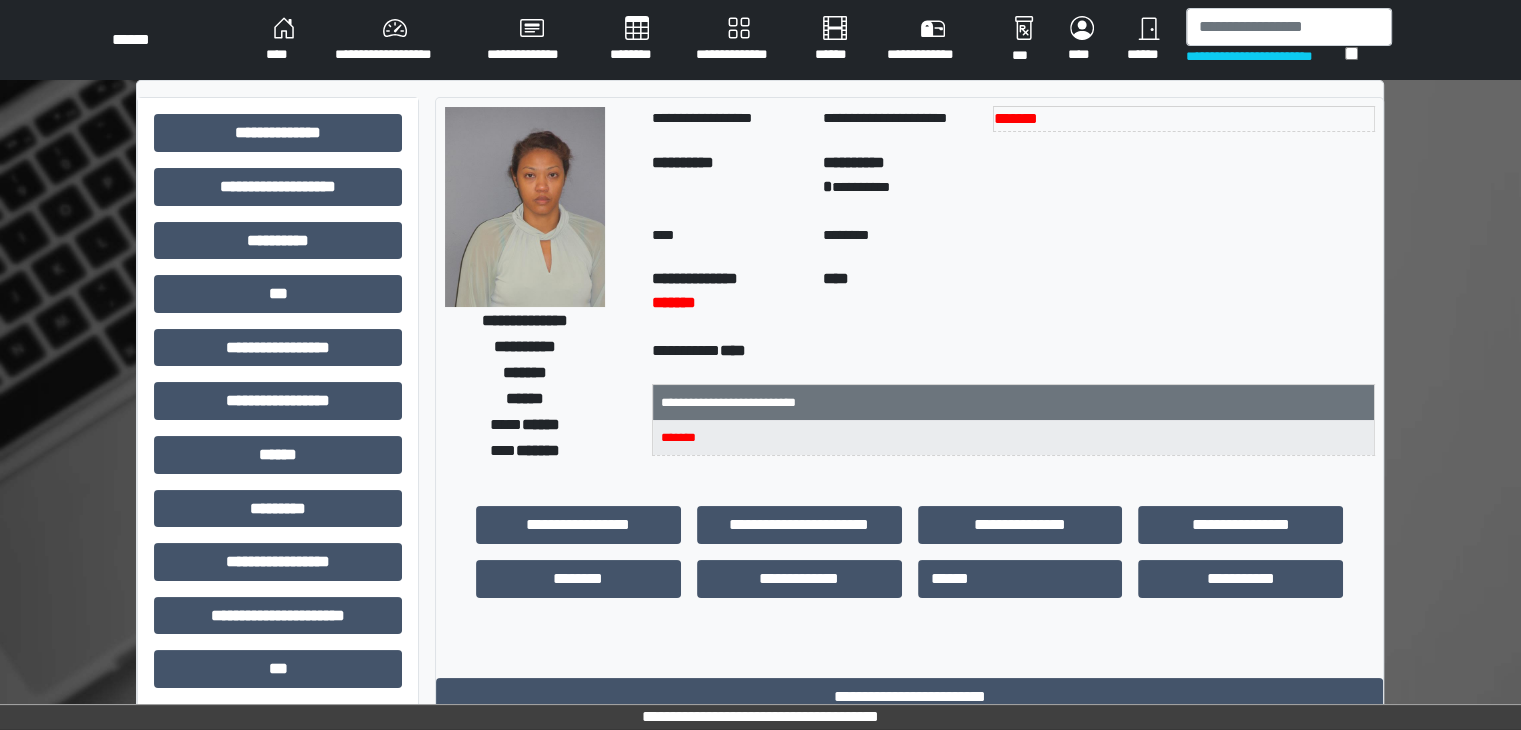 click on "****" at bounding box center (284, 40) 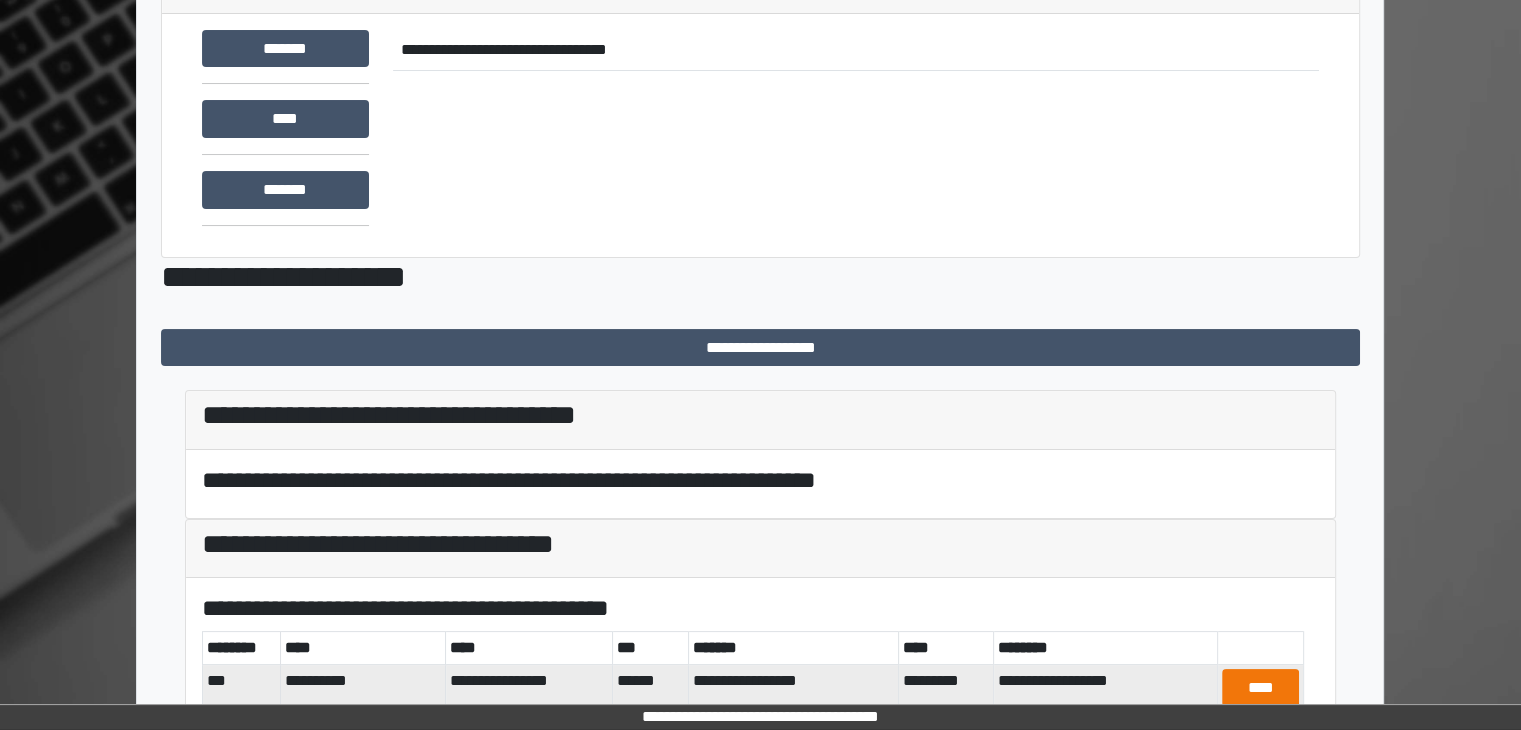 scroll, scrollTop: 341, scrollLeft: 0, axis: vertical 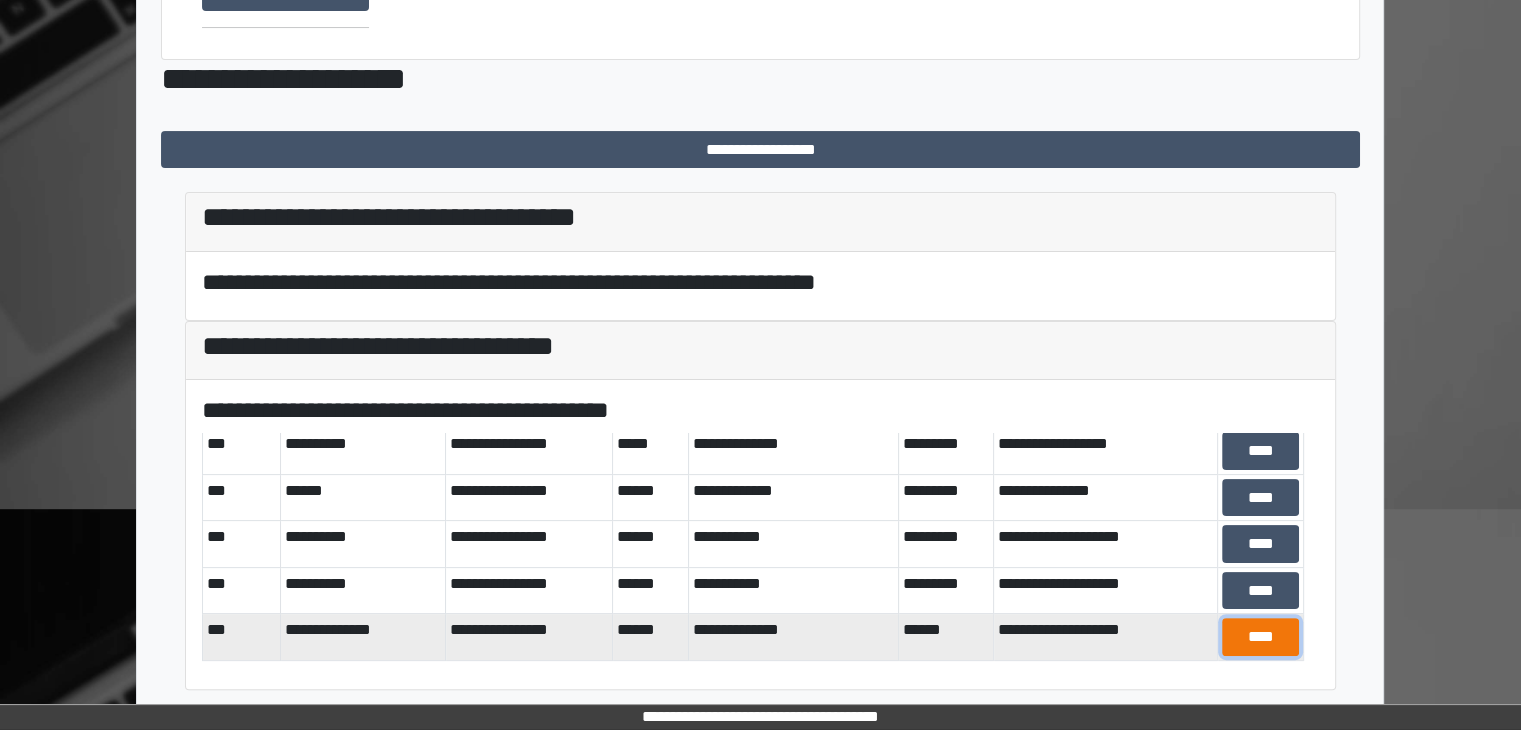 click on "****" at bounding box center (1260, 637) 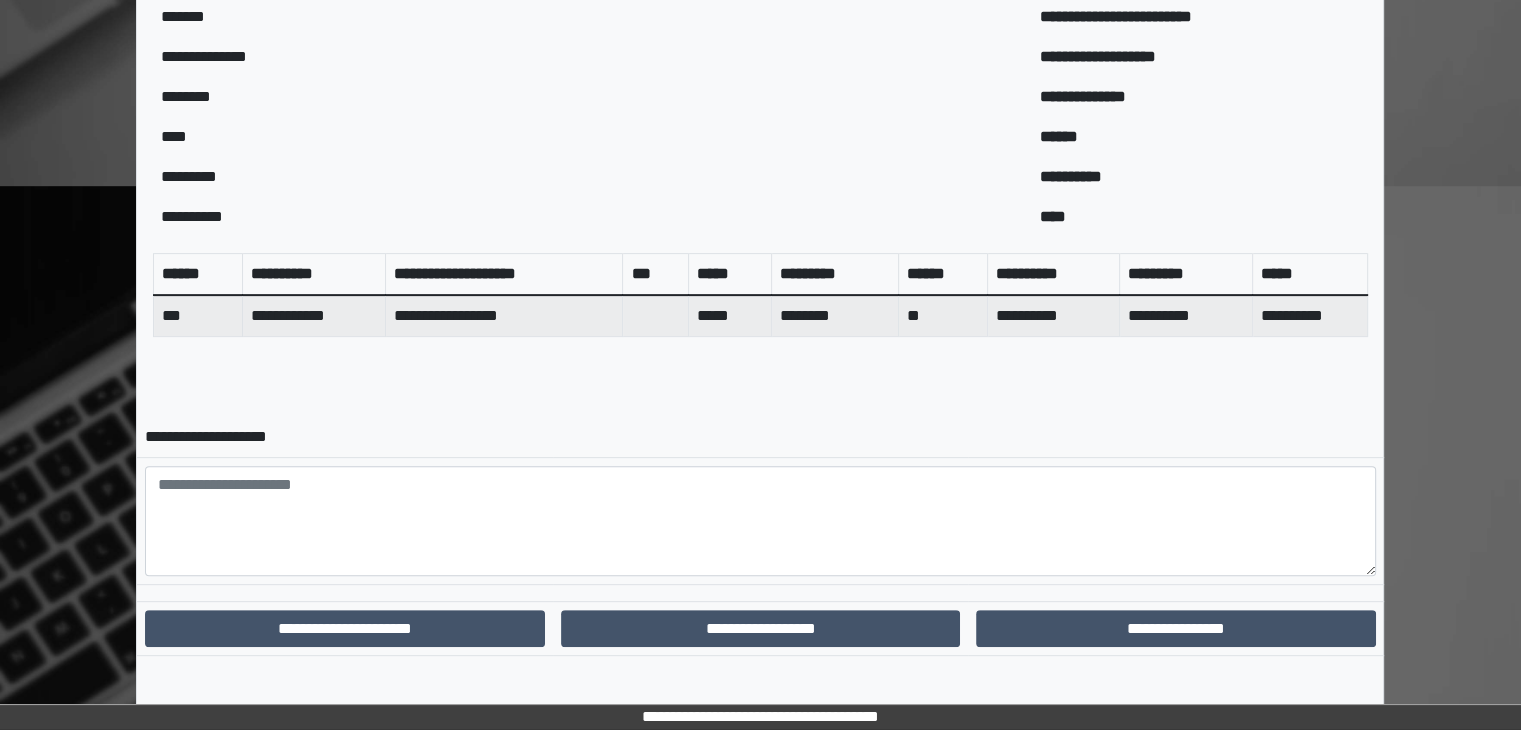 scroll, scrollTop: 670, scrollLeft: 0, axis: vertical 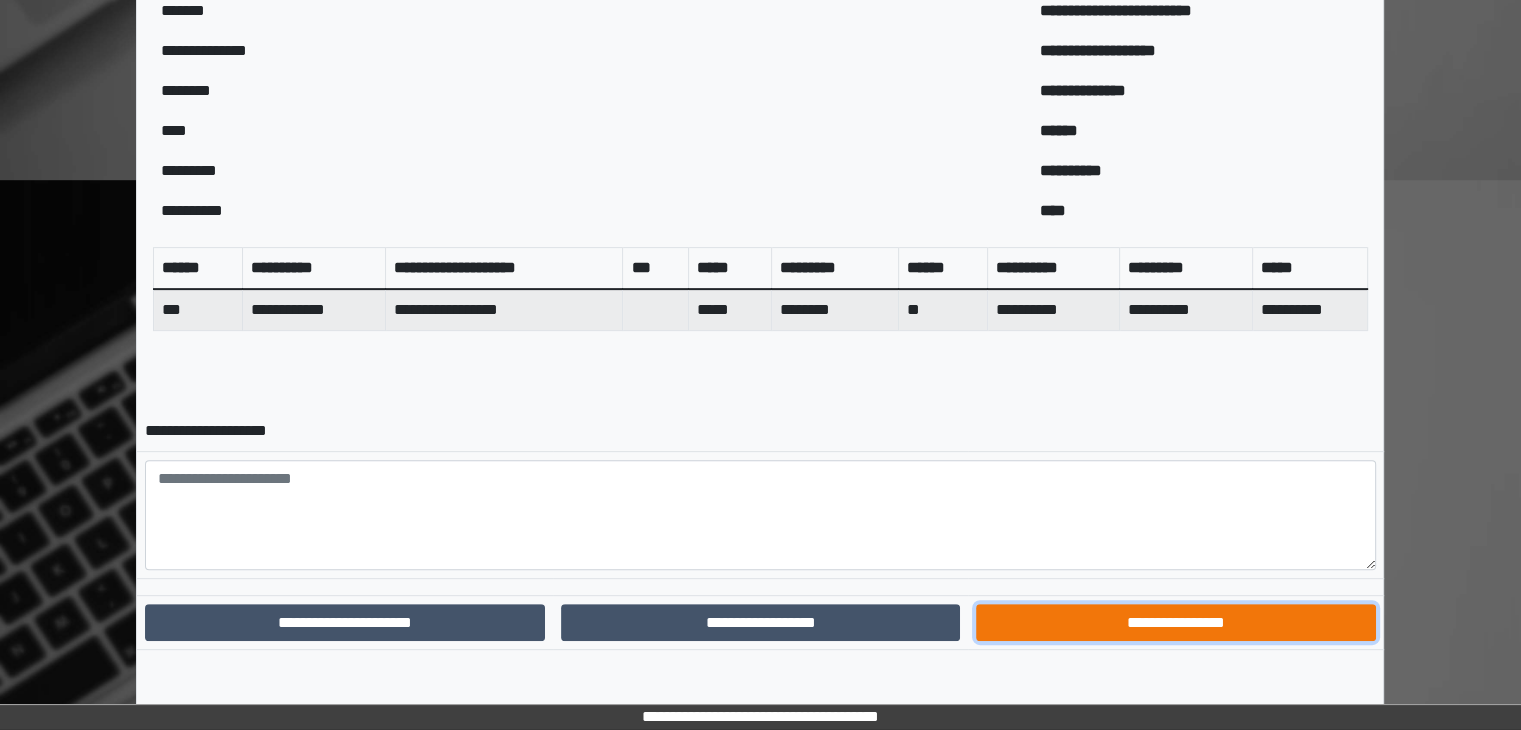 click on "**********" at bounding box center [1175, 623] 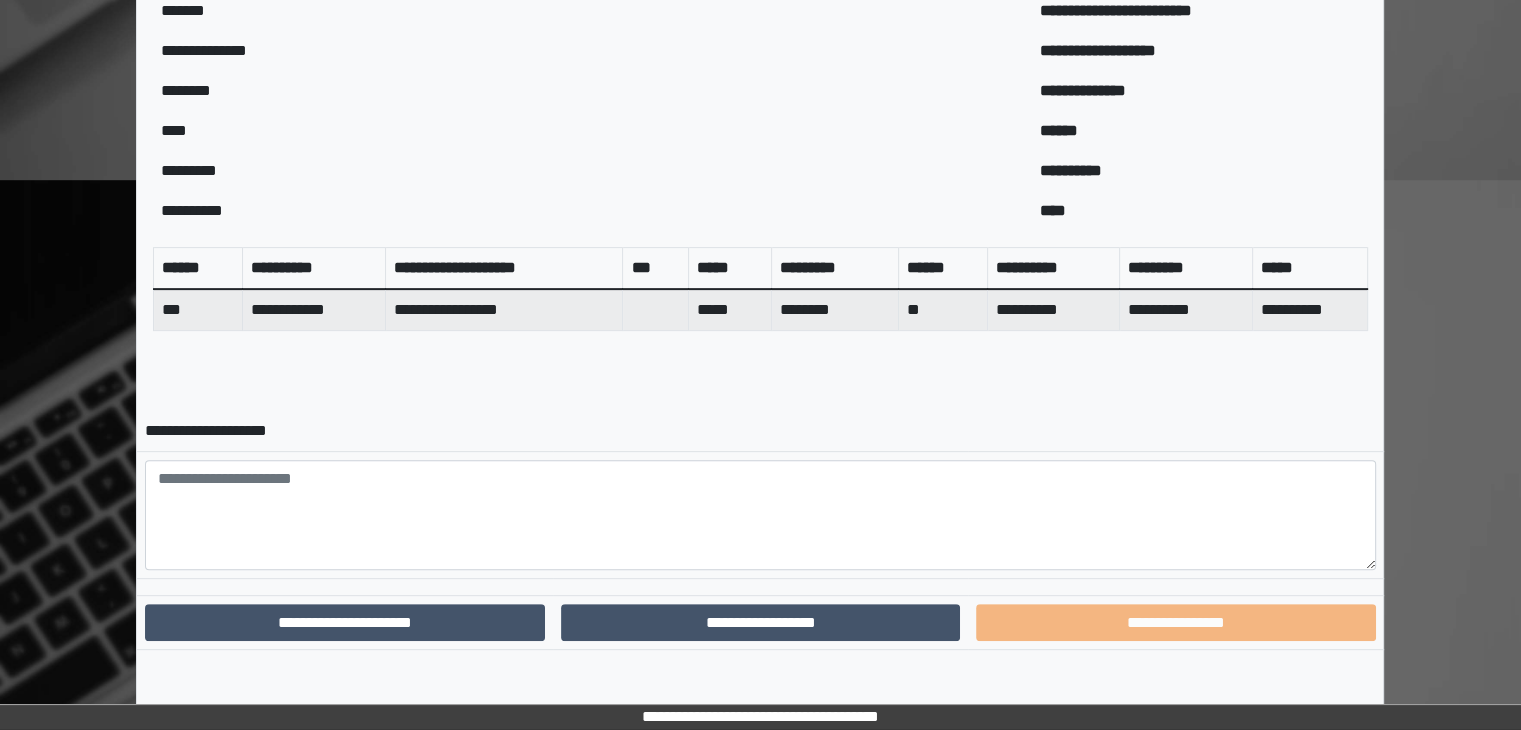 scroll, scrollTop: 568, scrollLeft: 0, axis: vertical 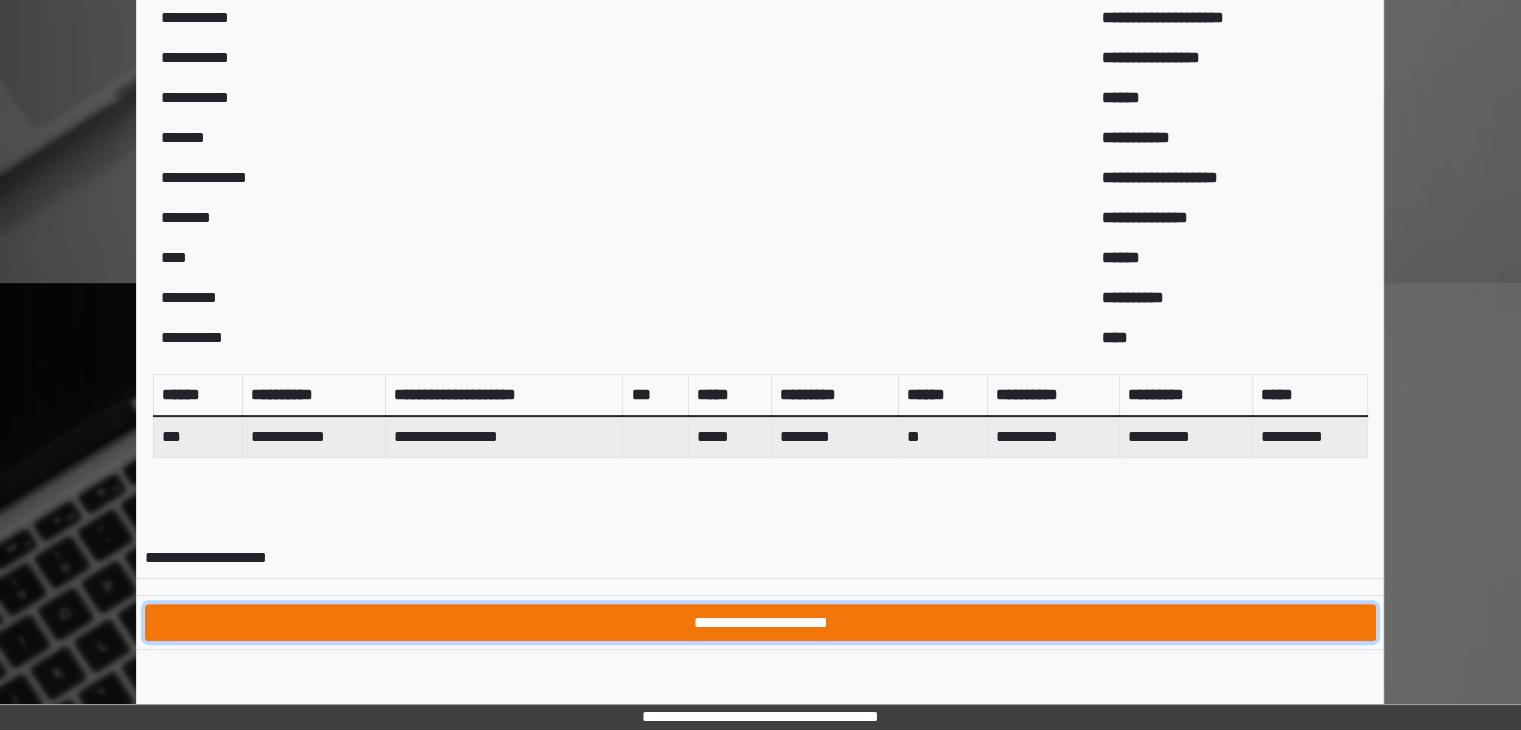 click on "**********" at bounding box center [760, 623] 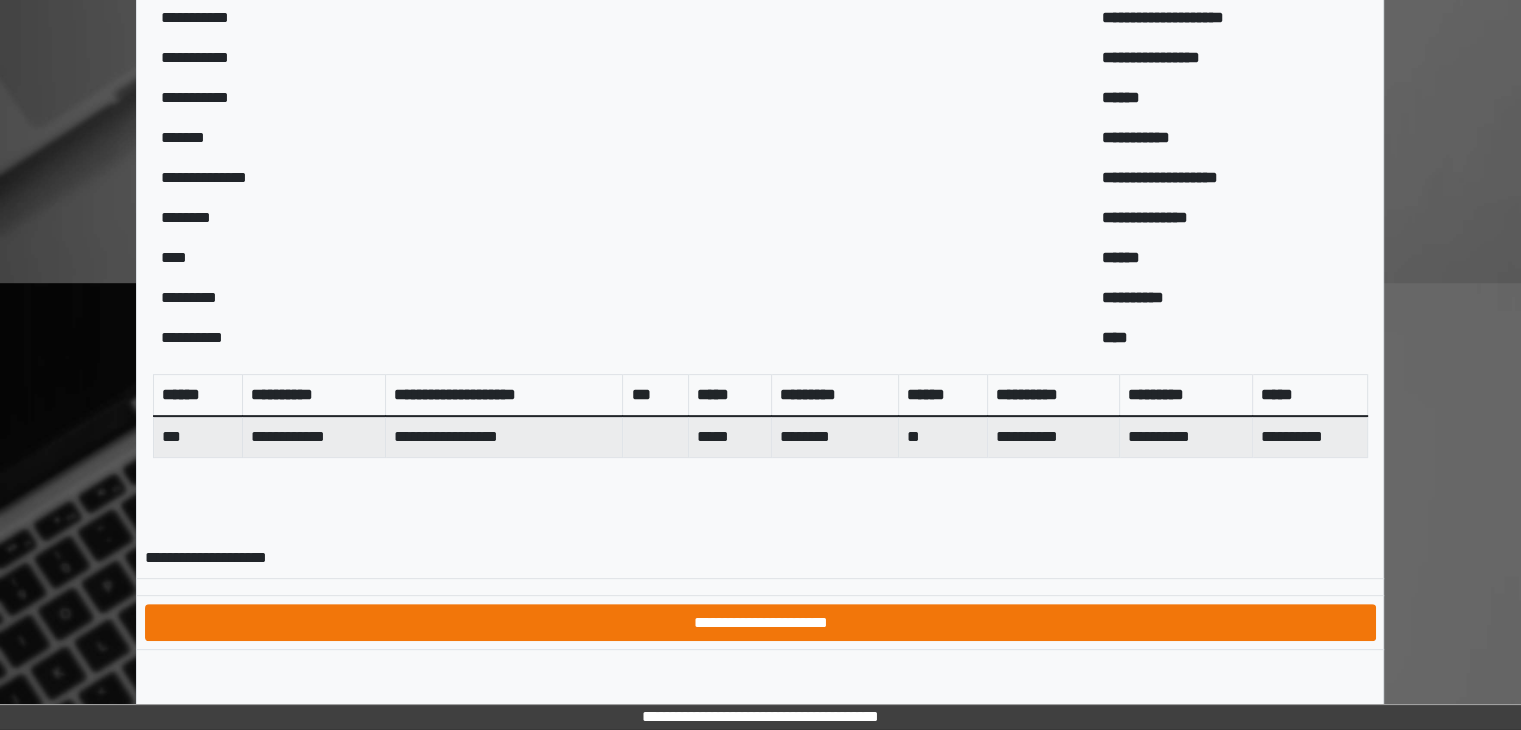 scroll, scrollTop: 0, scrollLeft: 0, axis: both 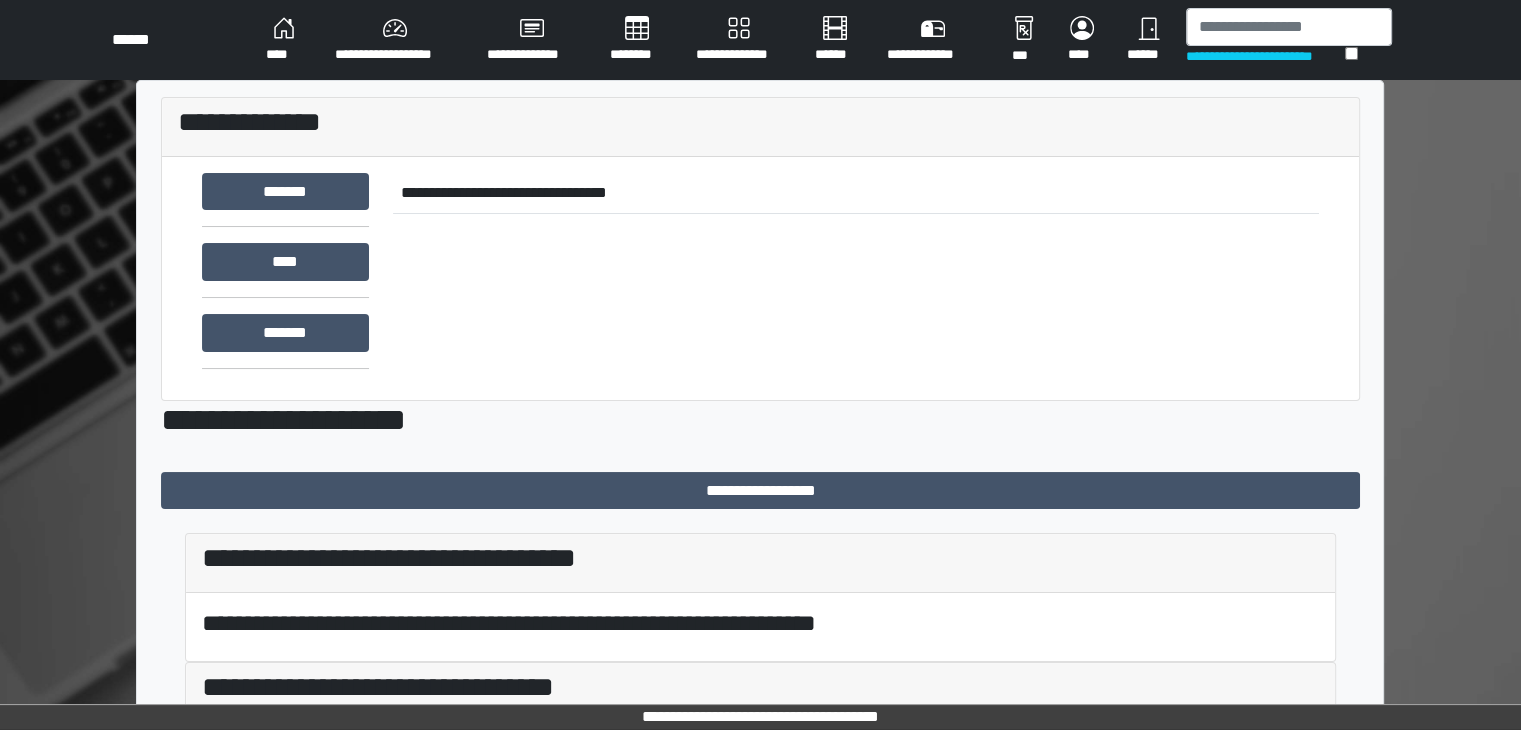 click on "****" at bounding box center [284, 40] 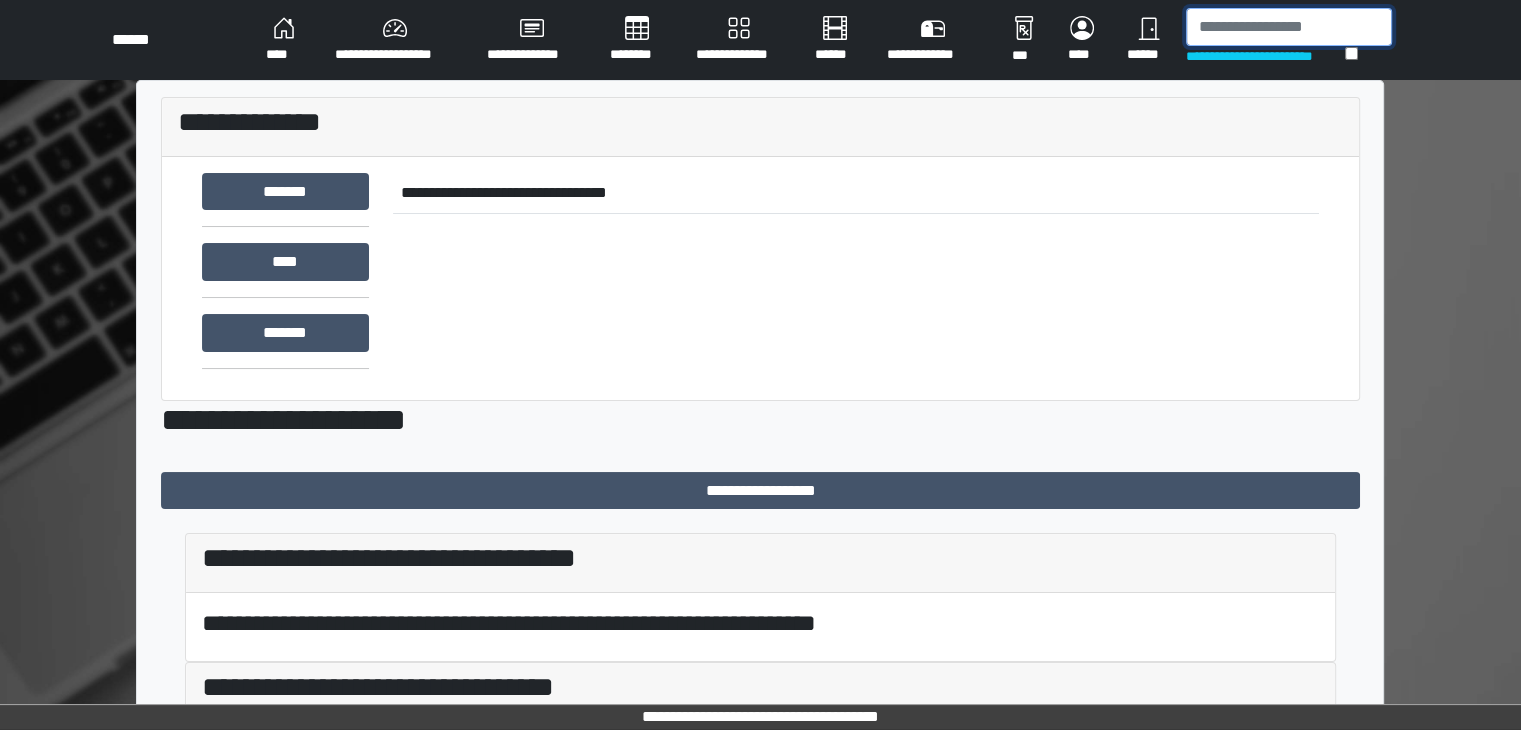 click at bounding box center (1289, 27) 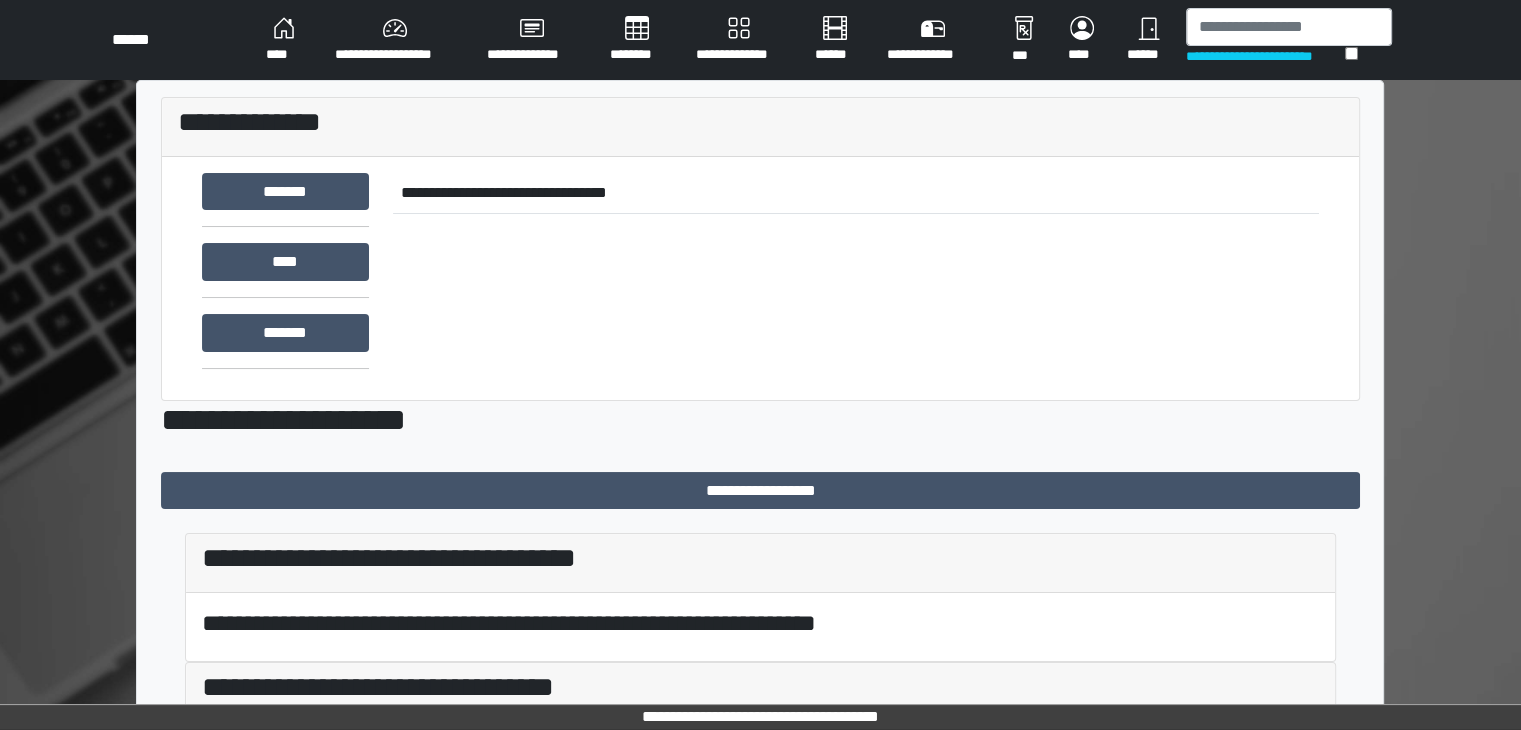 click on "****" at bounding box center [284, 40] 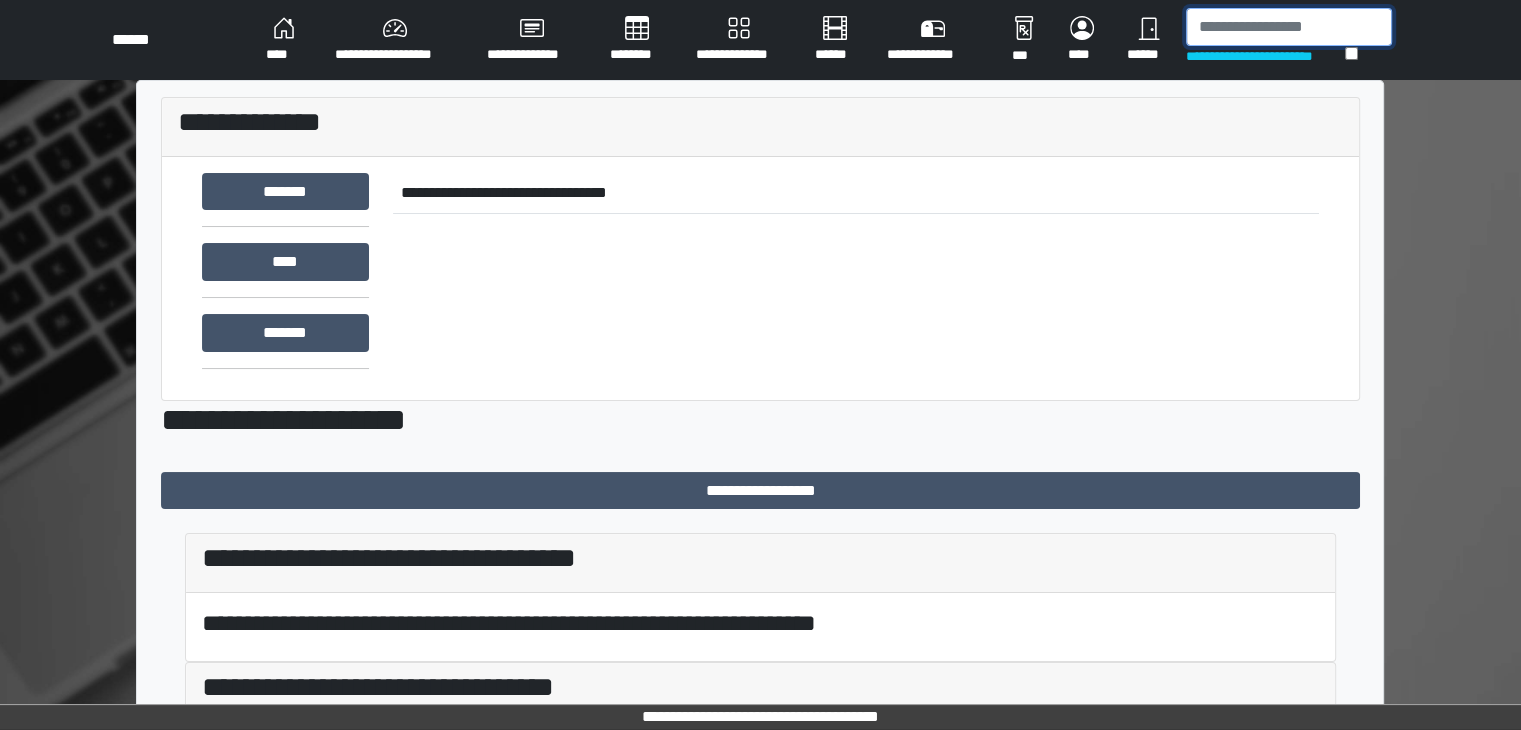 click at bounding box center [1289, 27] 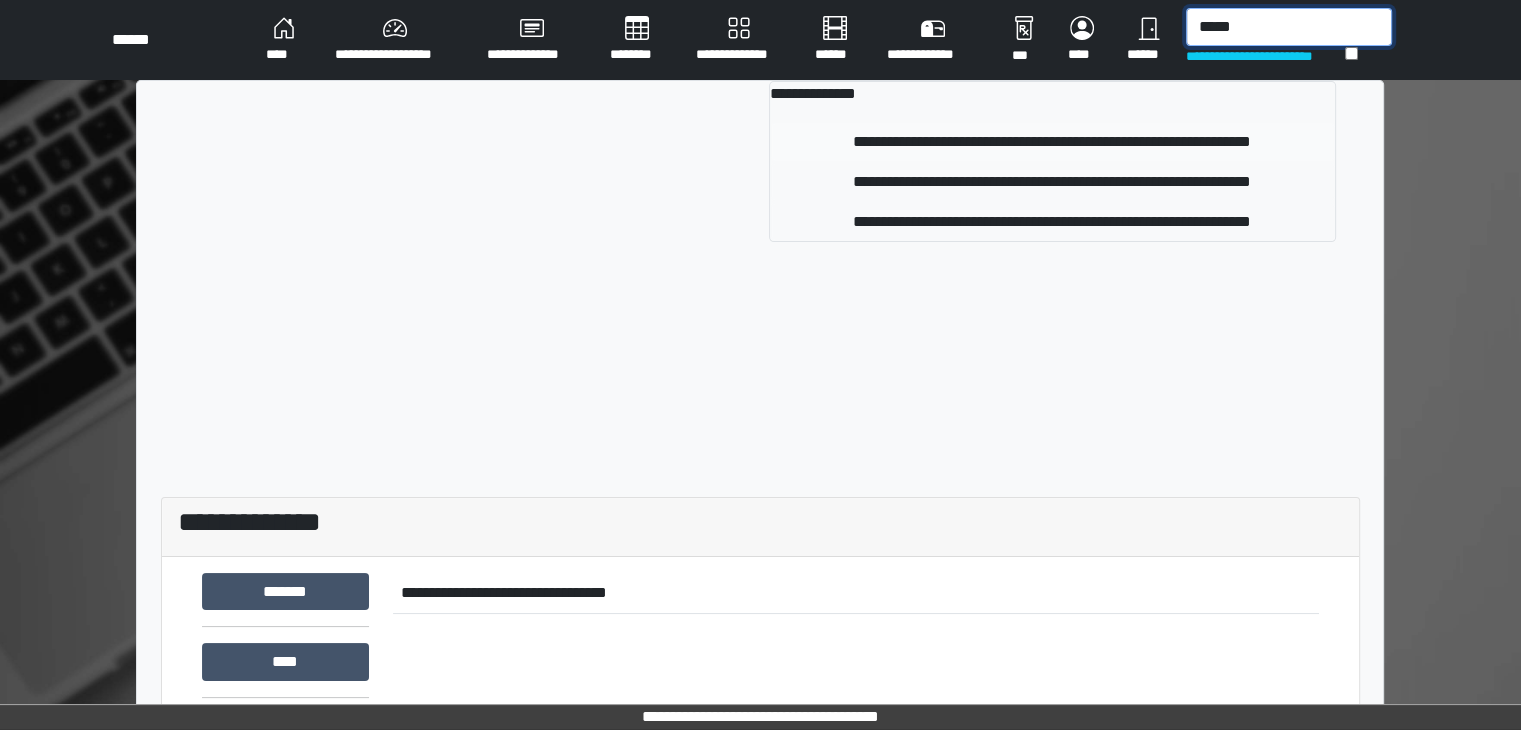type on "*****" 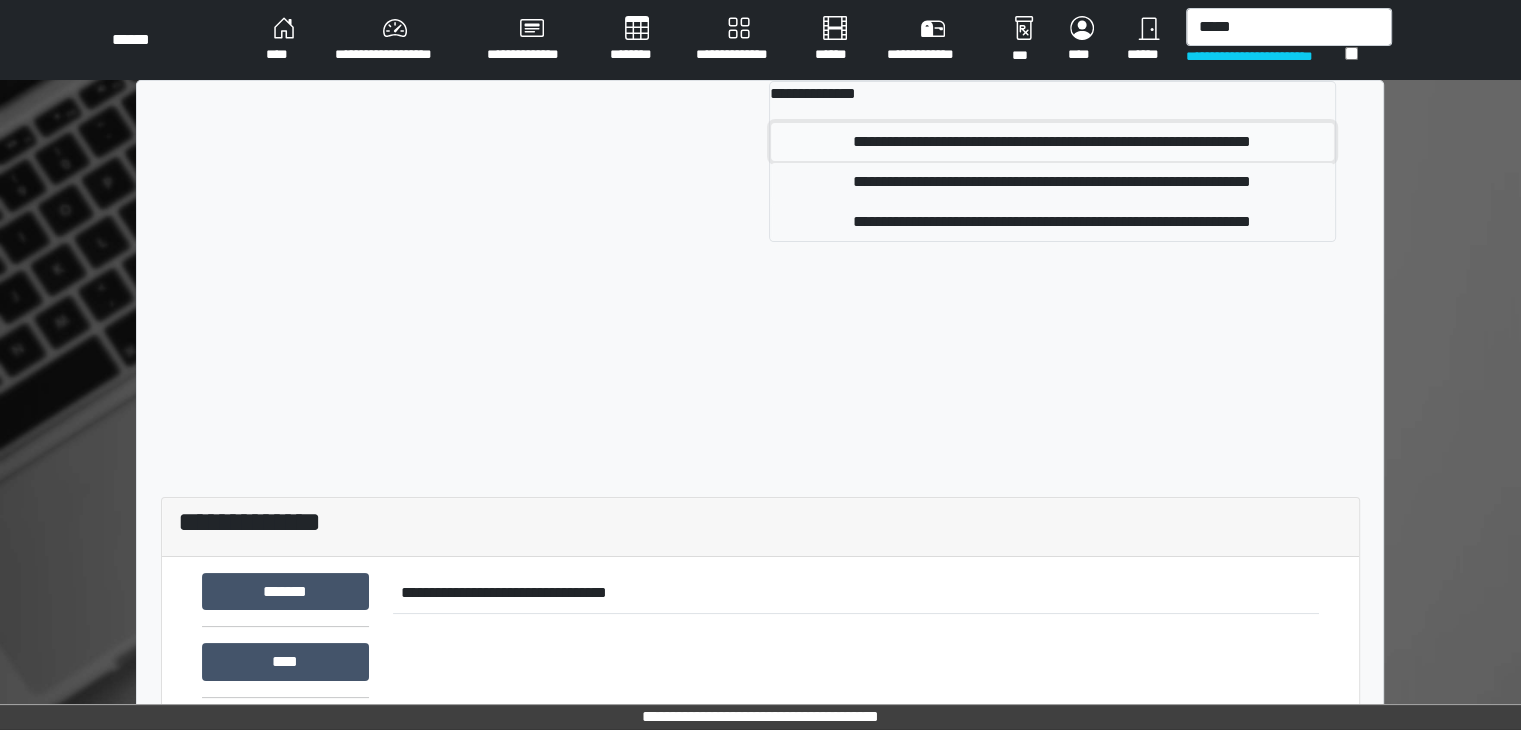 click on "**********" at bounding box center [1052, 142] 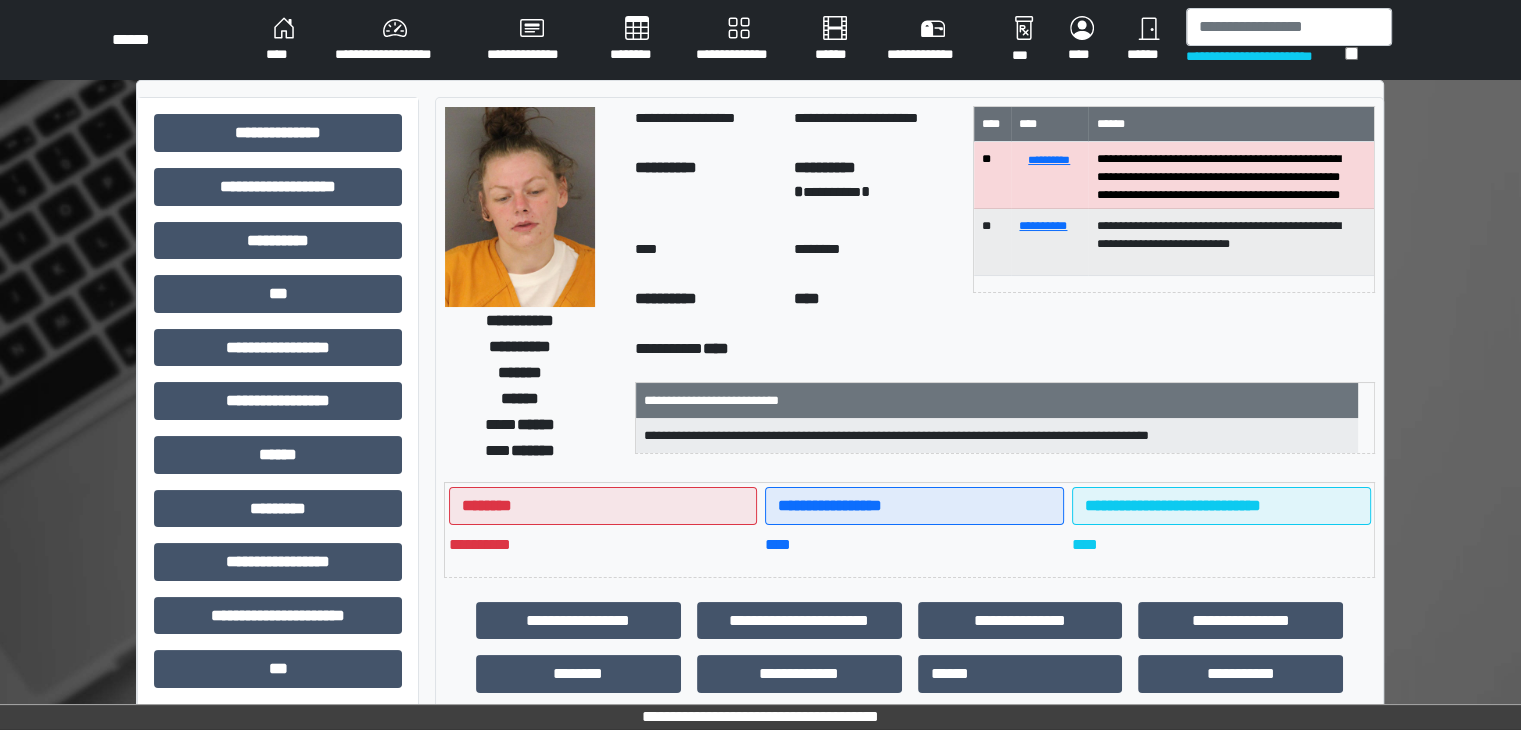 click on "**********" at bounding box center (760, 40) 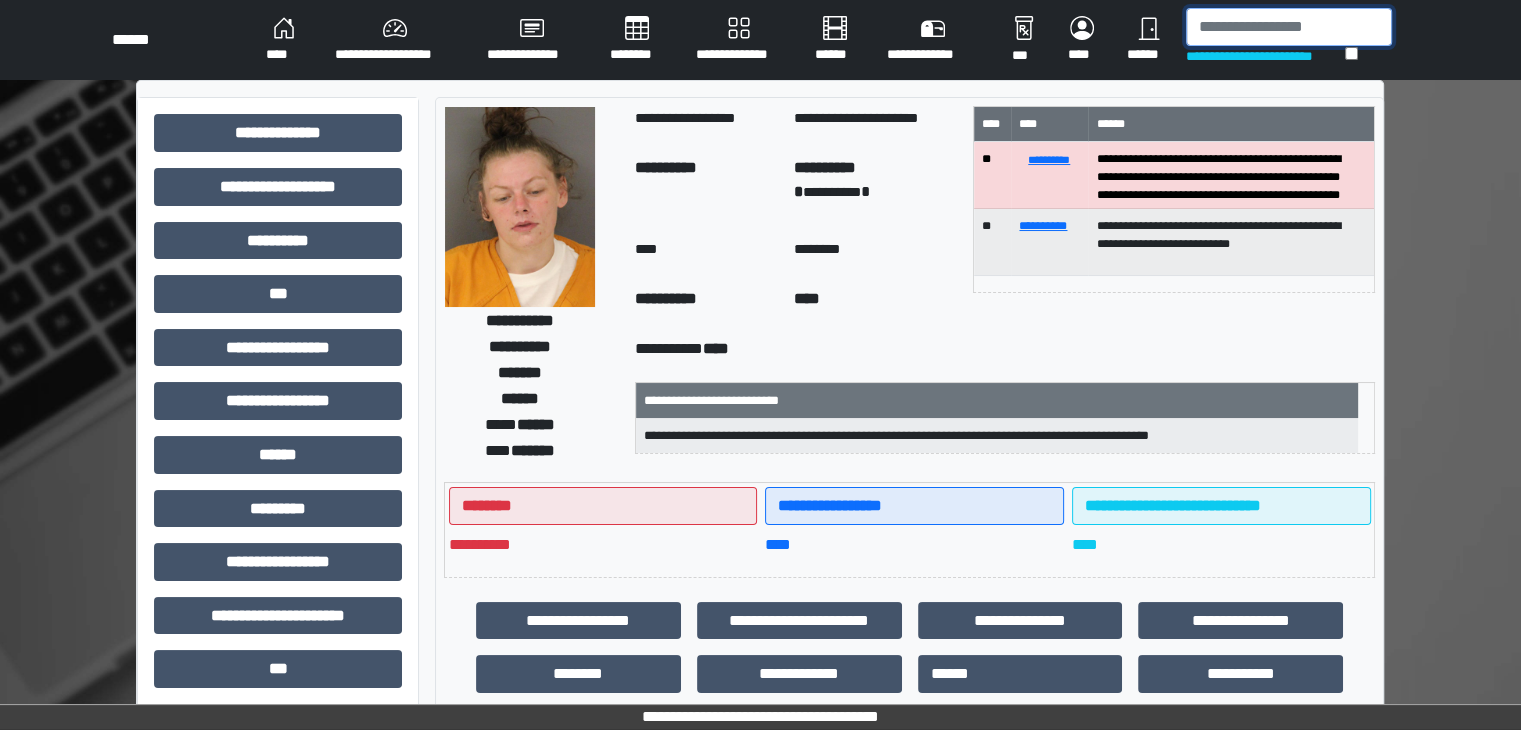 click at bounding box center [1289, 27] 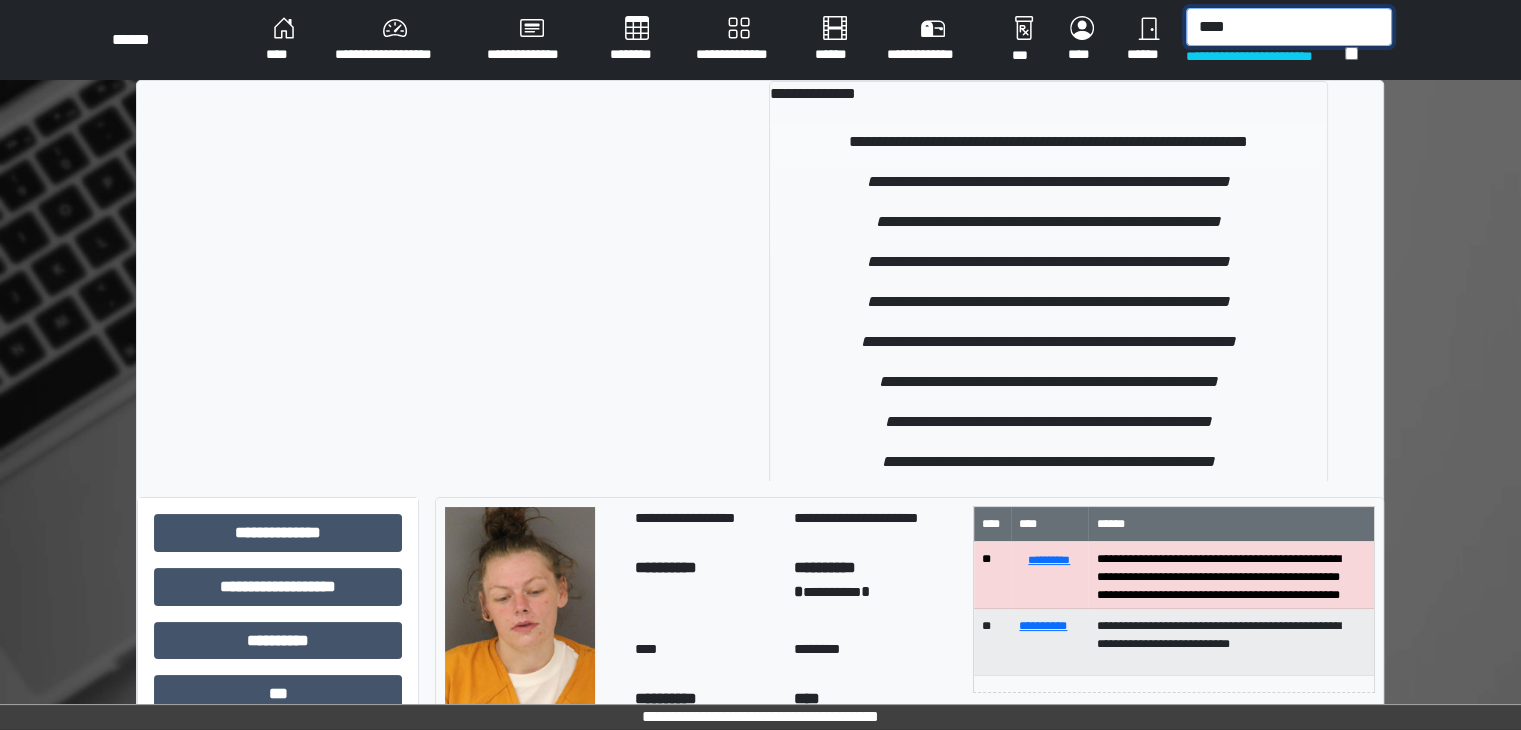 type on "****" 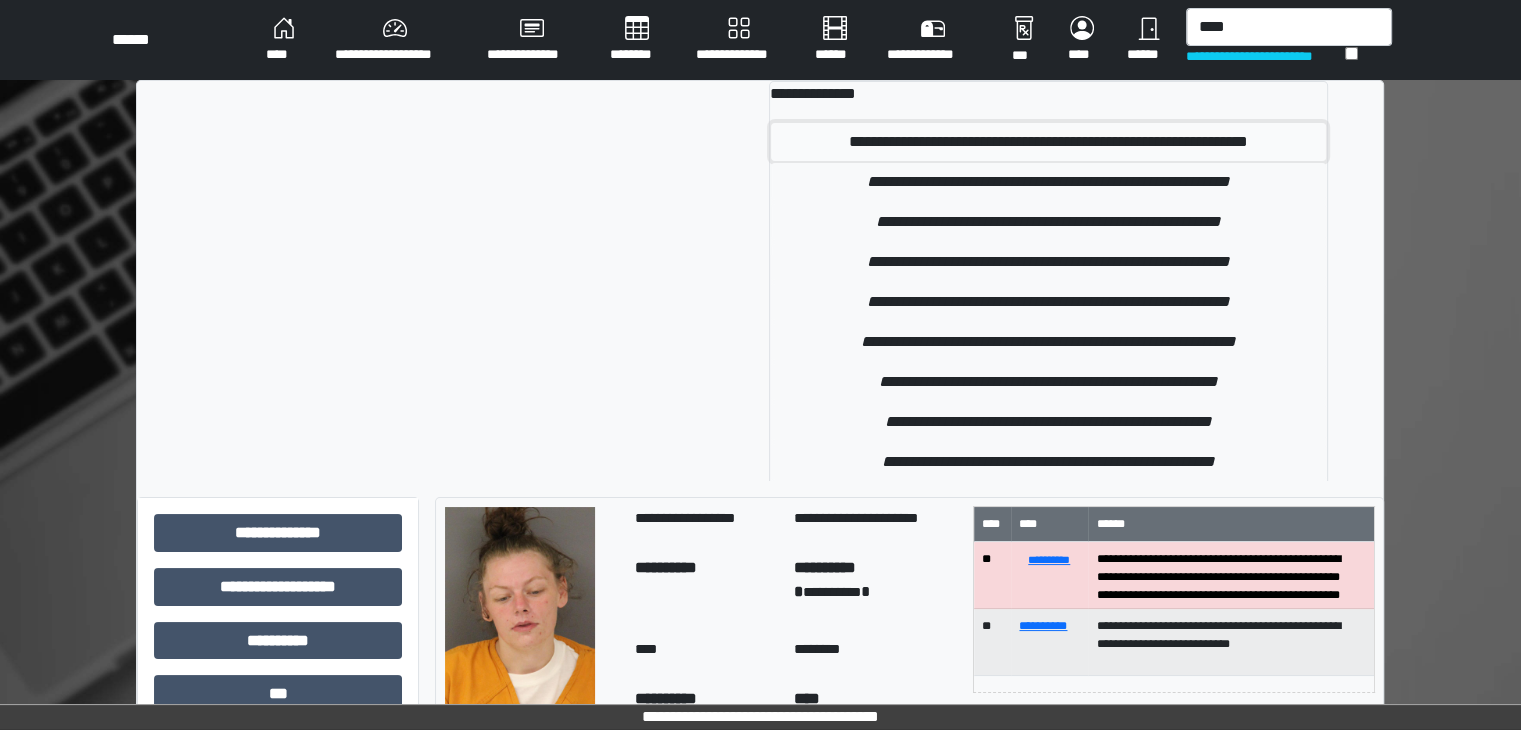 click on "**********" at bounding box center (1049, 142) 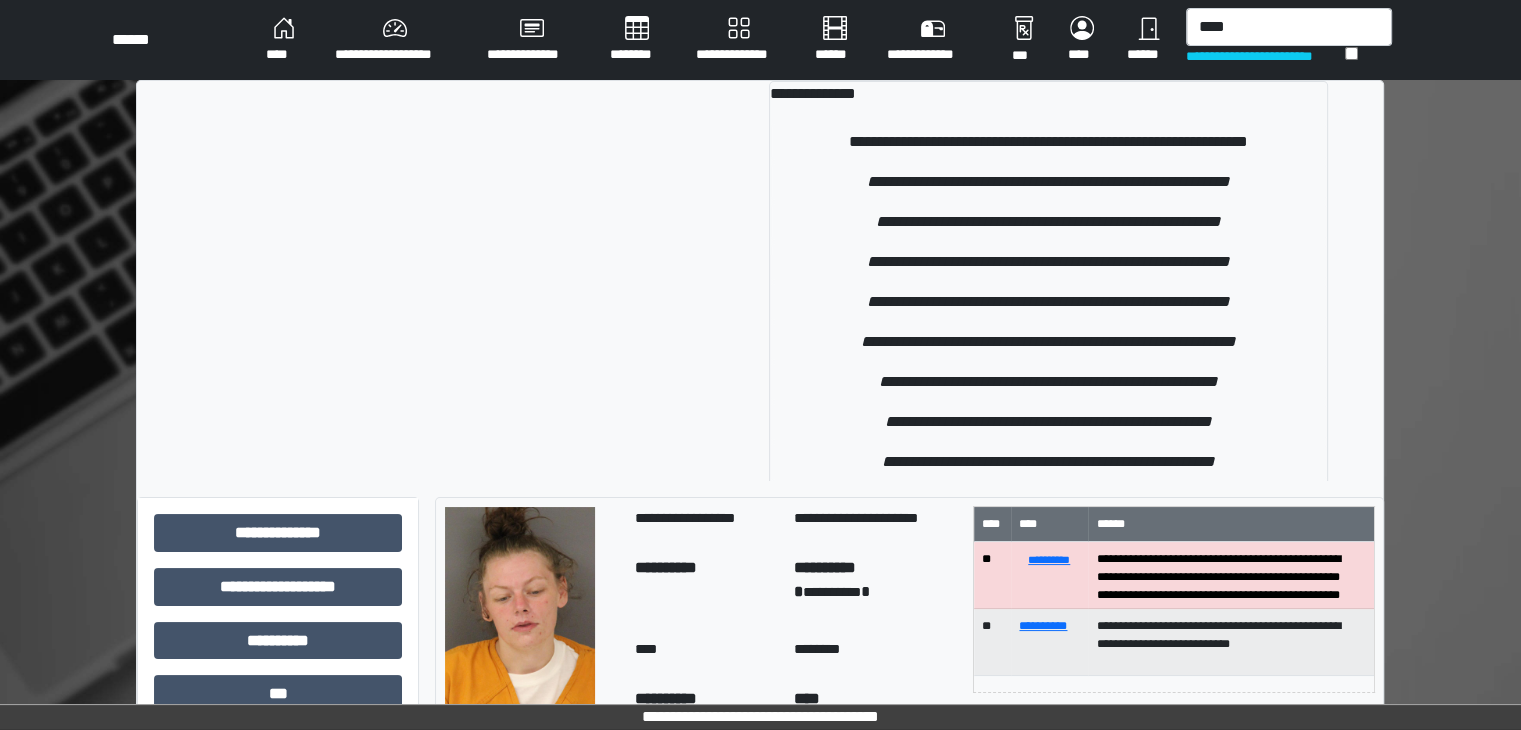 type 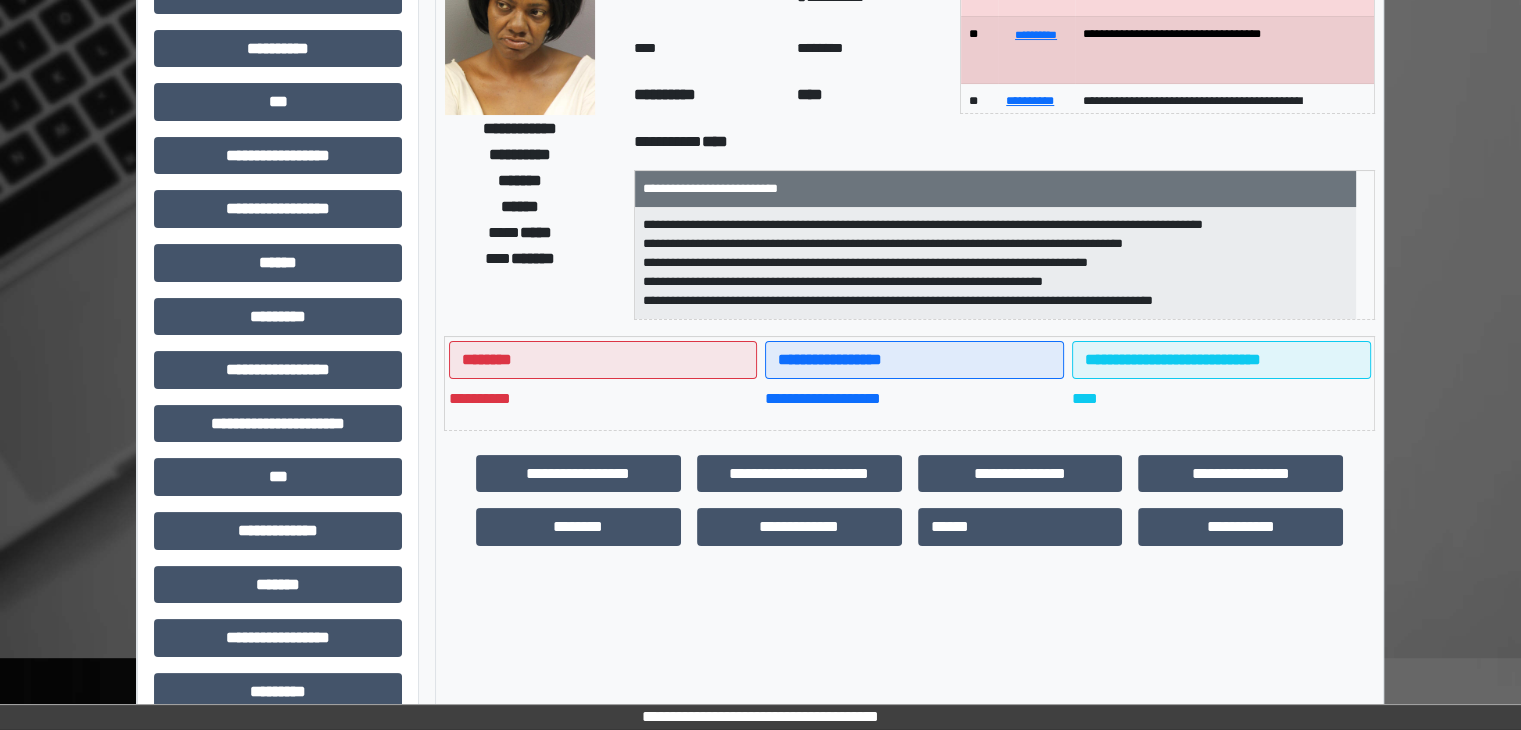 scroll, scrollTop: 200, scrollLeft: 0, axis: vertical 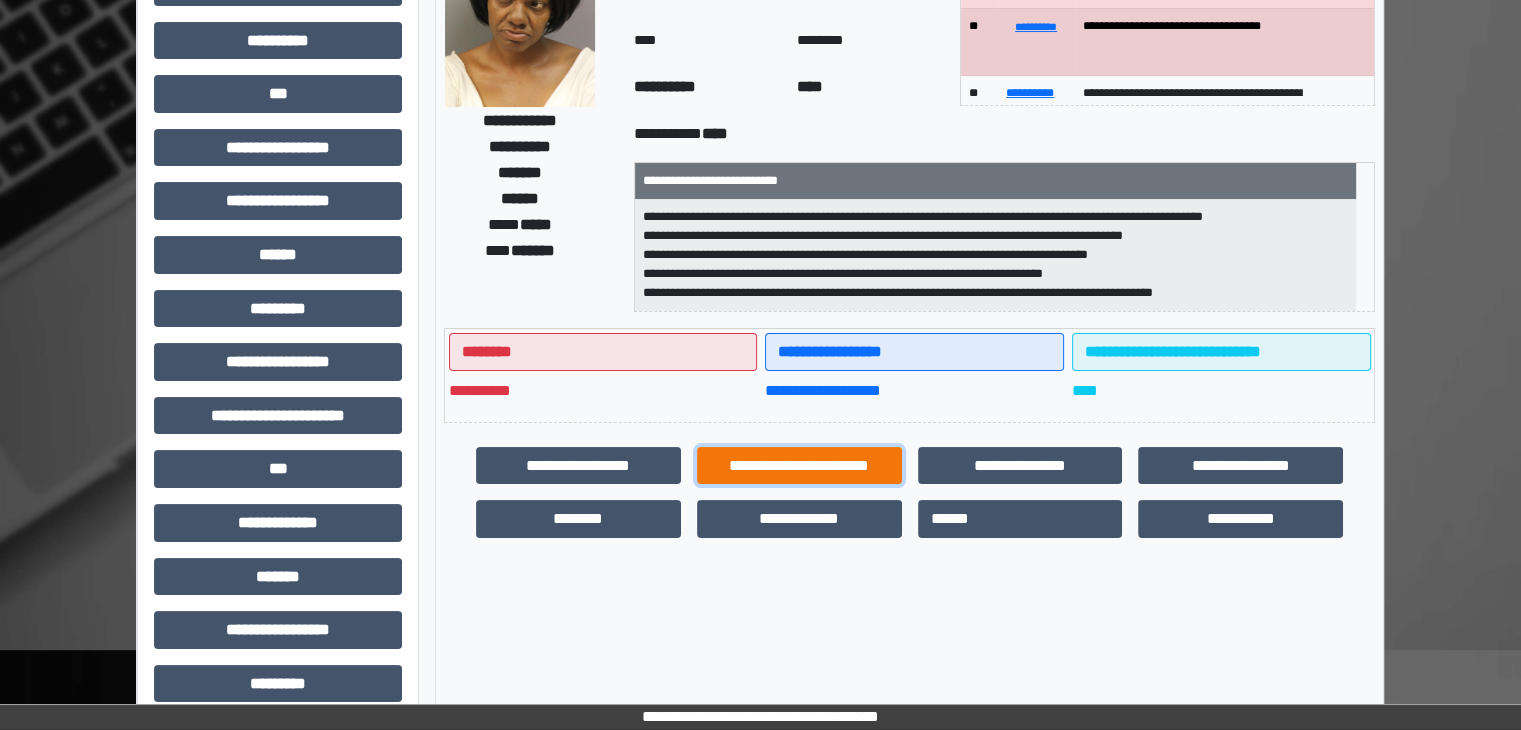 click on "**********" at bounding box center [799, 466] 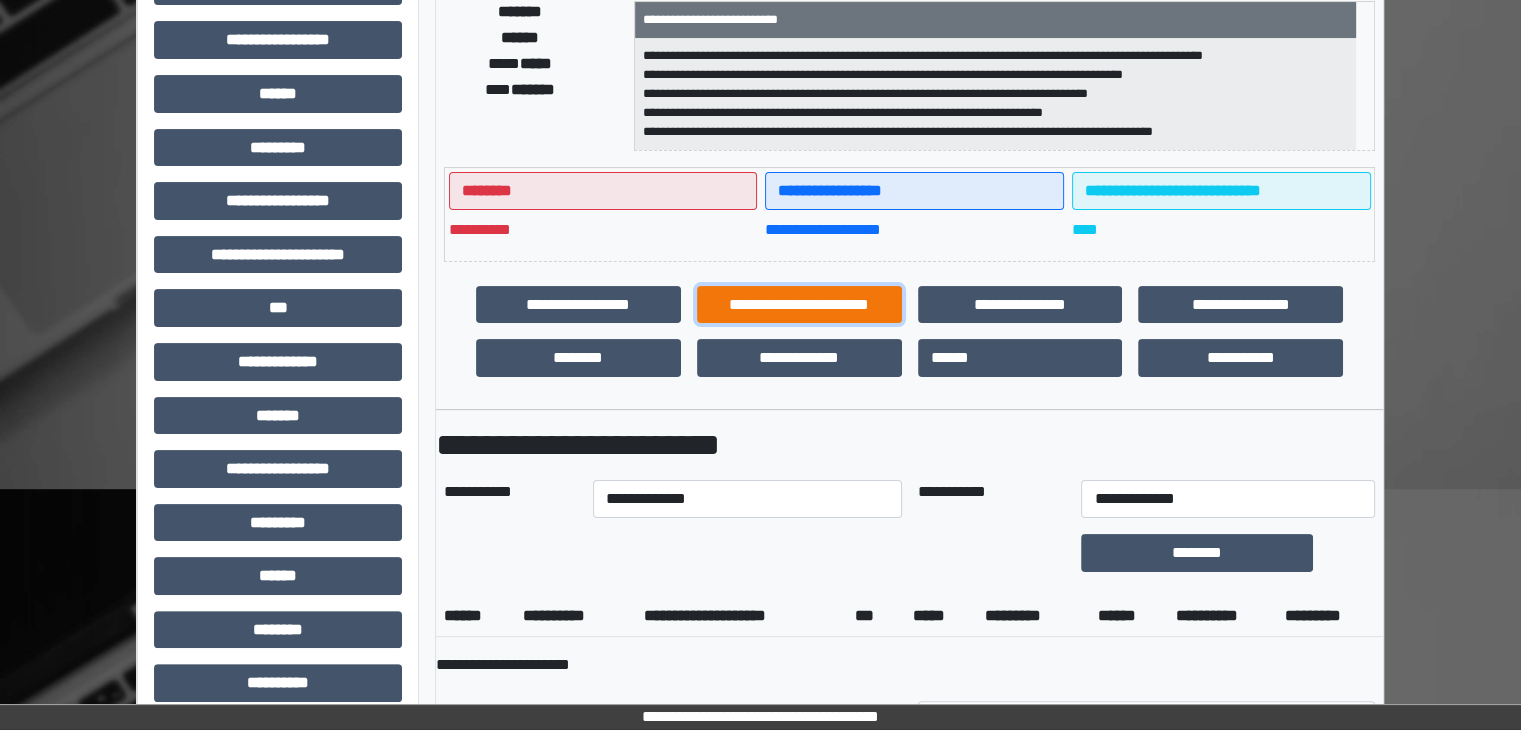 scroll, scrollTop: 400, scrollLeft: 0, axis: vertical 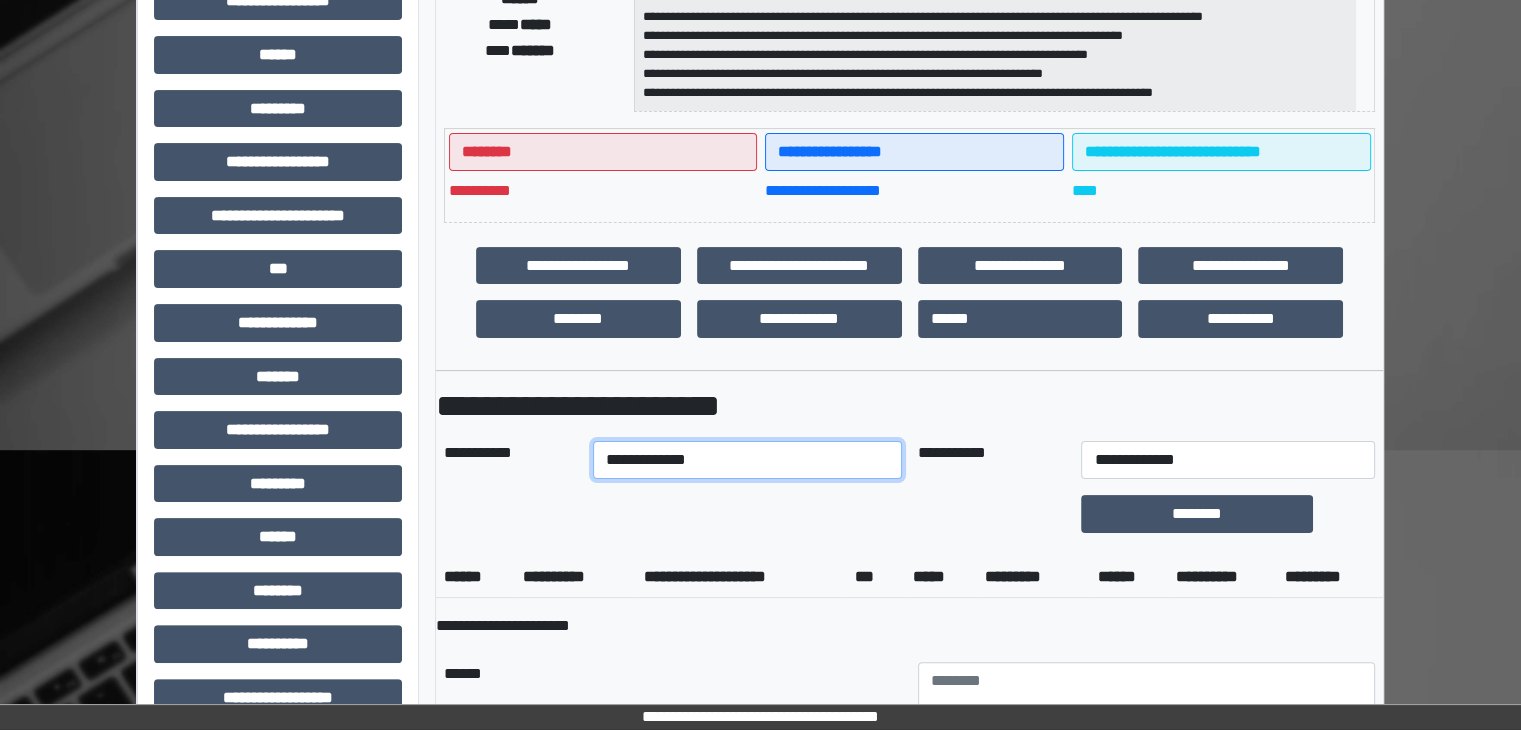 click on "**********" at bounding box center [747, 460] 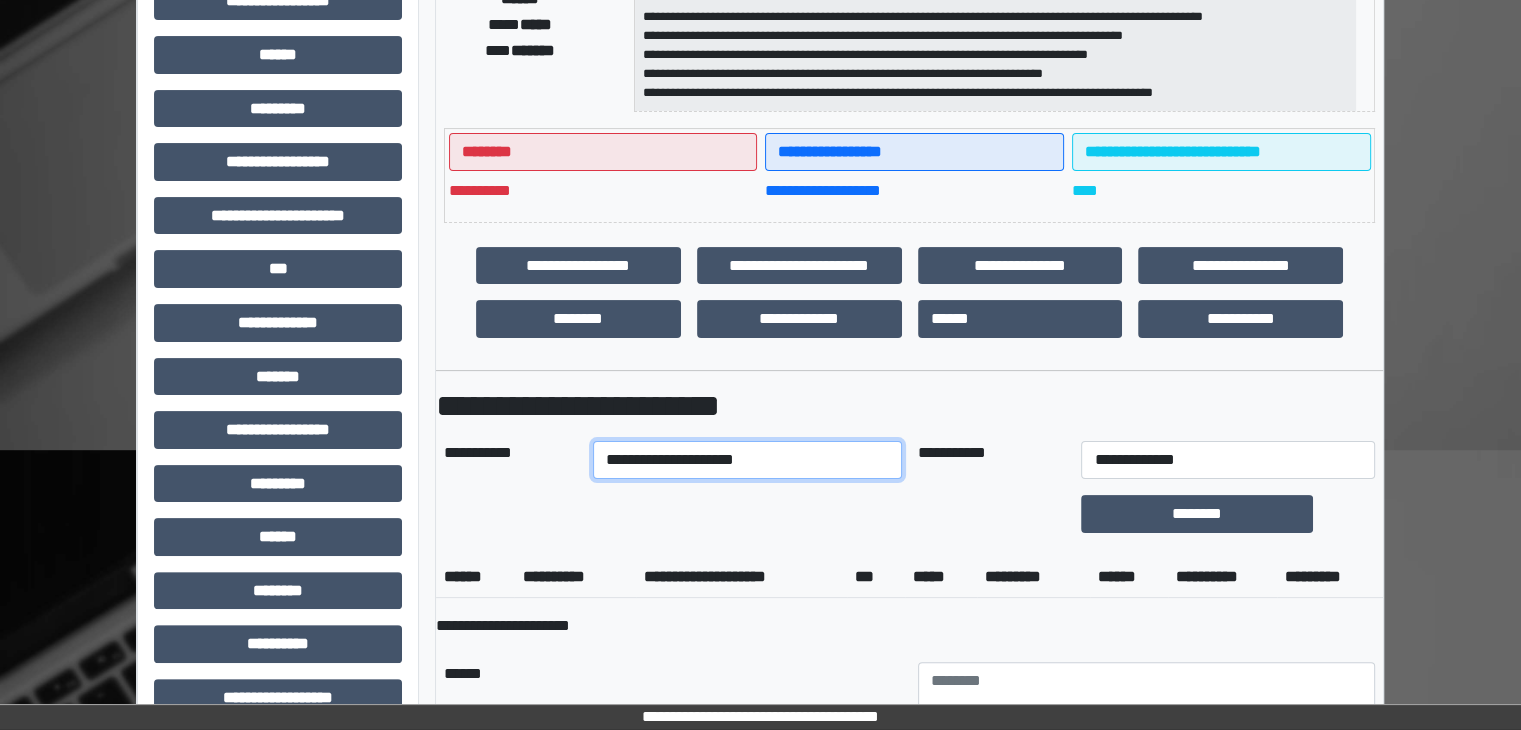click on "**********" at bounding box center [747, 460] 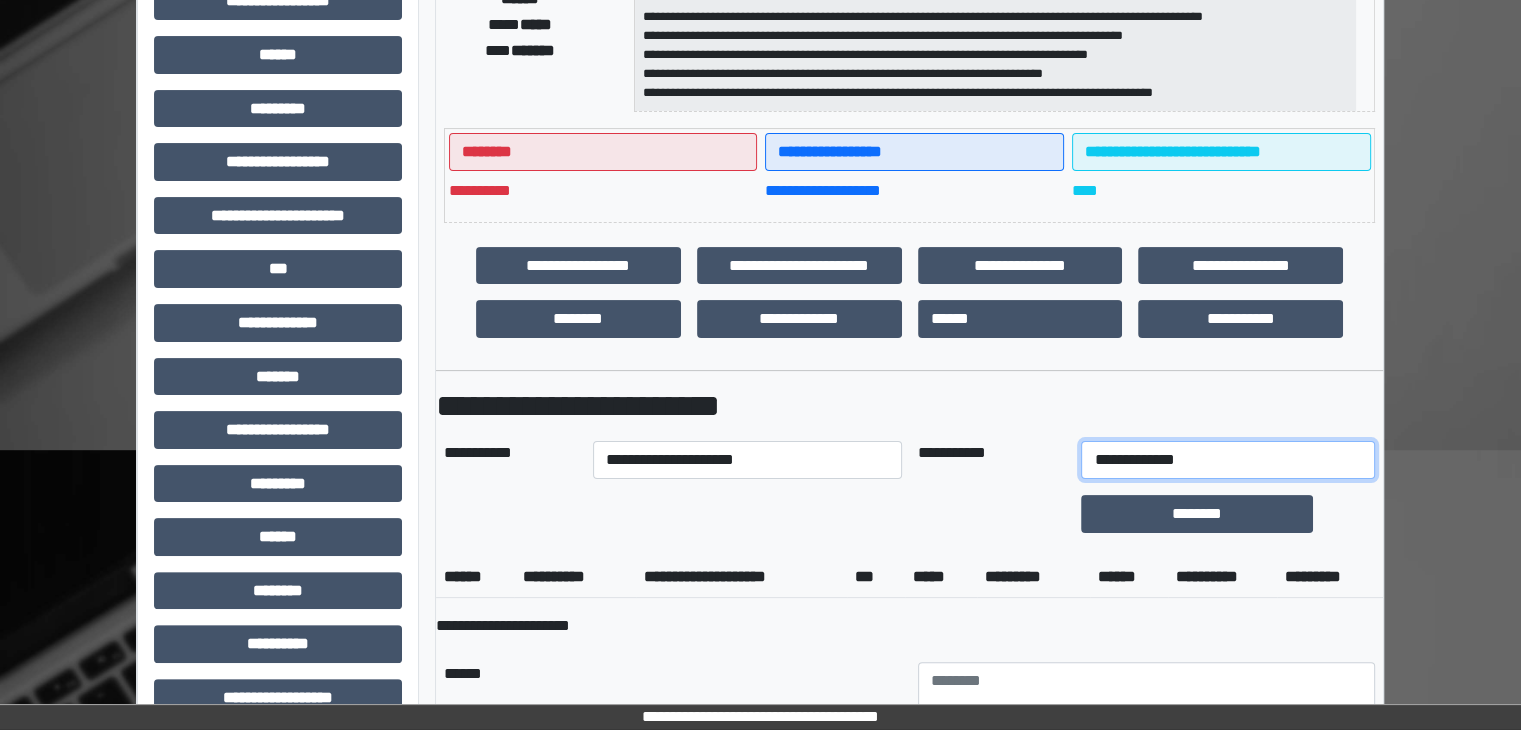 click on "**********" at bounding box center [1227, 460] 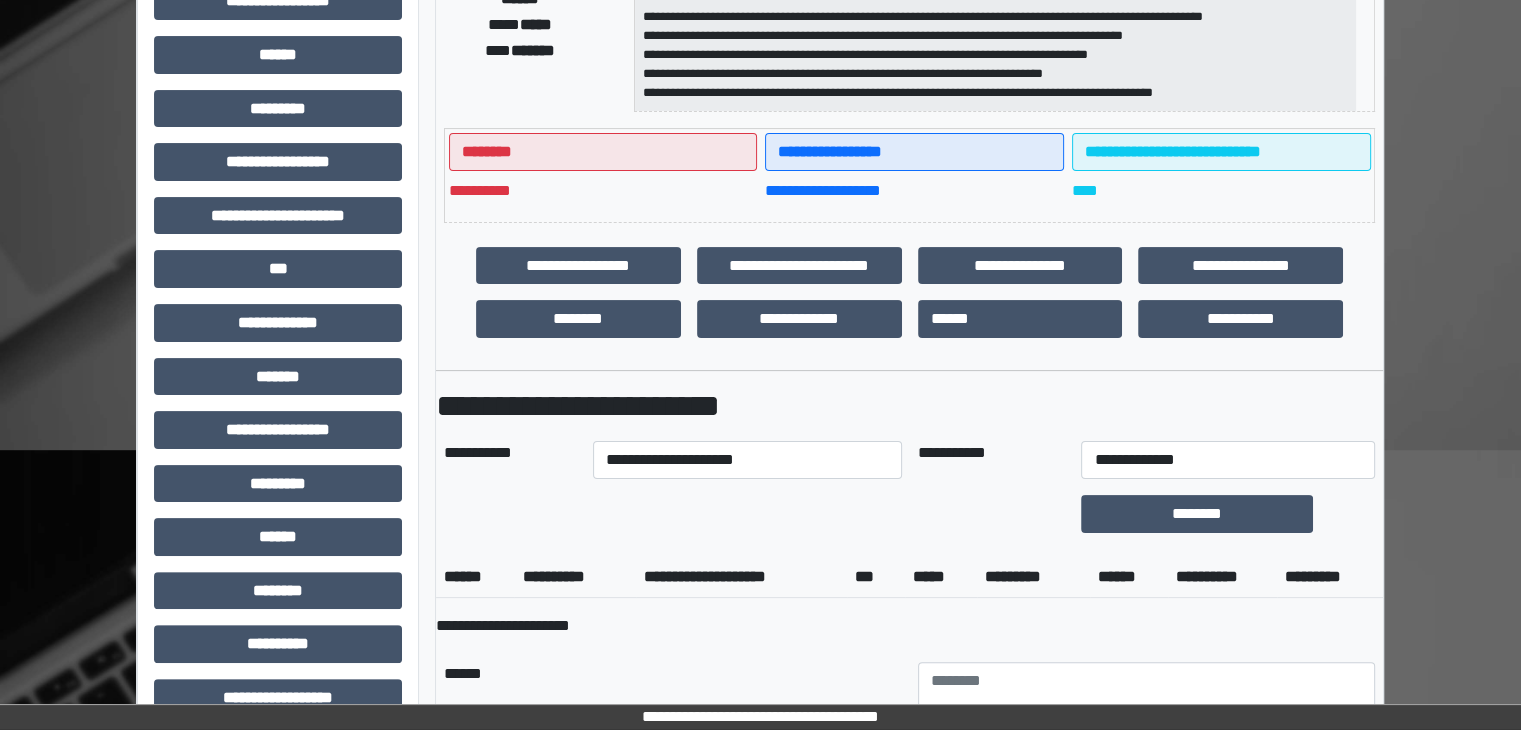 click on "**********" at bounding box center (909, 597) 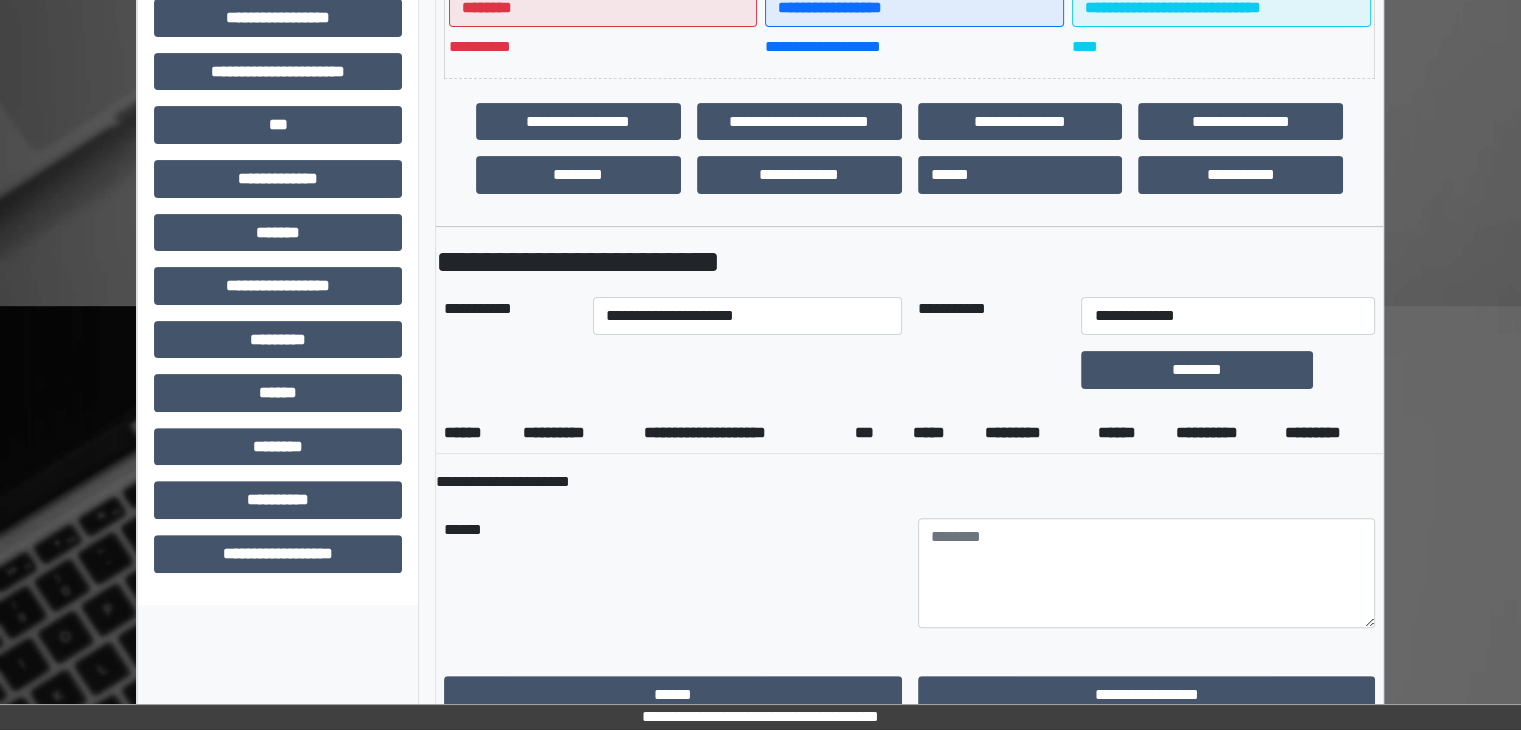 scroll, scrollTop: 700, scrollLeft: 0, axis: vertical 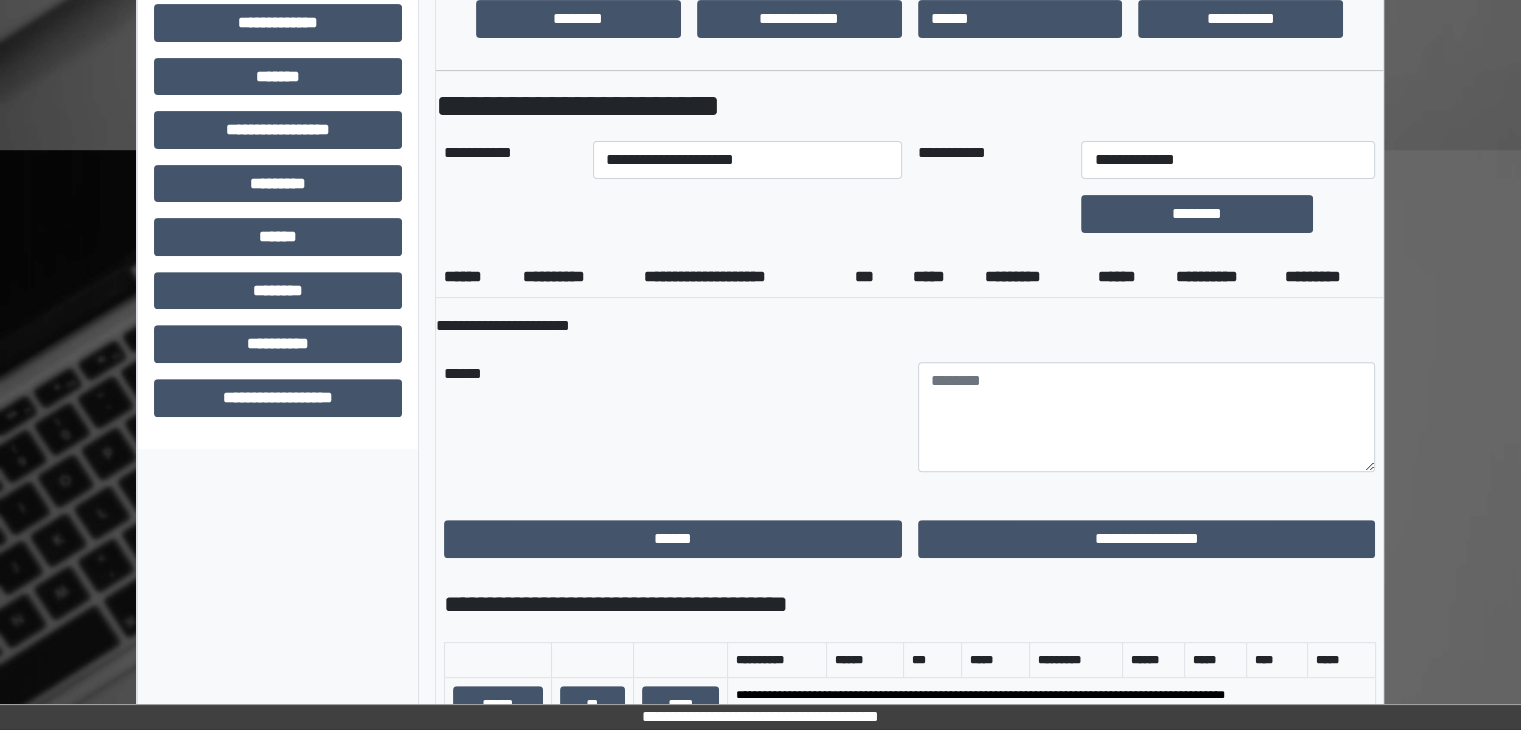 click on "******" at bounding box center (673, 417) 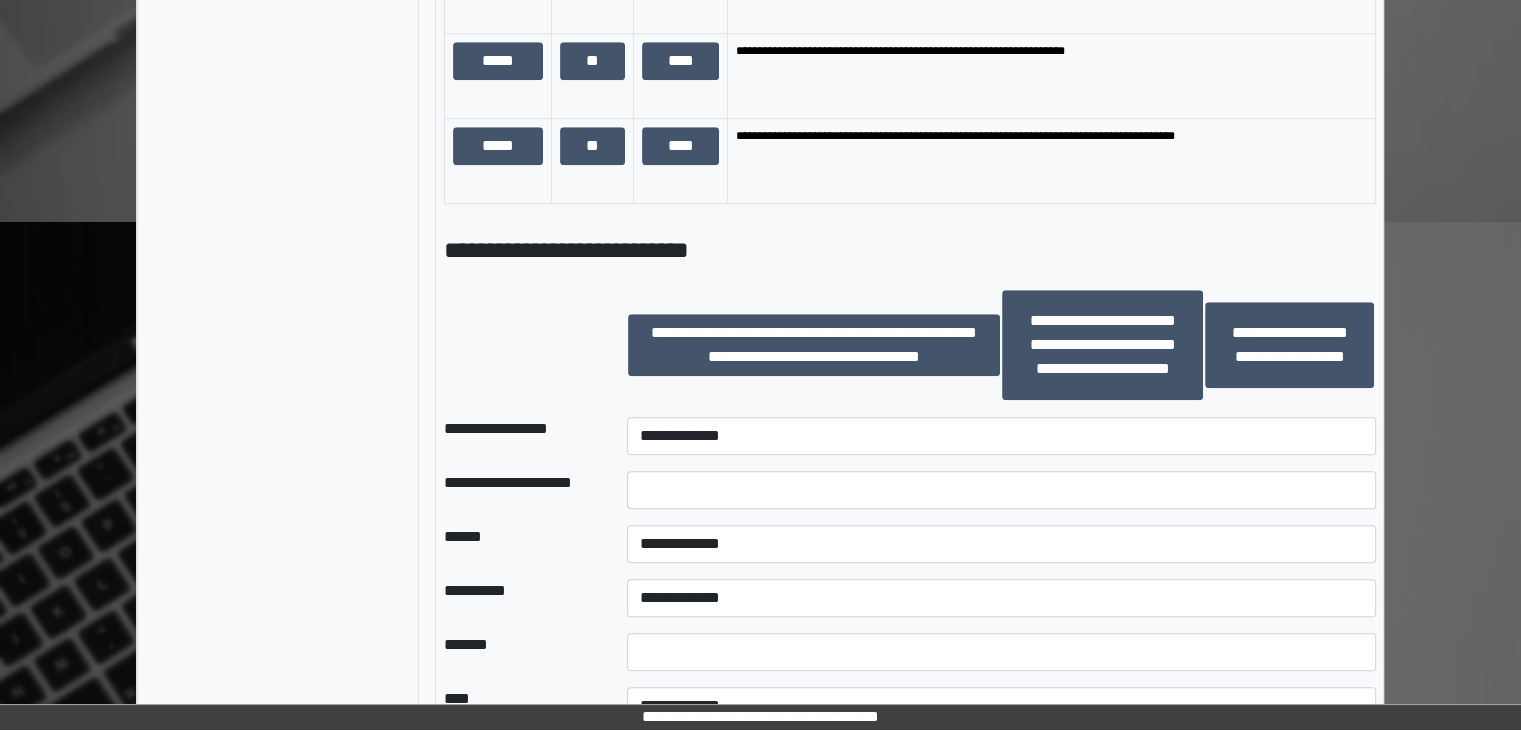 scroll, scrollTop: 1600, scrollLeft: 0, axis: vertical 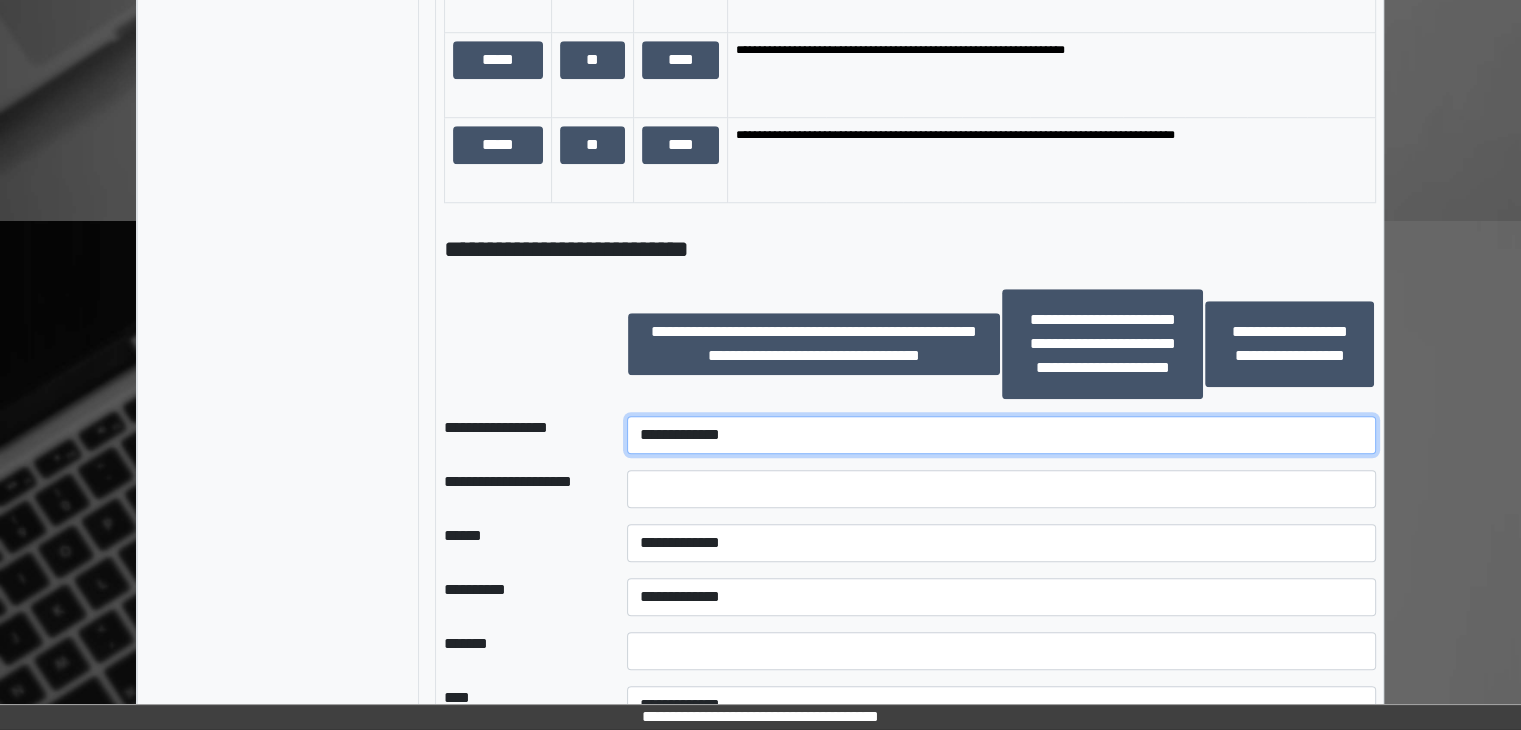 click on "**********" at bounding box center [1001, 435] 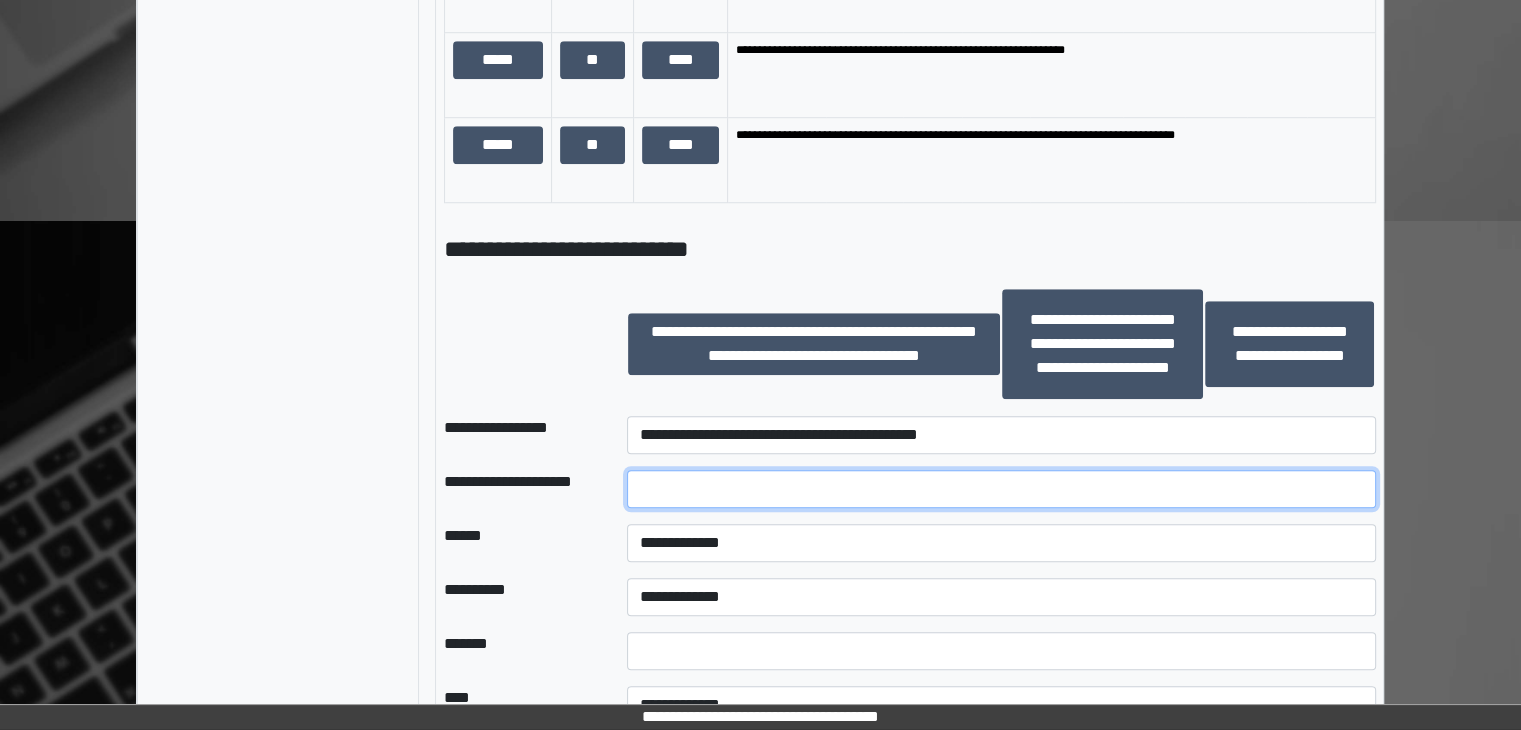 click at bounding box center [1001, 489] 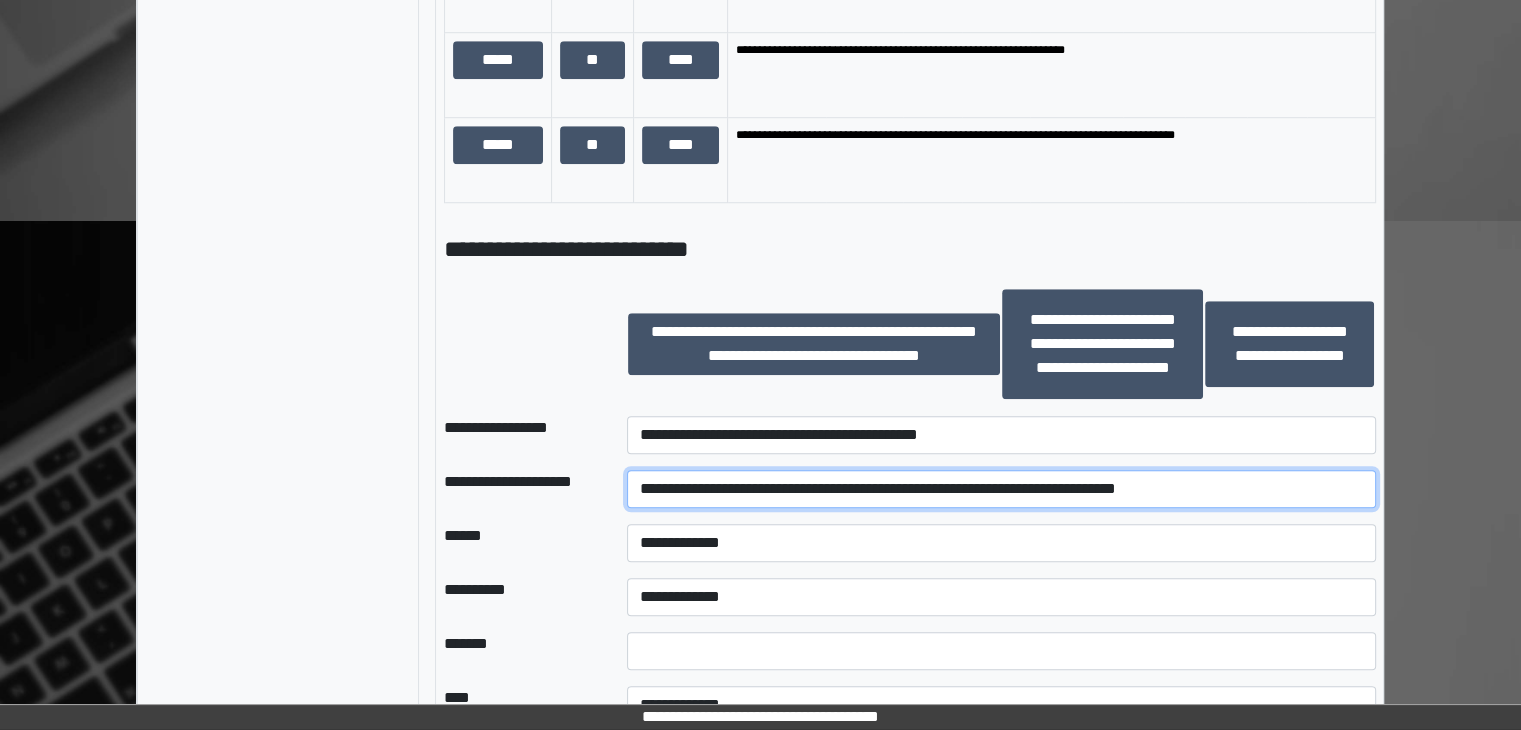 click on "**********" at bounding box center (1001, 489) 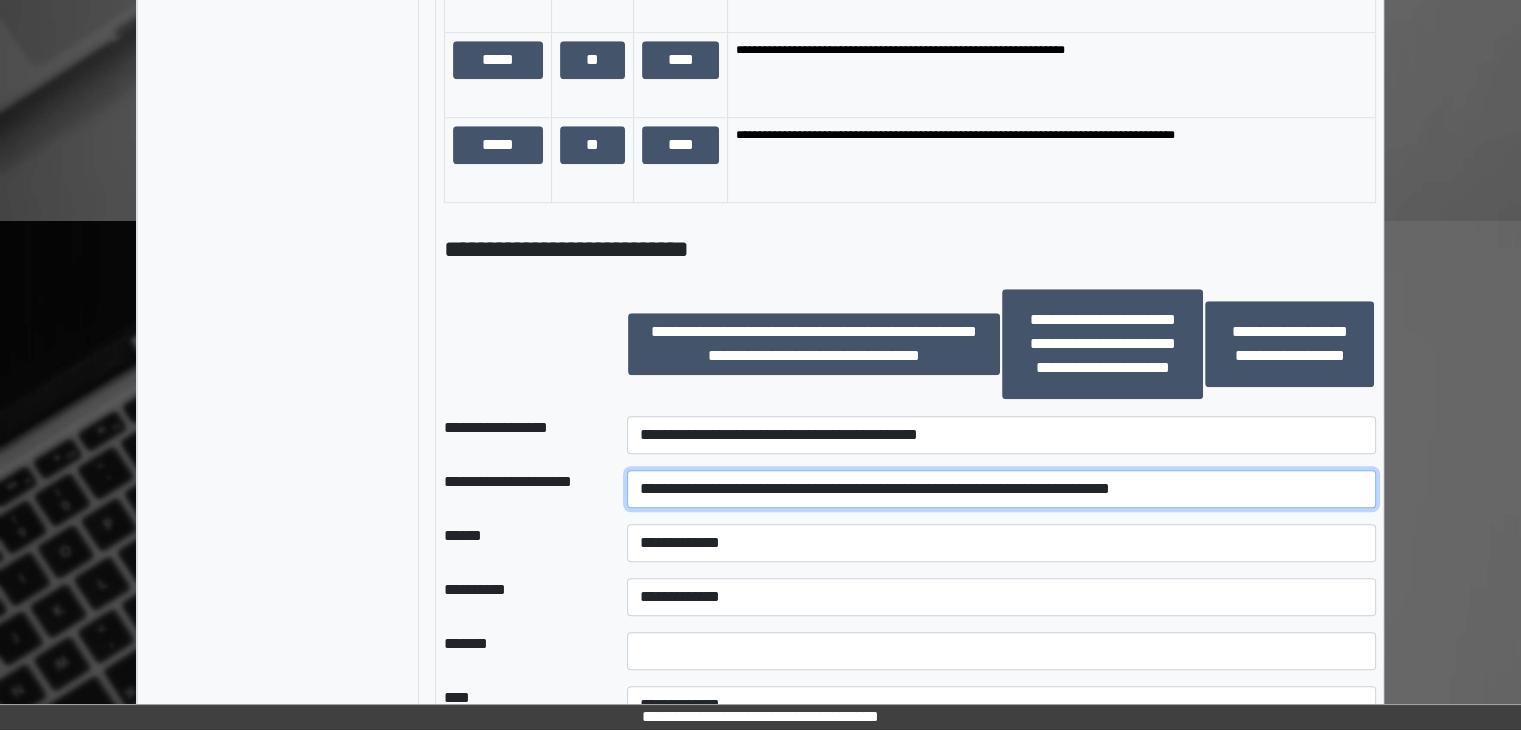 type on "**********" 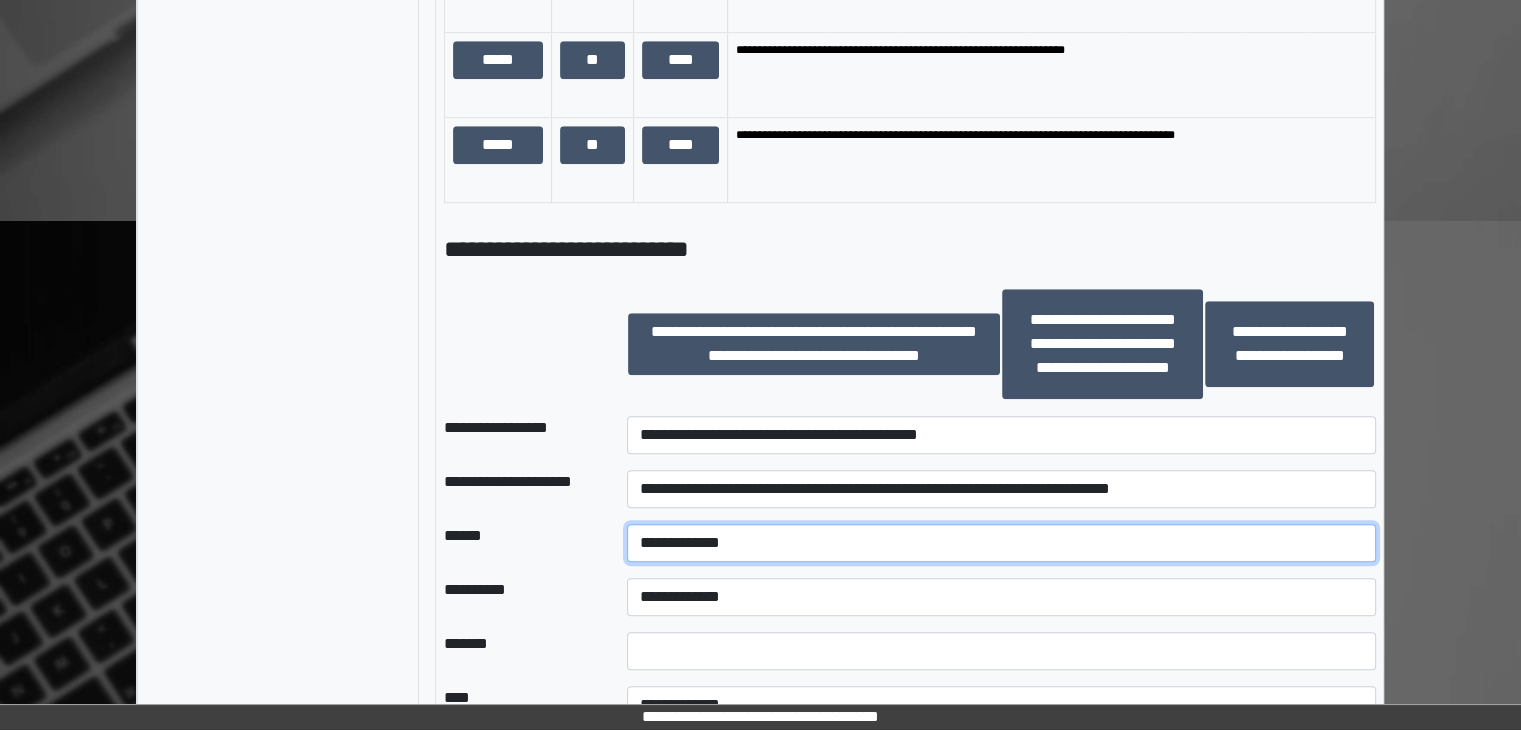 click on "**********" at bounding box center (1001, 543) 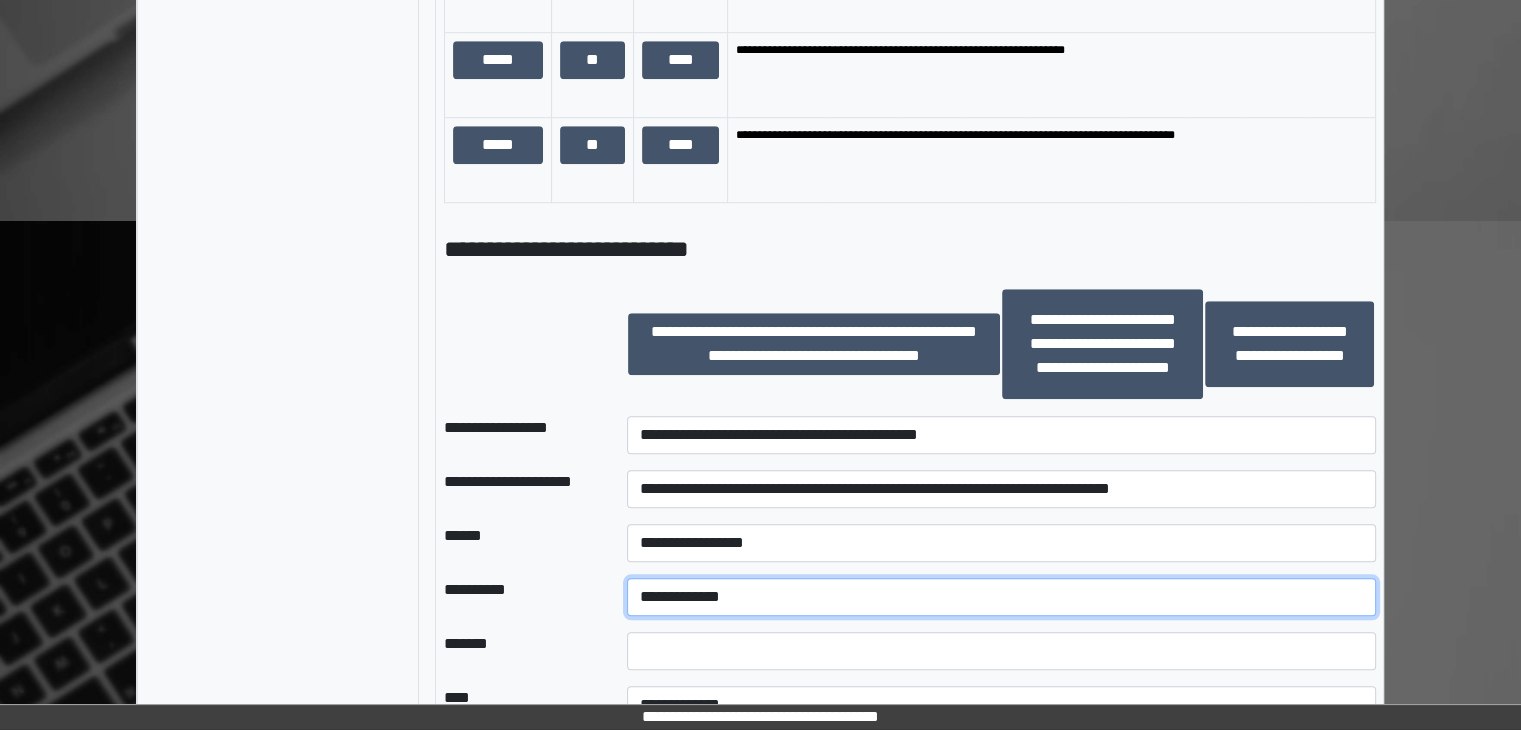 click on "**********" at bounding box center [1001, 597] 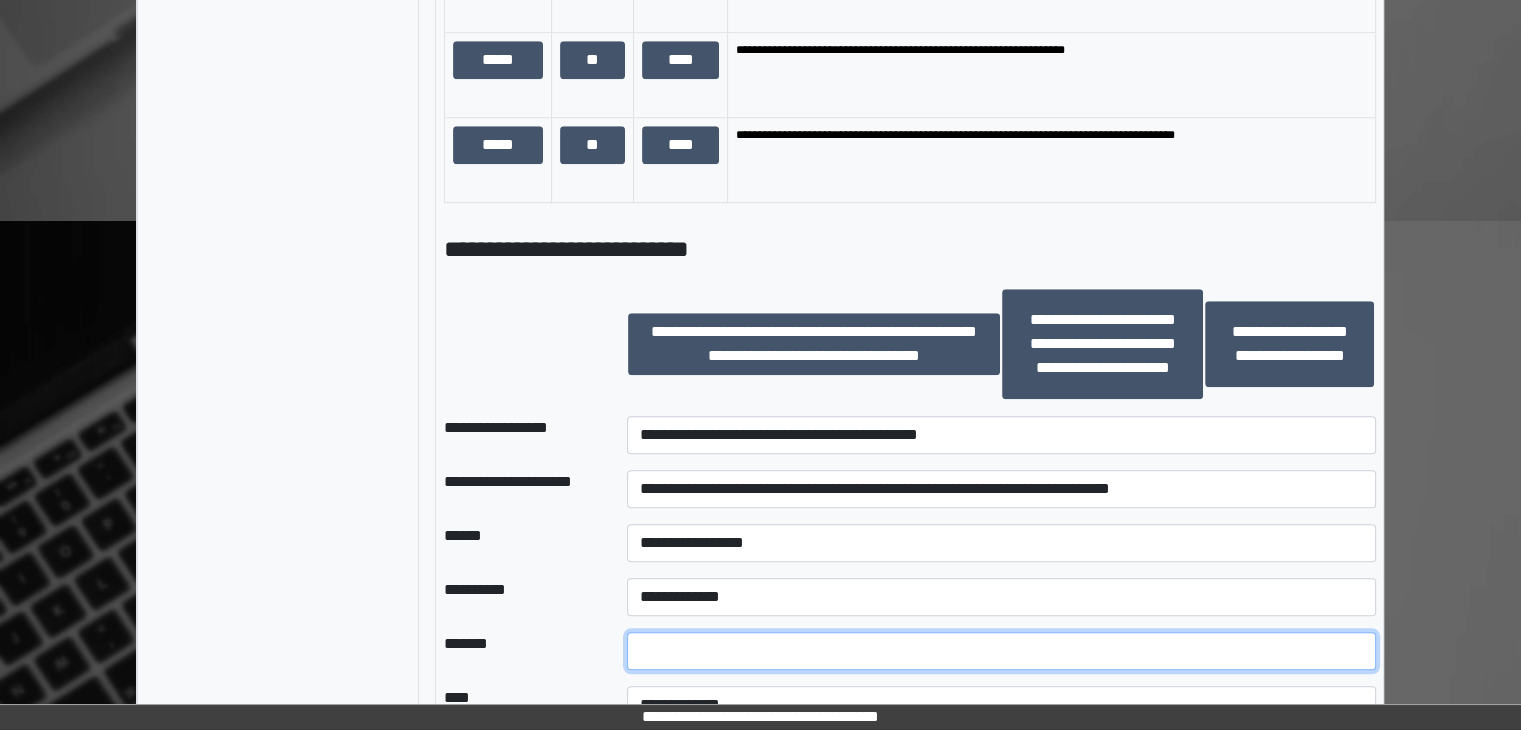 click at bounding box center (1001, 651) 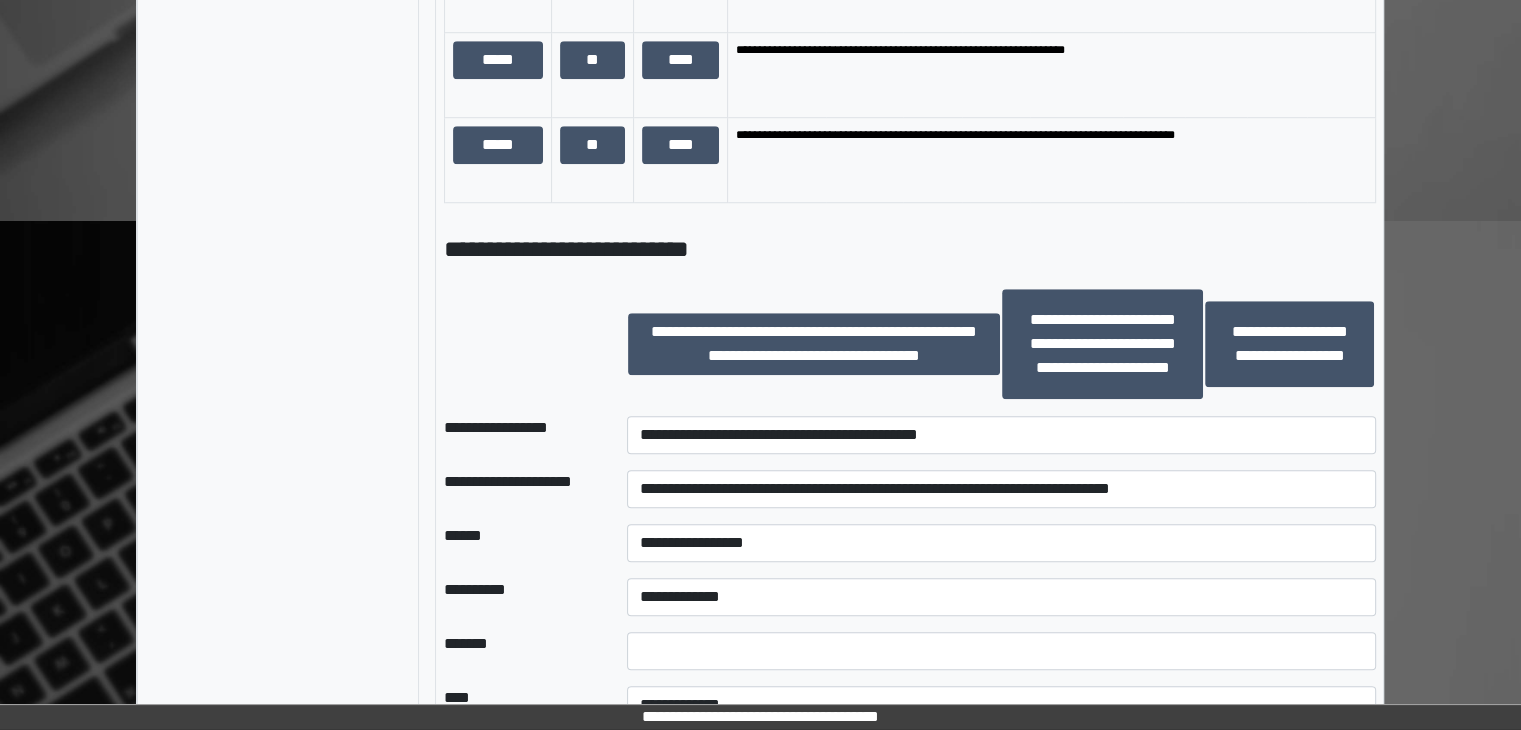 click on "**********" at bounding box center (519, 597) 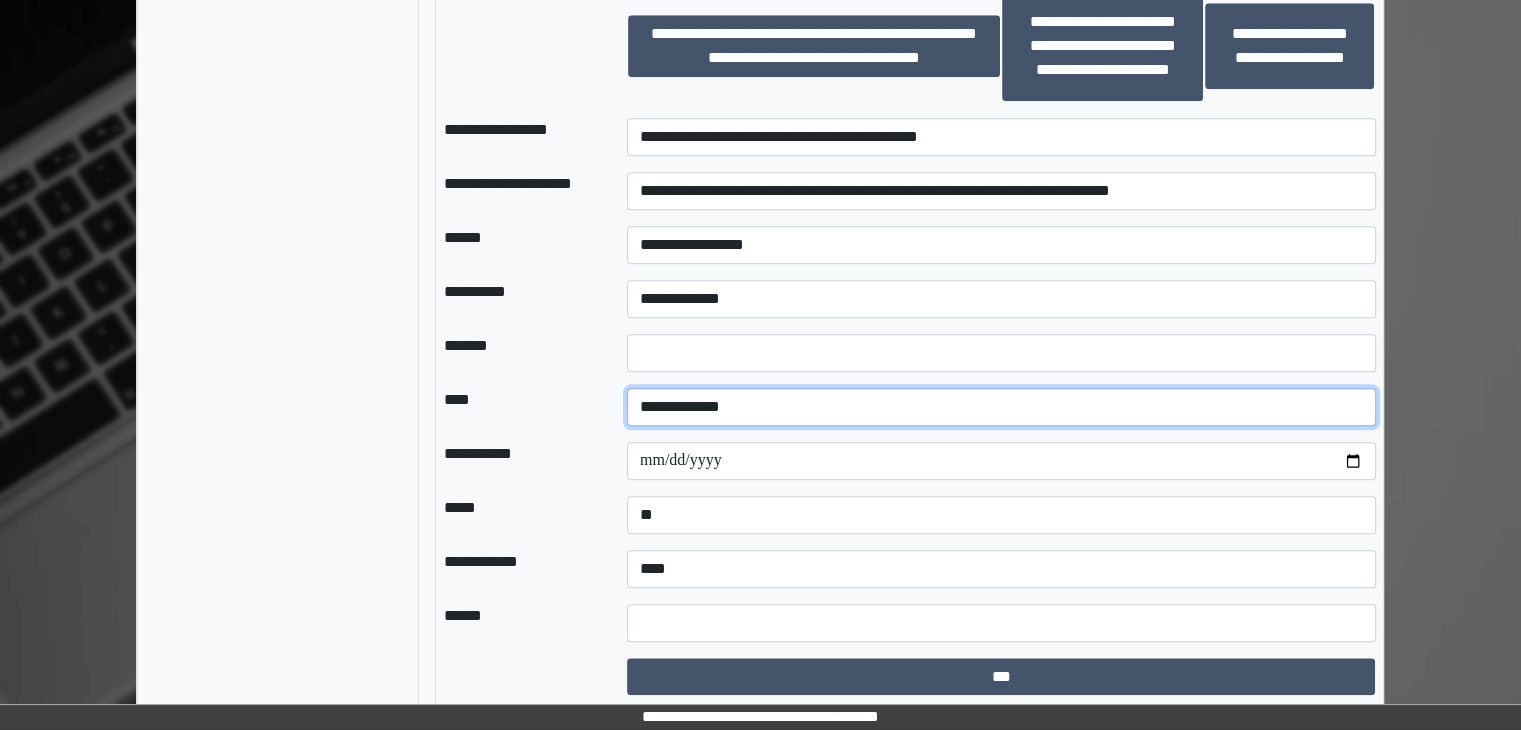 click on "**********" at bounding box center [1001, 407] 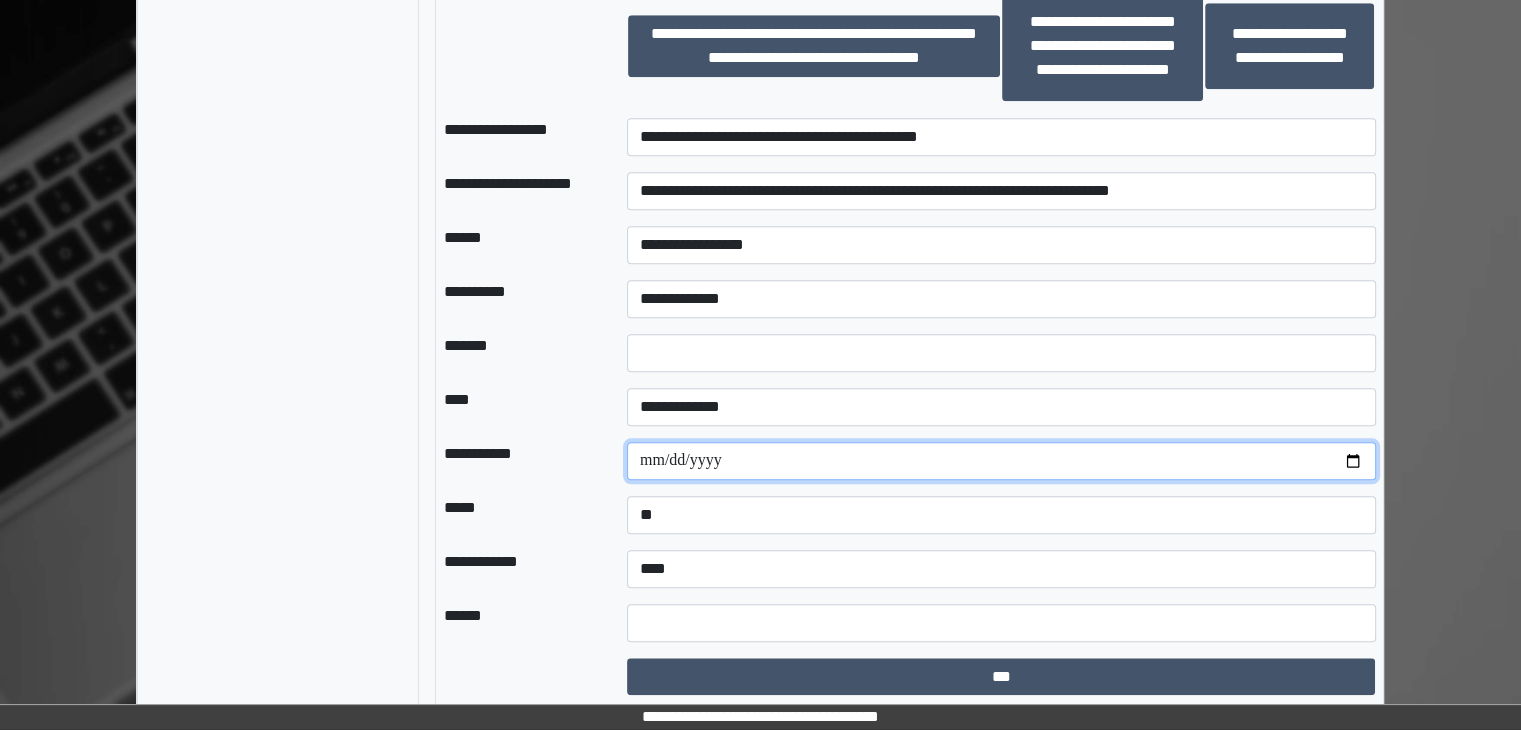 click at bounding box center (1001, 461) 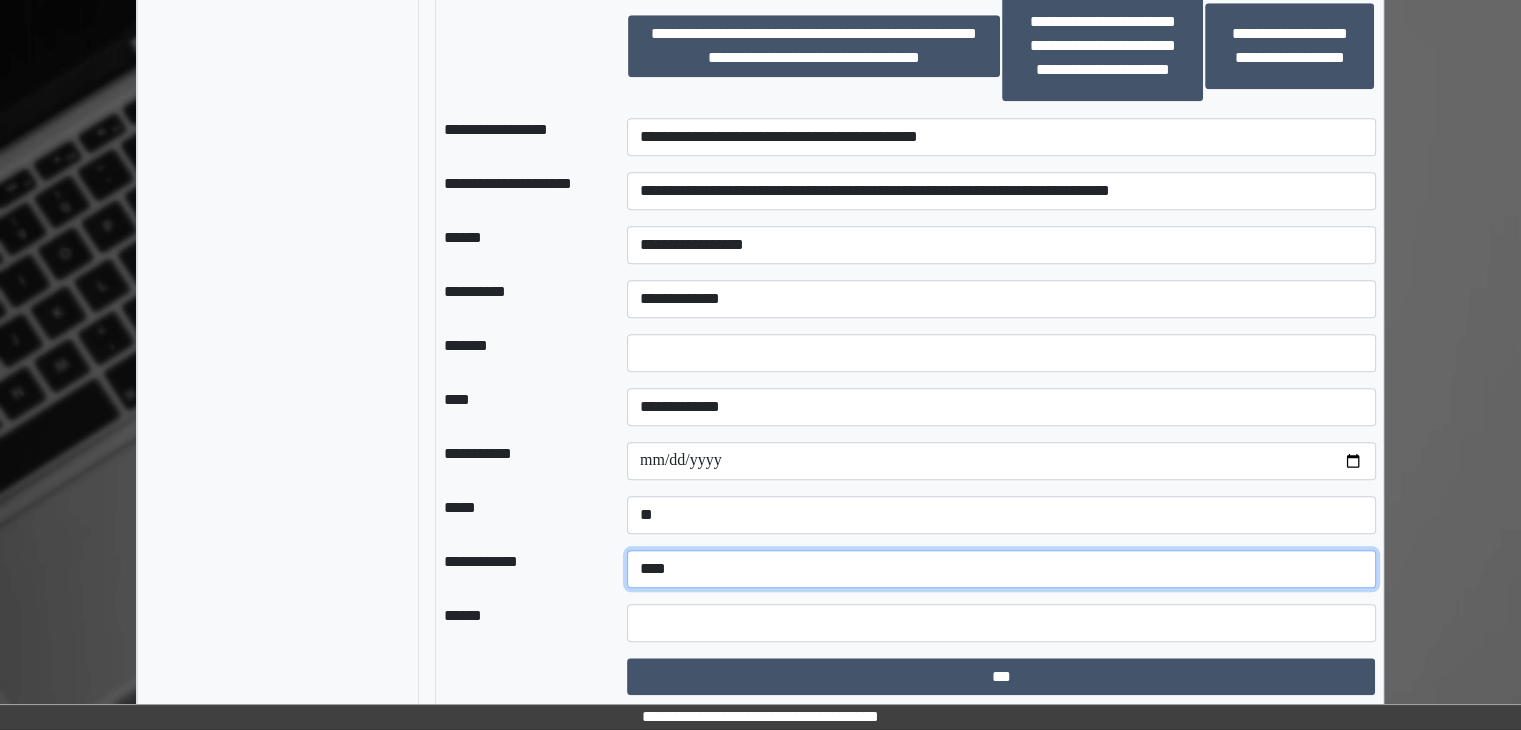 click on "**********" at bounding box center (1001, 569) 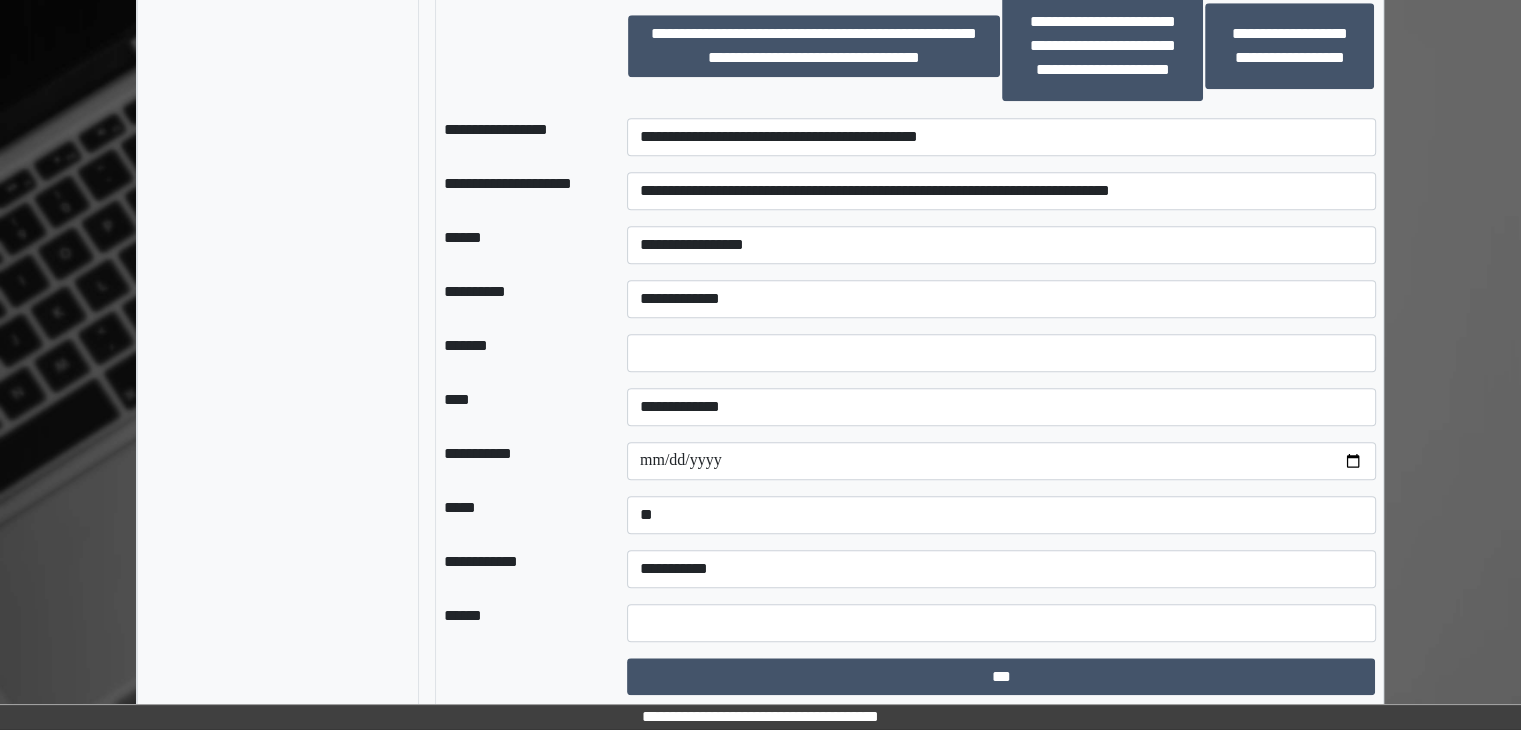 click at bounding box center (611, 569) 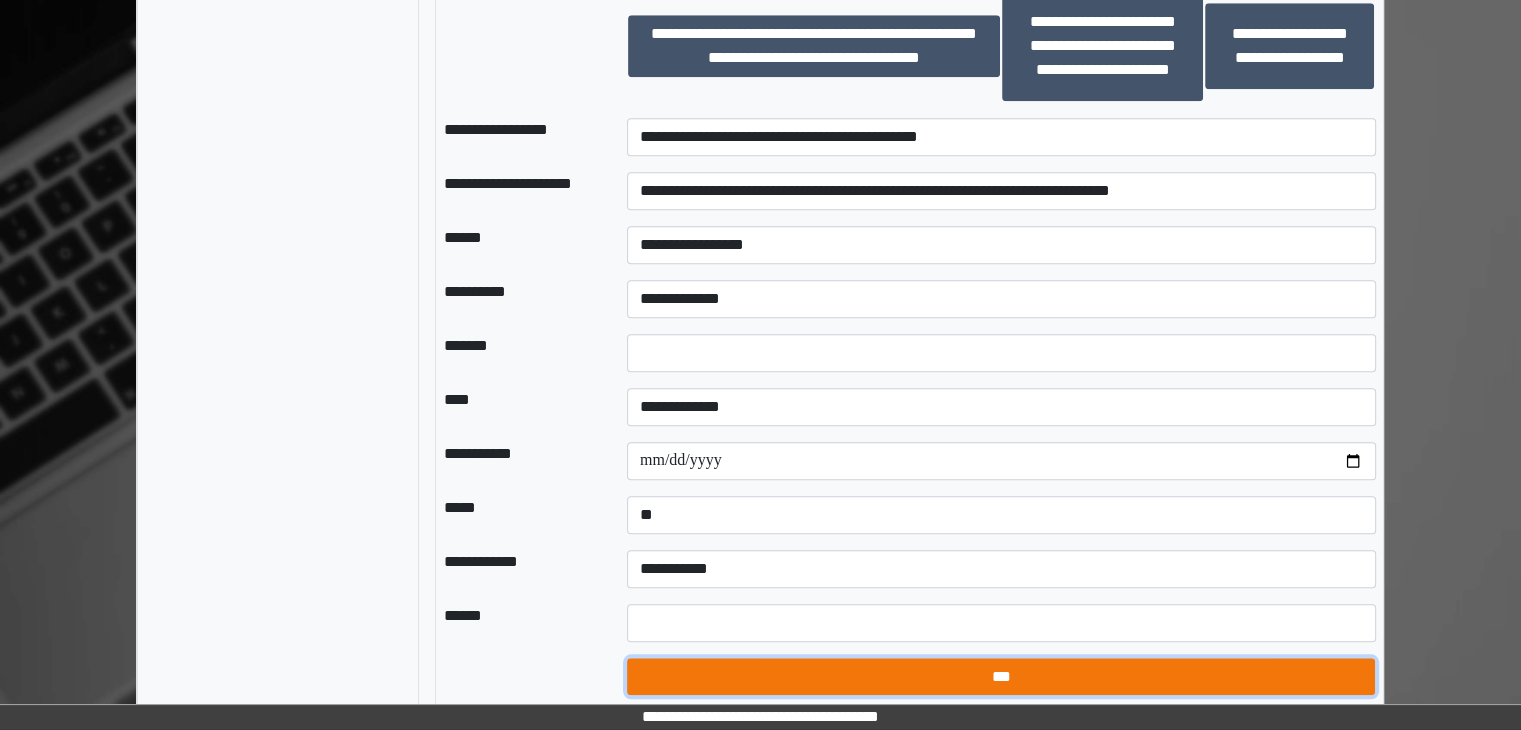 click on "***" at bounding box center (1001, 677) 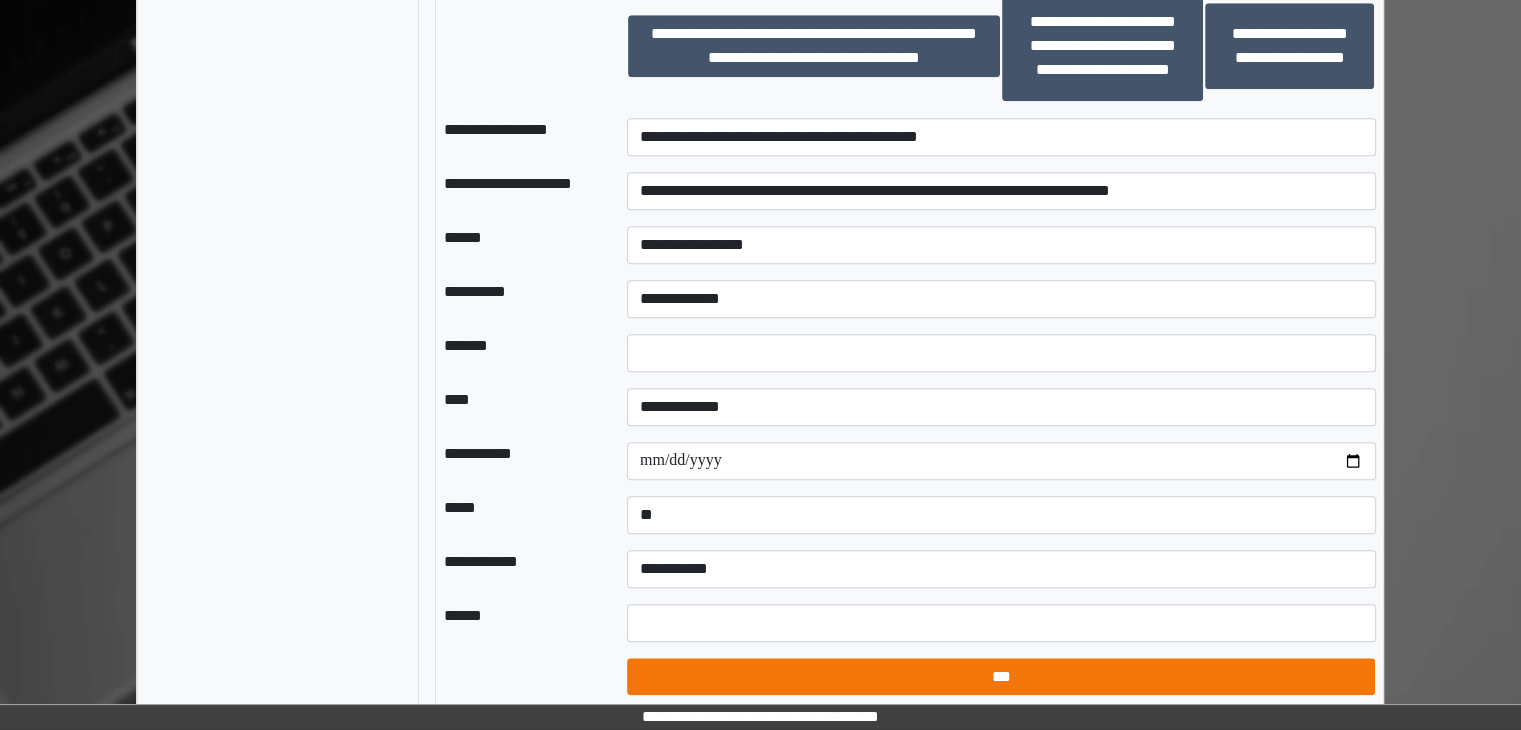 select on "*" 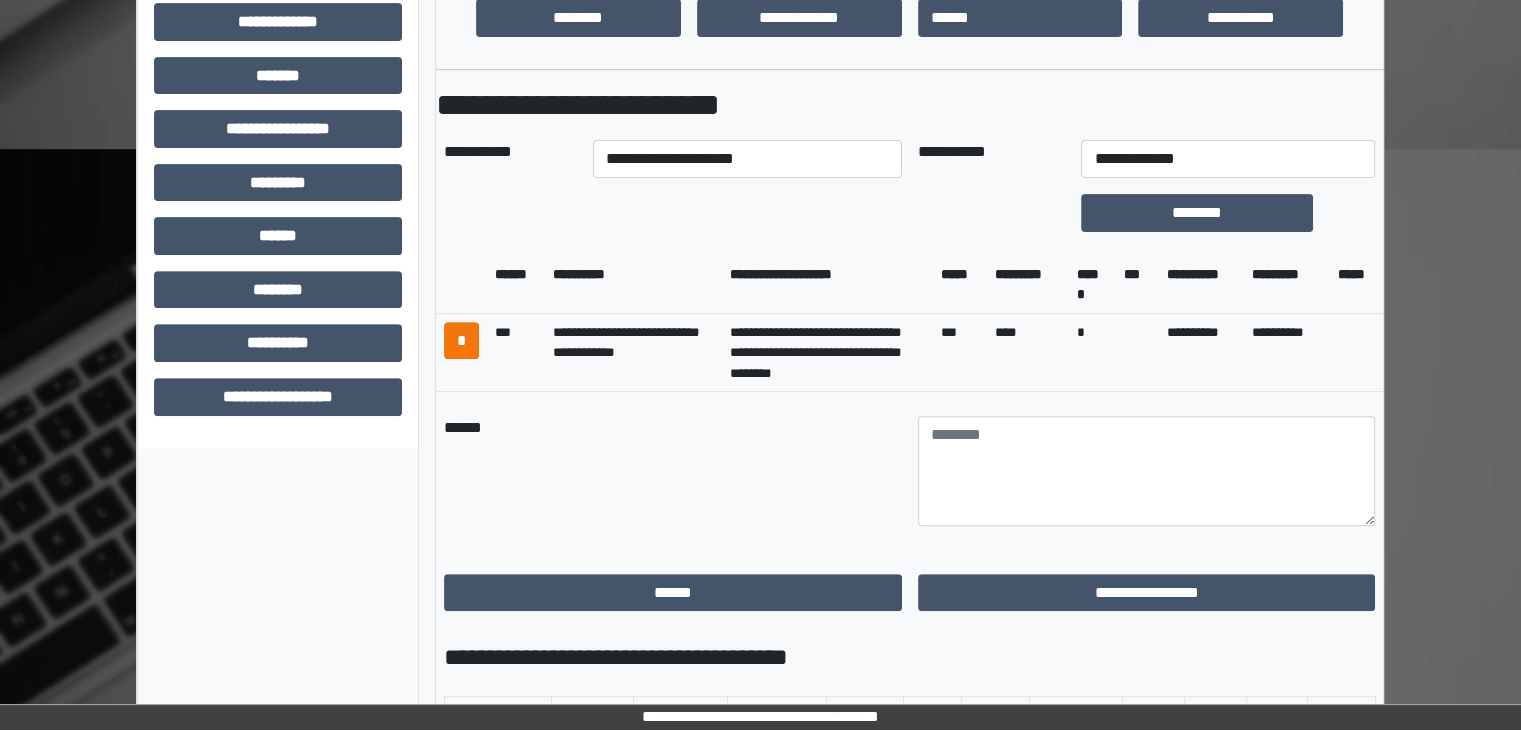 scroll, scrollTop: 698, scrollLeft: 0, axis: vertical 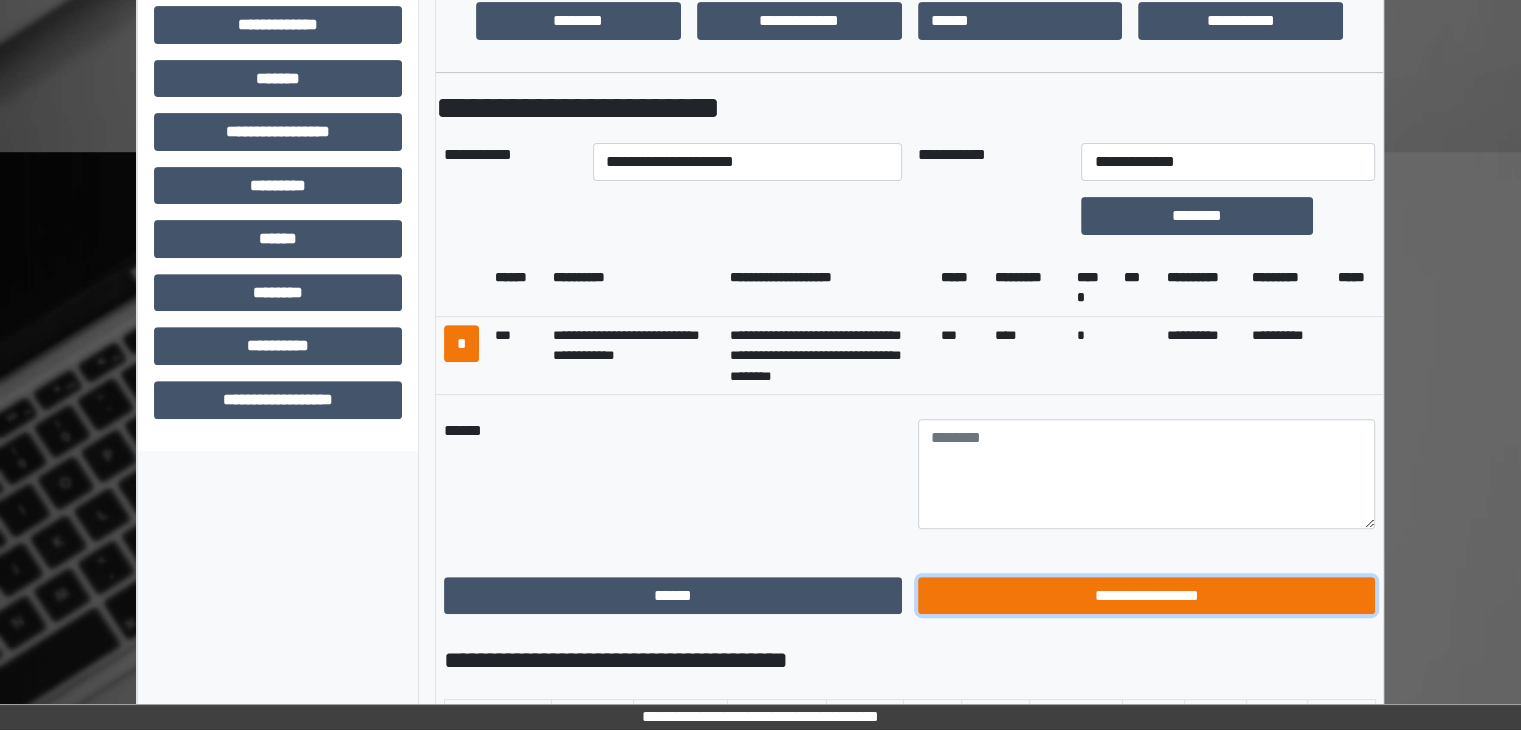 click on "**********" at bounding box center (1147, 596) 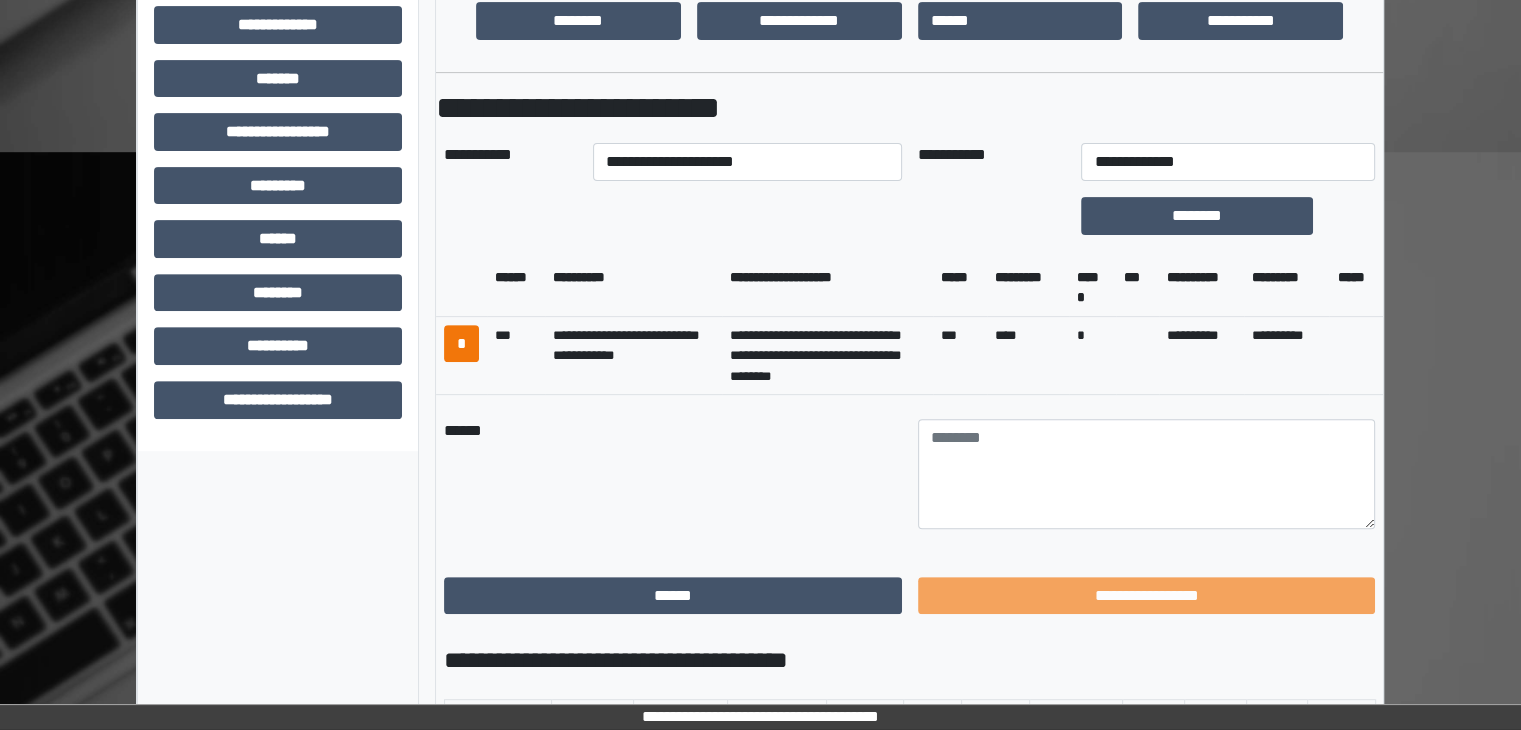 scroll, scrollTop: 436, scrollLeft: 0, axis: vertical 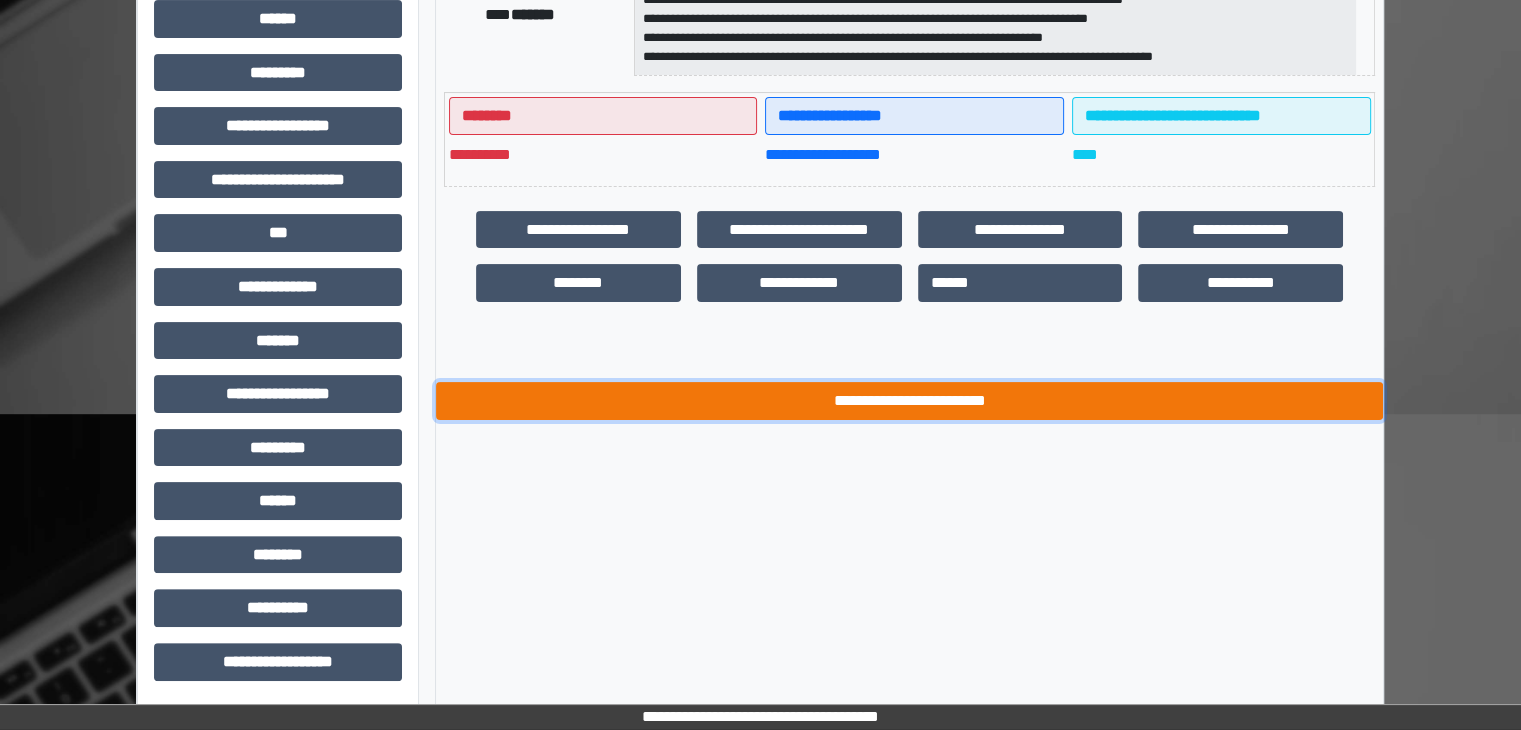 click on "**********" at bounding box center [909, 401] 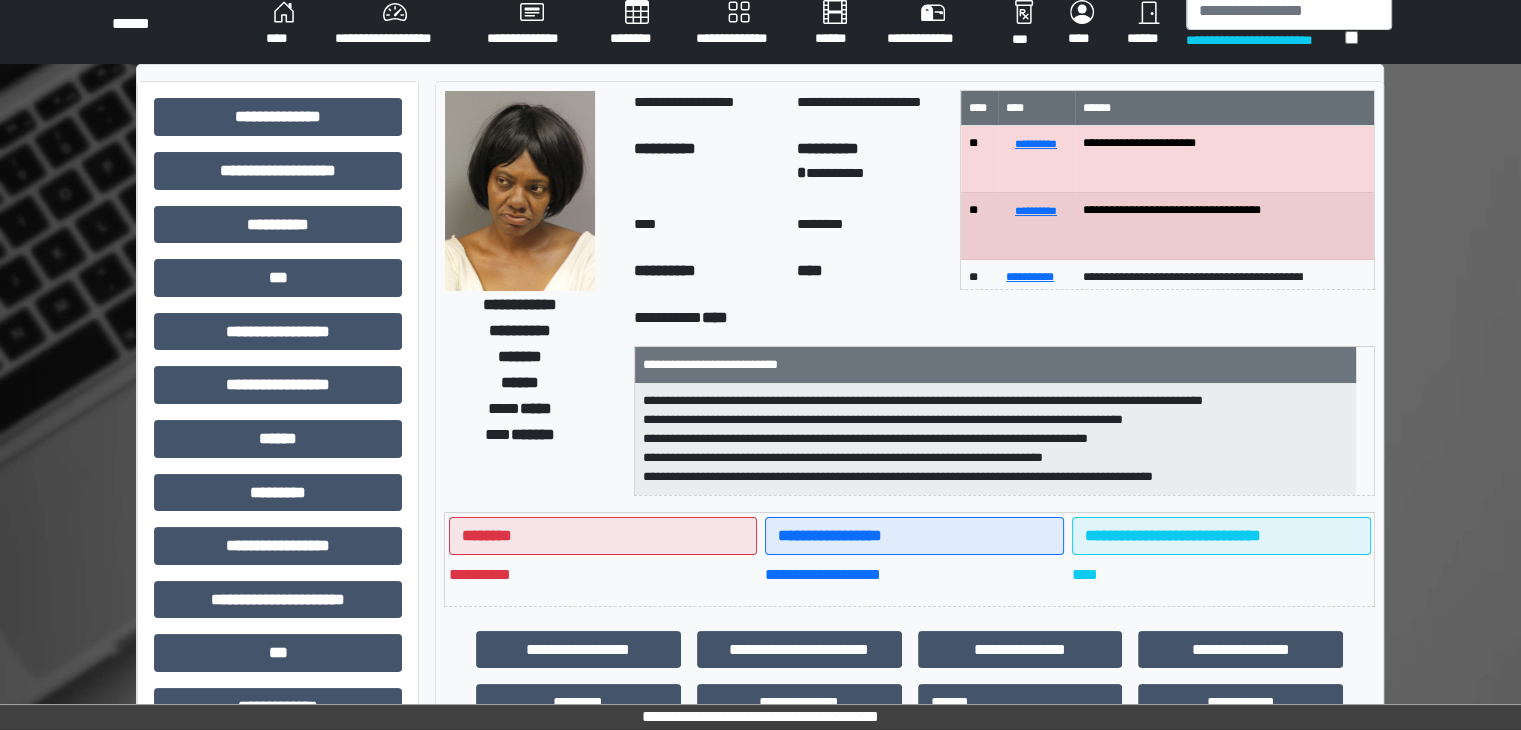 scroll, scrollTop: 0, scrollLeft: 0, axis: both 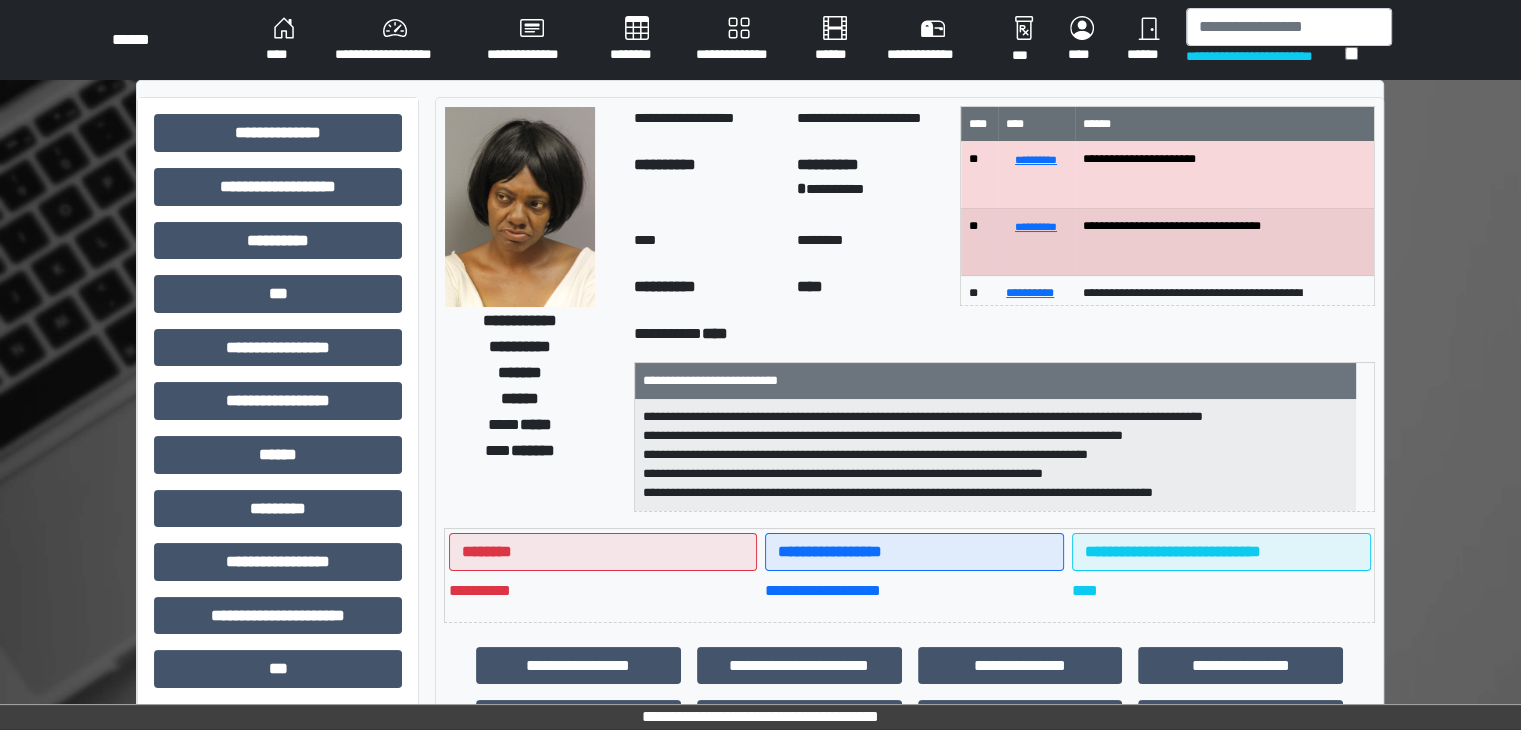 click on "****" at bounding box center [284, 40] 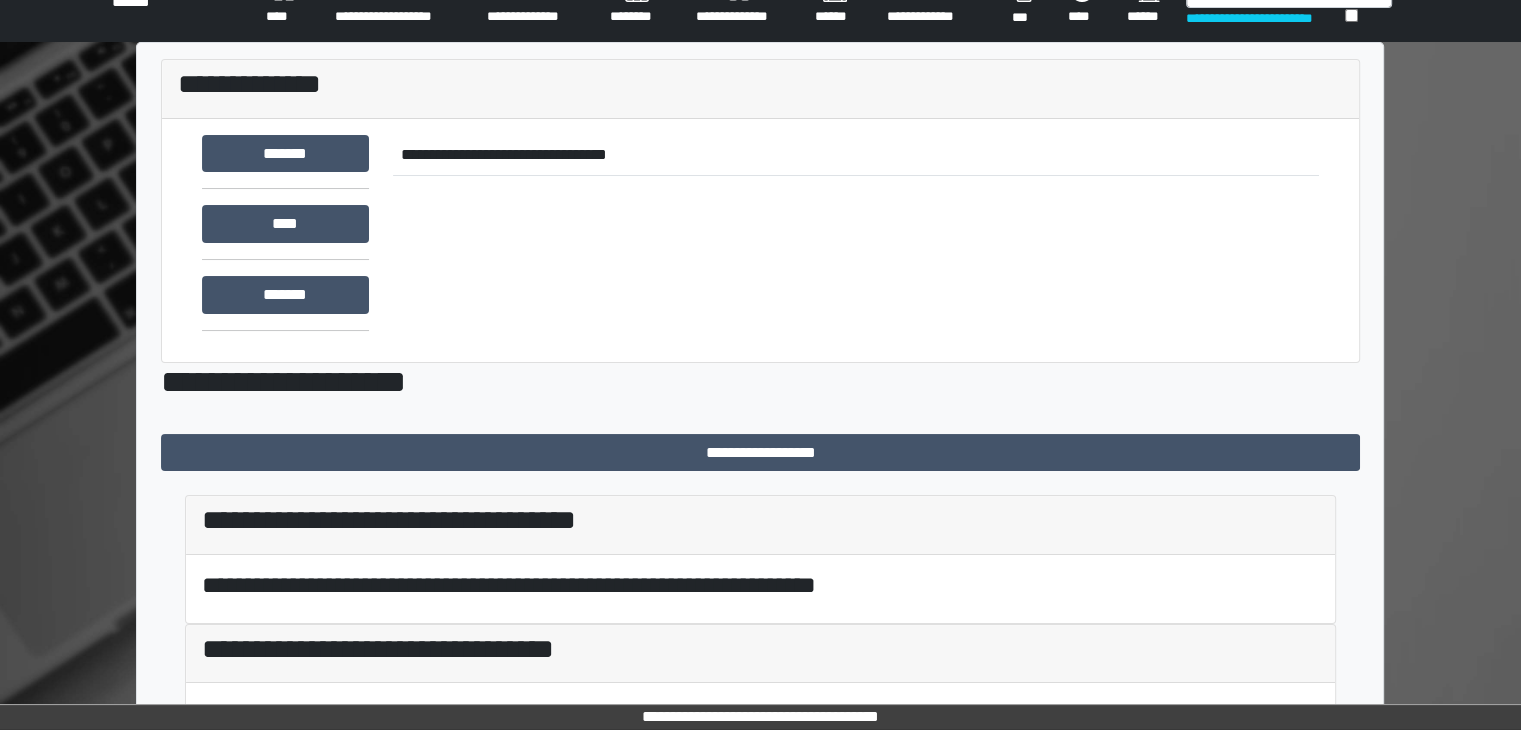 scroll, scrollTop: 341, scrollLeft: 0, axis: vertical 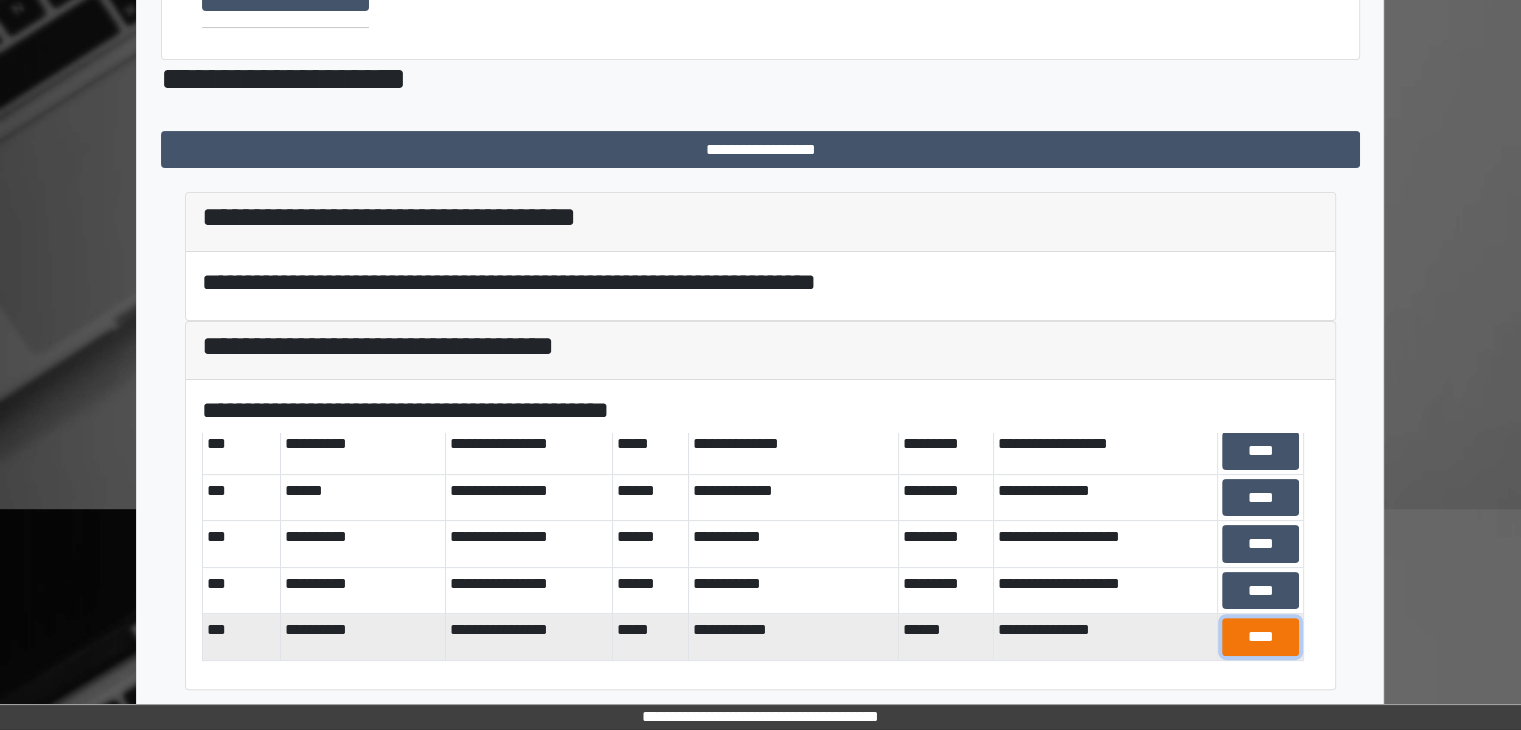 click on "****" at bounding box center [1260, 637] 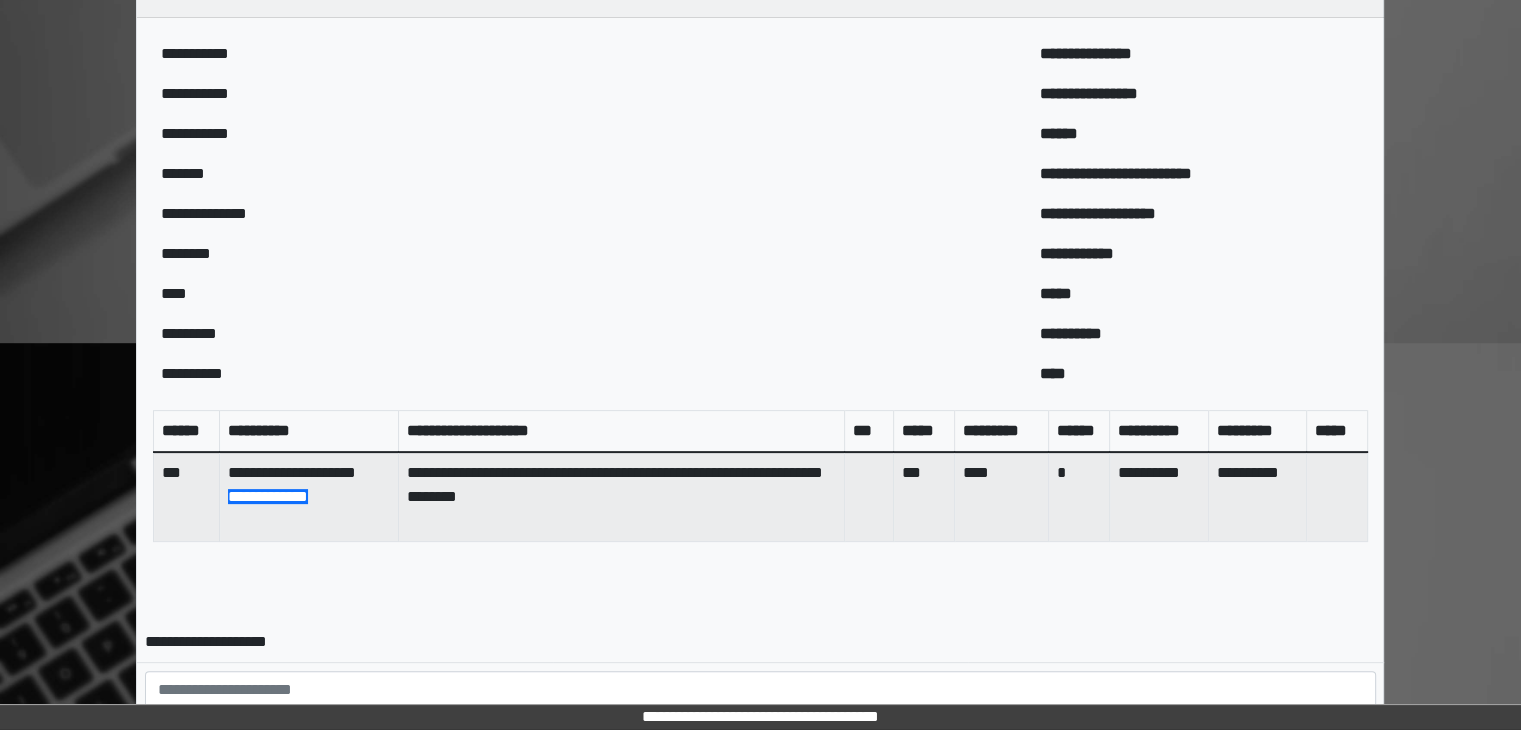 scroll, scrollTop: 718, scrollLeft: 0, axis: vertical 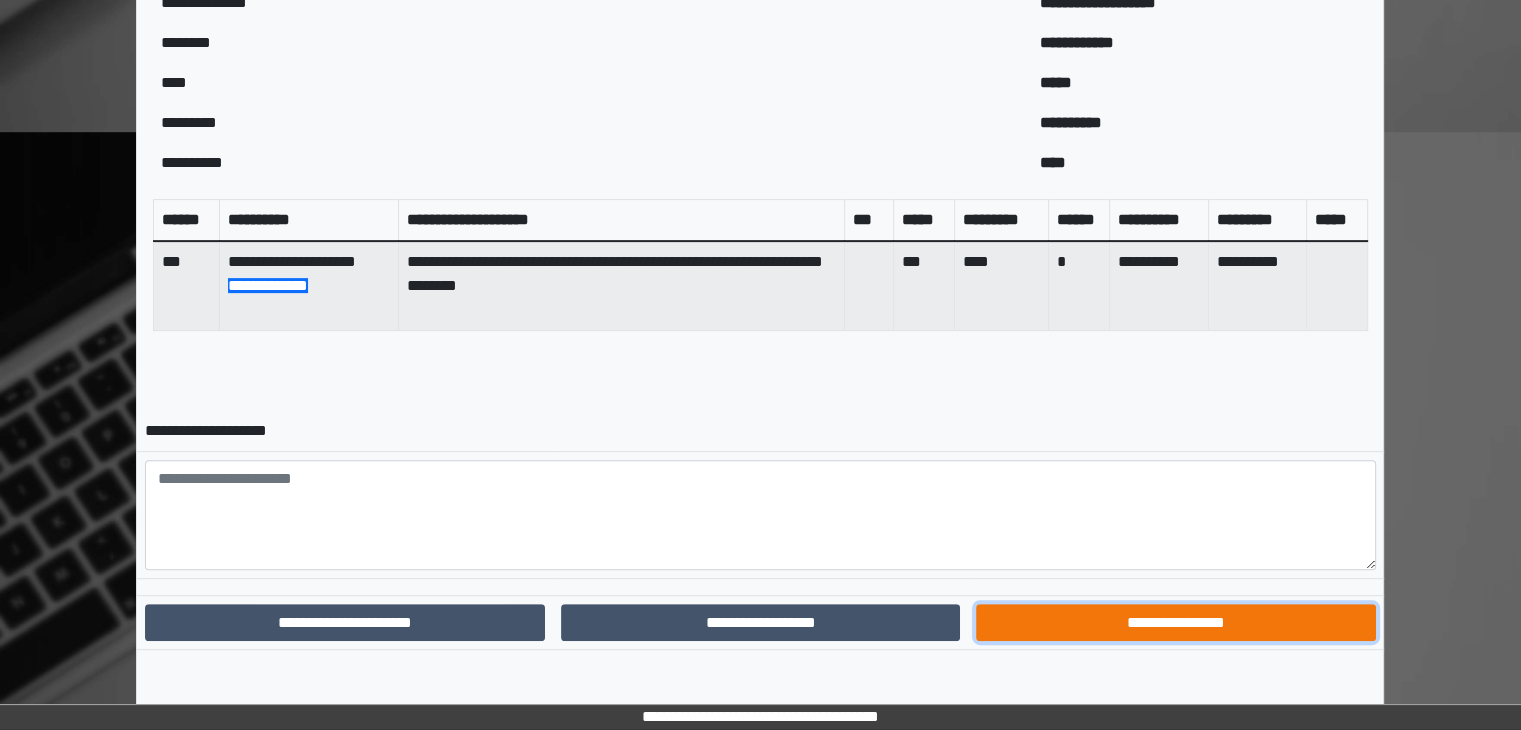 click on "**********" at bounding box center [1175, 623] 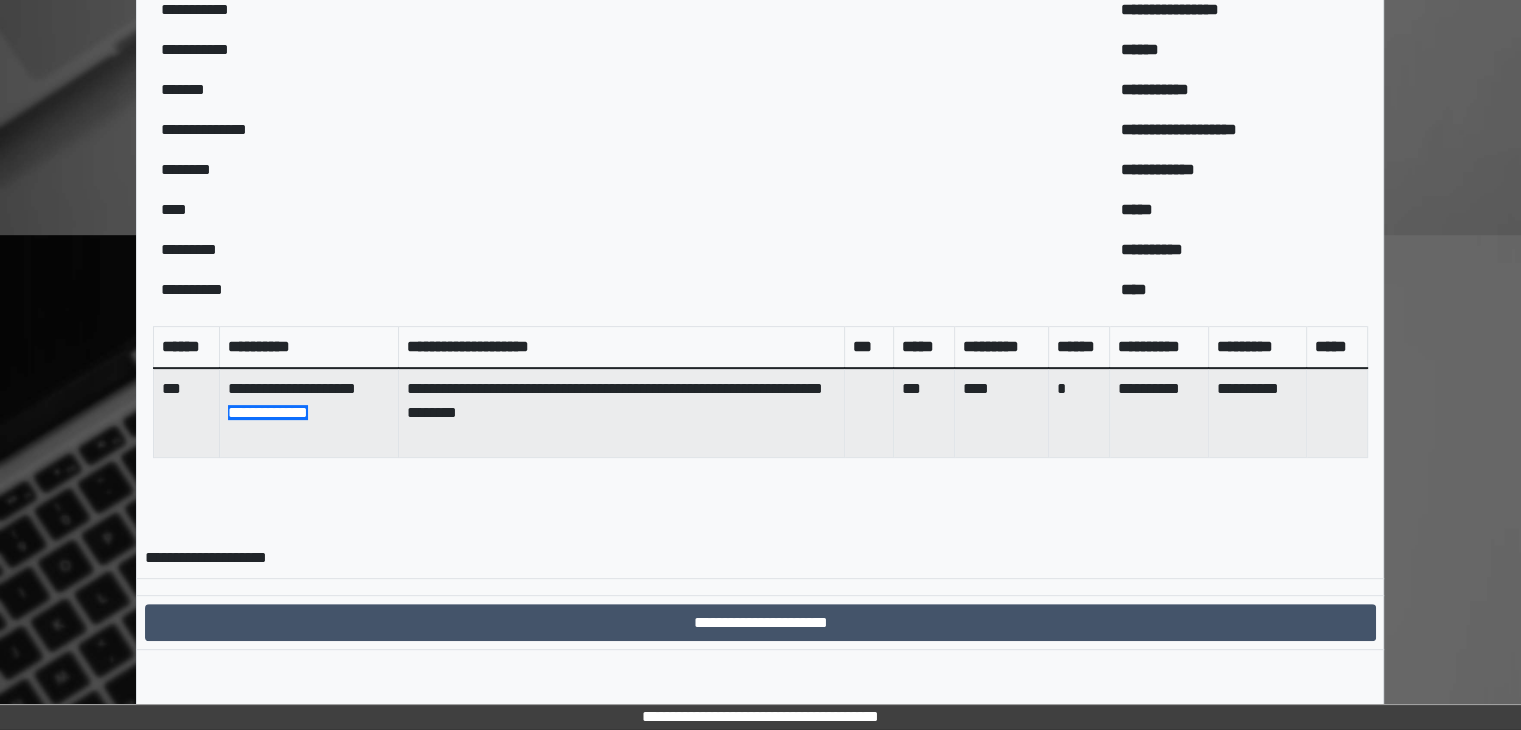 scroll, scrollTop: 616, scrollLeft: 0, axis: vertical 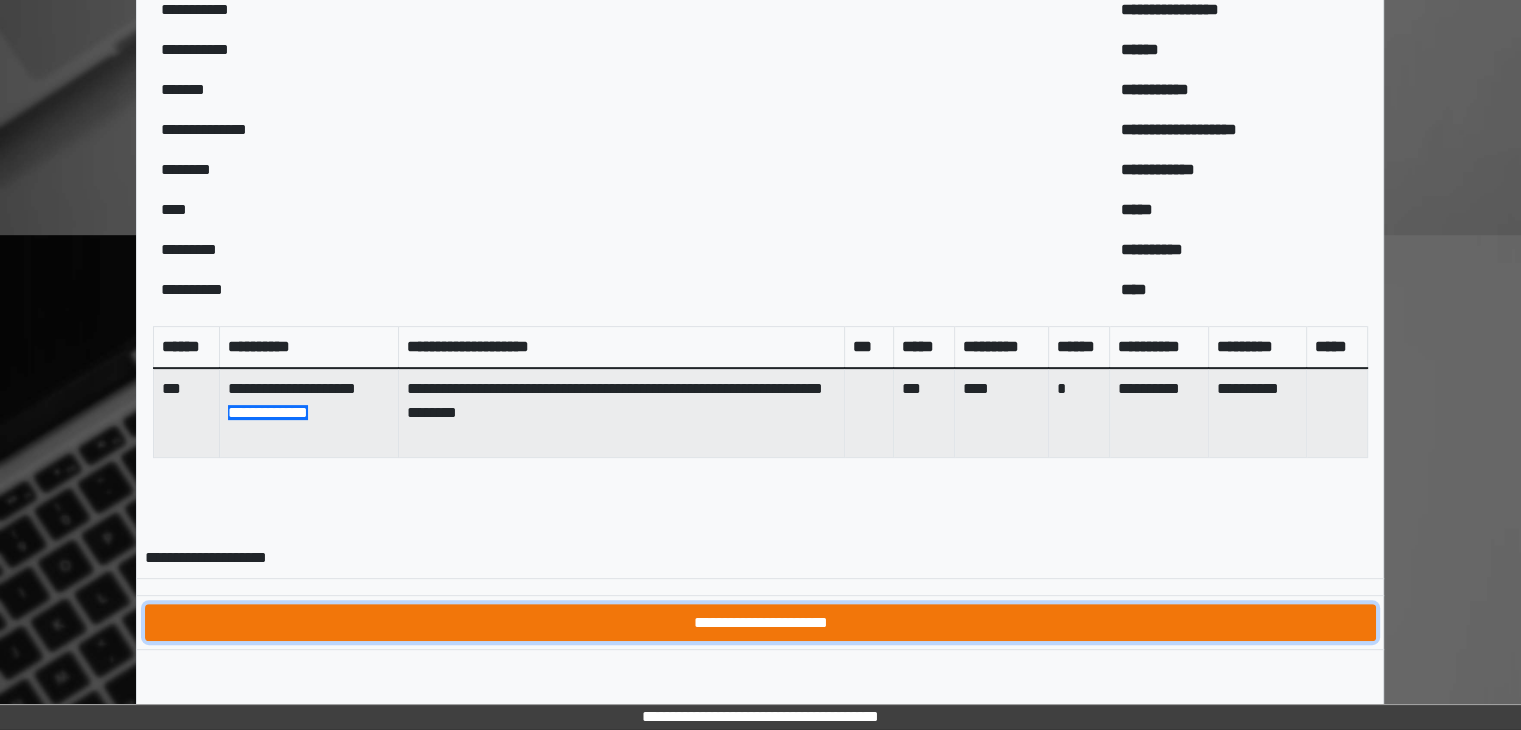 click on "**********" at bounding box center (760, 623) 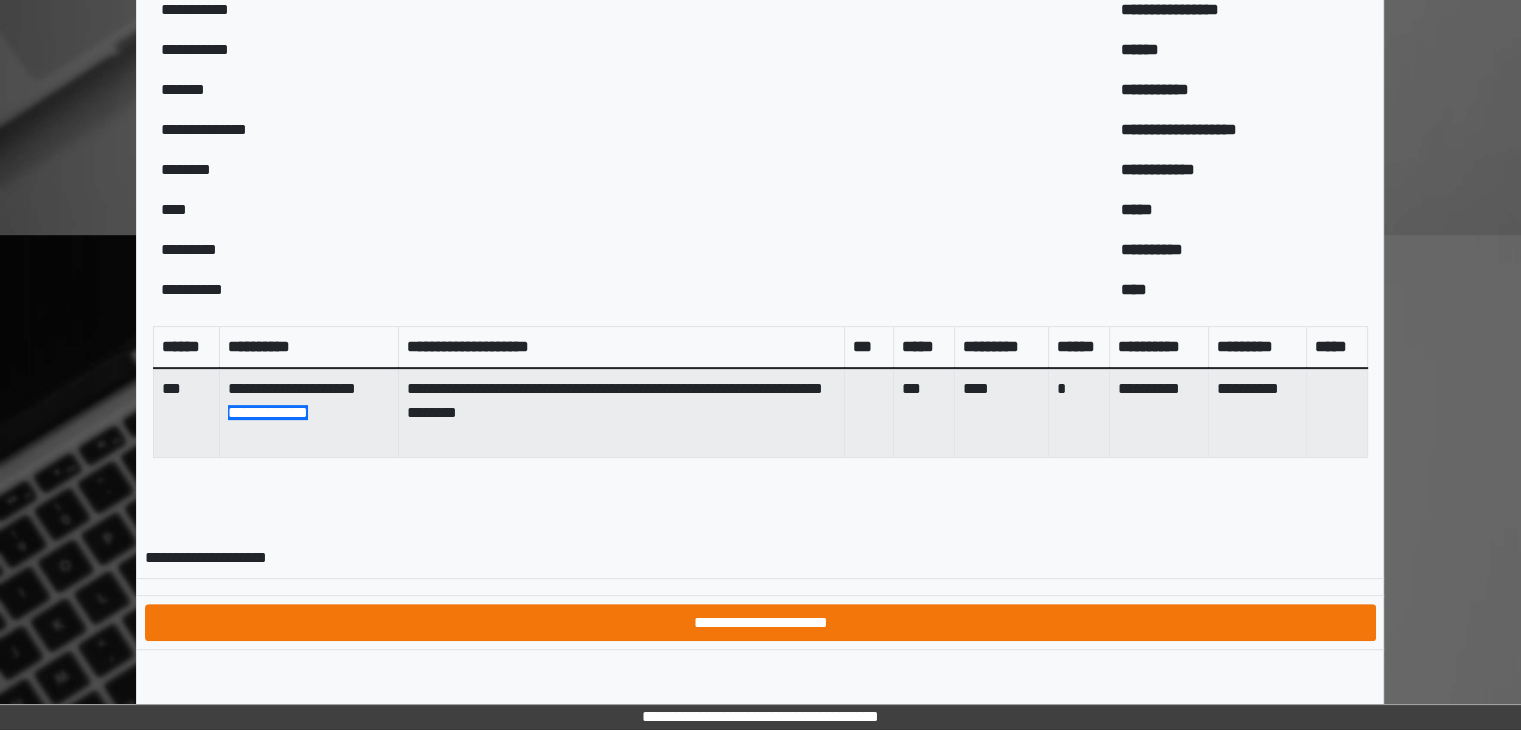 scroll, scrollTop: 0, scrollLeft: 0, axis: both 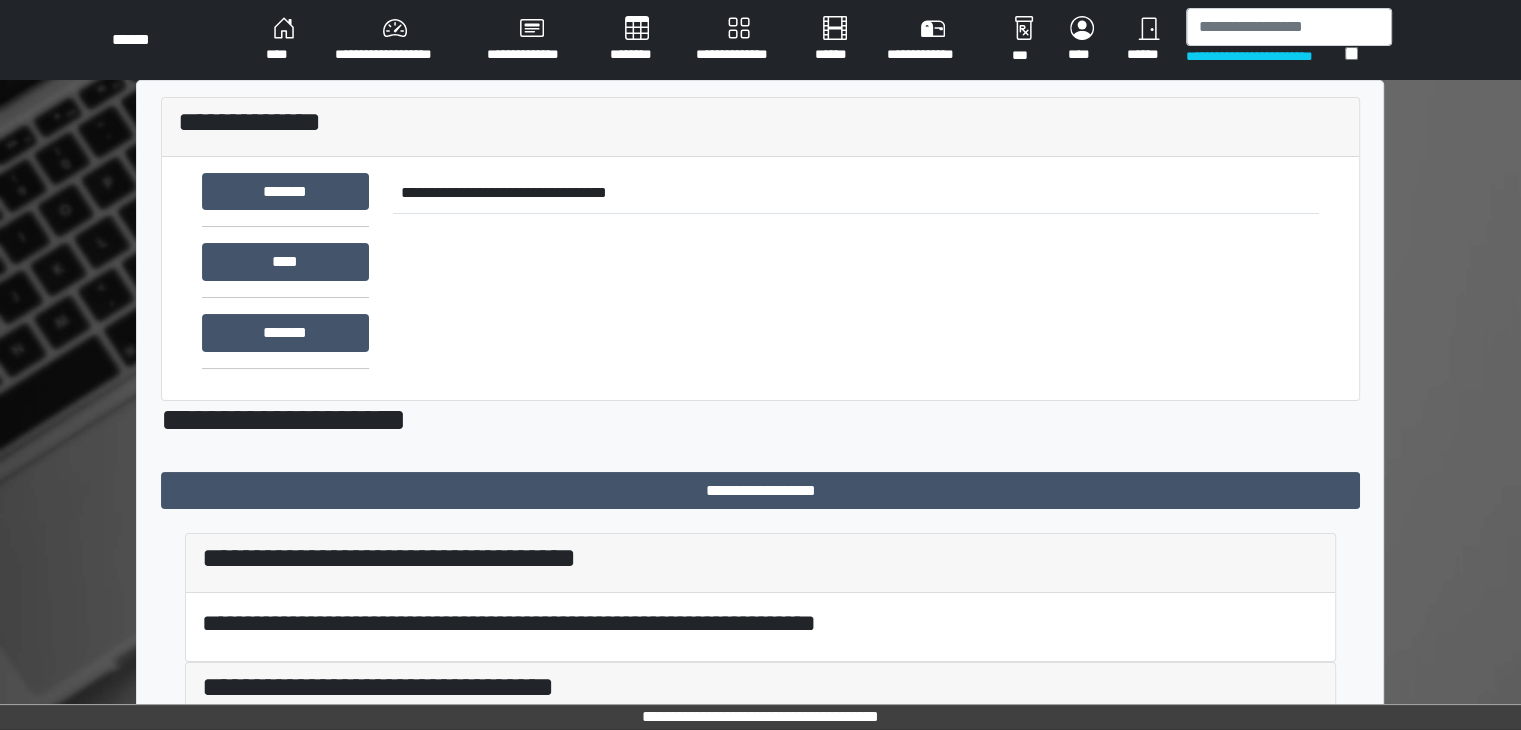 click on "****" at bounding box center (284, 40) 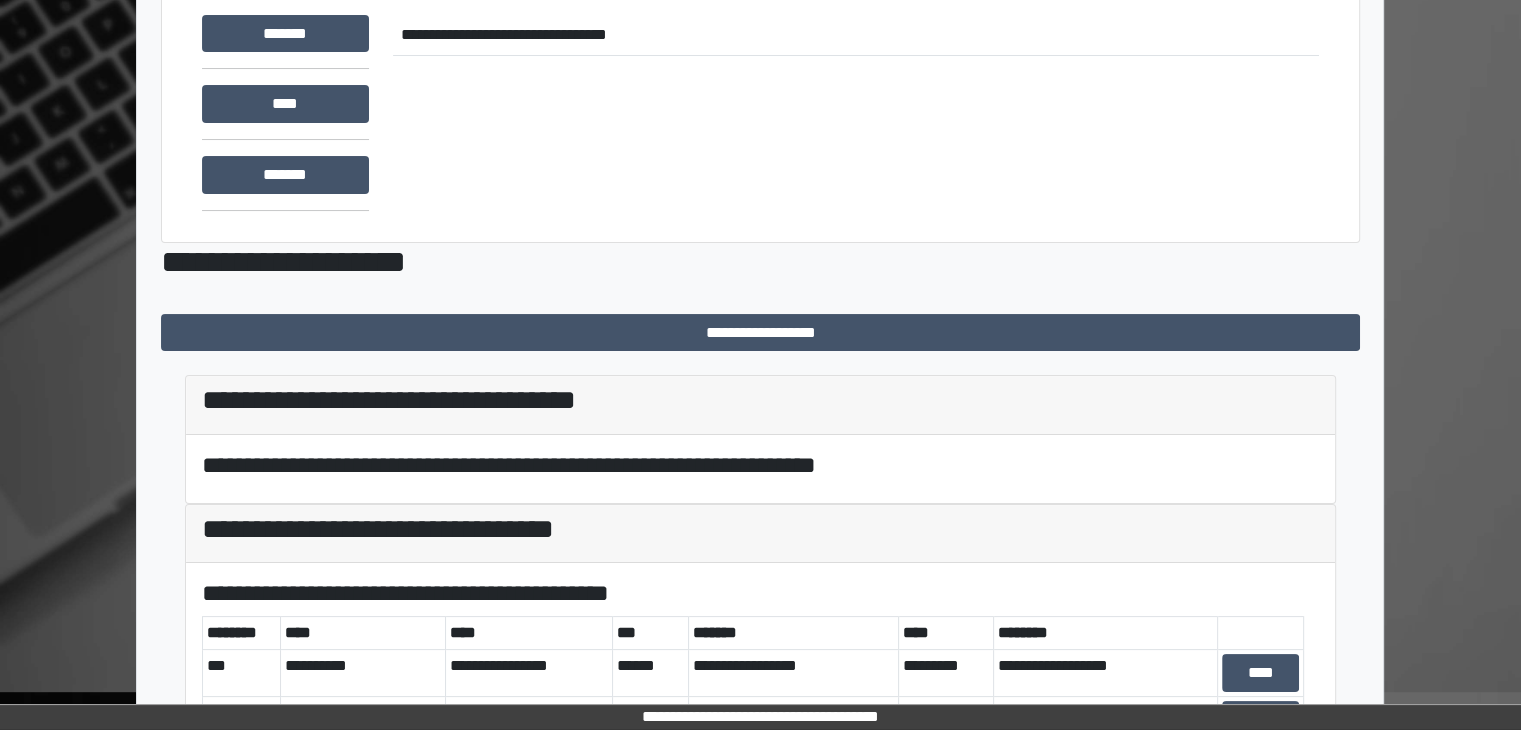 scroll, scrollTop: 341, scrollLeft: 0, axis: vertical 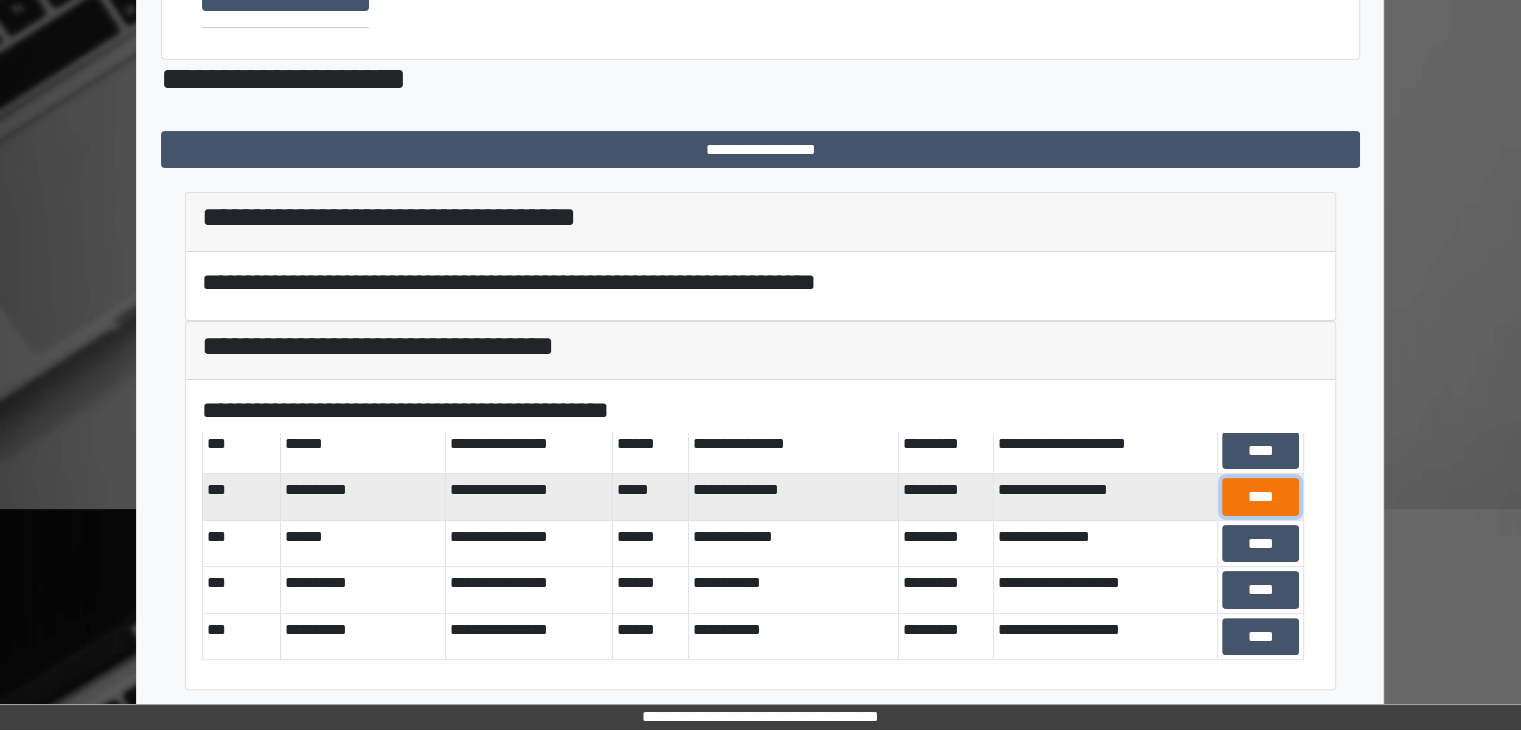 click on "****" at bounding box center [1260, 497] 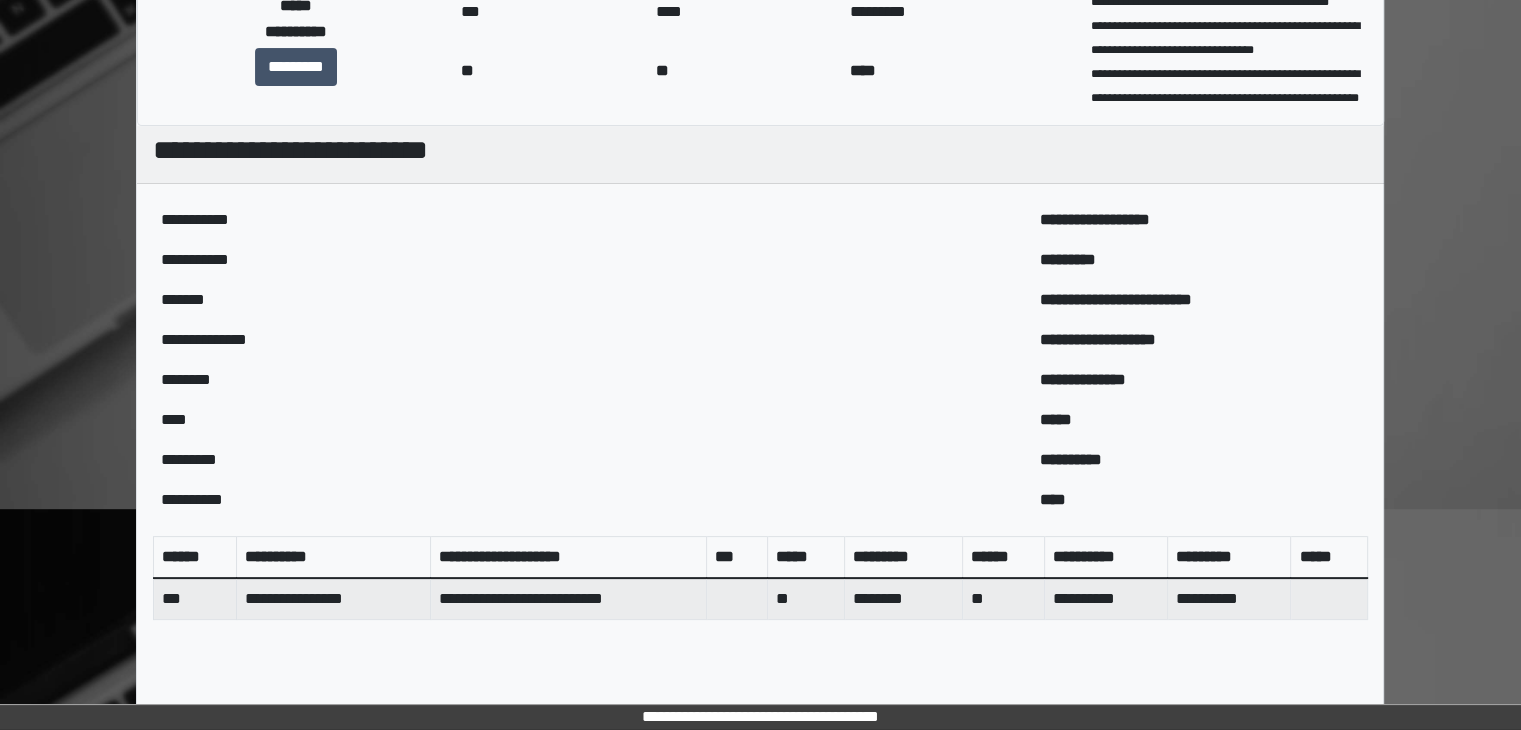 scroll, scrollTop: 630, scrollLeft: 0, axis: vertical 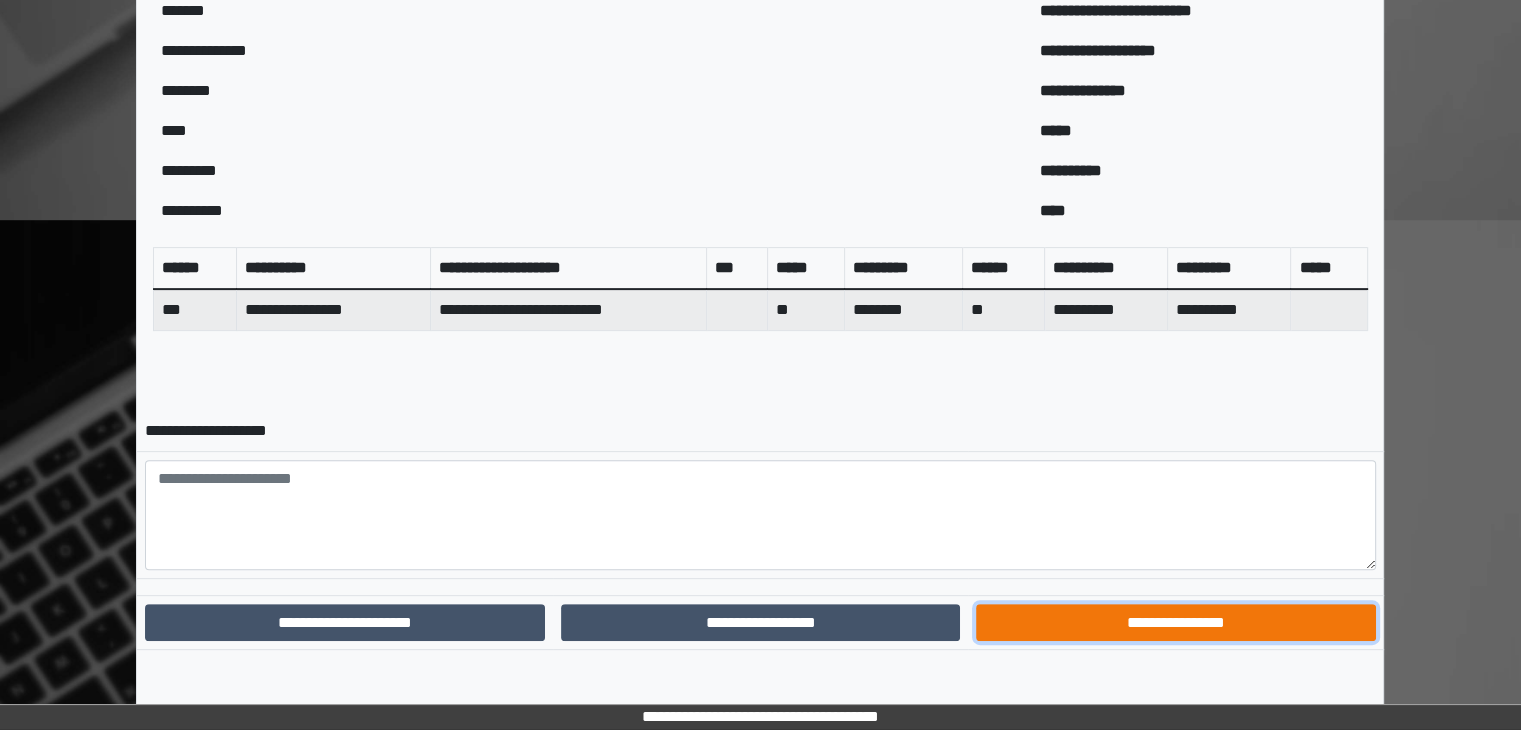 click on "**********" at bounding box center [1175, 623] 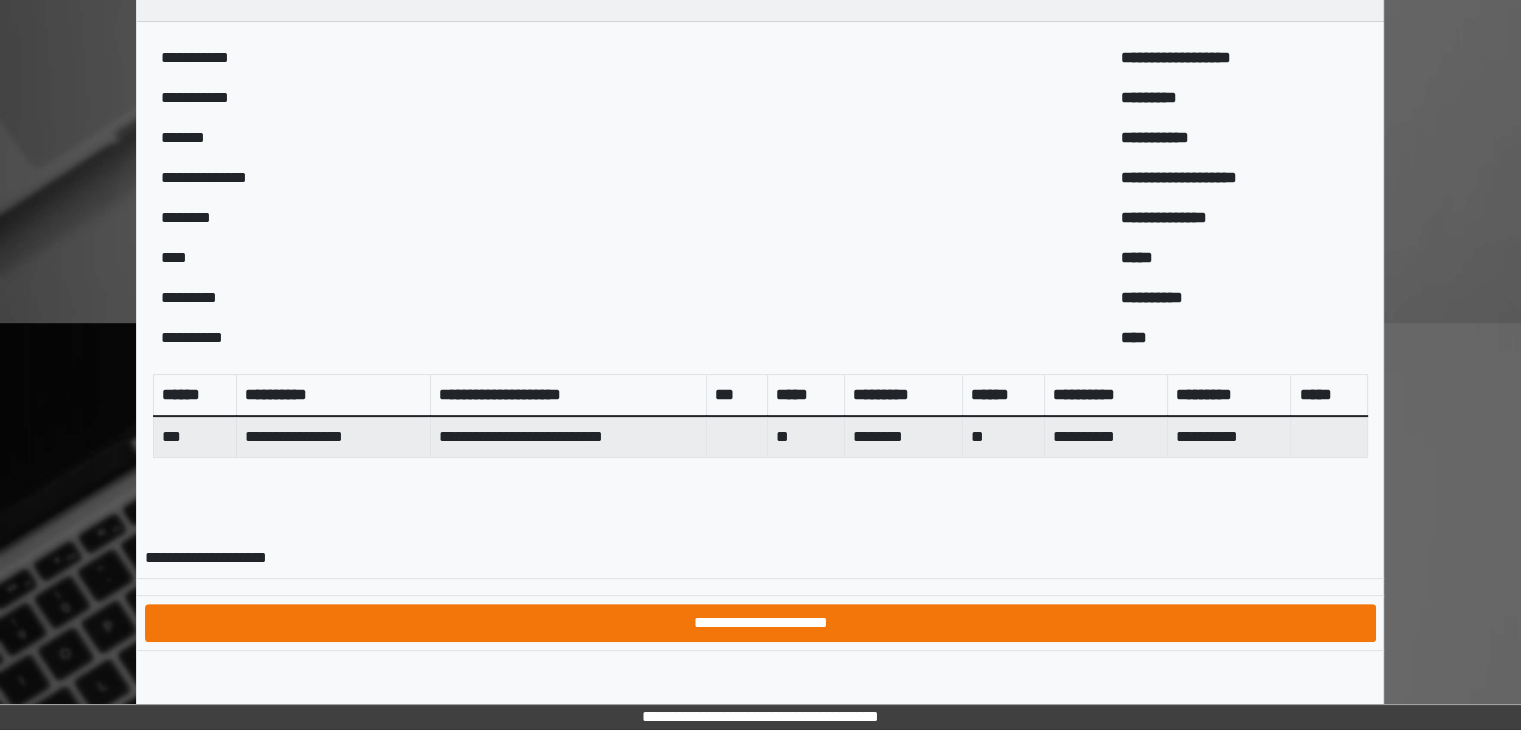scroll, scrollTop: 528, scrollLeft: 0, axis: vertical 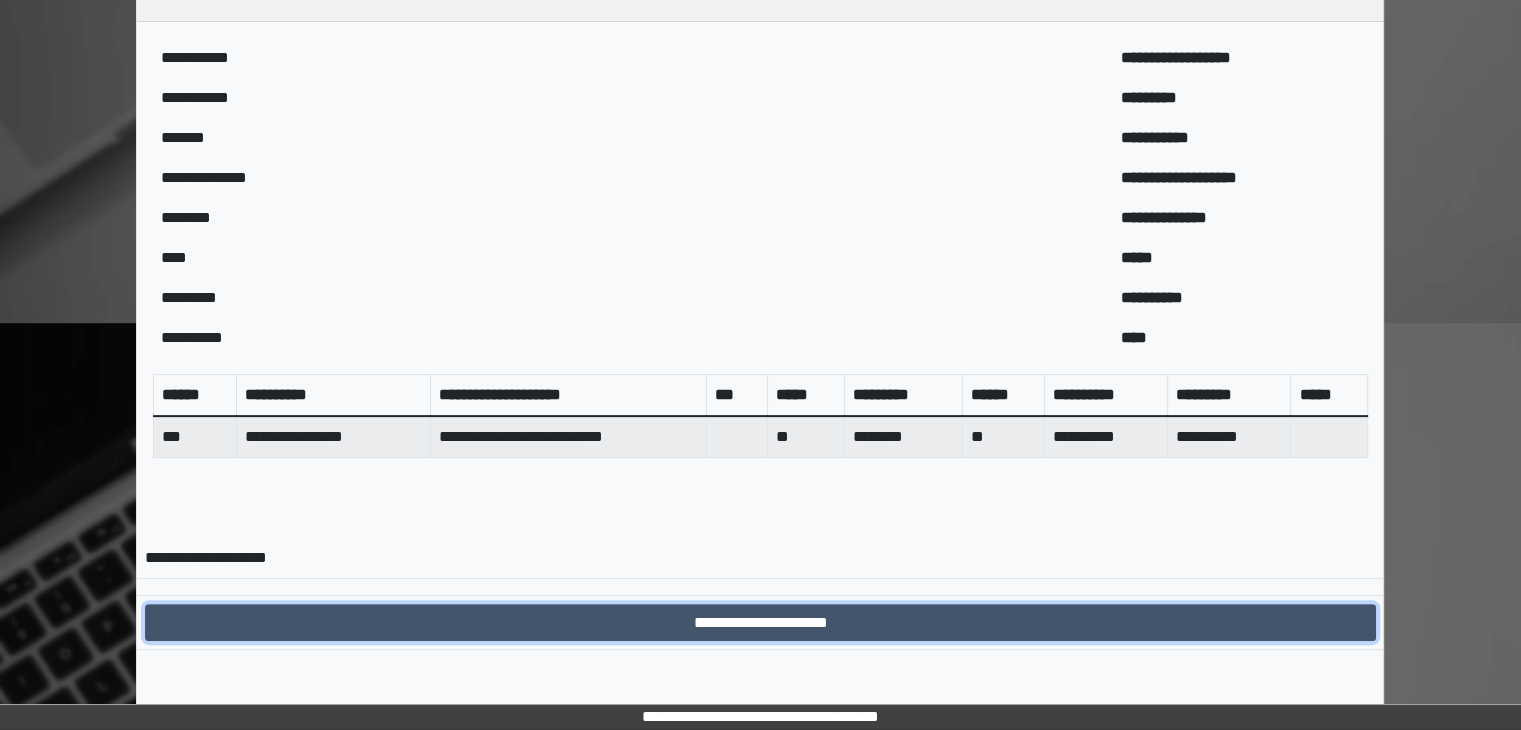 drag, startPoint x: 853, startPoint y: 622, endPoint x: 965, endPoint y: 624, distance: 112.01785 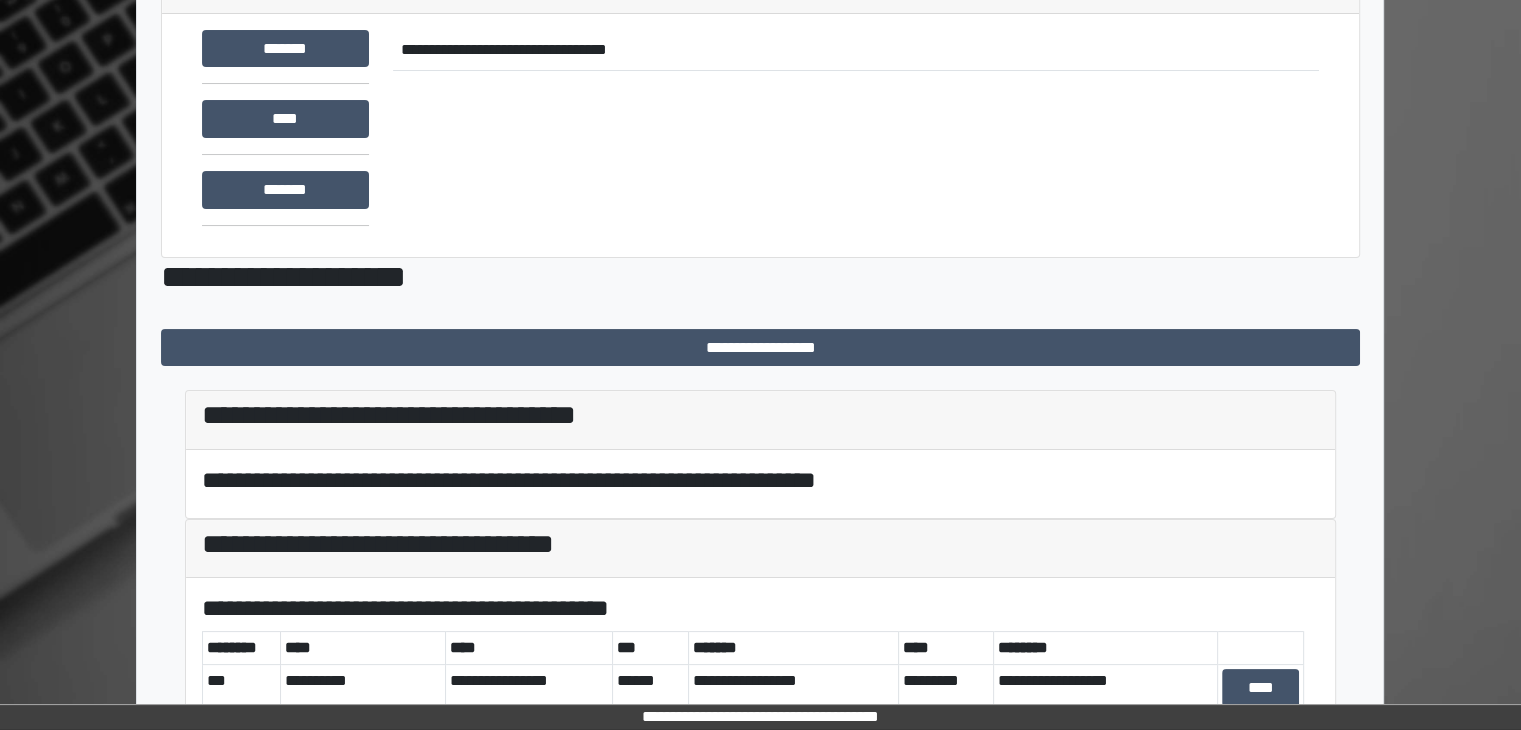 scroll, scrollTop: 341, scrollLeft: 0, axis: vertical 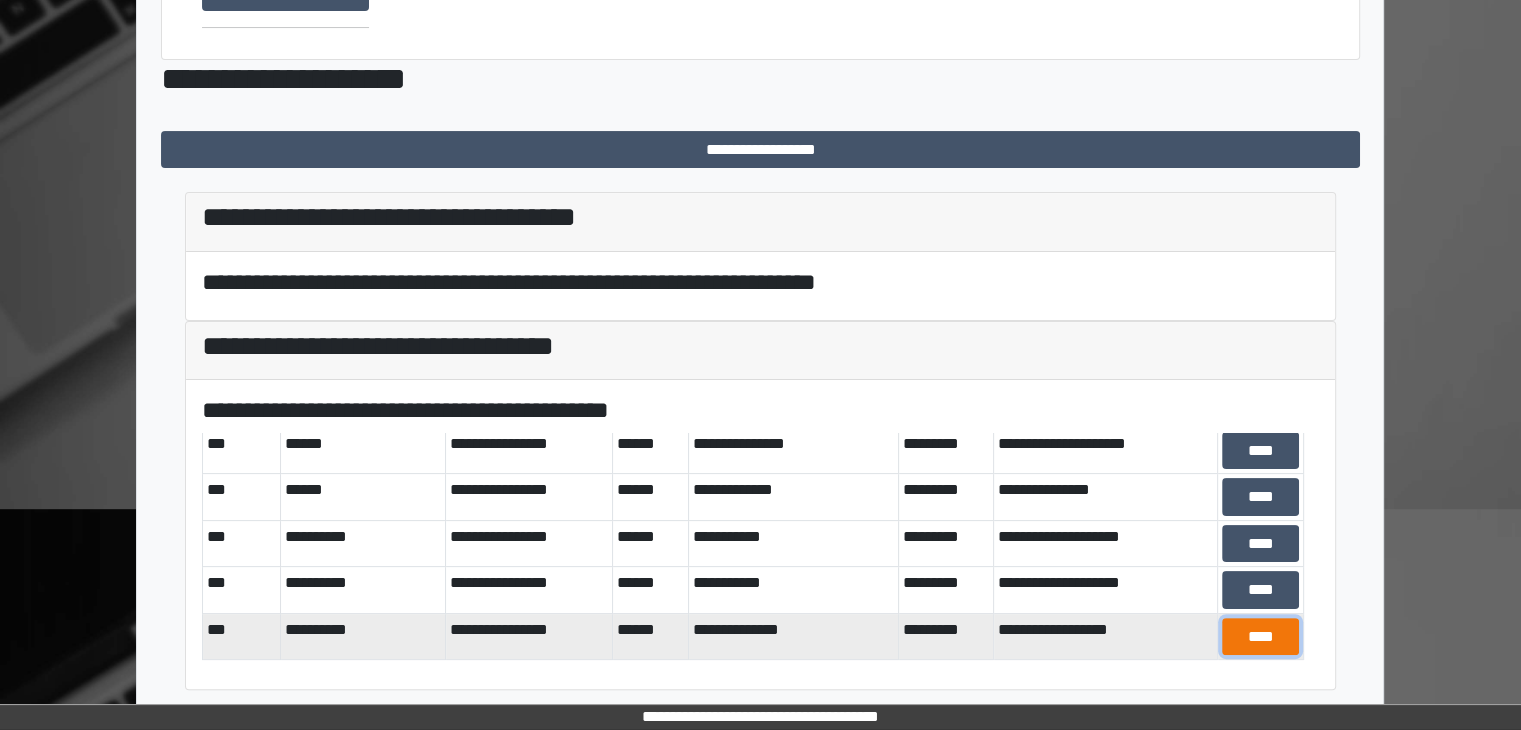 click on "****" at bounding box center [1260, 637] 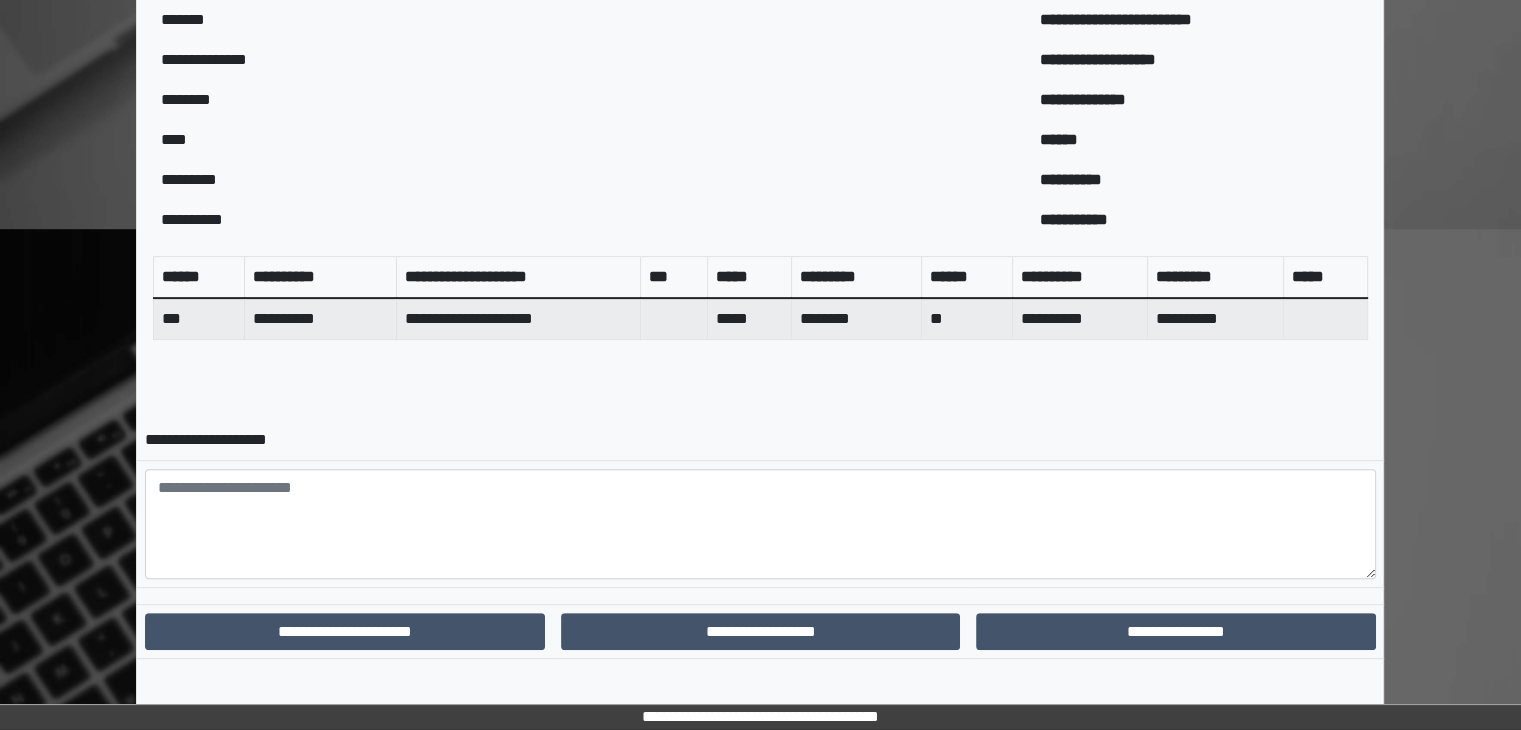 scroll, scrollTop: 630, scrollLeft: 0, axis: vertical 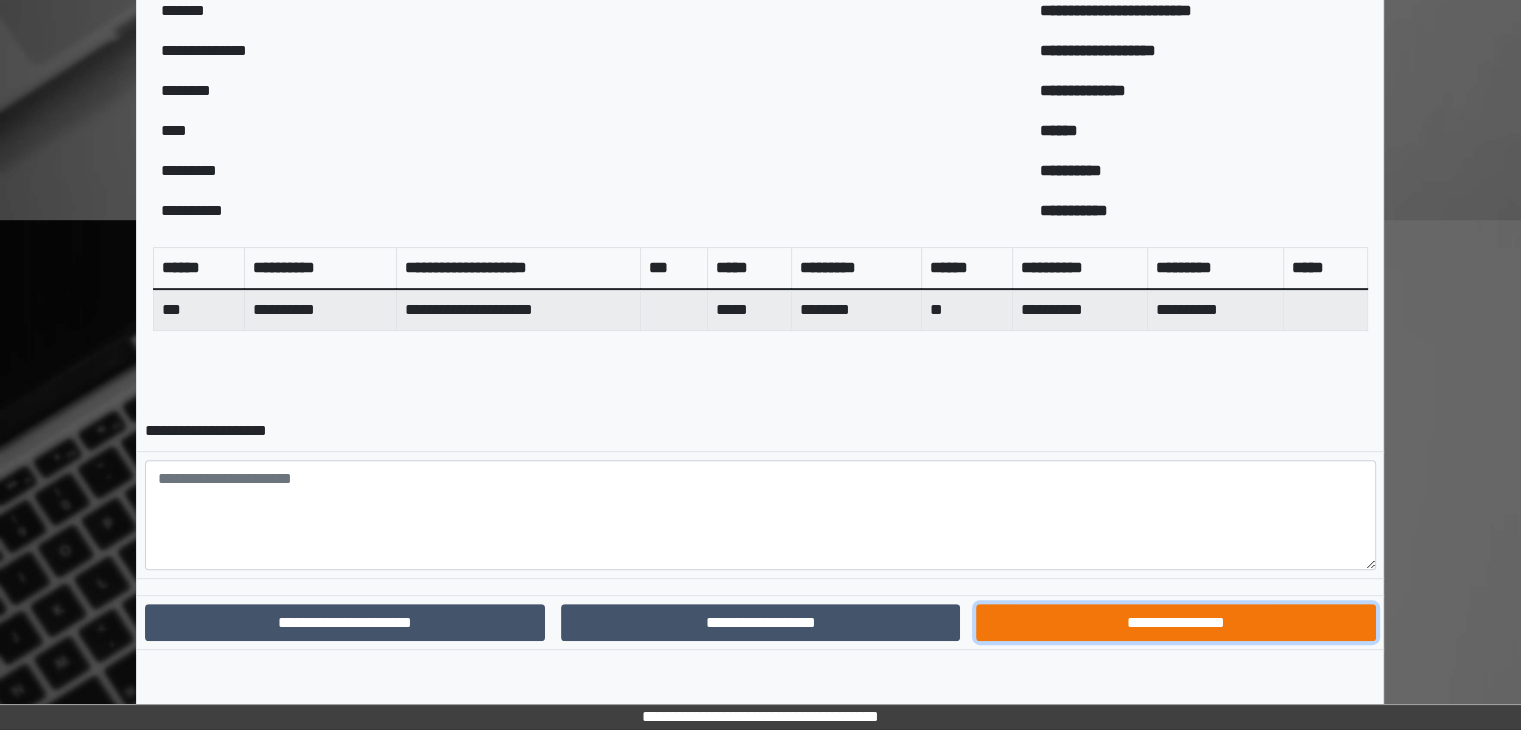 click on "**********" at bounding box center (1175, 623) 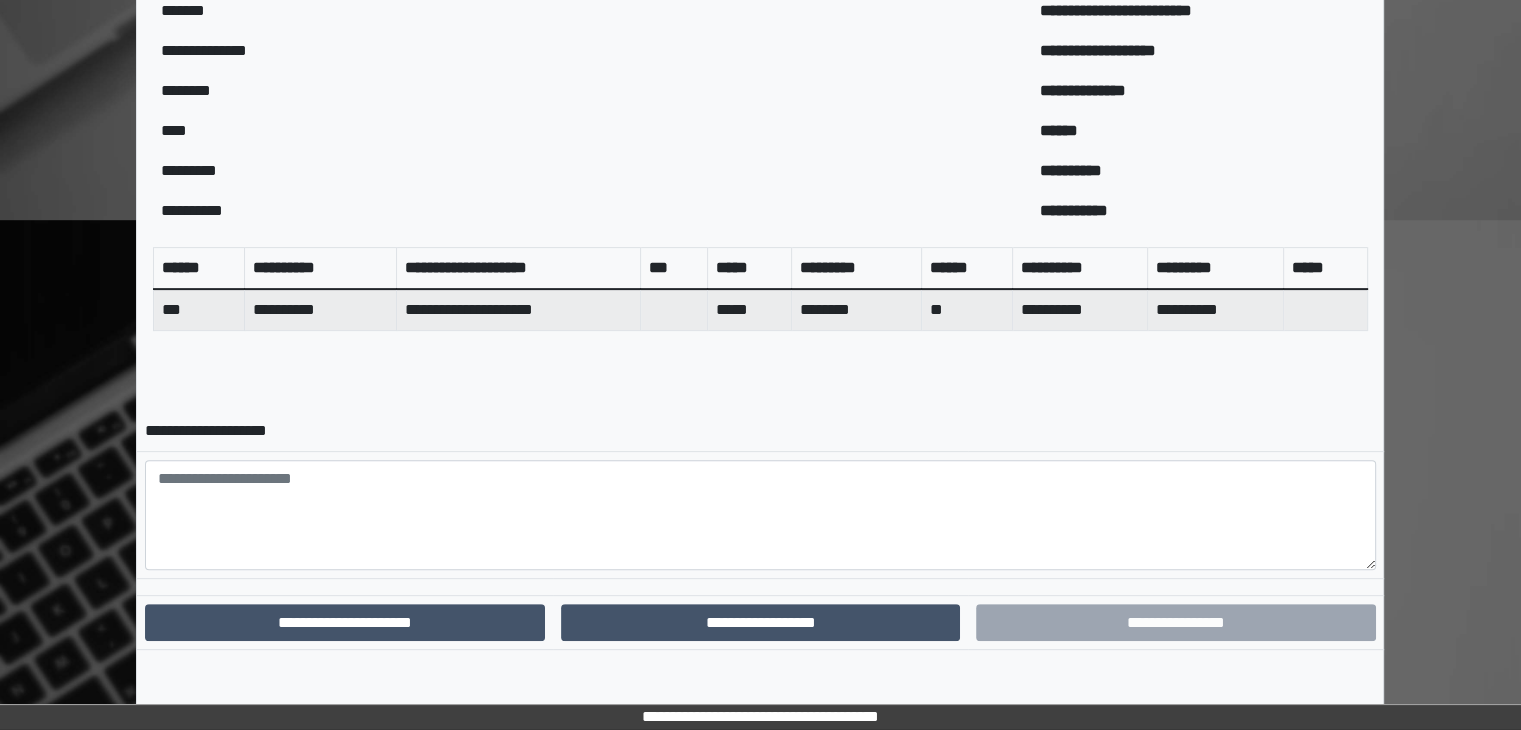 scroll, scrollTop: 528, scrollLeft: 0, axis: vertical 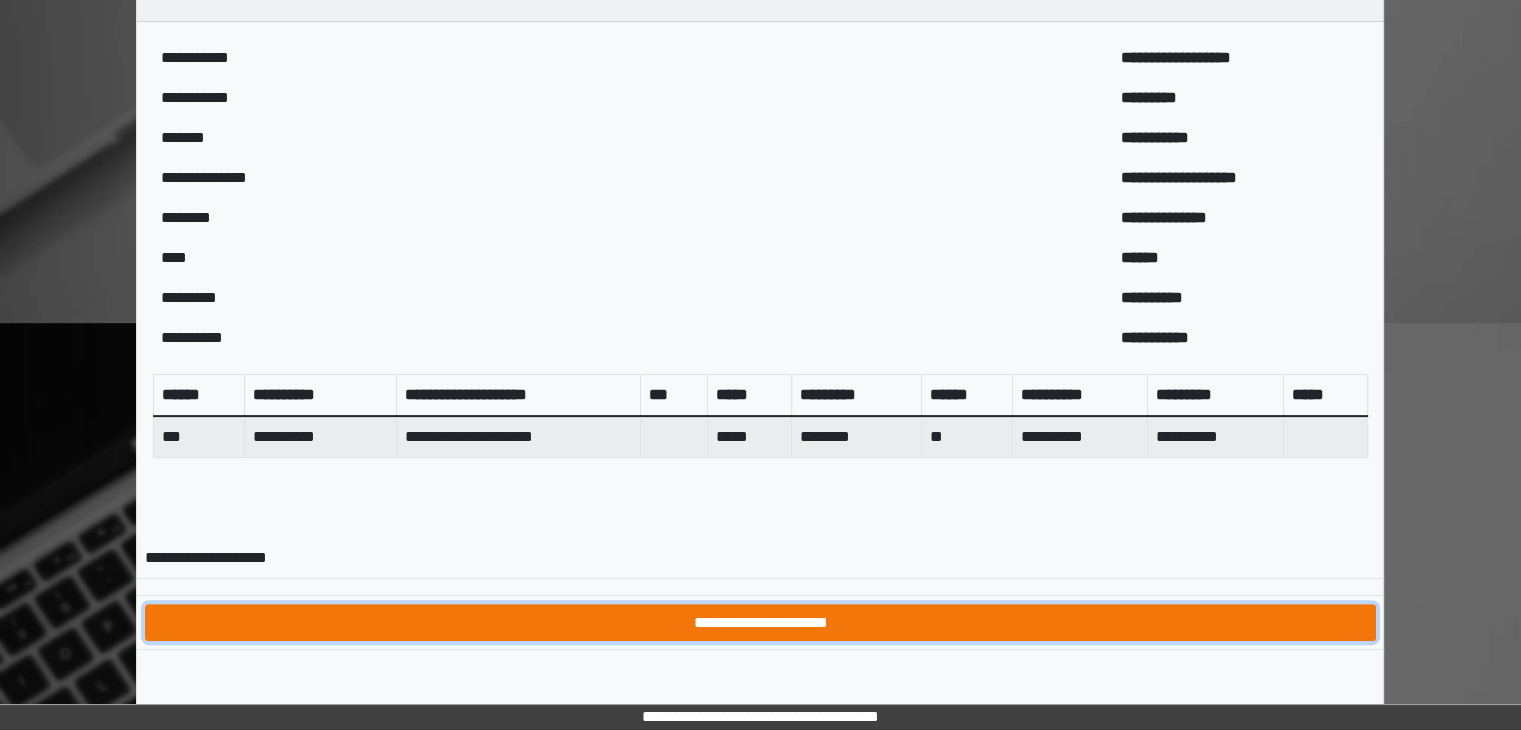 click on "**********" at bounding box center (760, 623) 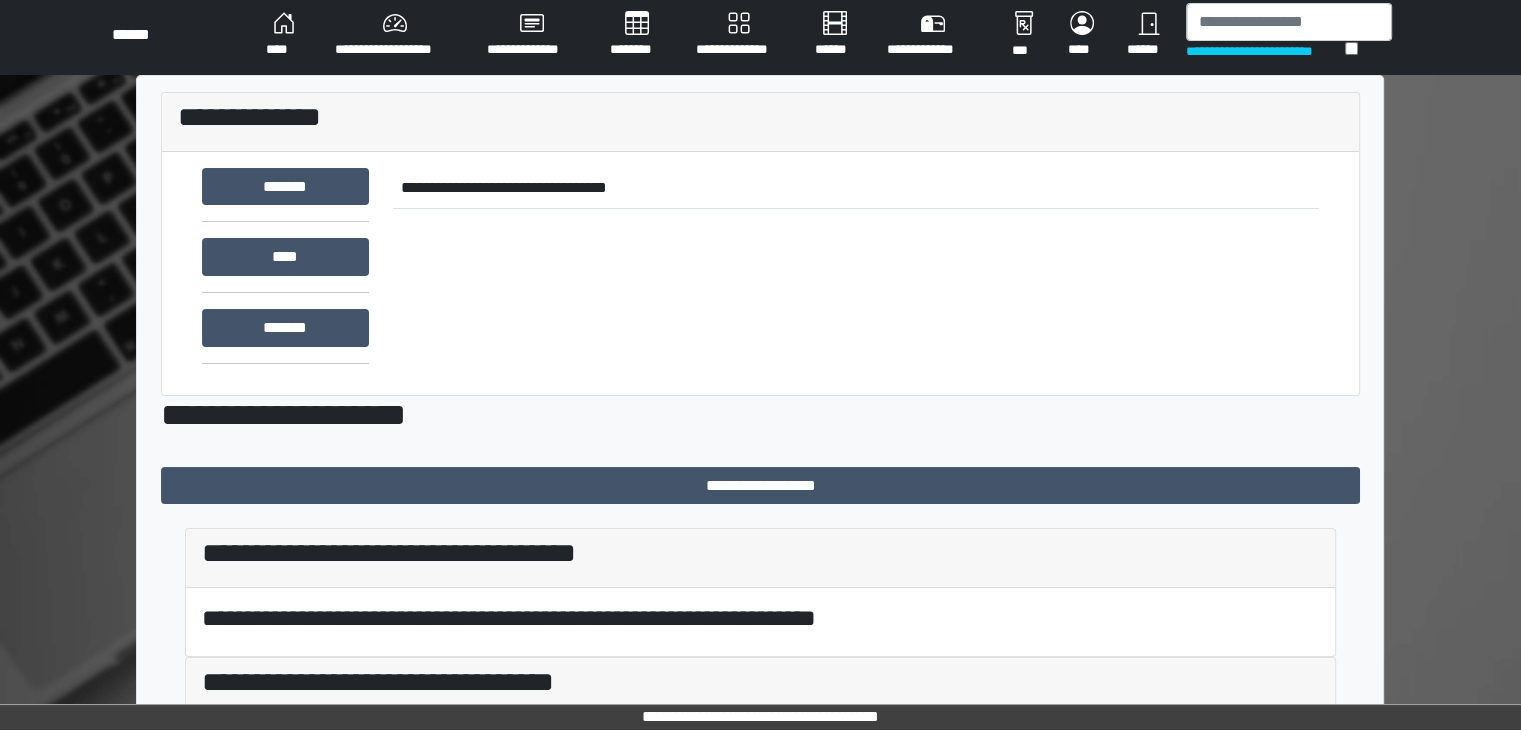 scroll, scrollTop: 341, scrollLeft: 0, axis: vertical 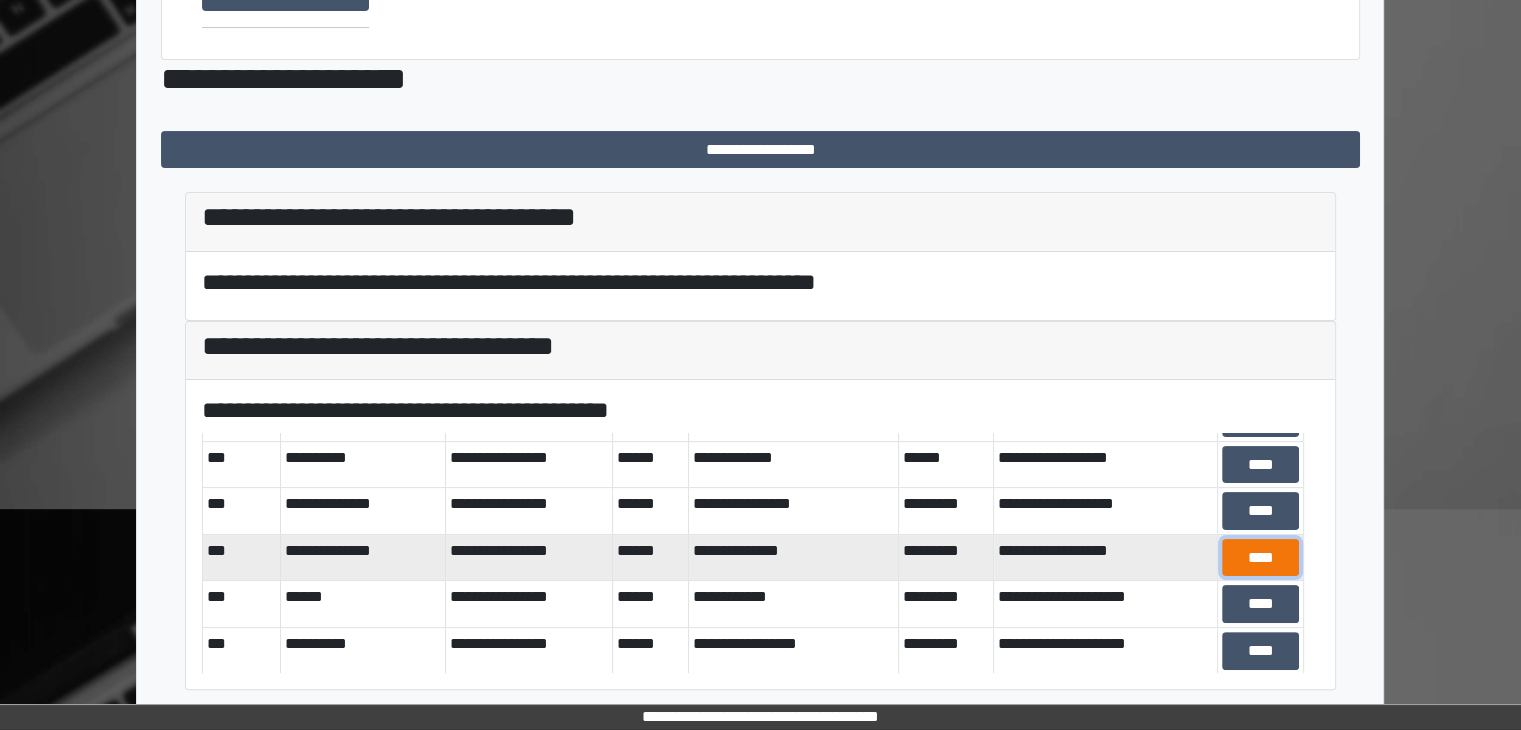 click on "****" at bounding box center [1260, 558] 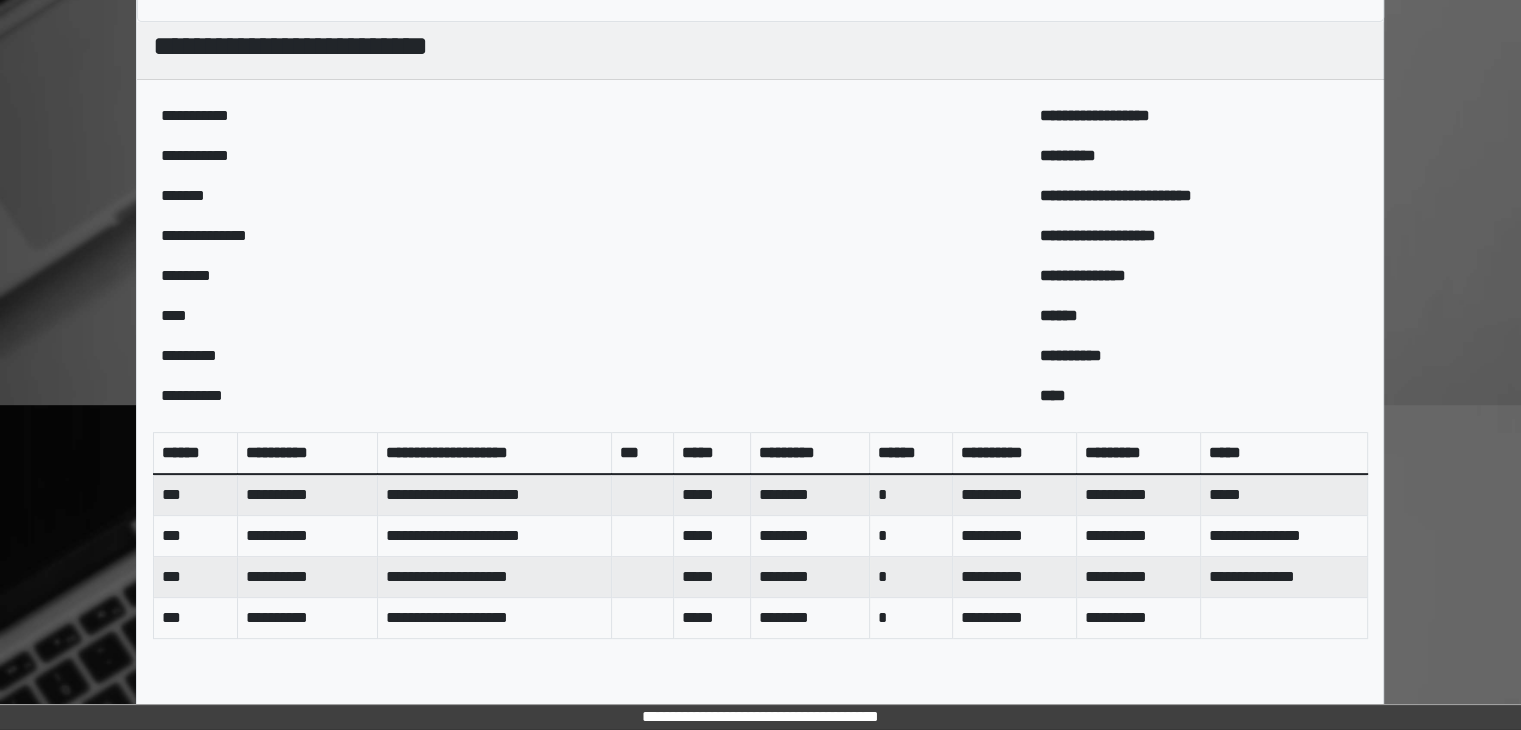 scroll, scrollTop: 752, scrollLeft: 0, axis: vertical 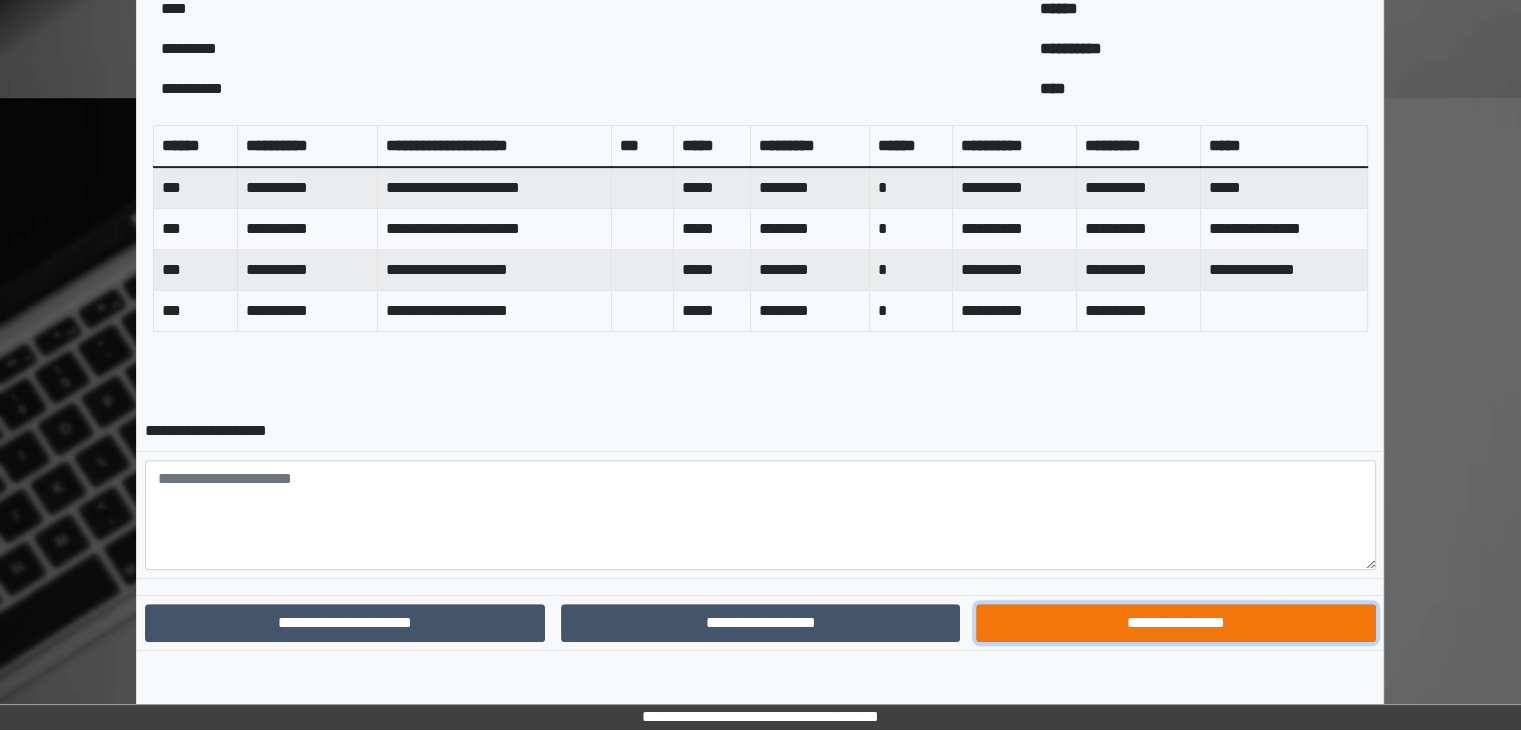 click on "**********" at bounding box center (1175, 623) 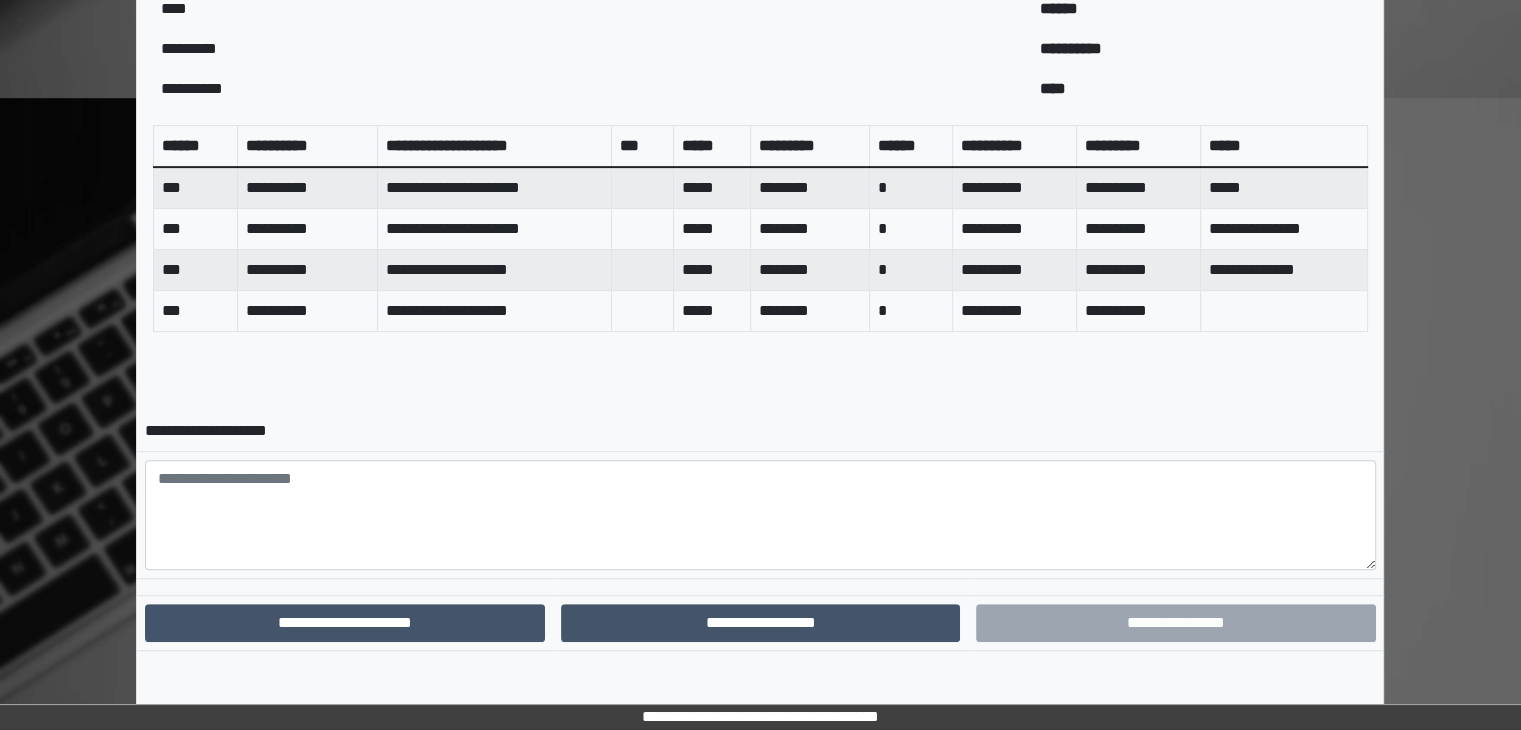 scroll, scrollTop: 650, scrollLeft: 0, axis: vertical 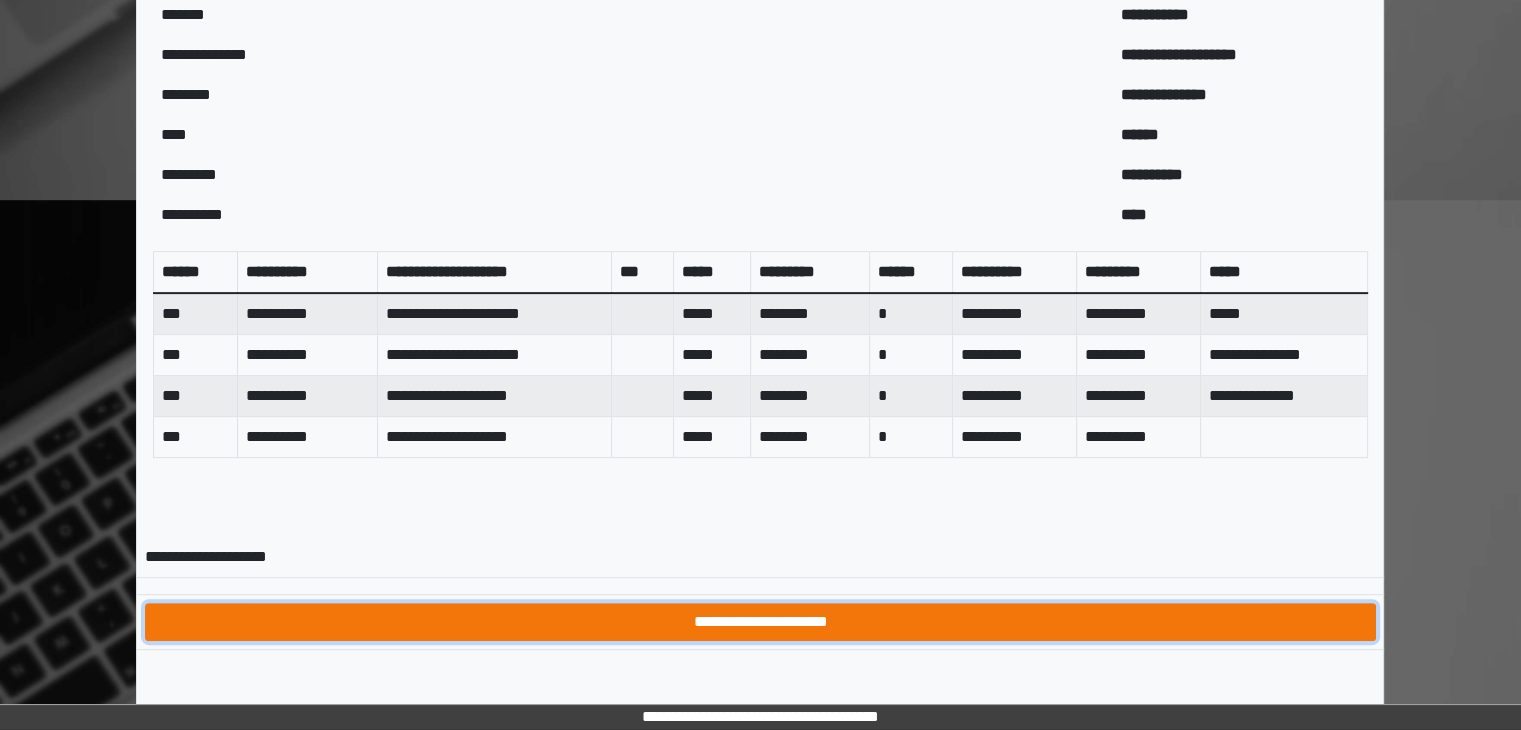 click on "**********" at bounding box center [760, 622] 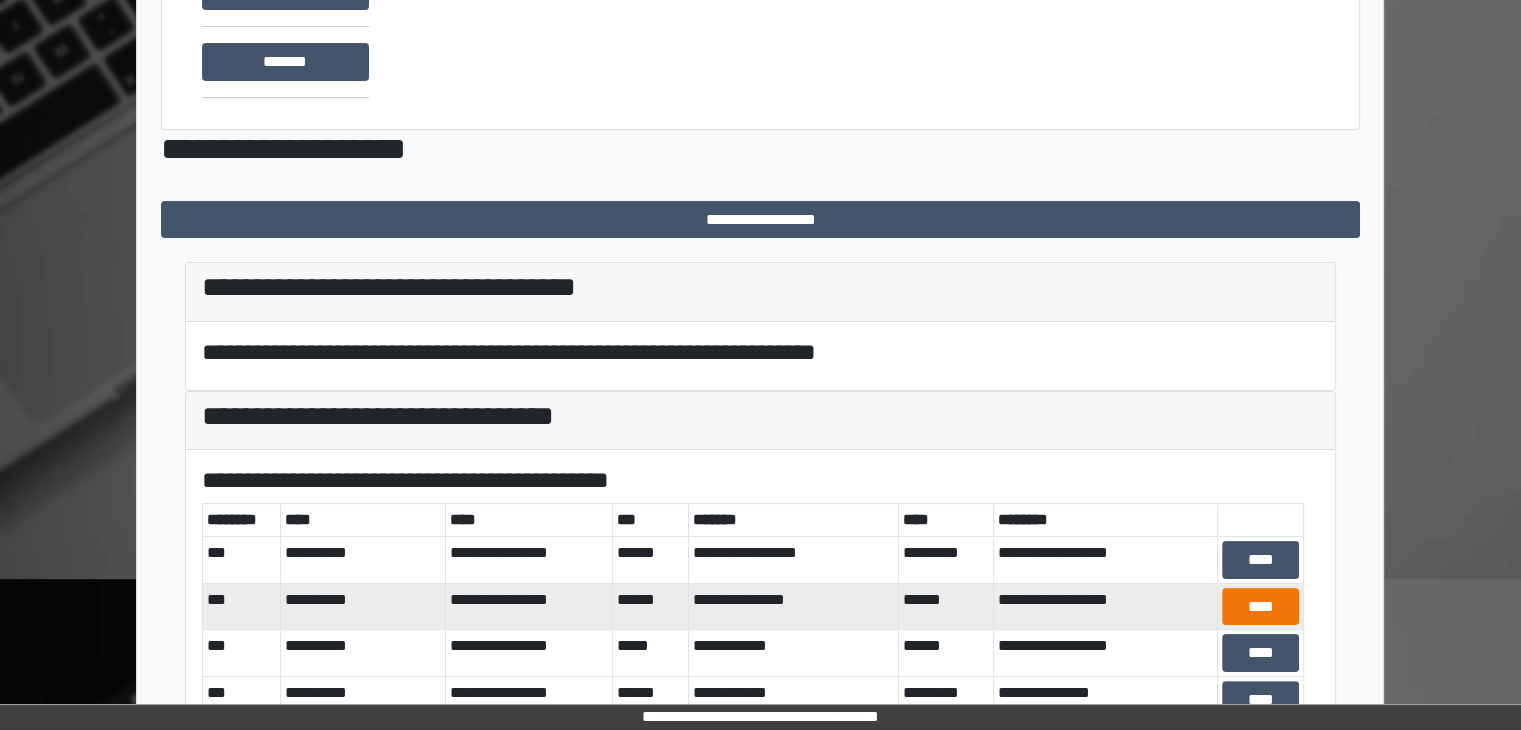 scroll, scrollTop: 341, scrollLeft: 0, axis: vertical 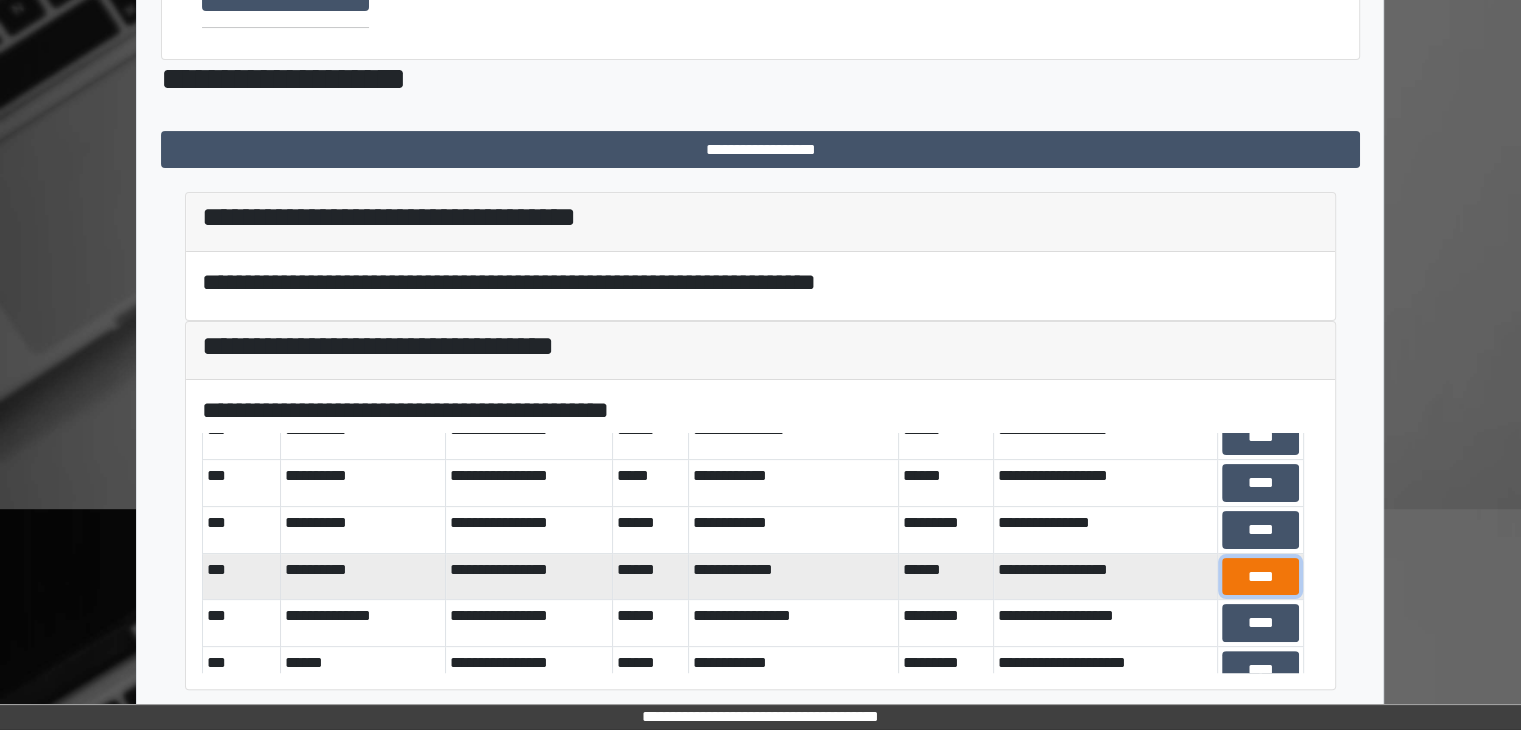 click on "****" at bounding box center (1260, 577) 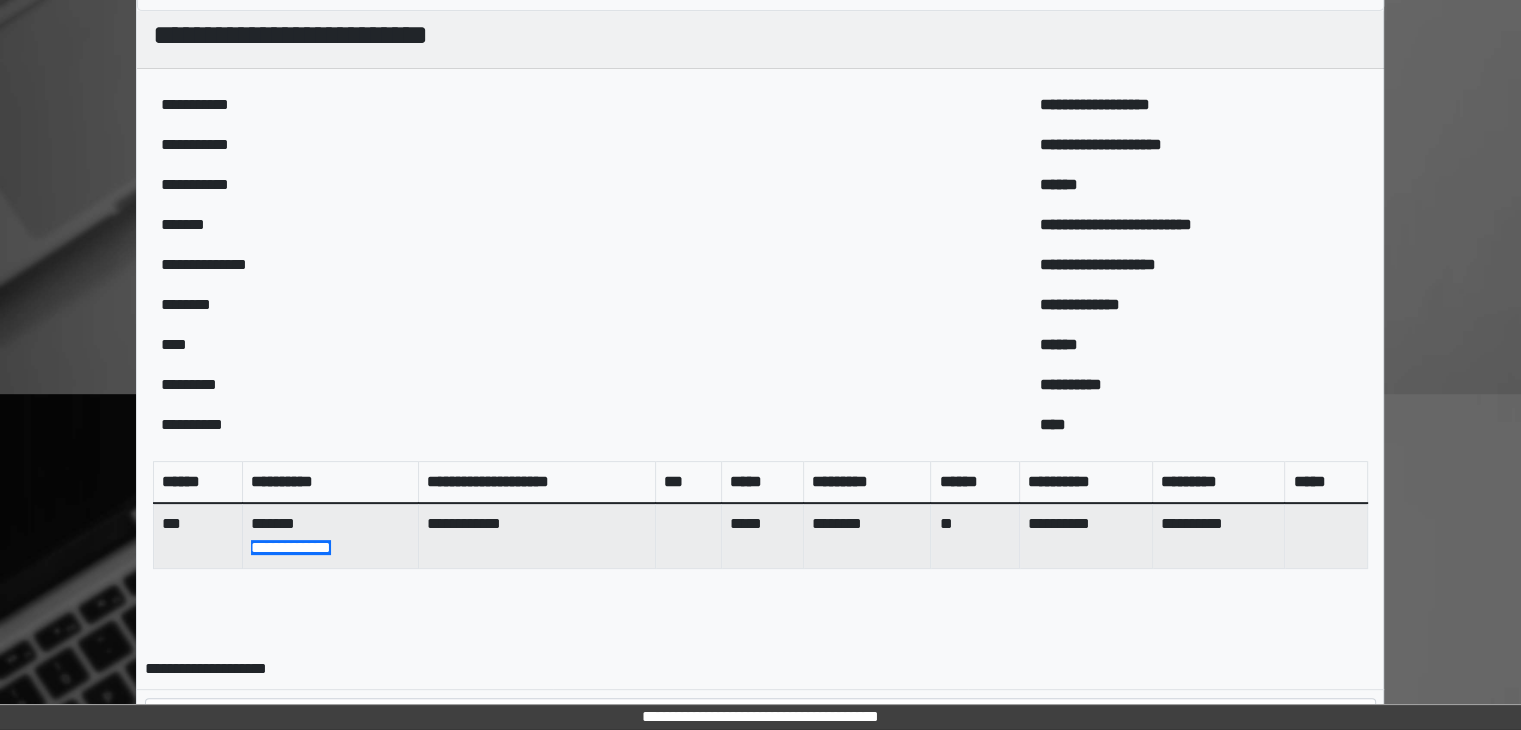 scroll, scrollTop: 694, scrollLeft: 0, axis: vertical 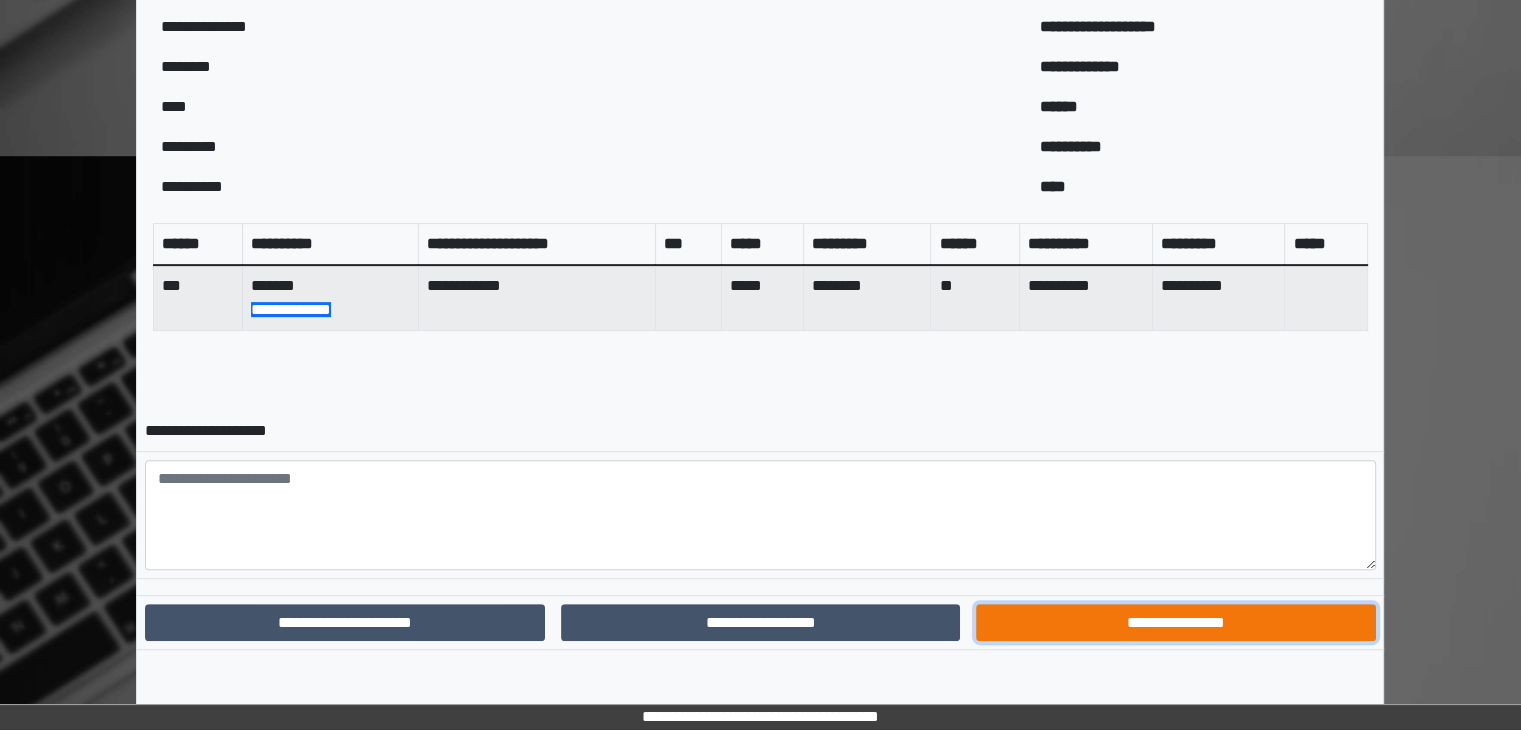 click on "**********" at bounding box center (1175, 623) 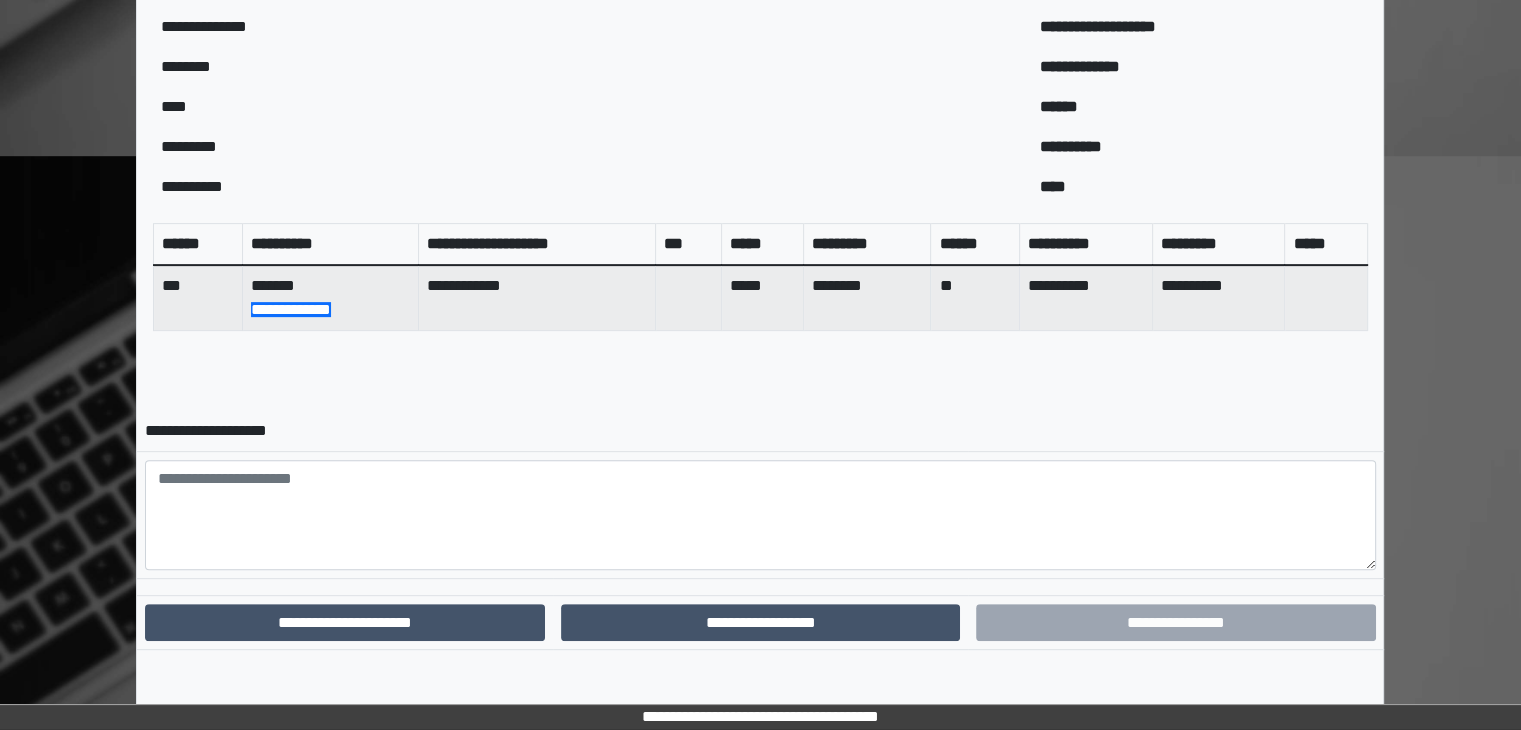 scroll, scrollTop: 592, scrollLeft: 0, axis: vertical 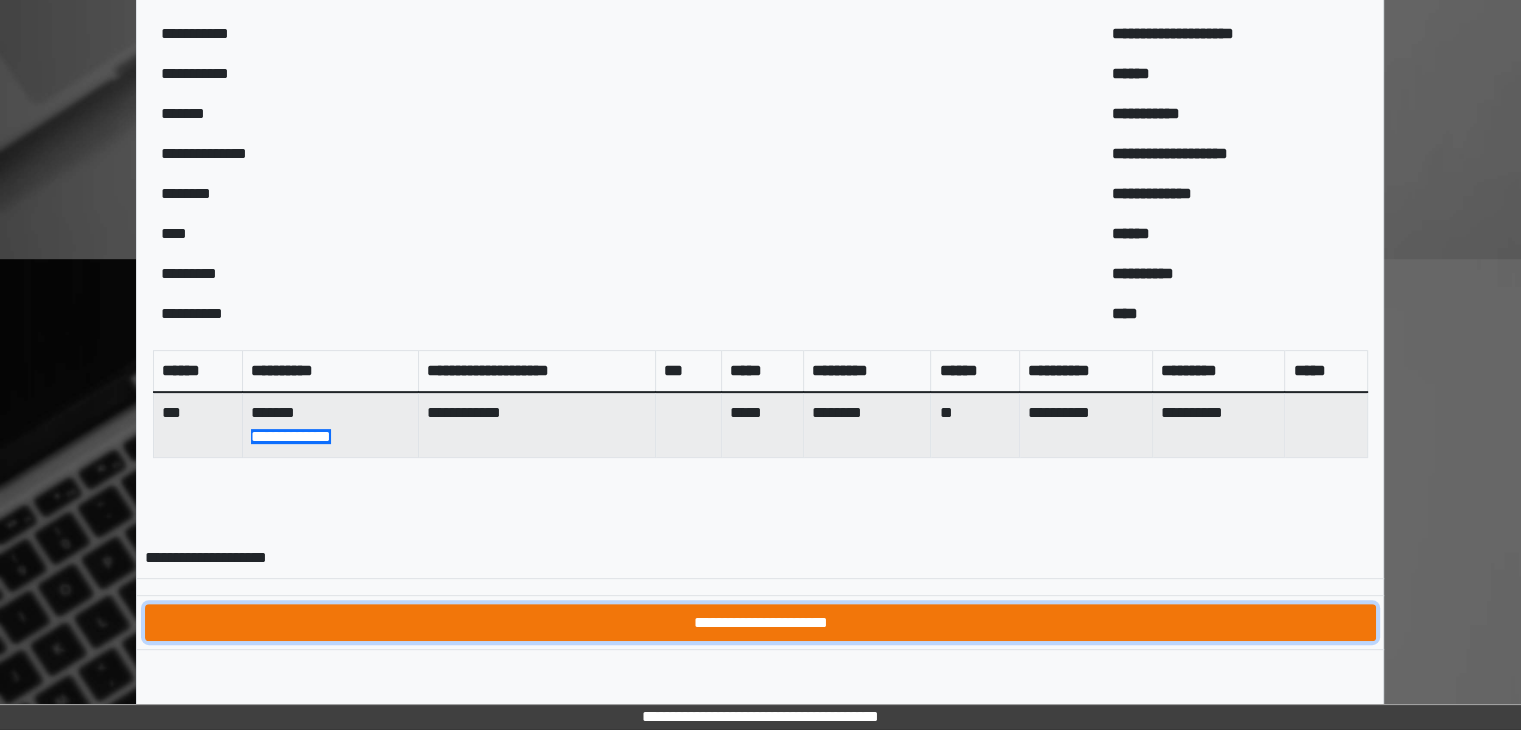 click on "**********" at bounding box center [760, 623] 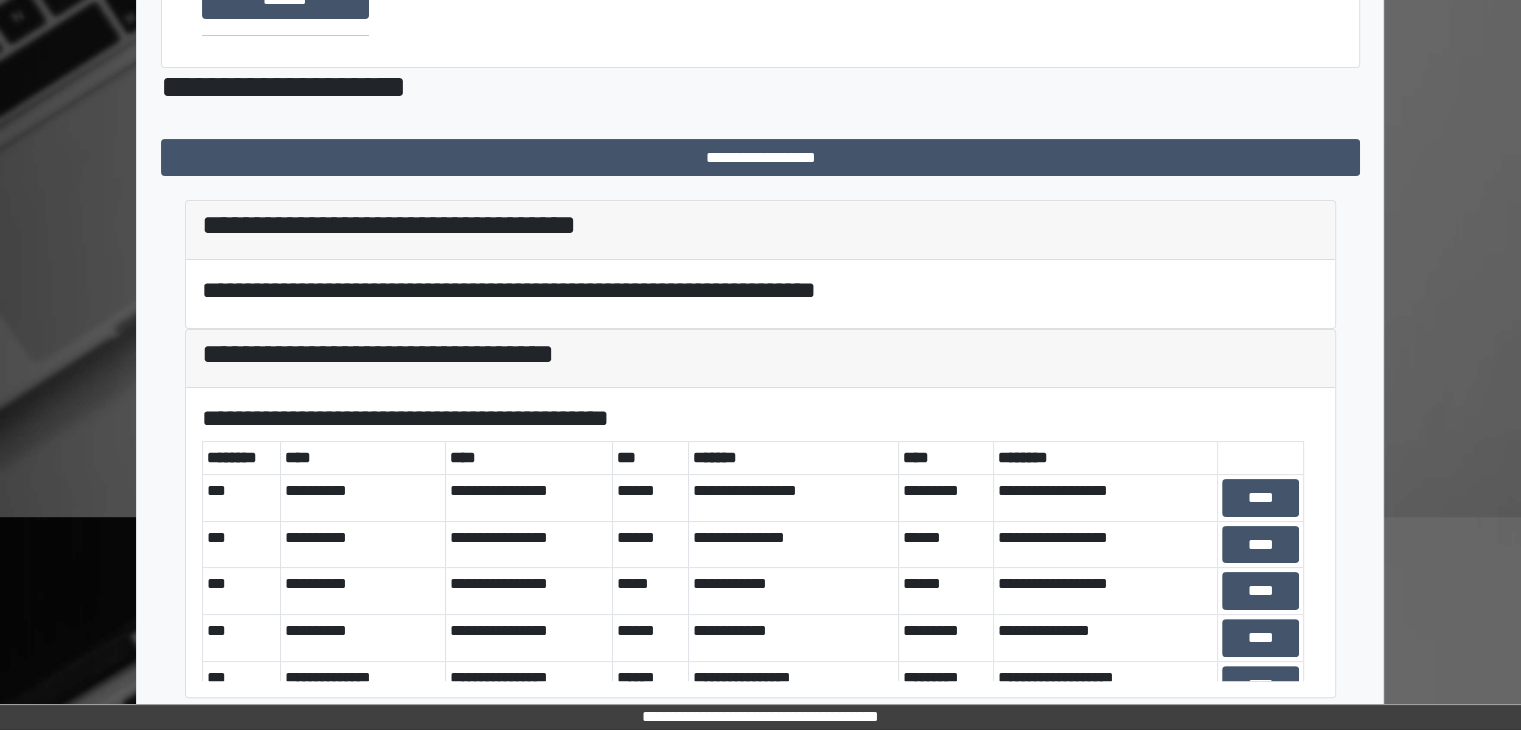 scroll, scrollTop: 341, scrollLeft: 0, axis: vertical 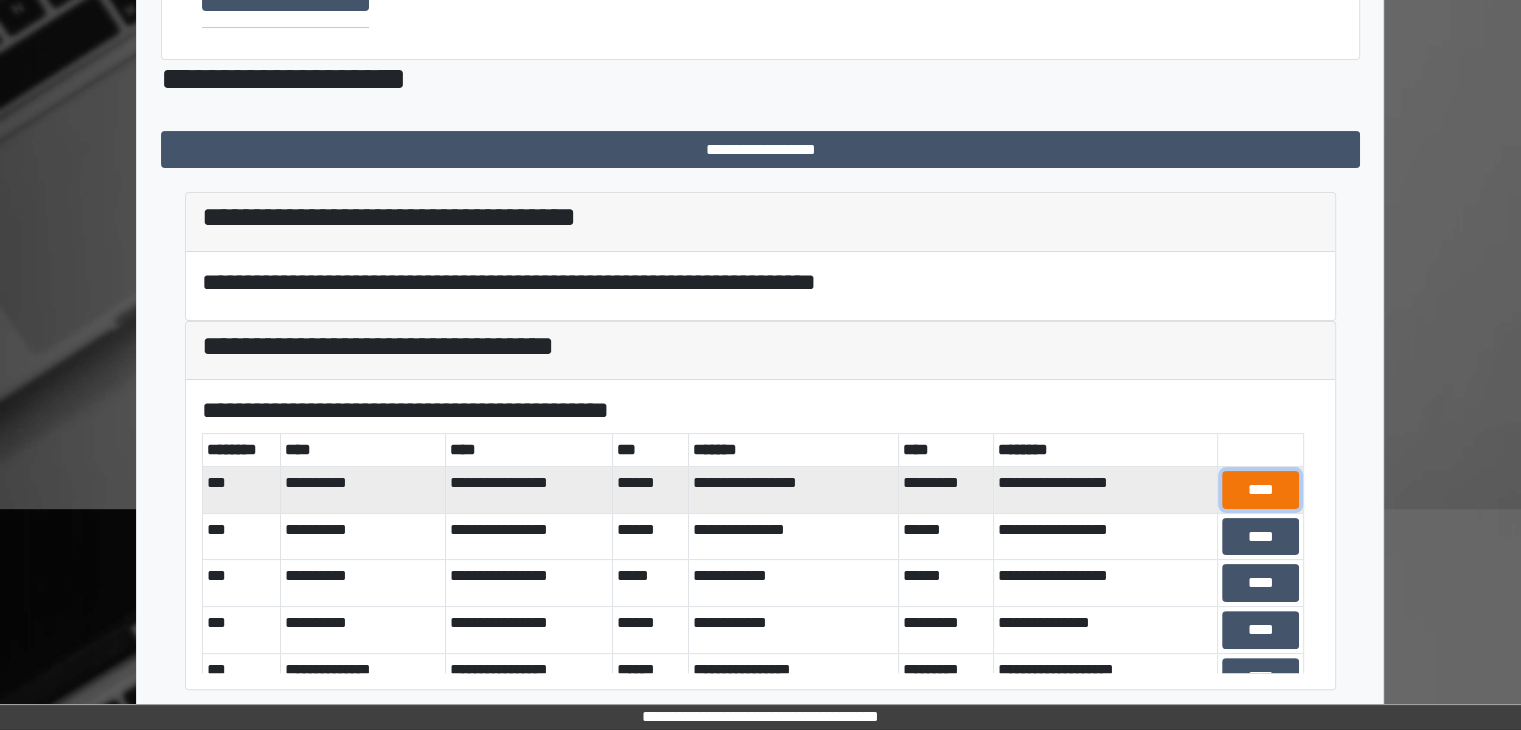 click on "****" at bounding box center [1260, 490] 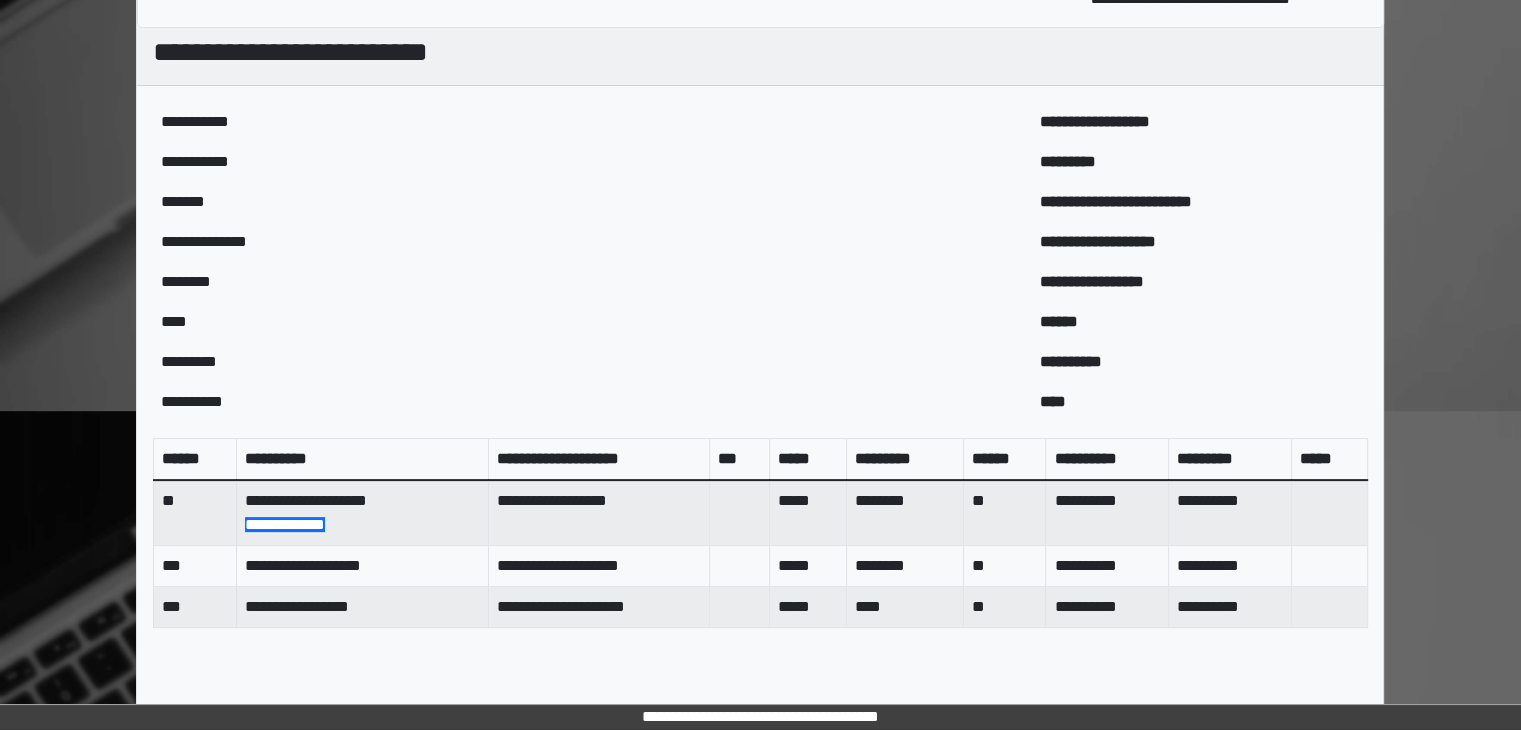 scroll, scrollTop: 736, scrollLeft: 0, axis: vertical 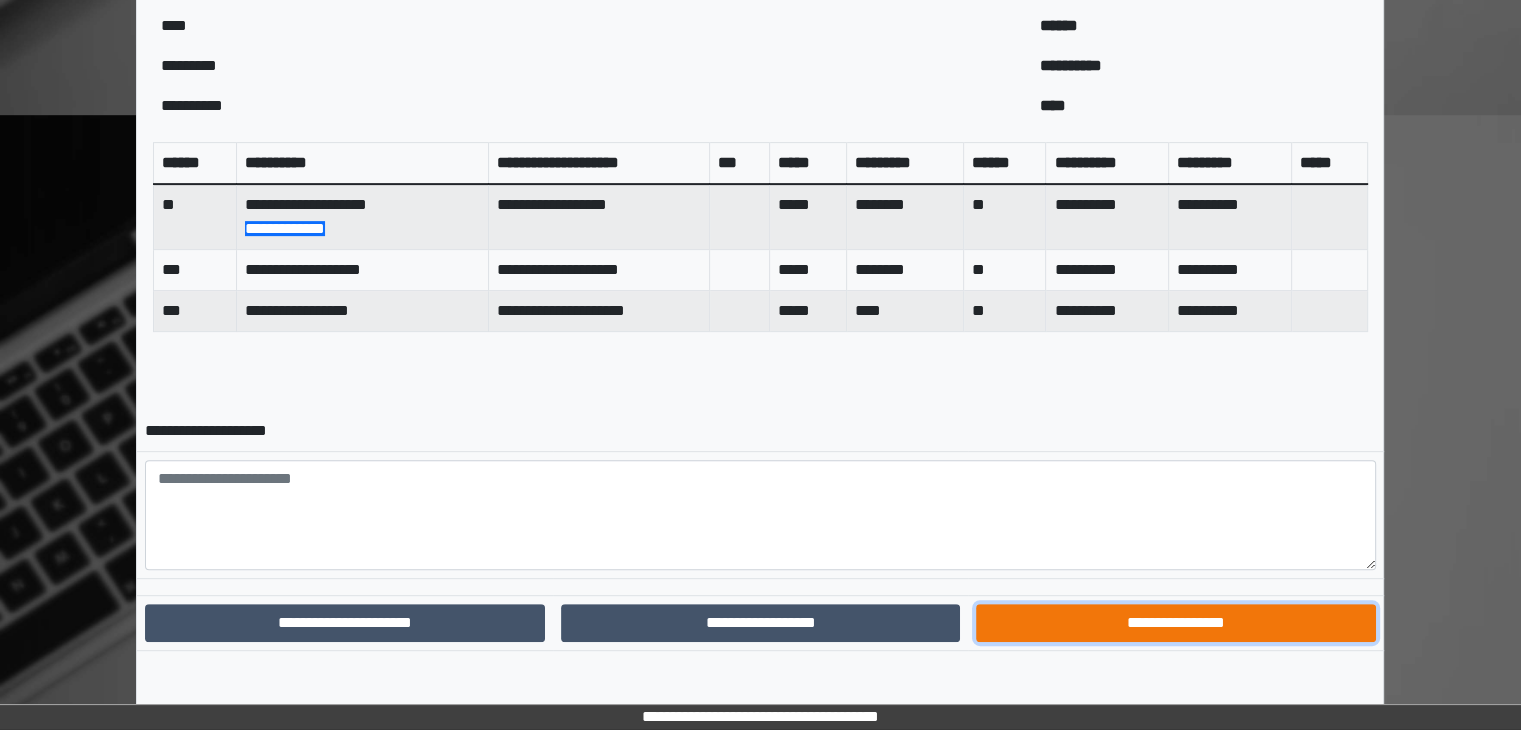 click on "**********" at bounding box center (1175, 623) 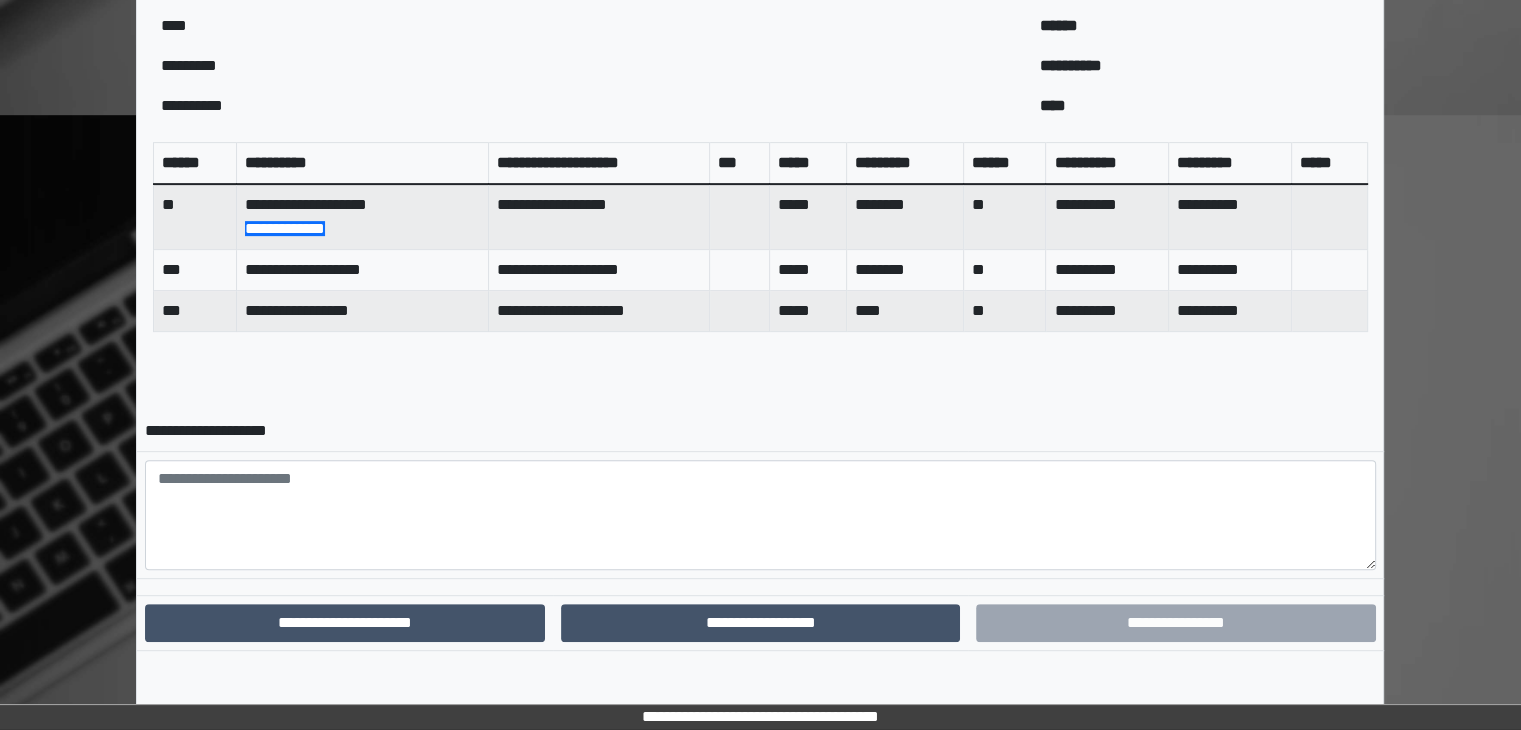 scroll, scrollTop: 633, scrollLeft: 0, axis: vertical 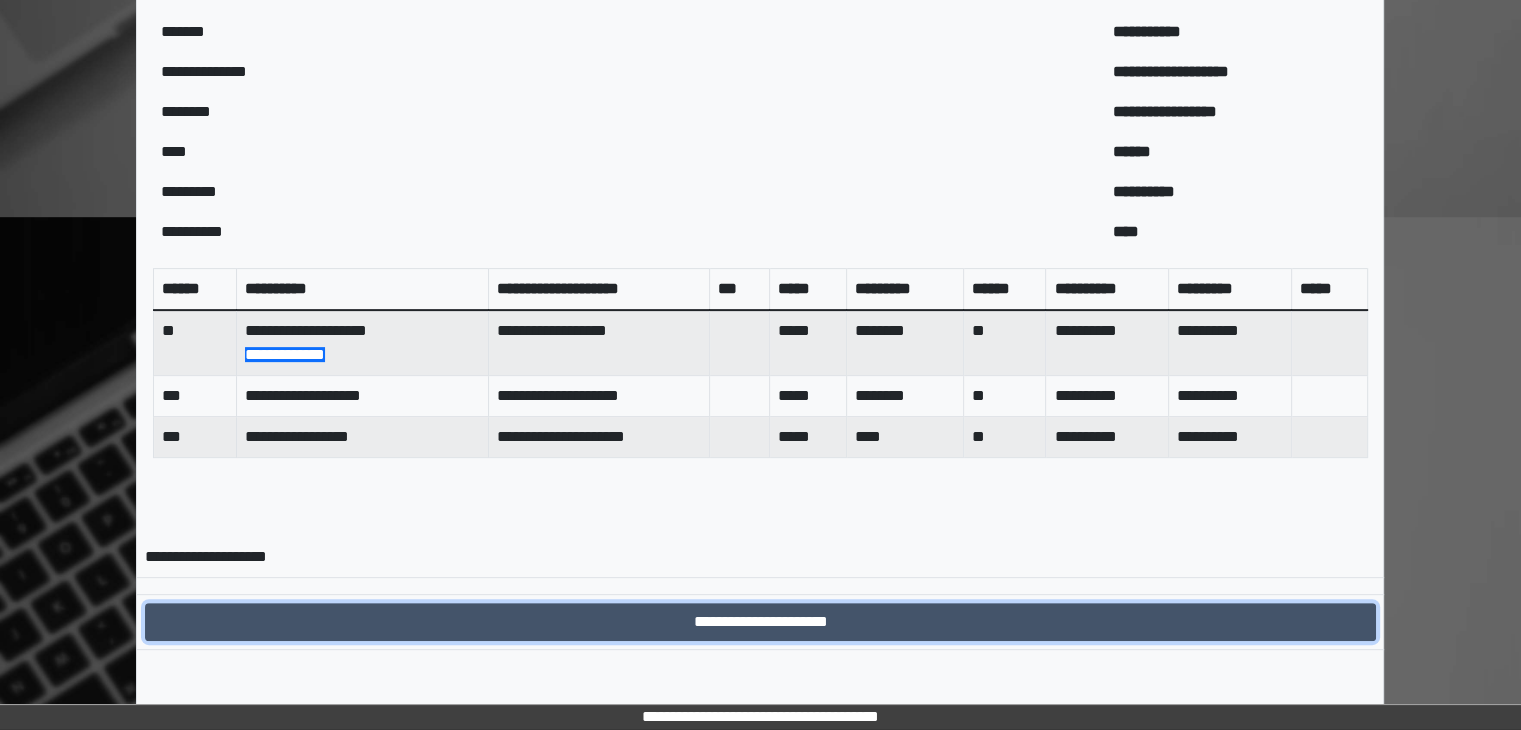 click on "**********" at bounding box center (760, 622) 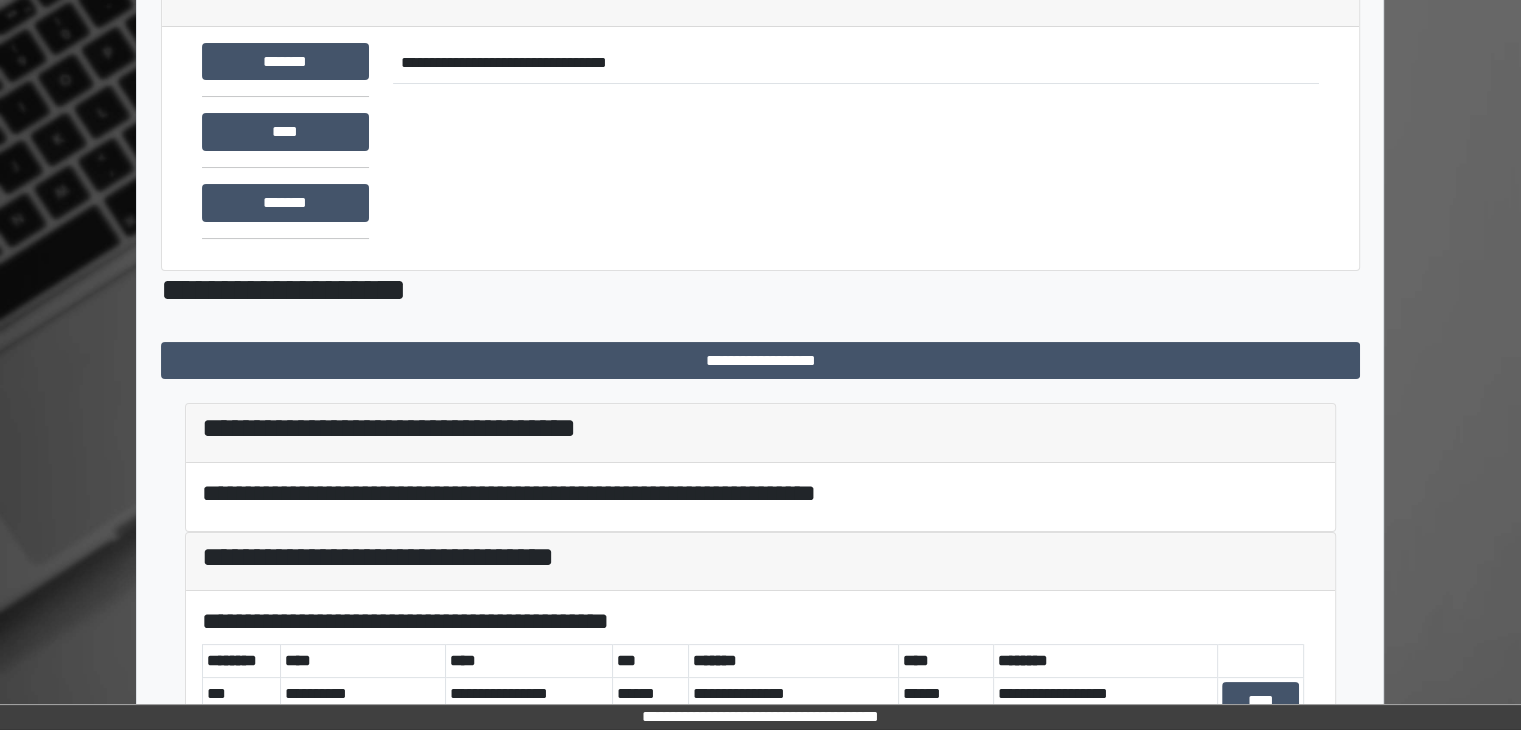 scroll, scrollTop: 341, scrollLeft: 0, axis: vertical 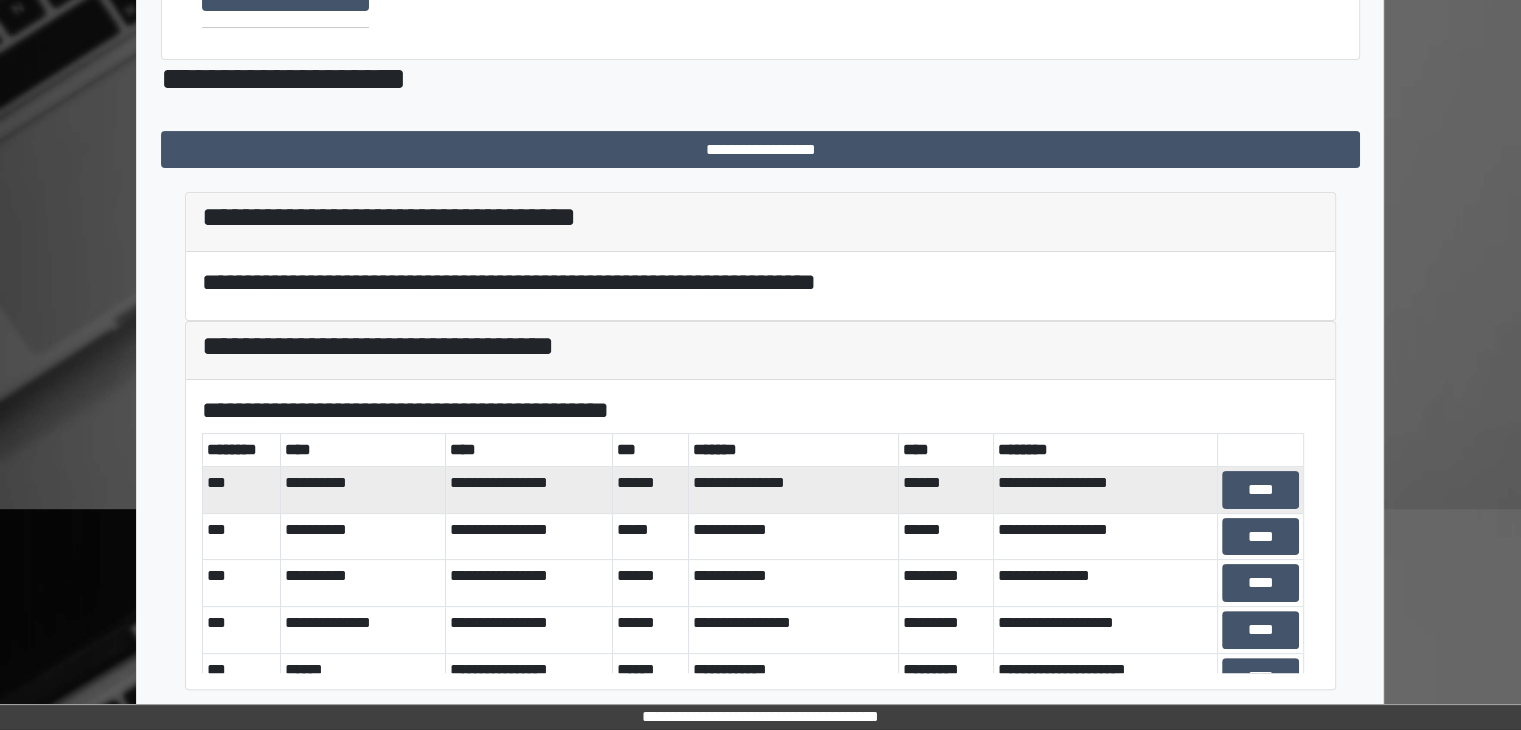 click on "****" at bounding box center (1261, 490) 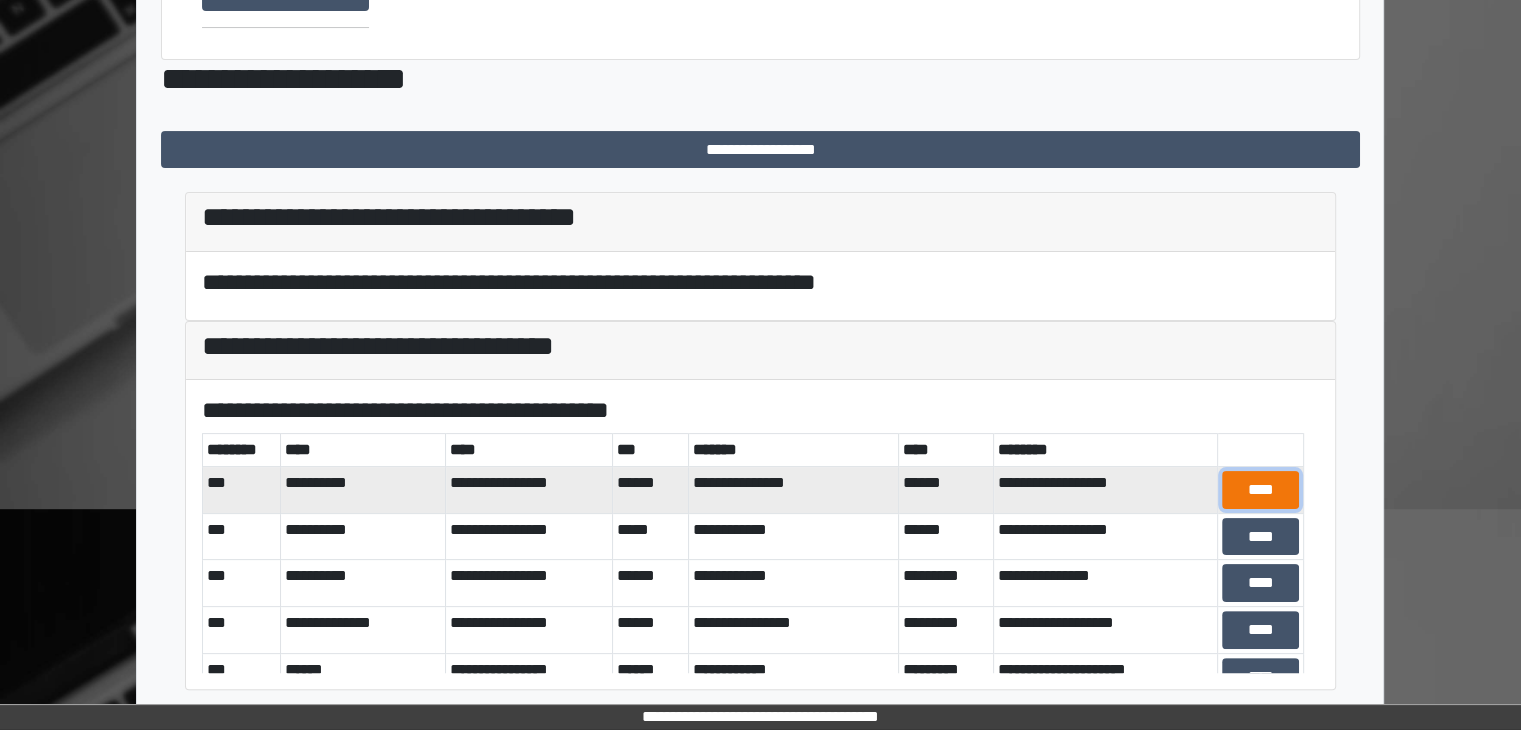 click on "****" at bounding box center [1260, 490] 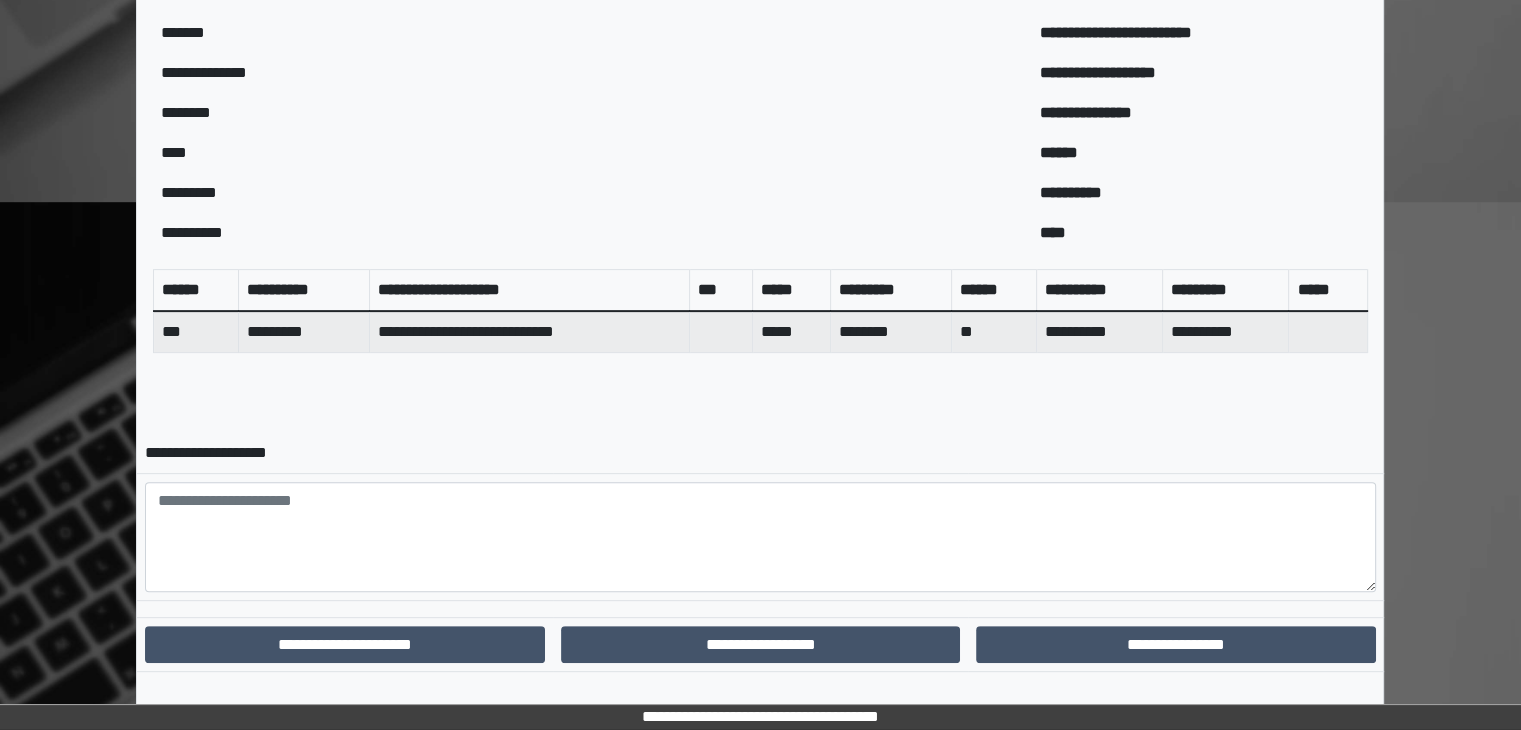 scroll 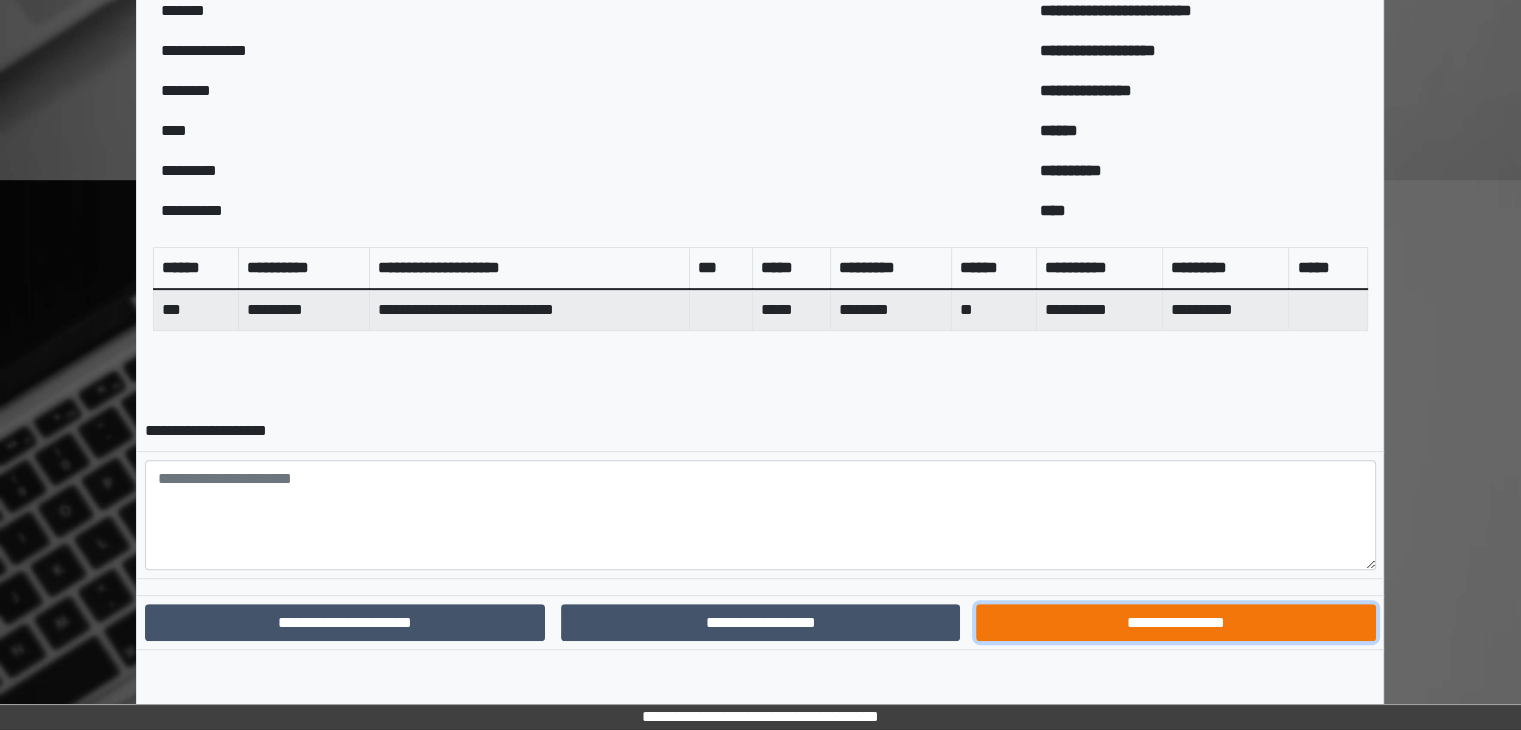 click on "**********" at bounding box center (1175, 623) 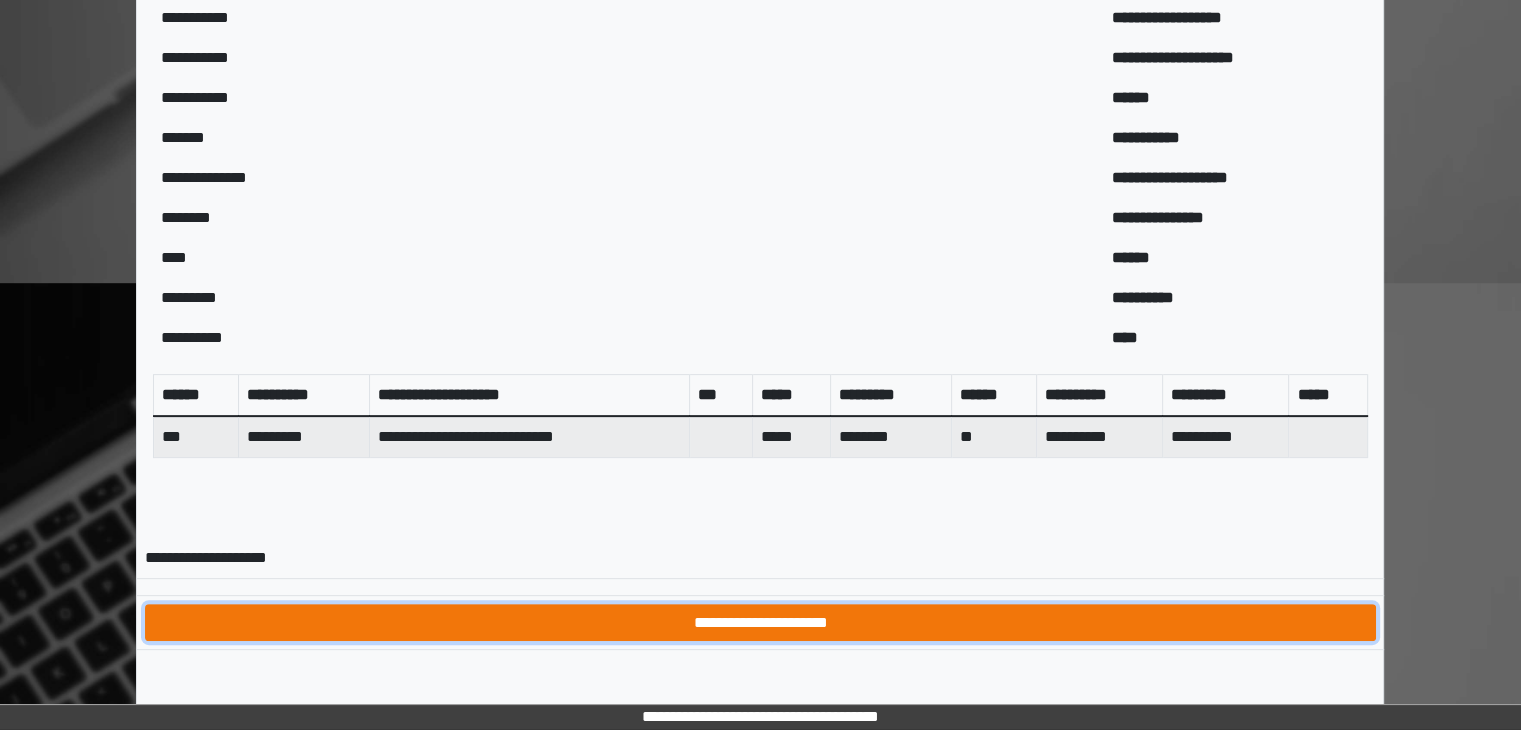 click on "**********" at bounding box center (760, 623) 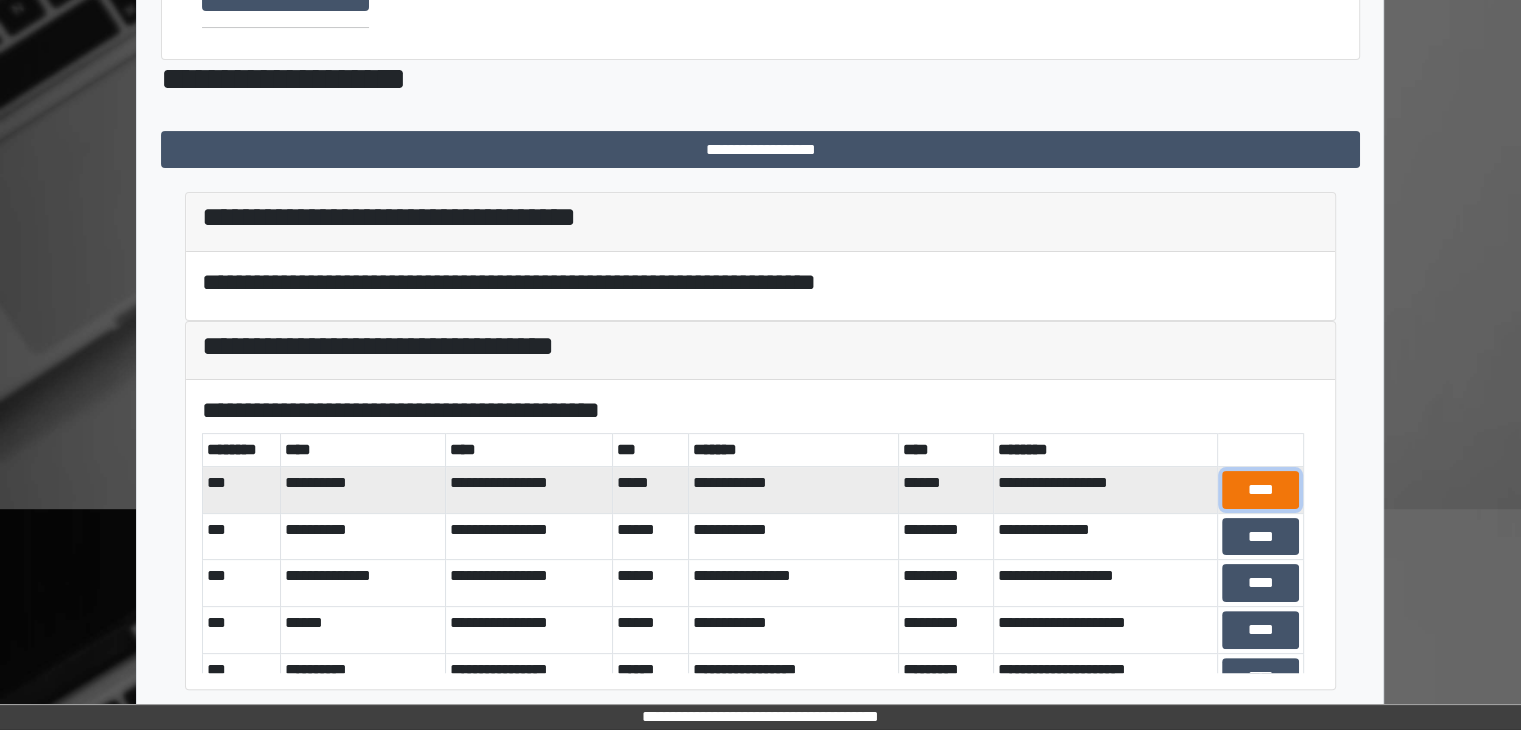 click on "****" at bounding box center [1260, 490] 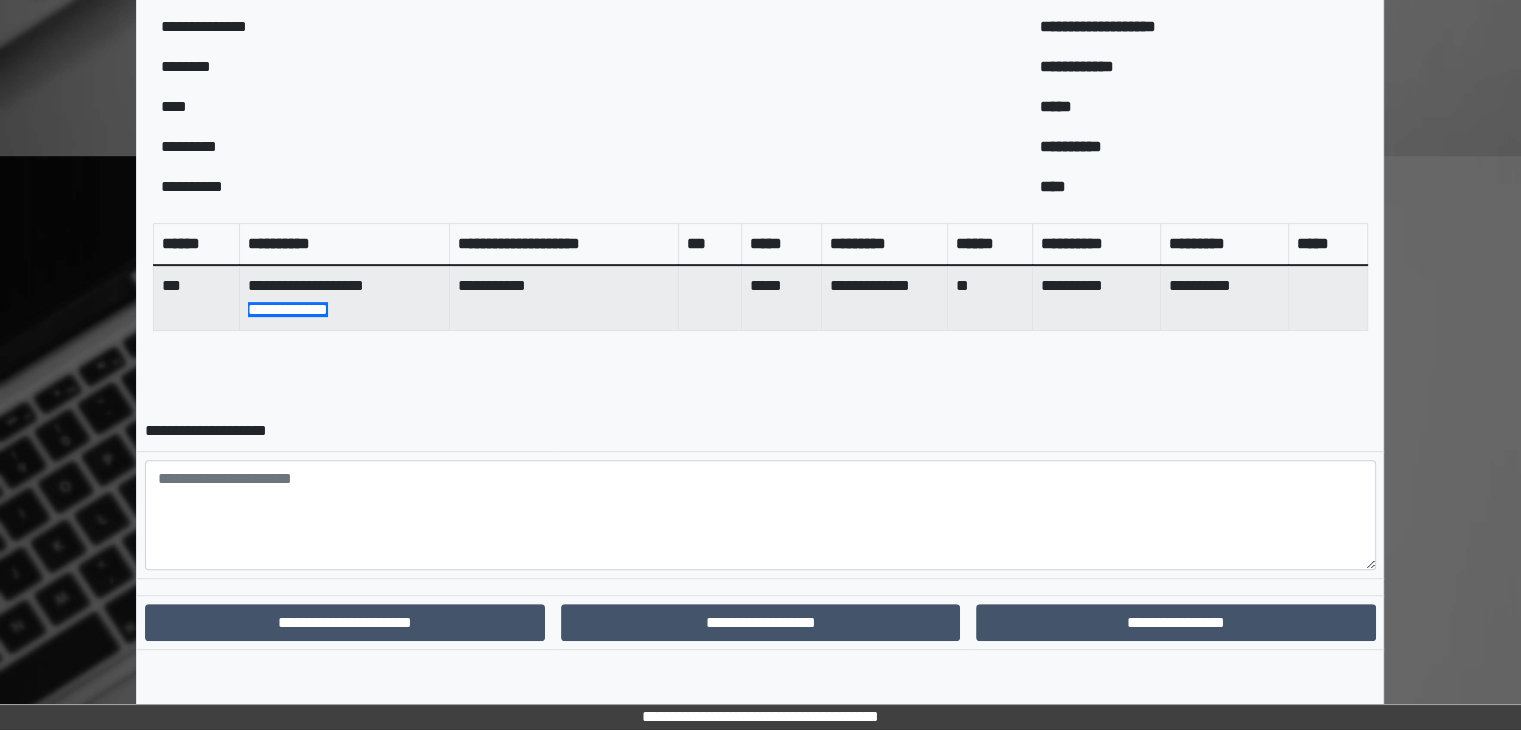 click on "**********" at bounding box center [760, 431] 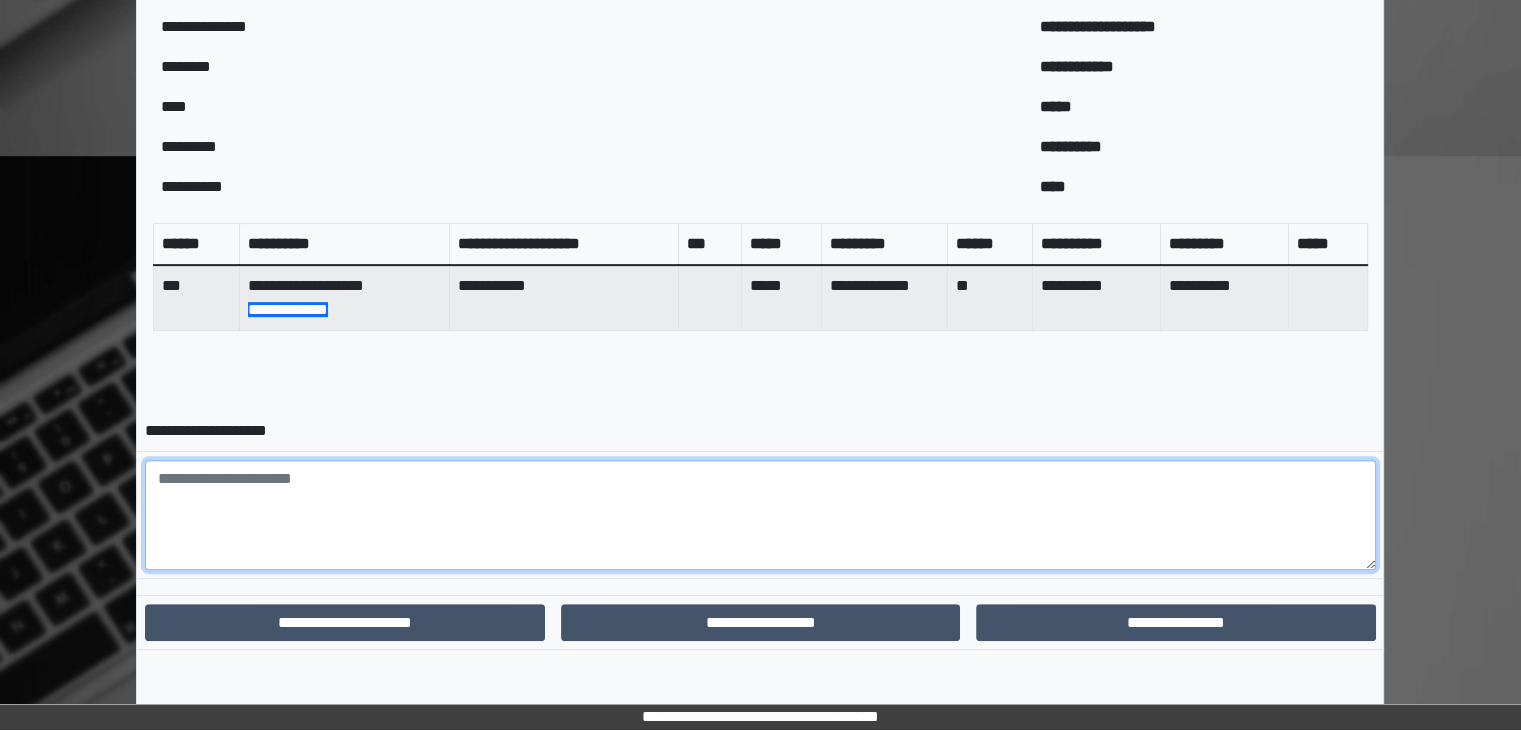 click at bounding box center (760, 515) 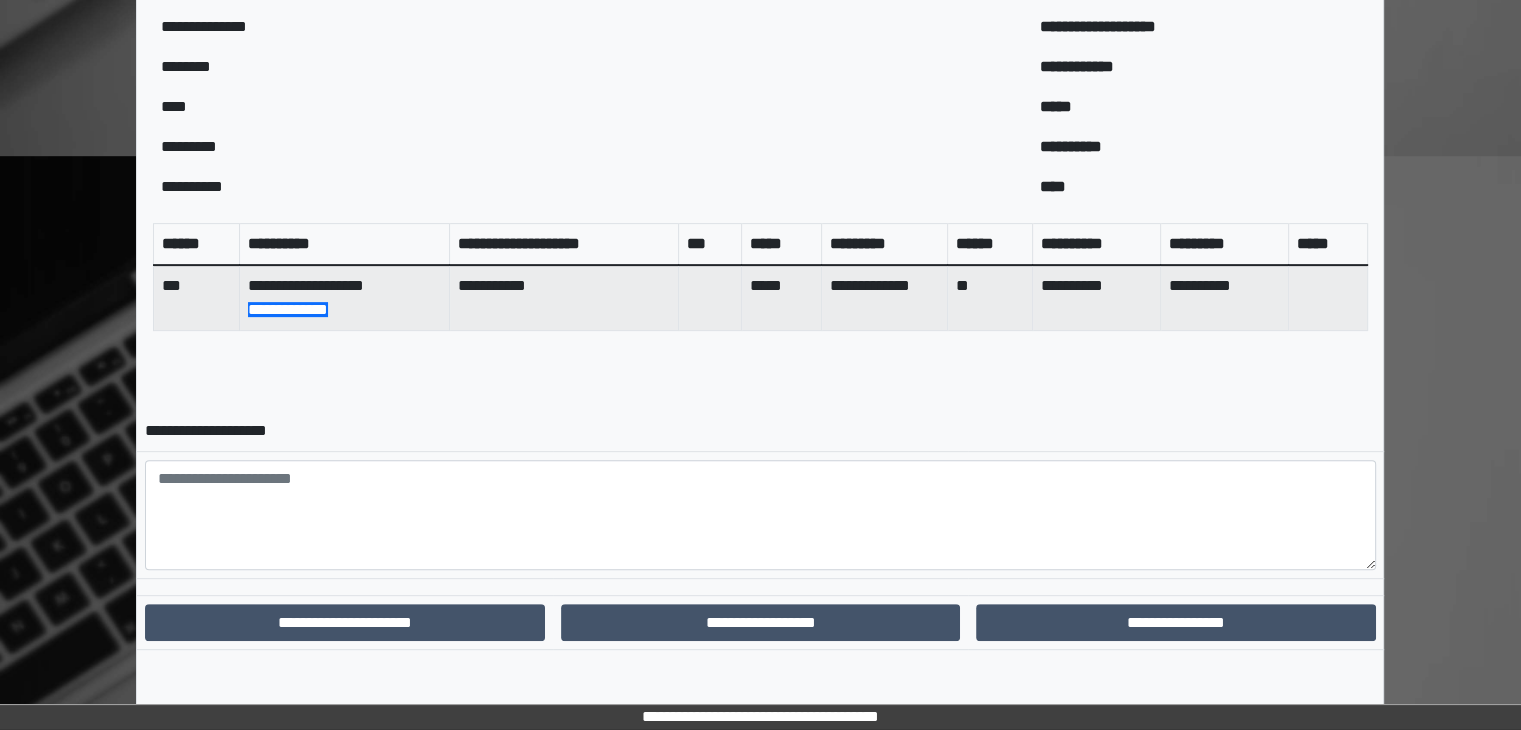 click on "**********" at bounding box center [760, 57] 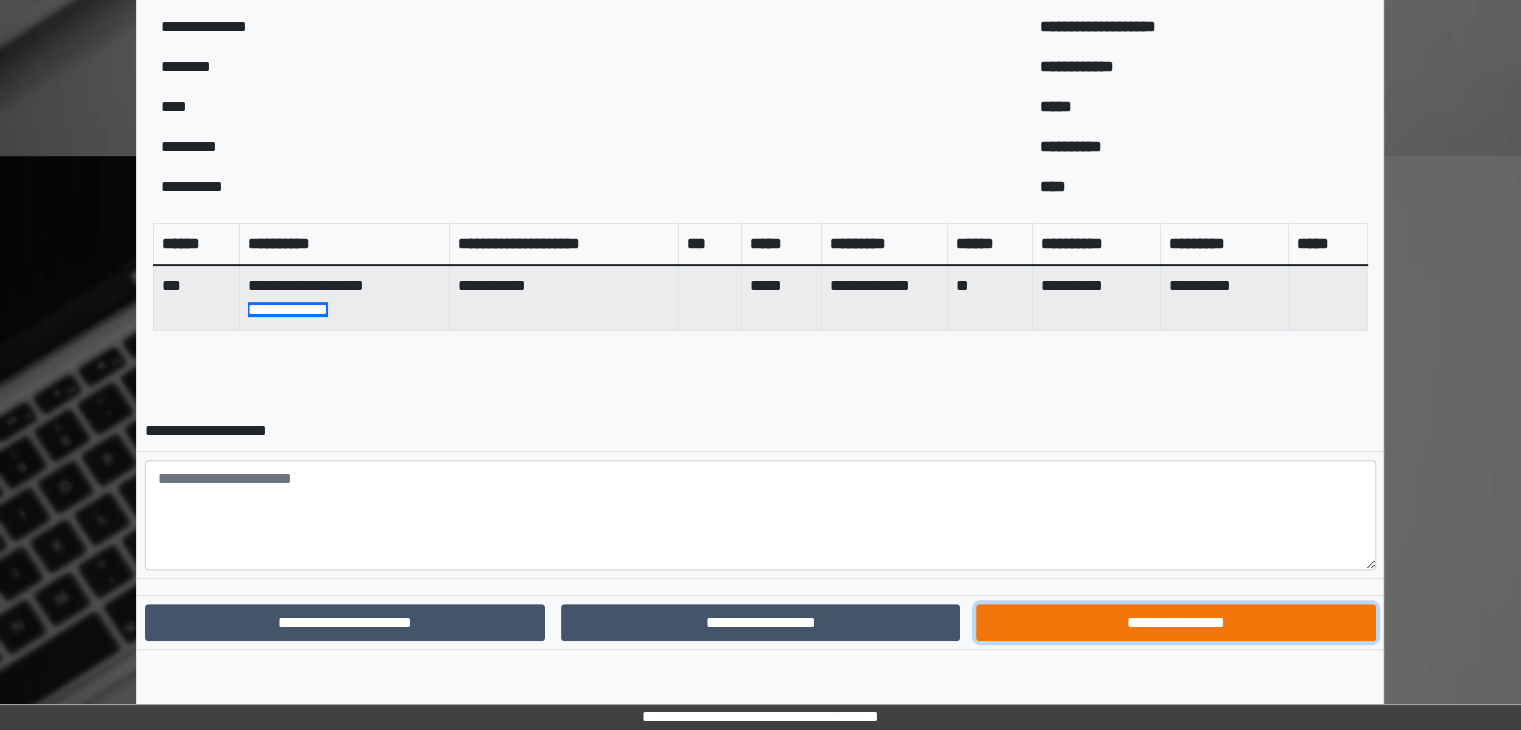 click on "**********" at bounding box center [1175, 623] 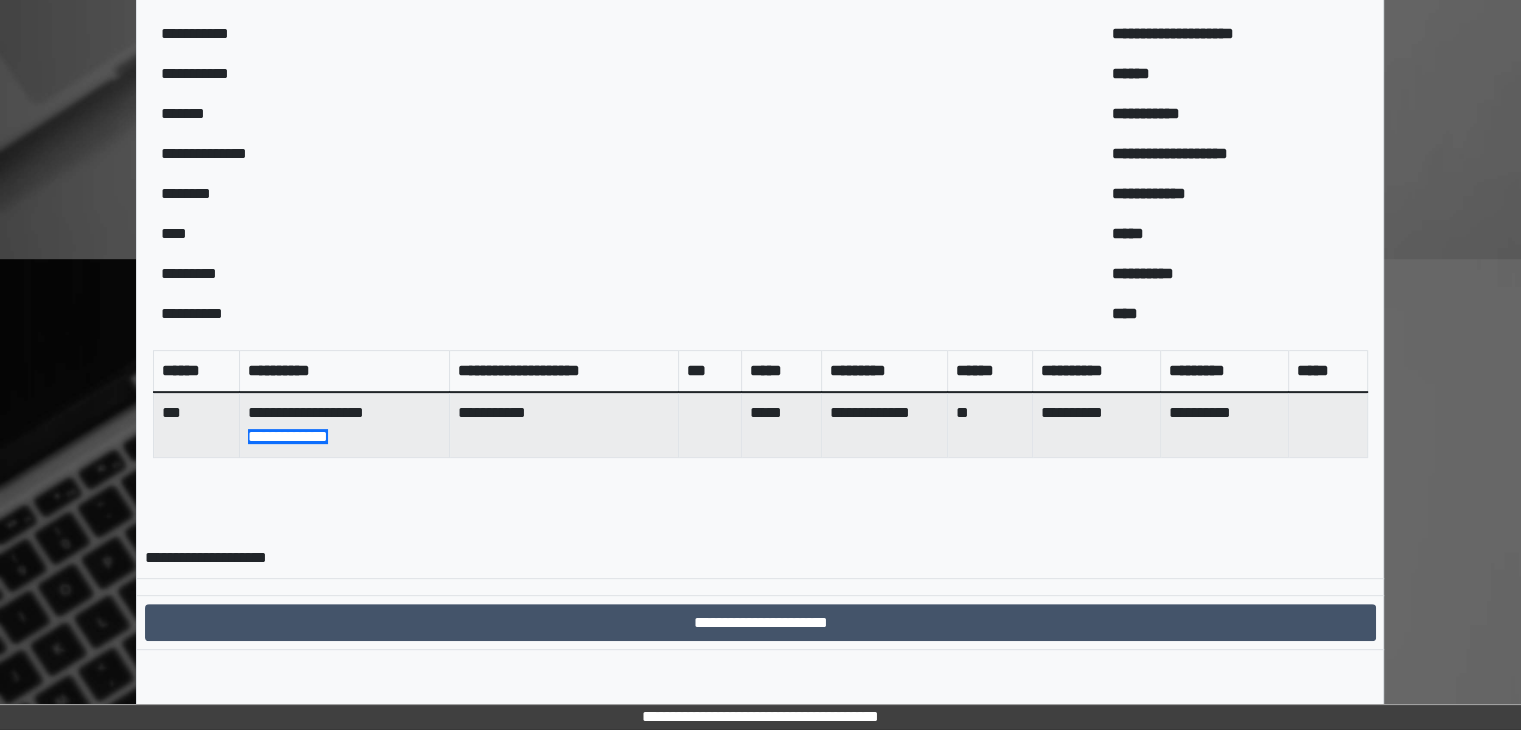 scroll, scrollTop: 592, scrollLeft: 0, axis: vertical 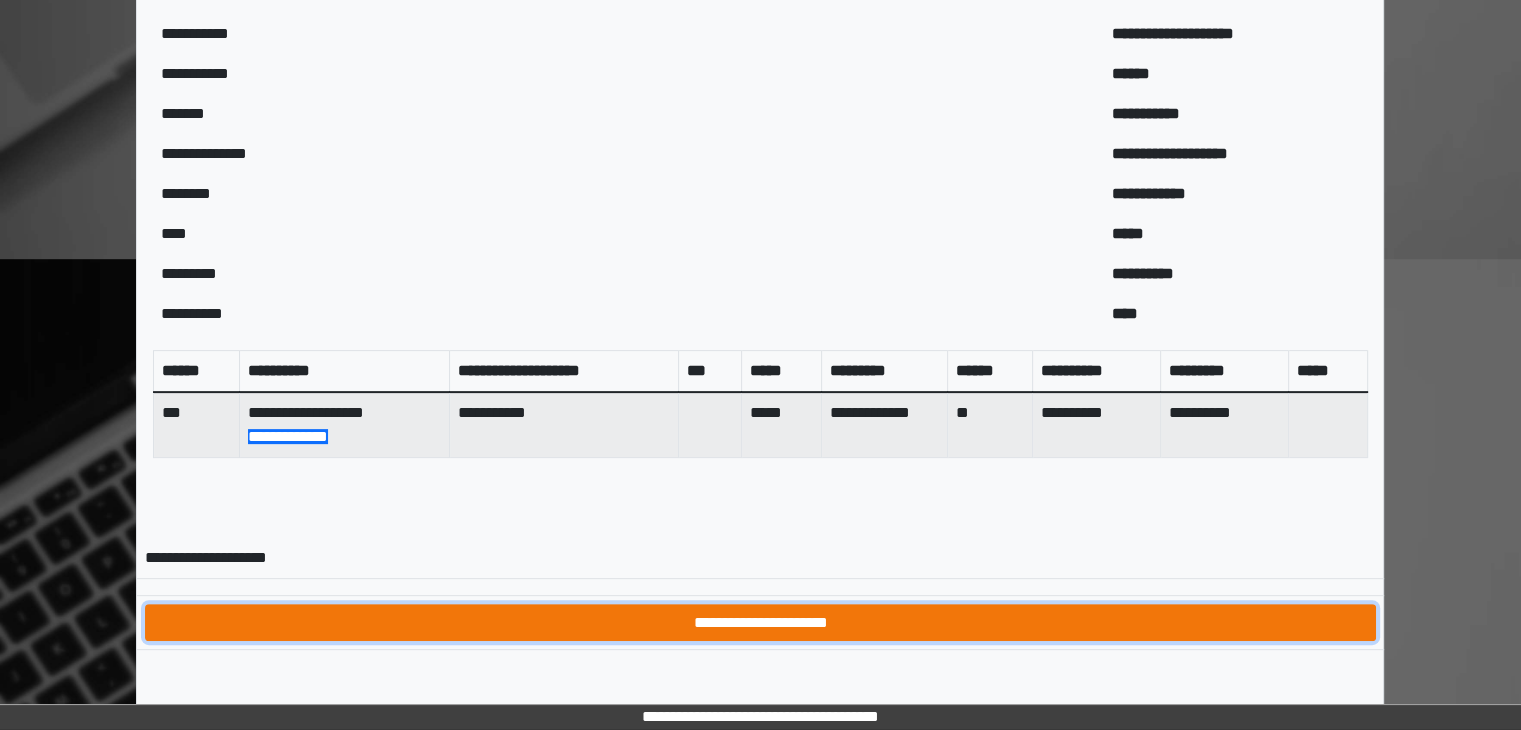 click on "**********" at bounding box center [760, 623] 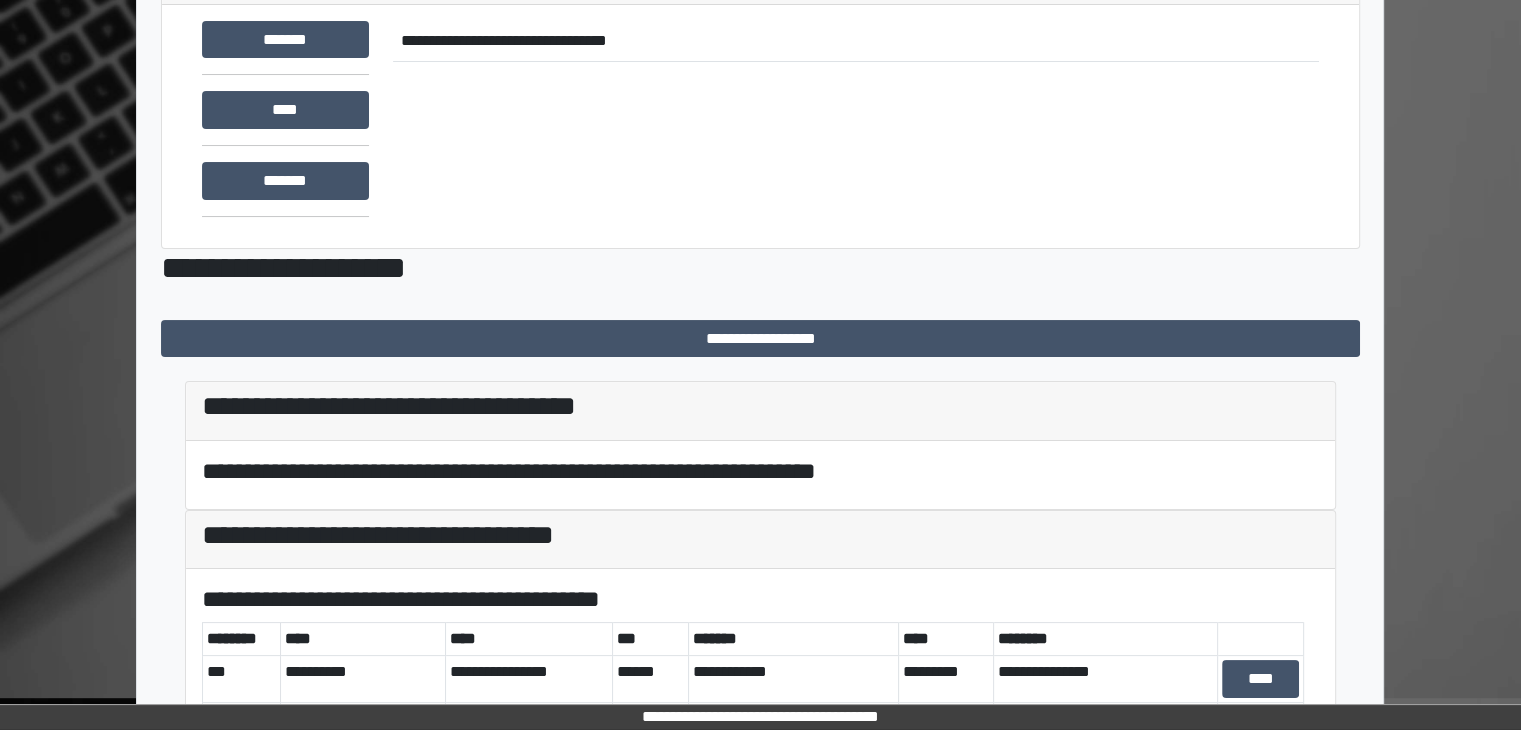 scroll, scrollTop: 341, scrollLeft: 0, axis: vertical 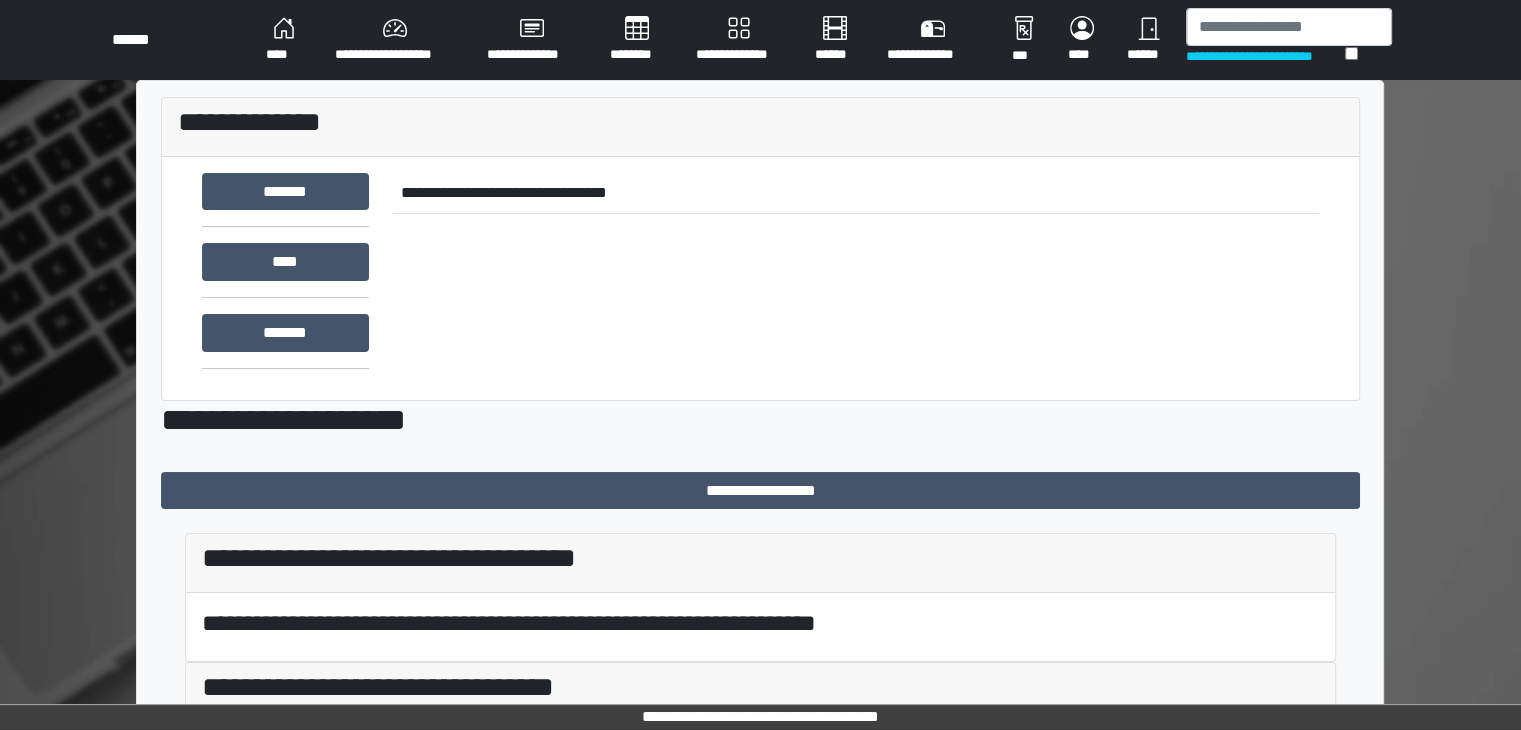 click on "****" at bounding box center [284, 40] 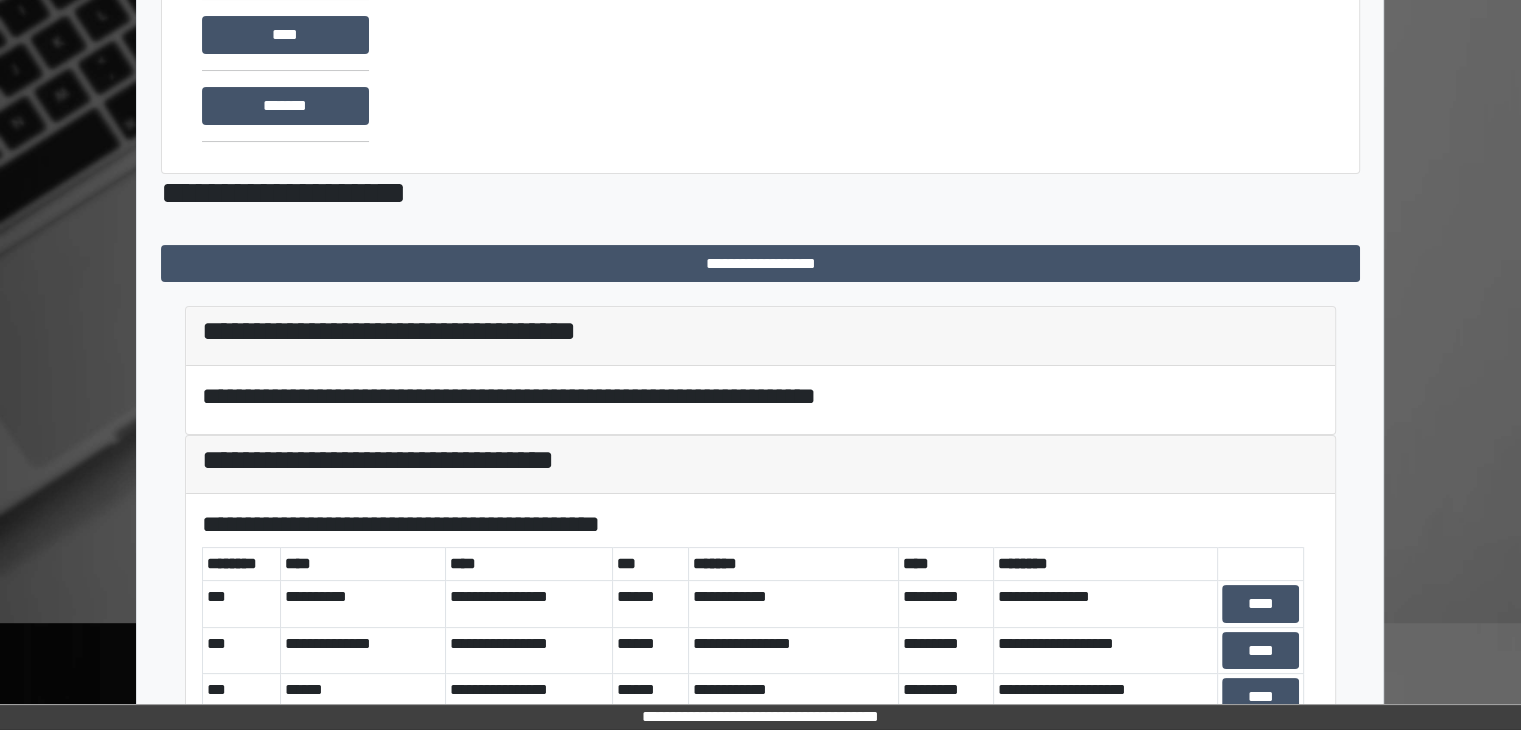 scroll, scrollTop: 341, scrollLeft: 0, axis: vertical 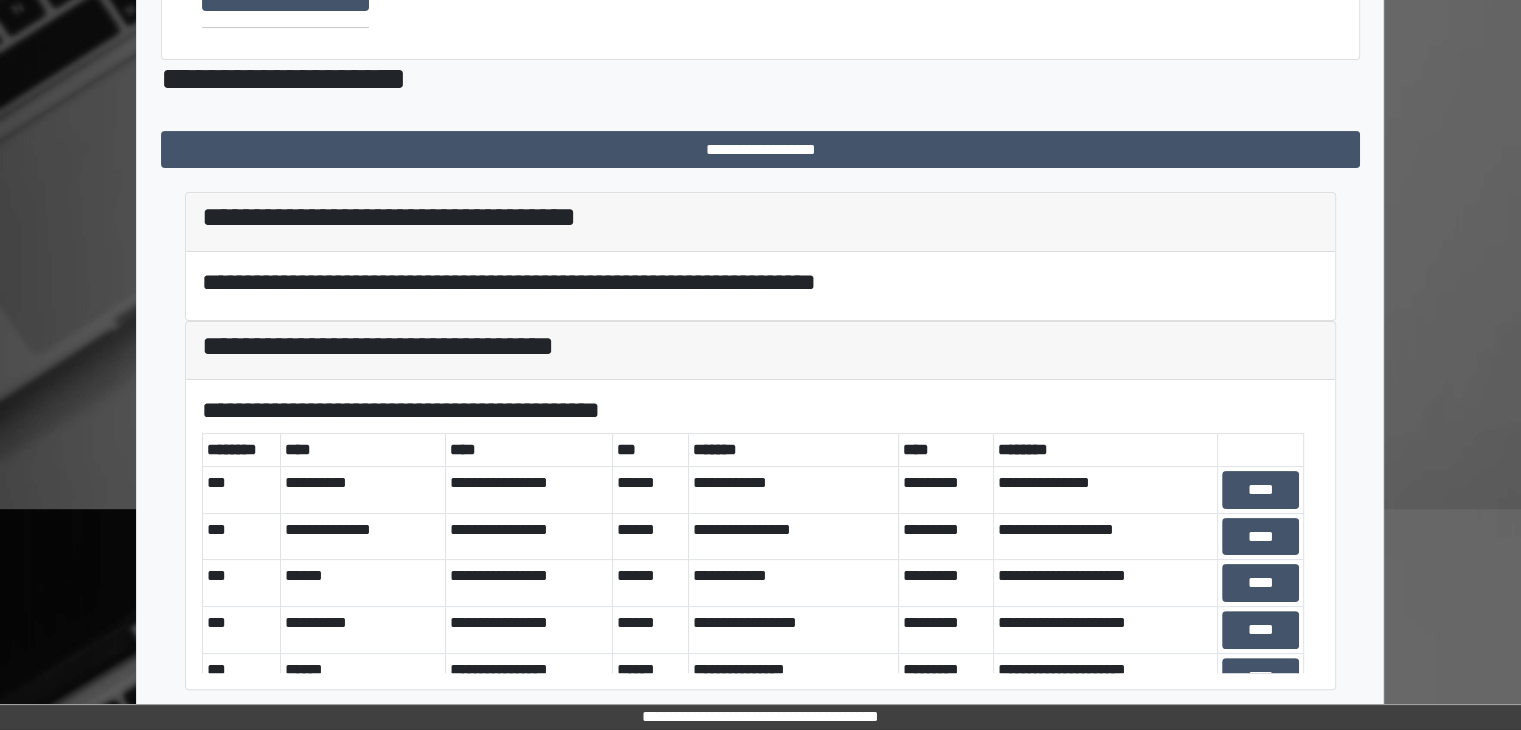 click on "**********" at bounding box center (760, 410) 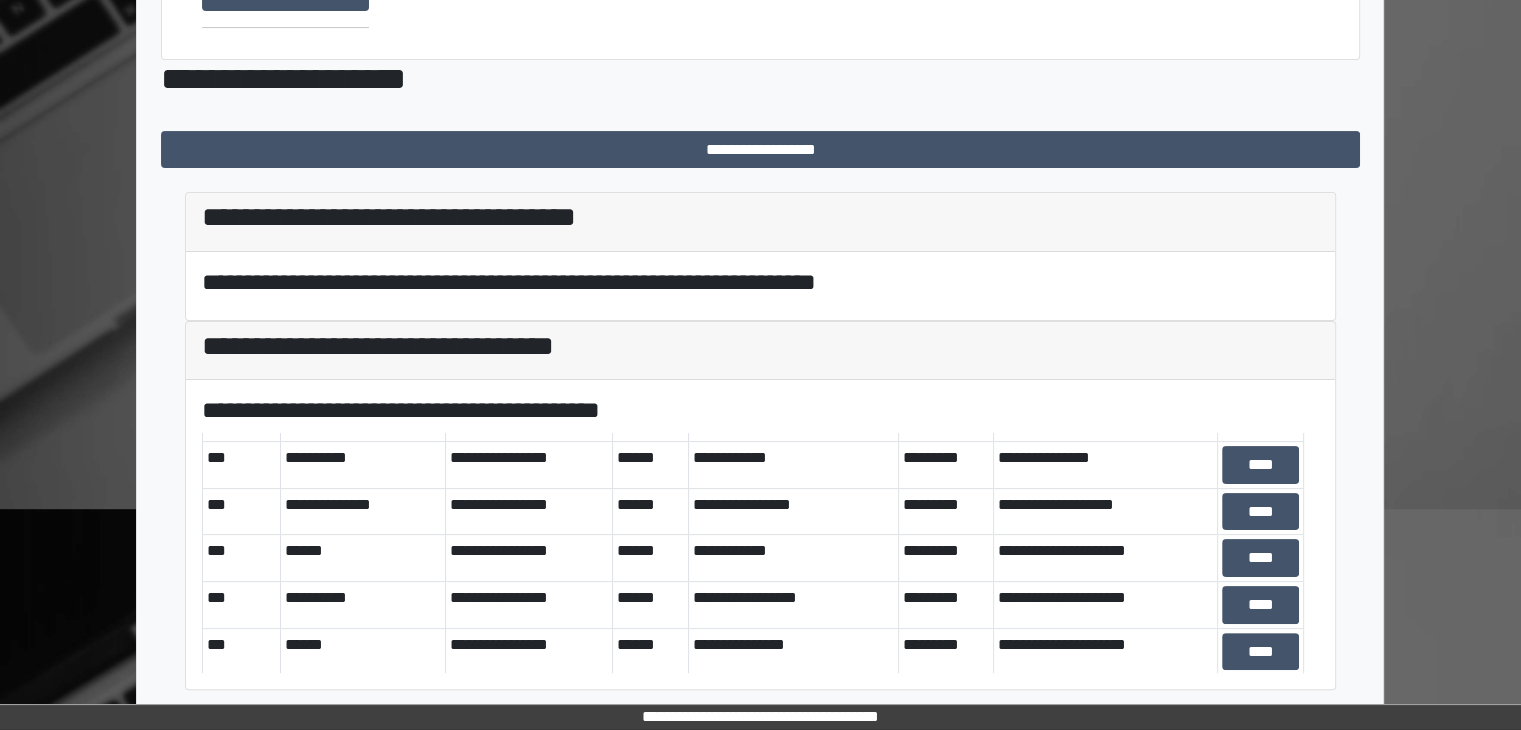 scroll, scrollTop: 0, scrollLeft: 0, axis: both 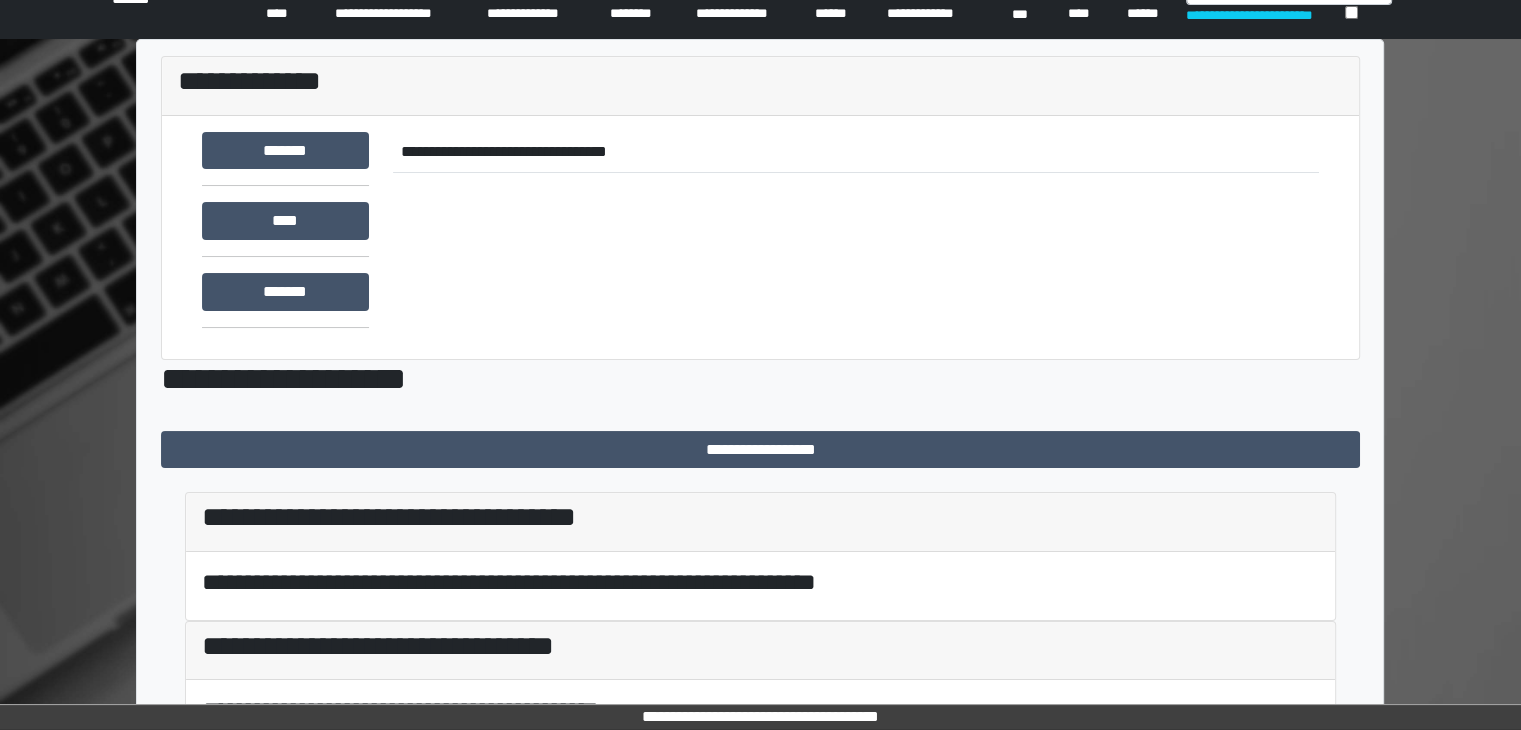click on "****" at bounding box center (284, -1) 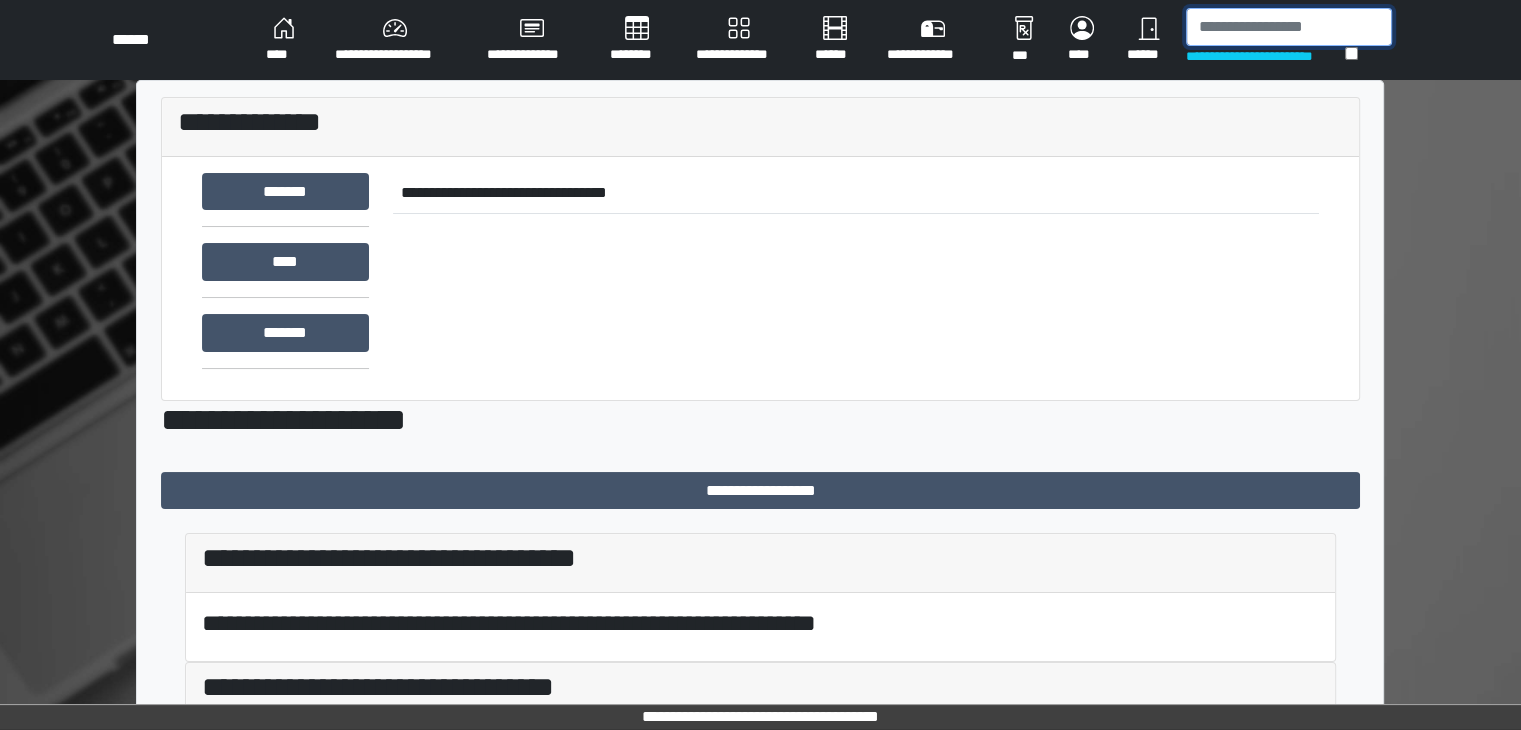 click at bounding box center (1289, 27) 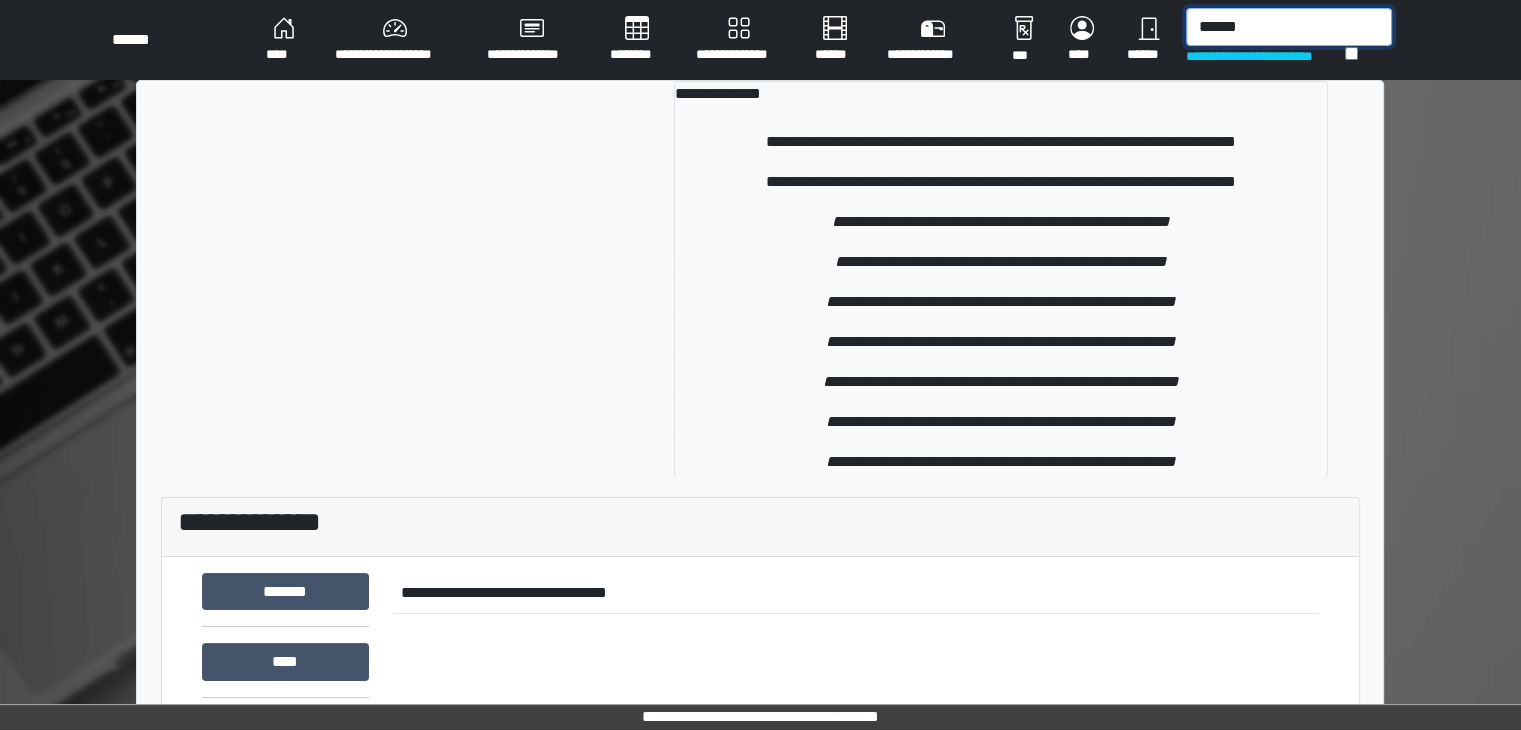 type on "******" 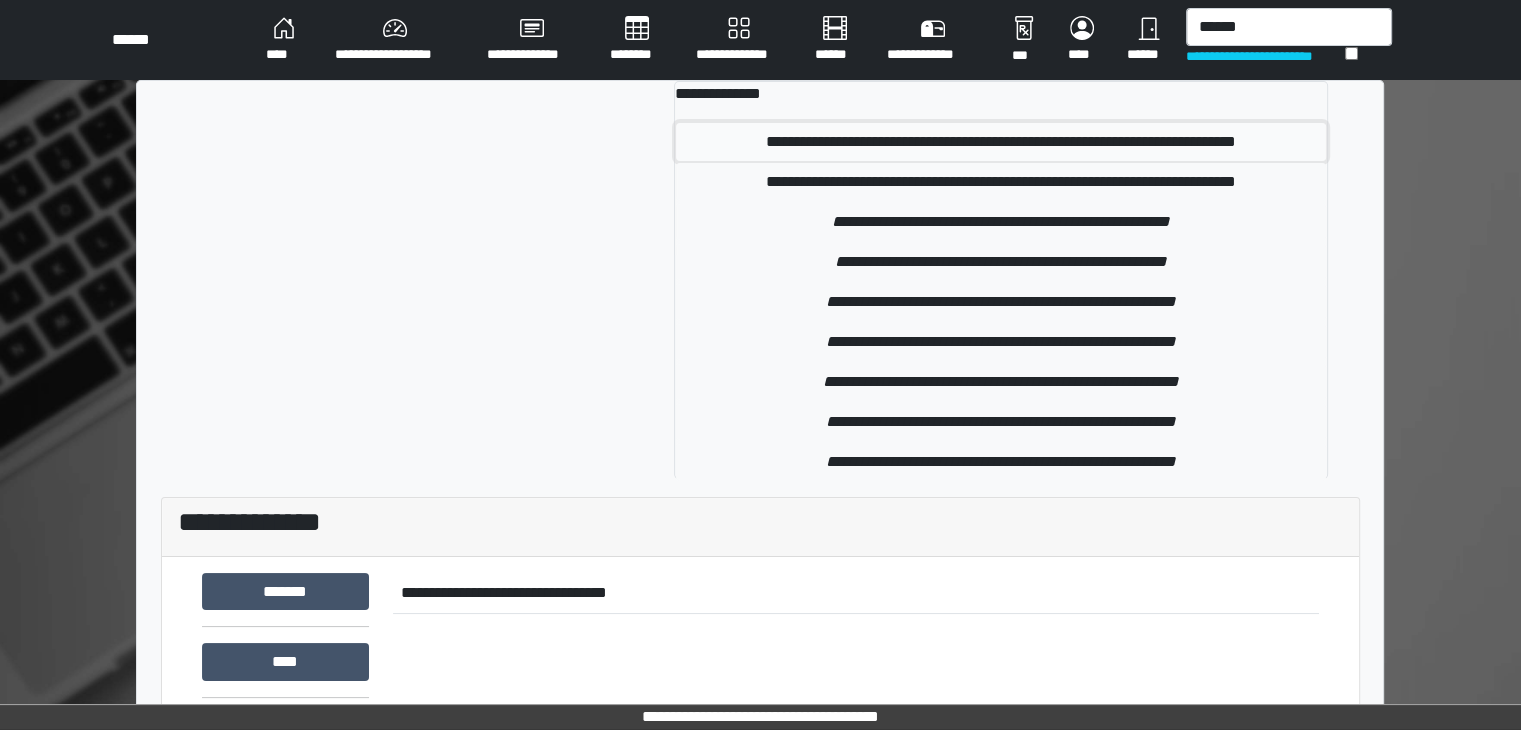 click on "**********" at bounding box center [1001, 142] 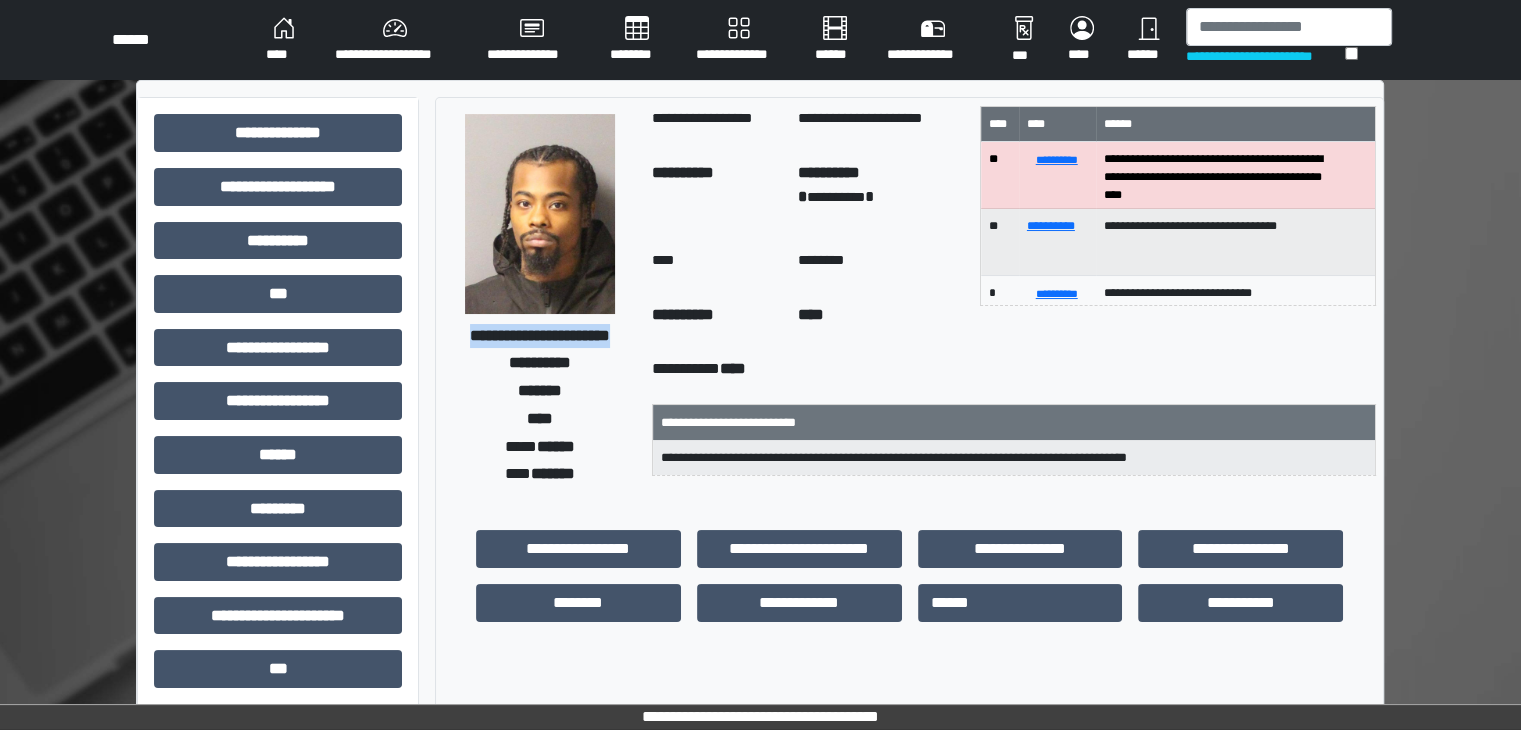 drag, startPoint x: 568, startPoint y: 342, endPoint x: 455, endPoint y: 317, distance: 115.73245 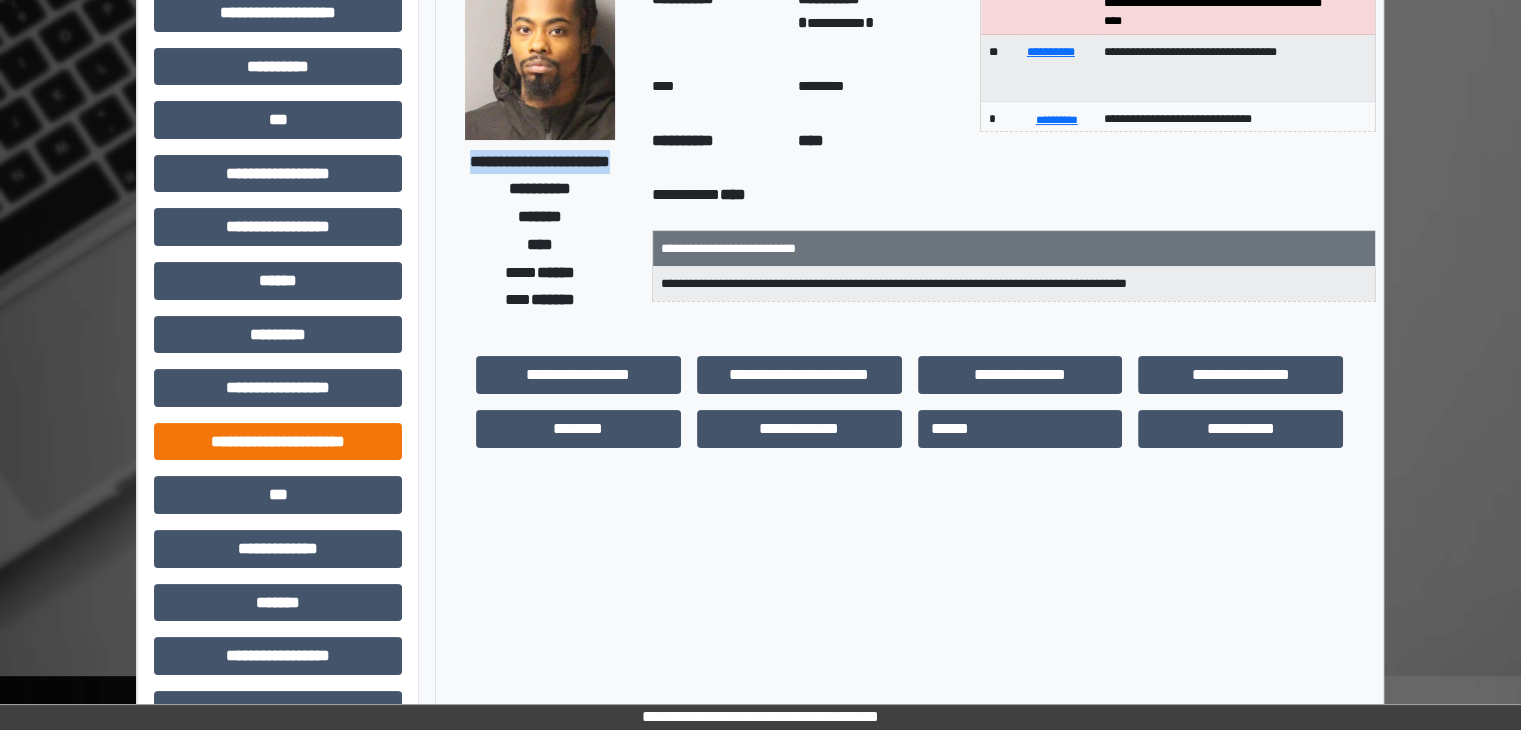 scroll, scrollTop: 200, scrollLeft: 0, axis: vertical 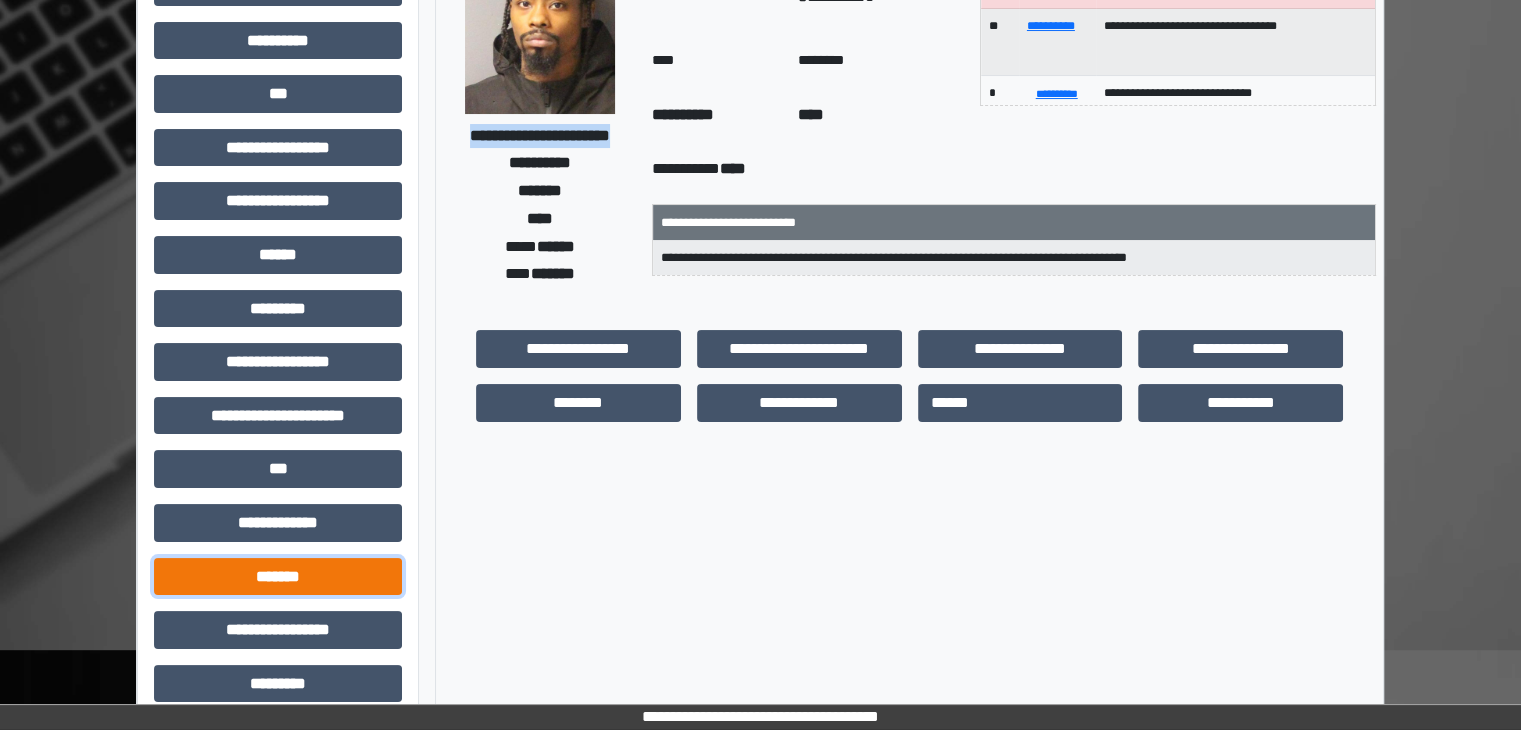 click on "*******" at bounding box center [278, 577] 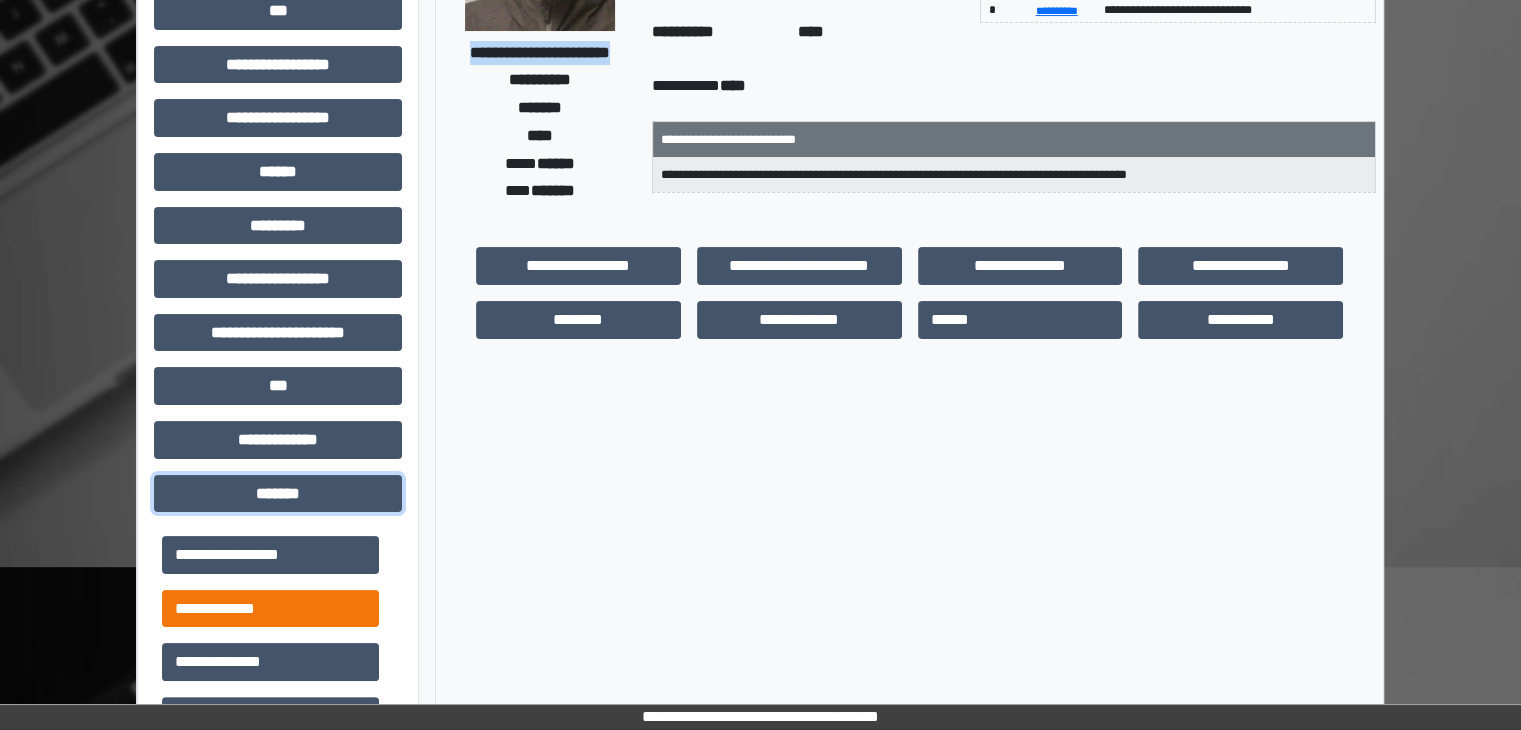 scroll, scrollTop: 400, scrollLeft: 0, axis: vertical 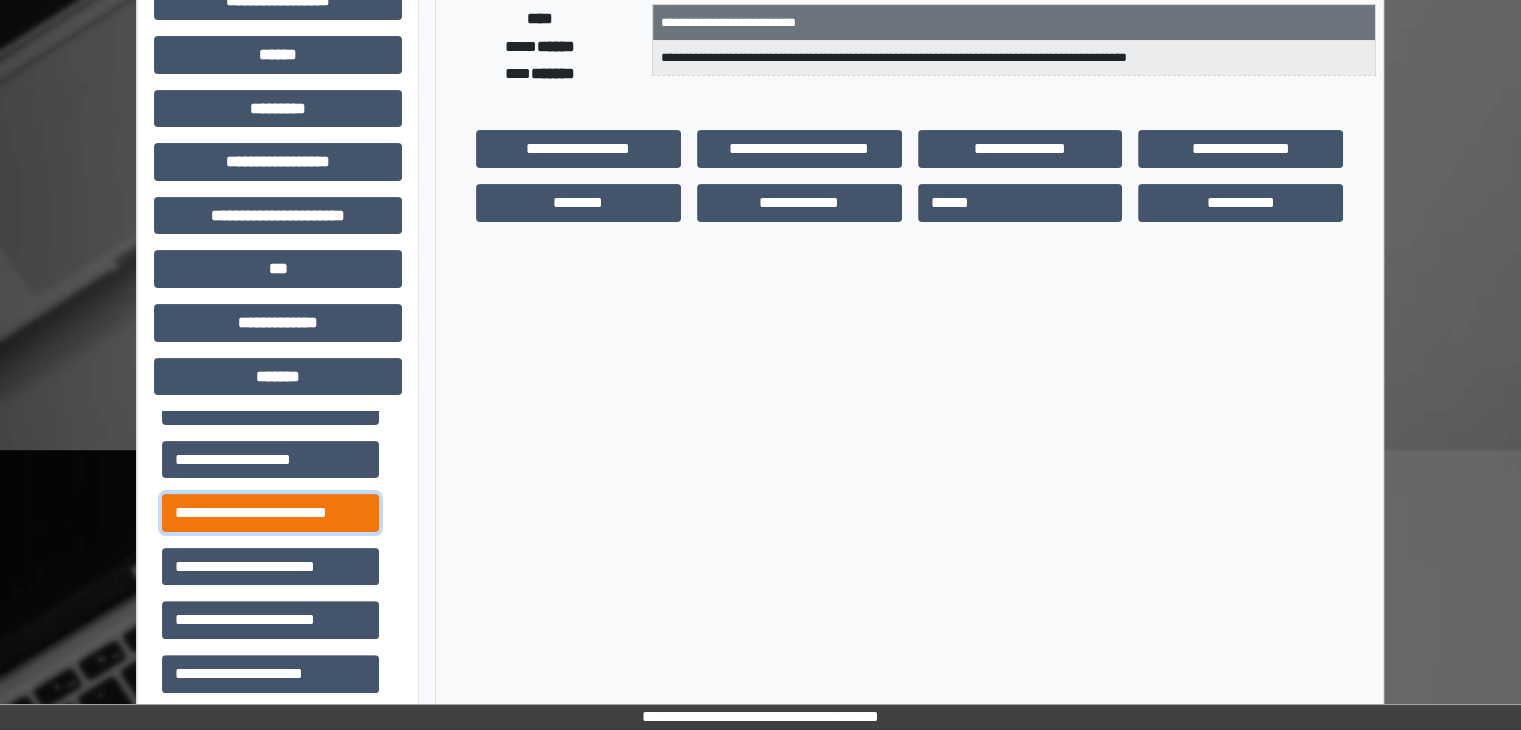 click on "**********" at bounding box center [270, 513] 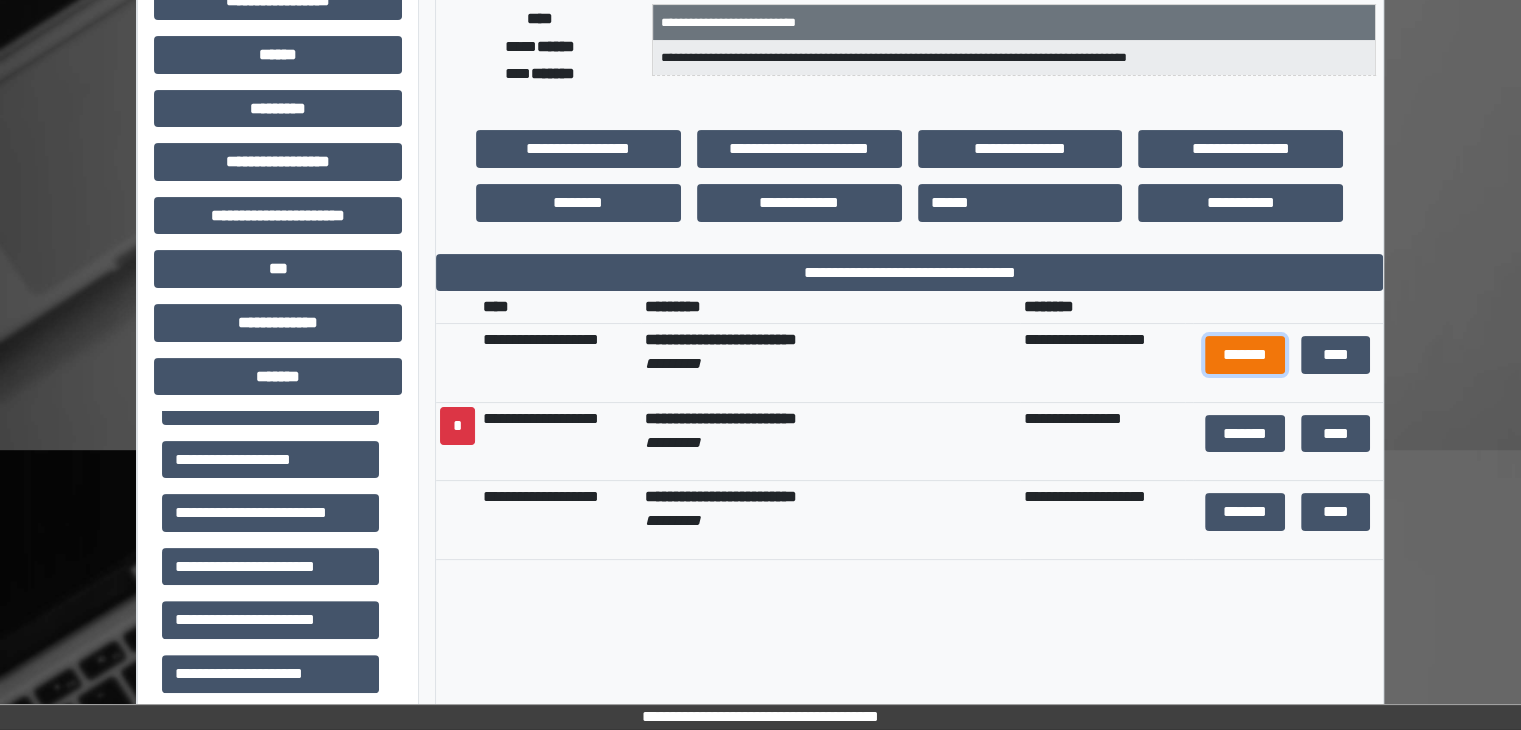 click on "*******" at bounding box center (1245, 355) 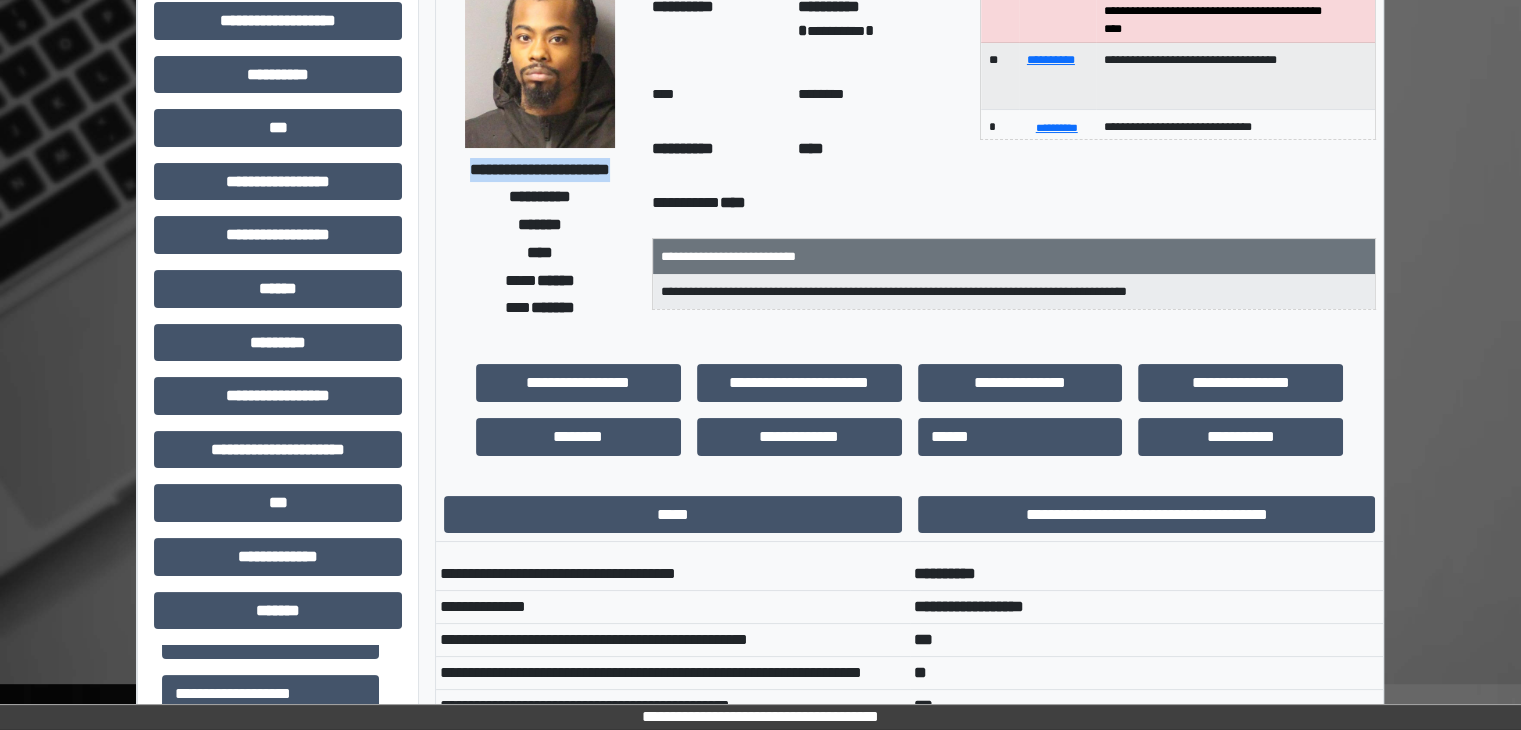 scroll, scrollTop: 0, scrollLeft: 0, axis: both 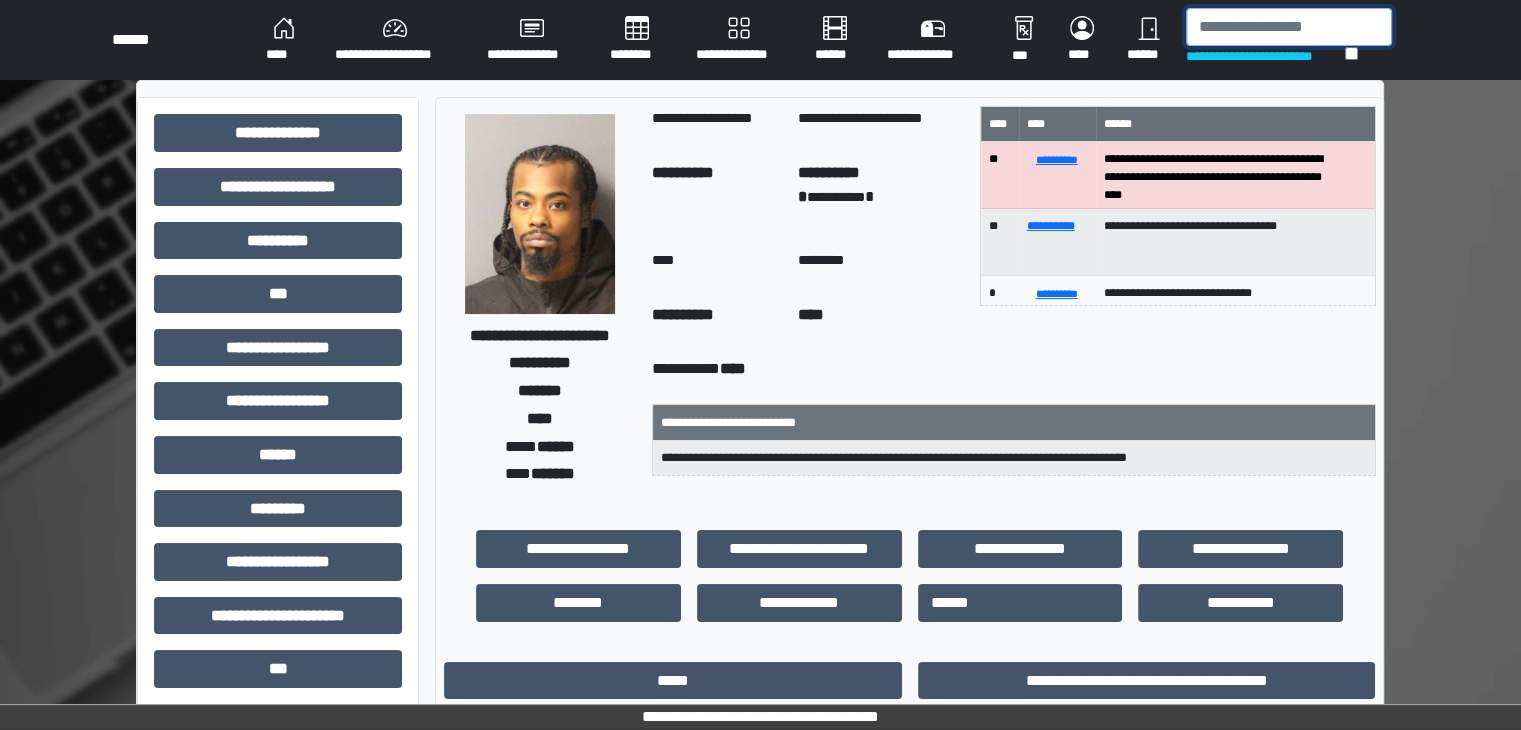 click at bounding box center (1289, 27) 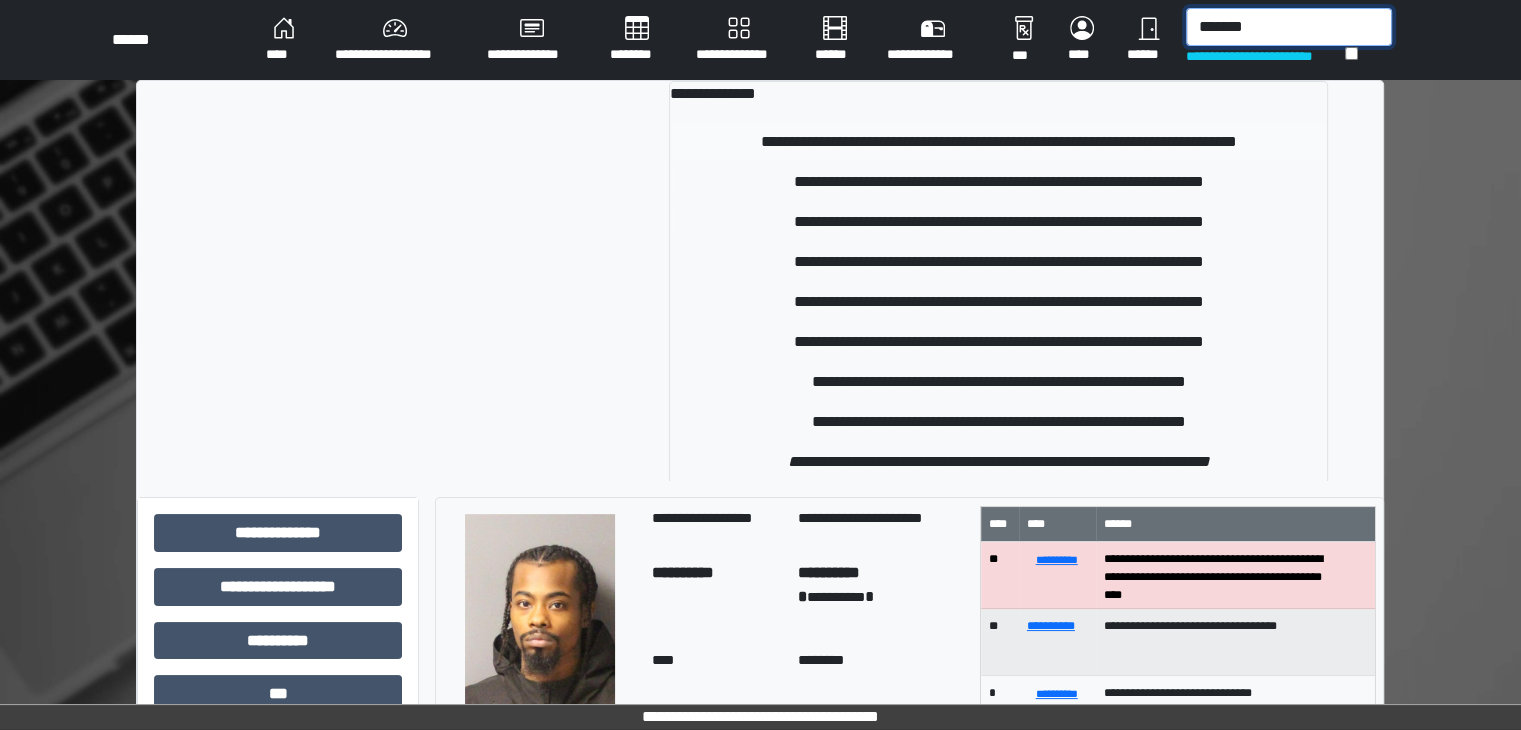 type on "*******" 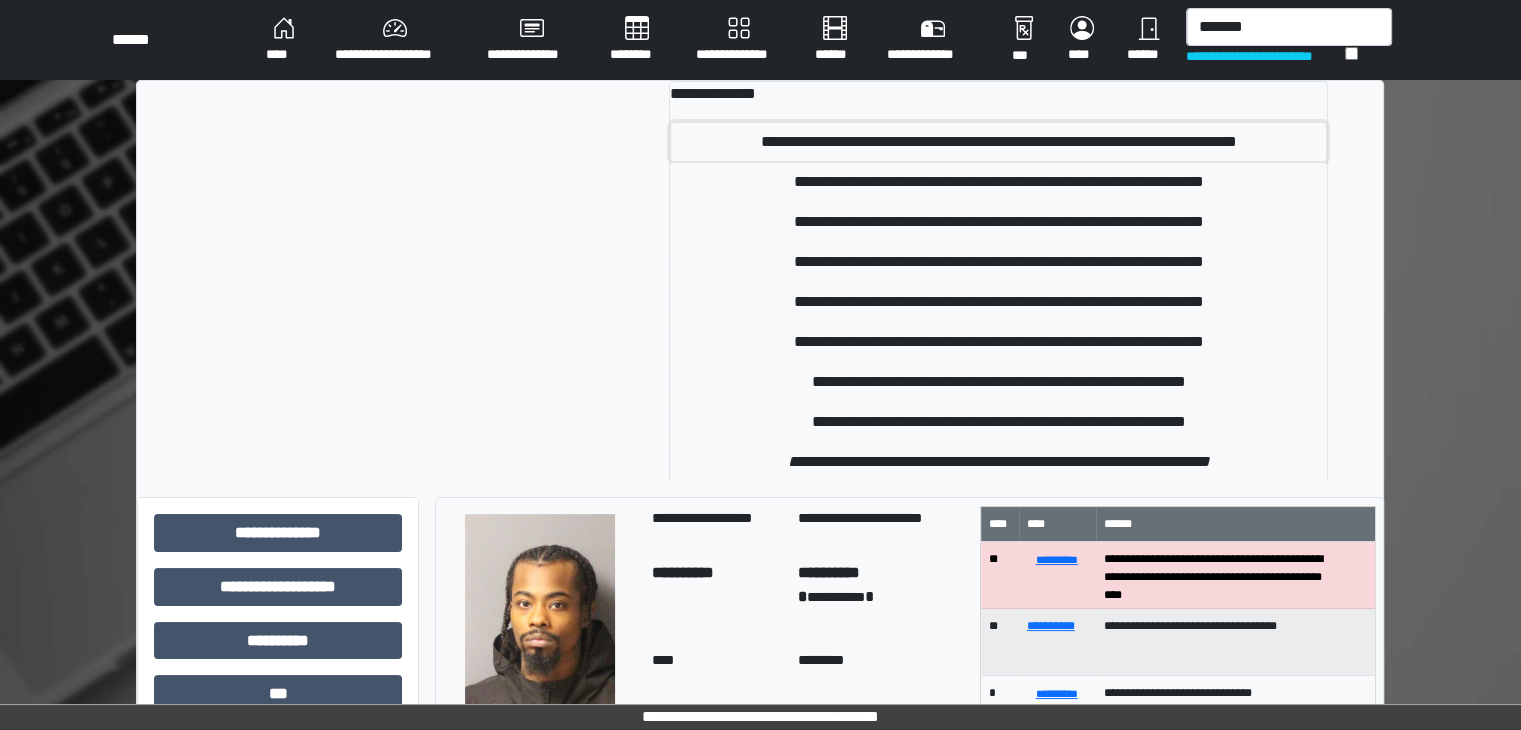 click on "**********" at bounding box center (998, 142) 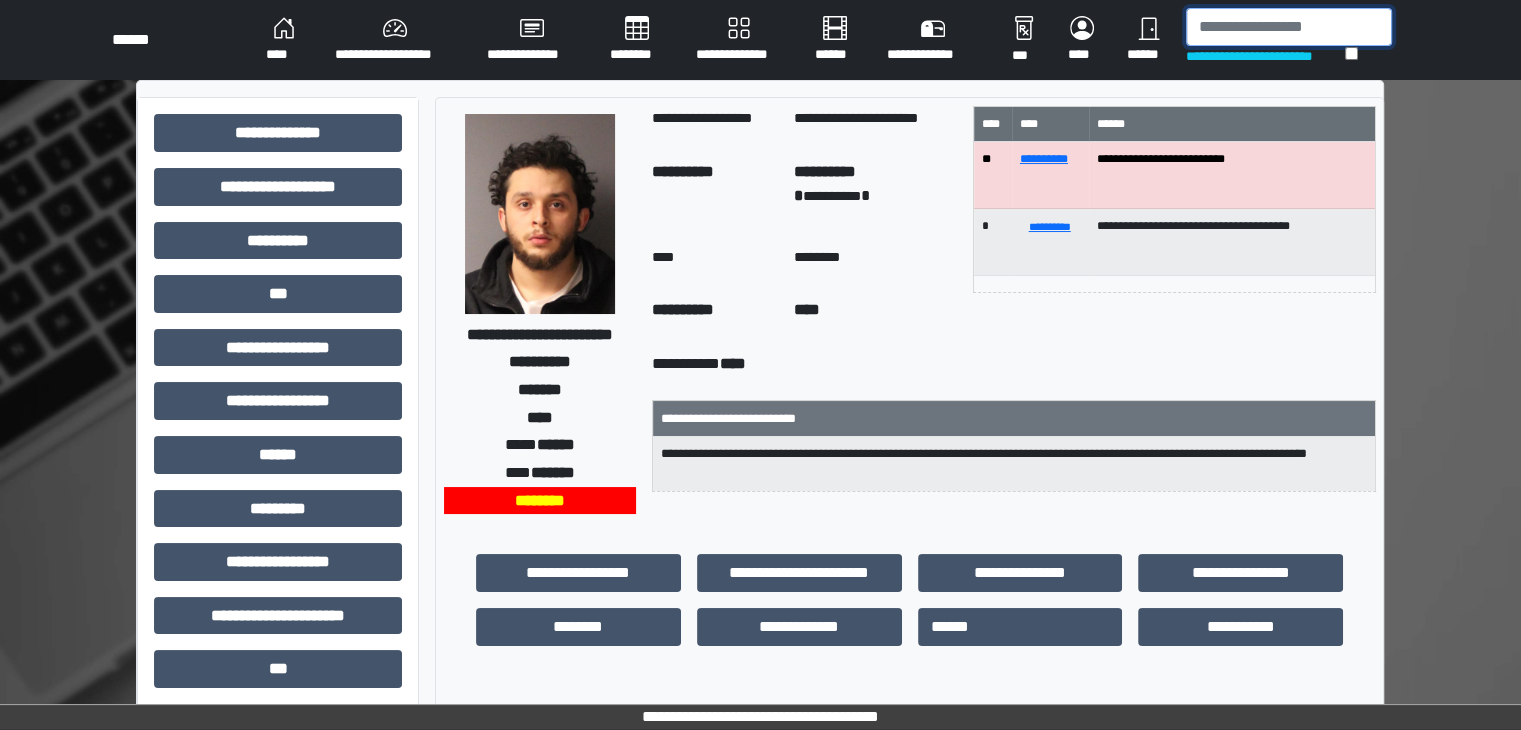 click at bounding box center (1289, 27) 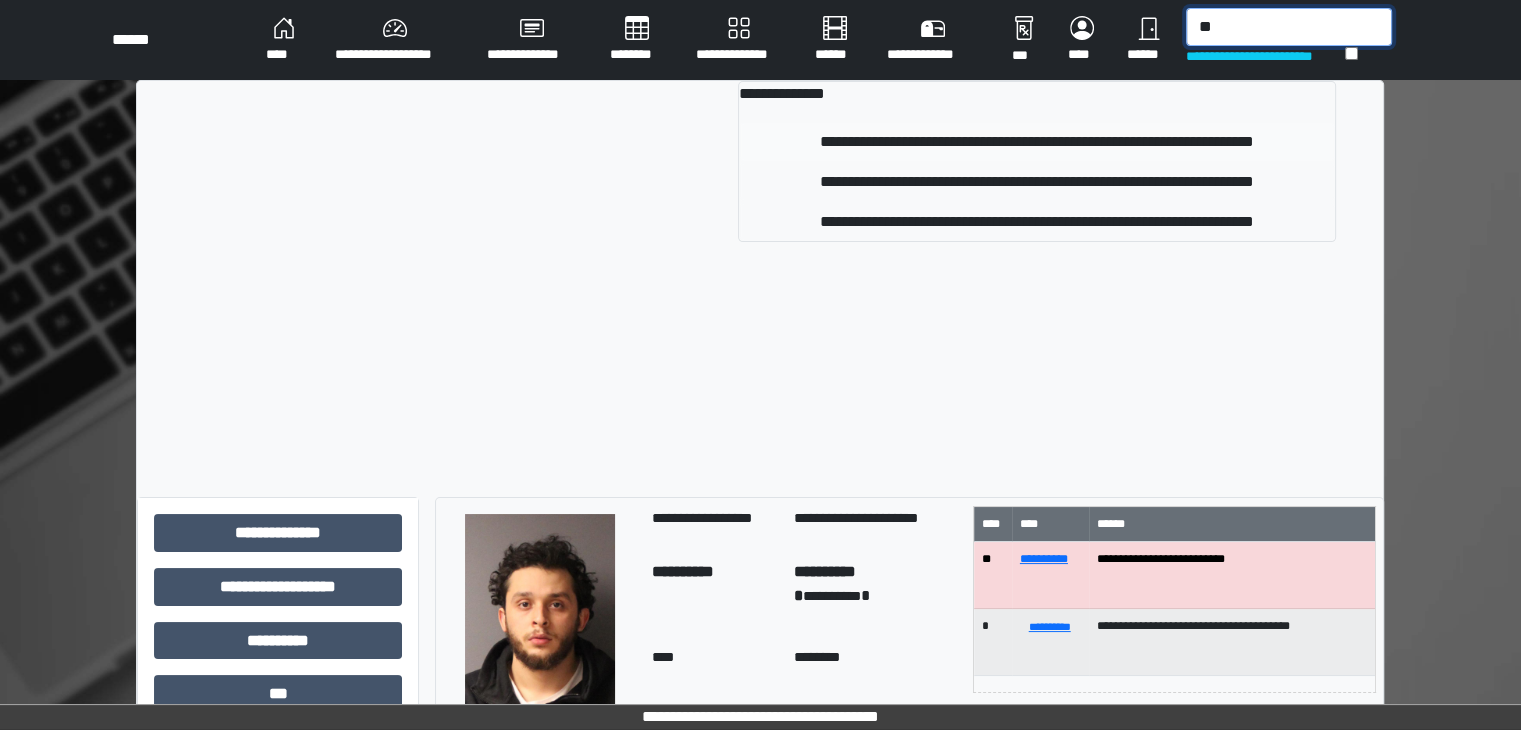 type on "*" 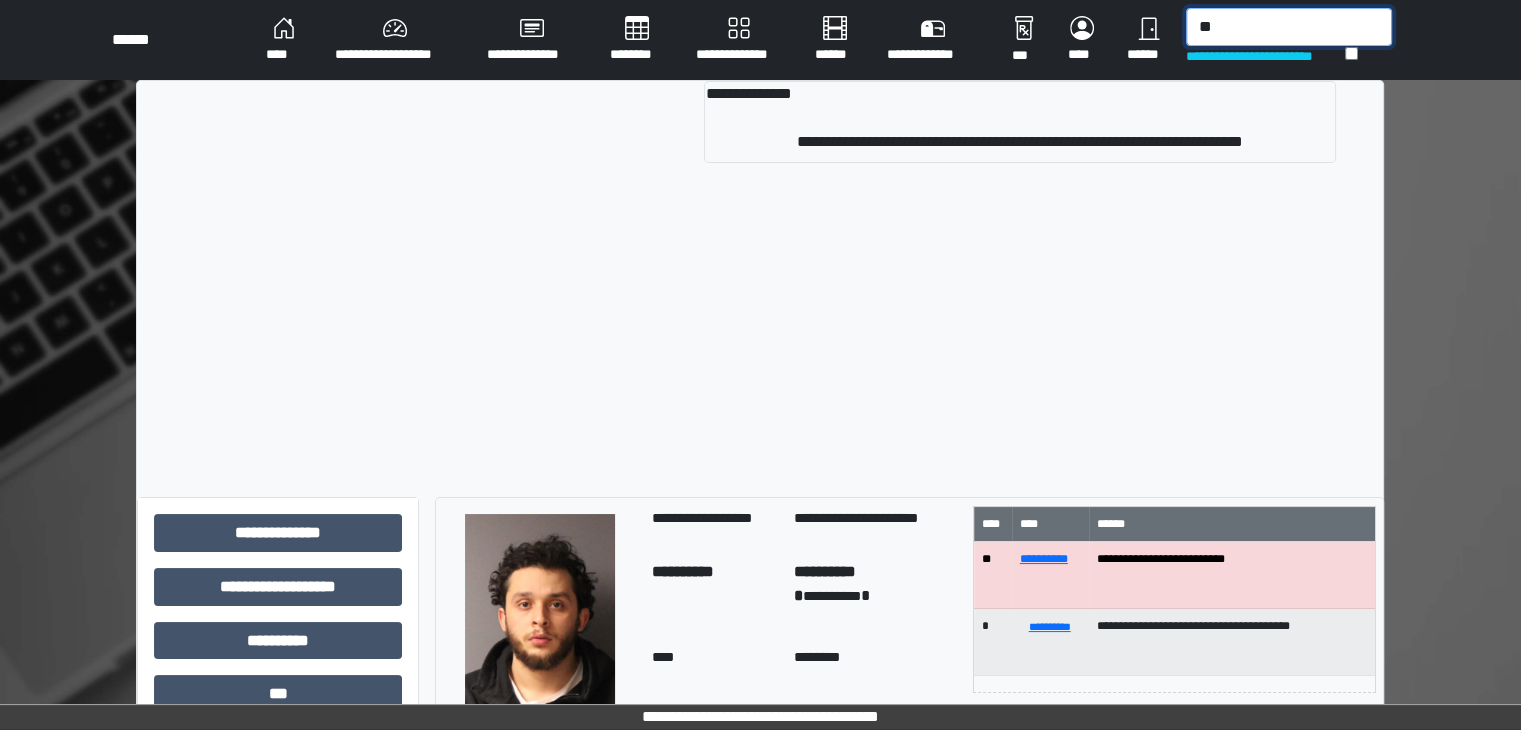type on "*" 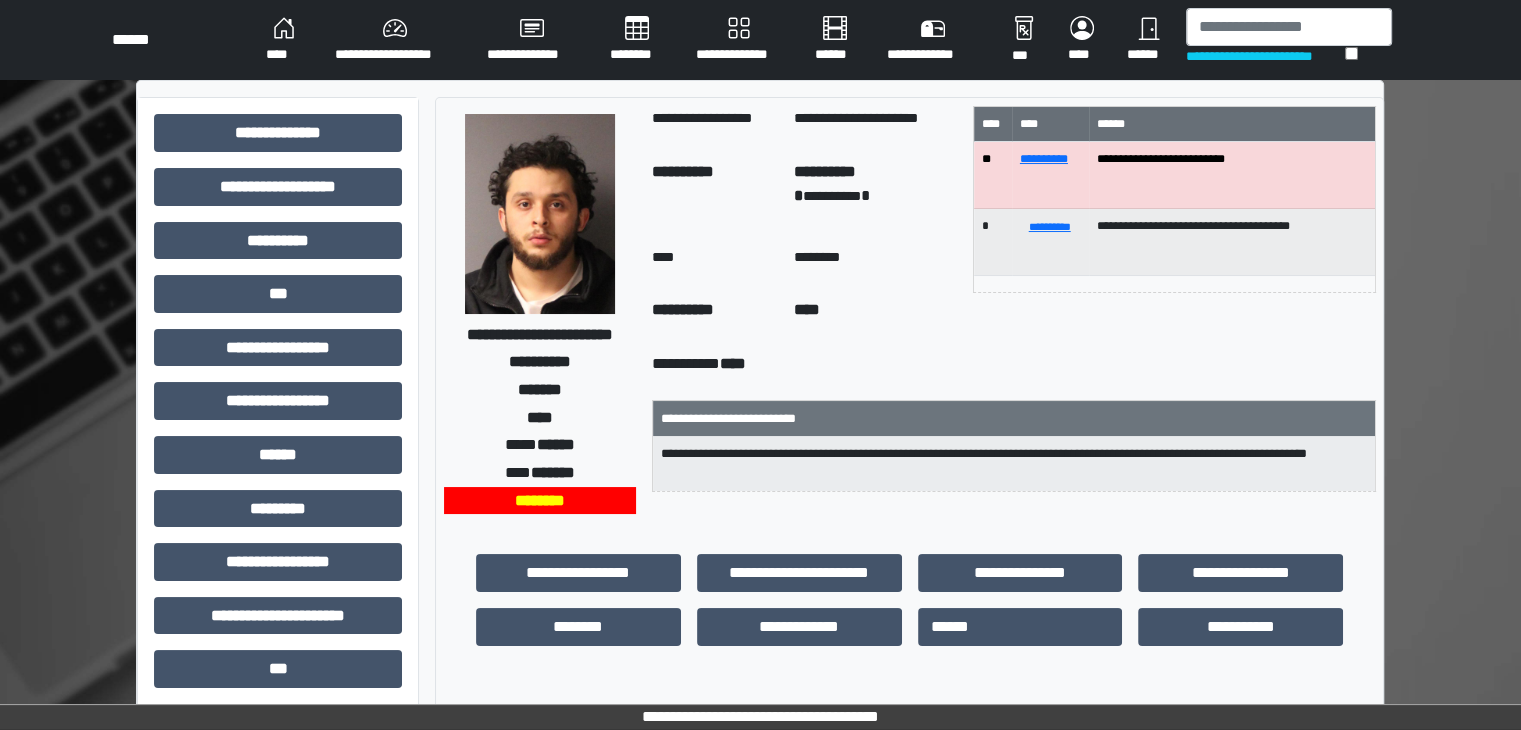click on "****" at bounding box center [284, 40] 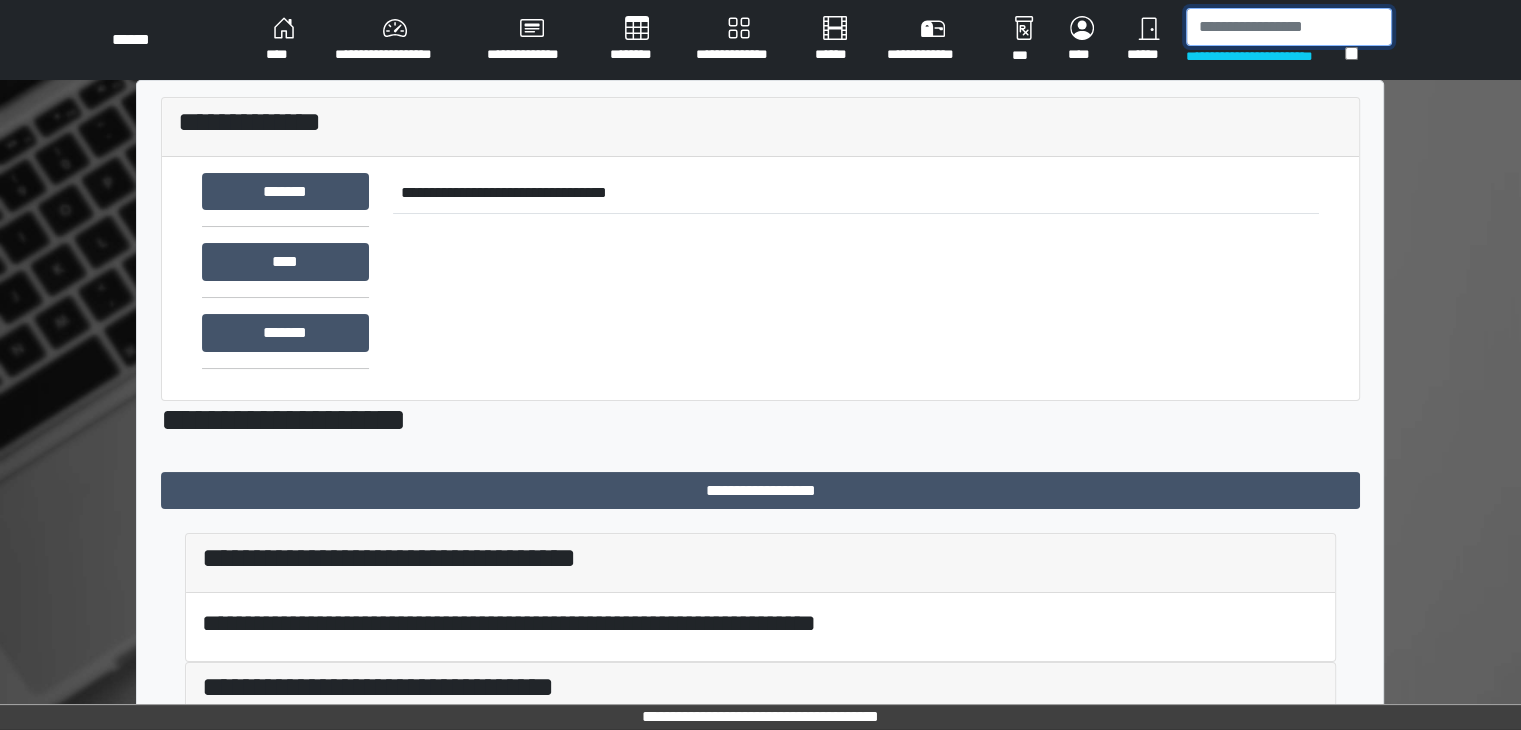 click at bounding box center [1289, 27] 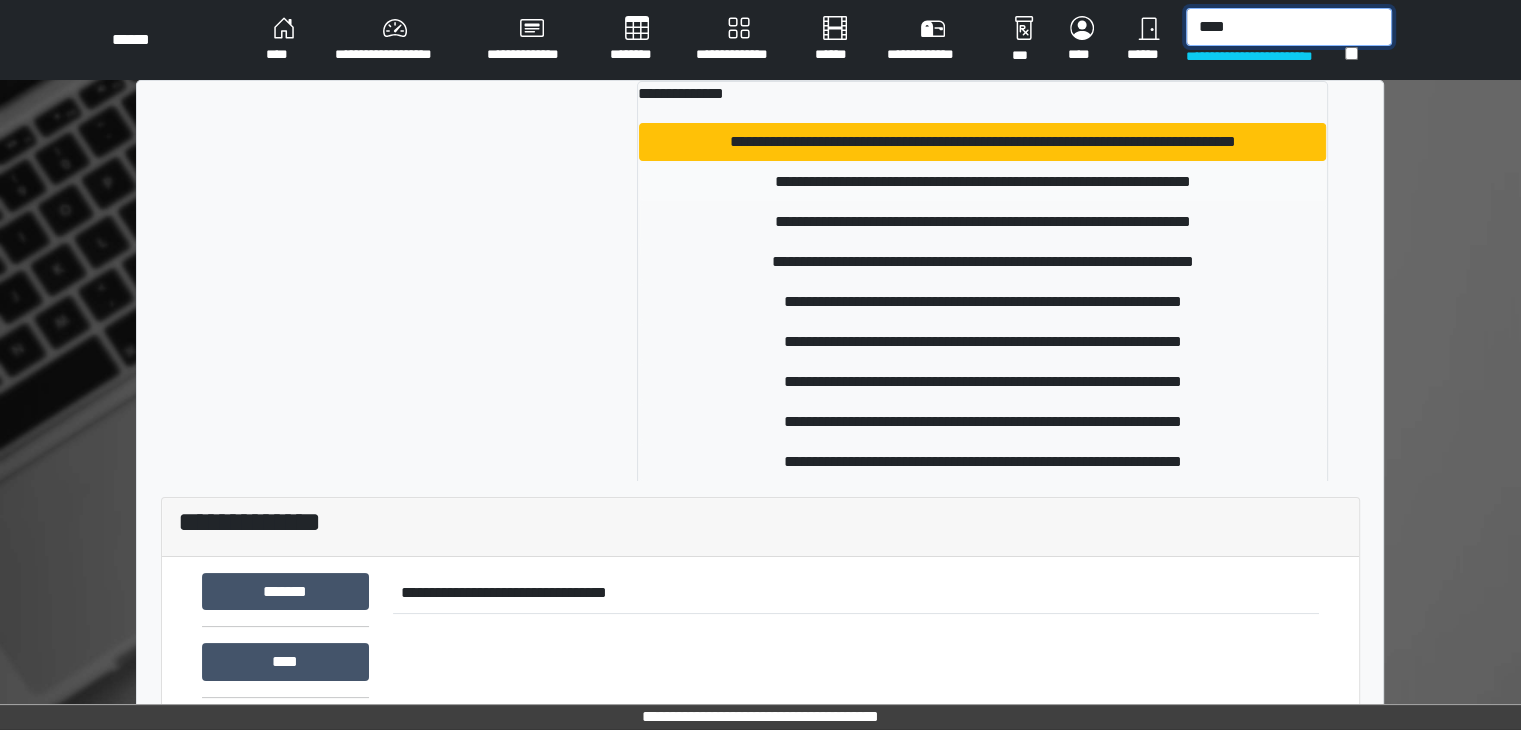 type on "****" 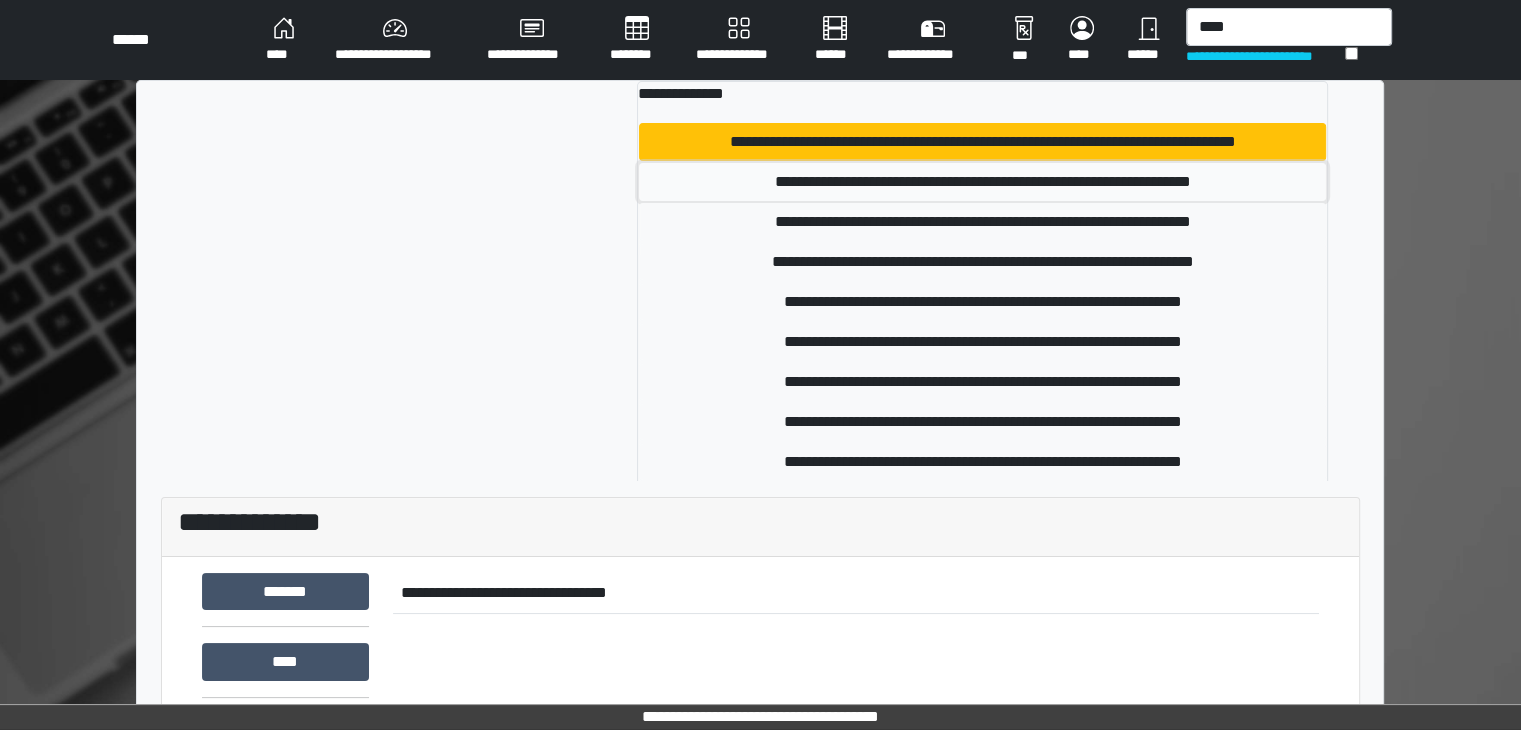 click on "**********" at bounding box center [982, 182] 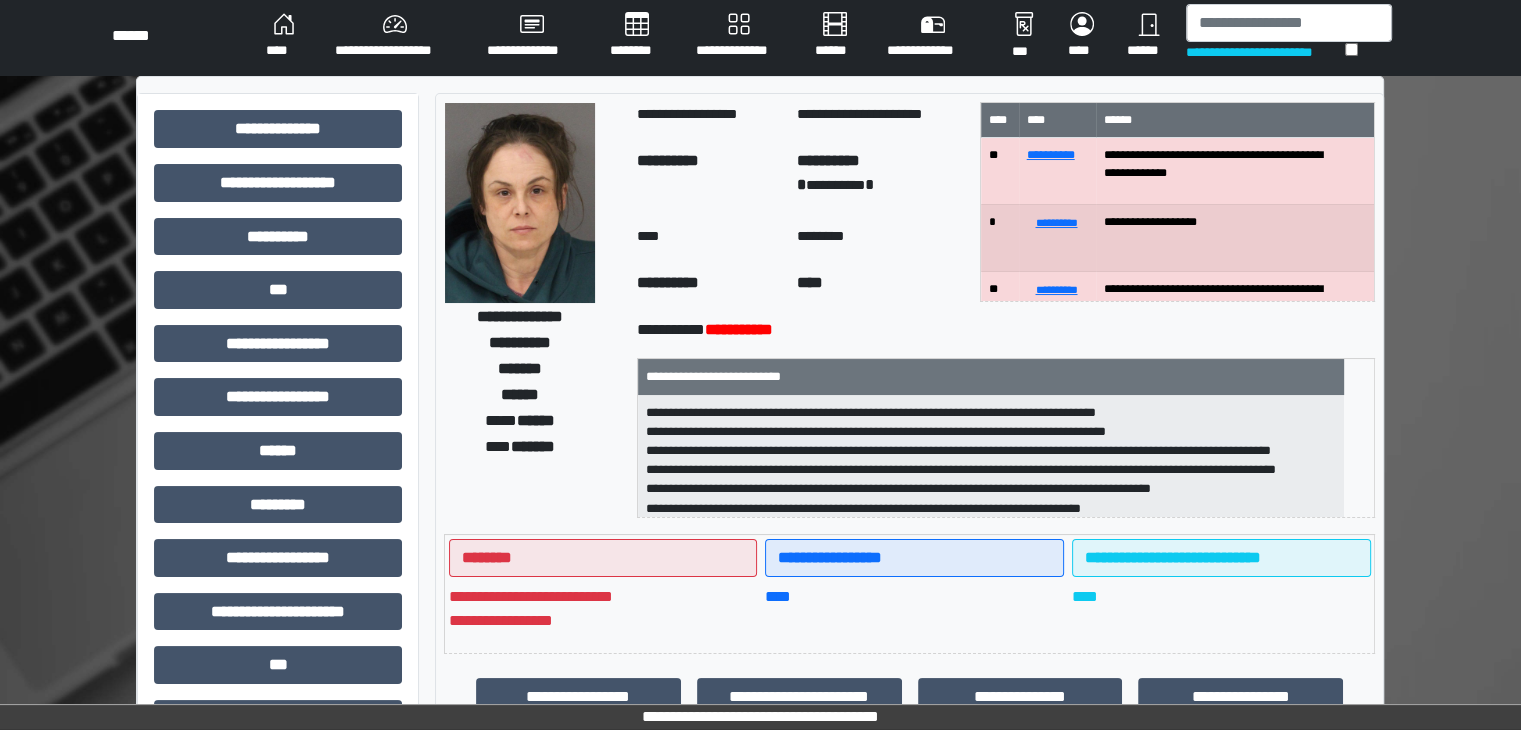 scroll, scrollTop: 436, scrollLeft: 0, axis: vertical 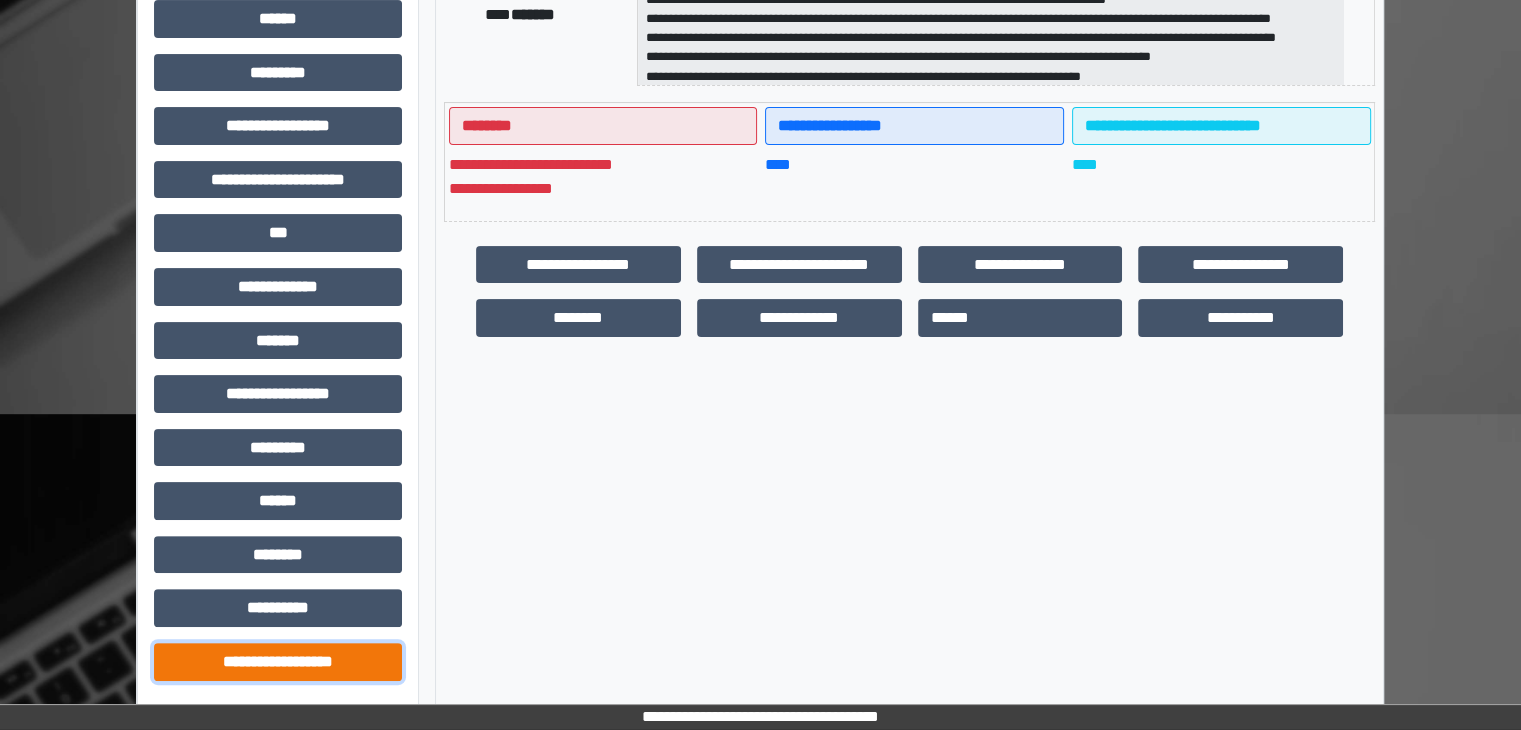 click on "**********" at bounding box center [278, 662] 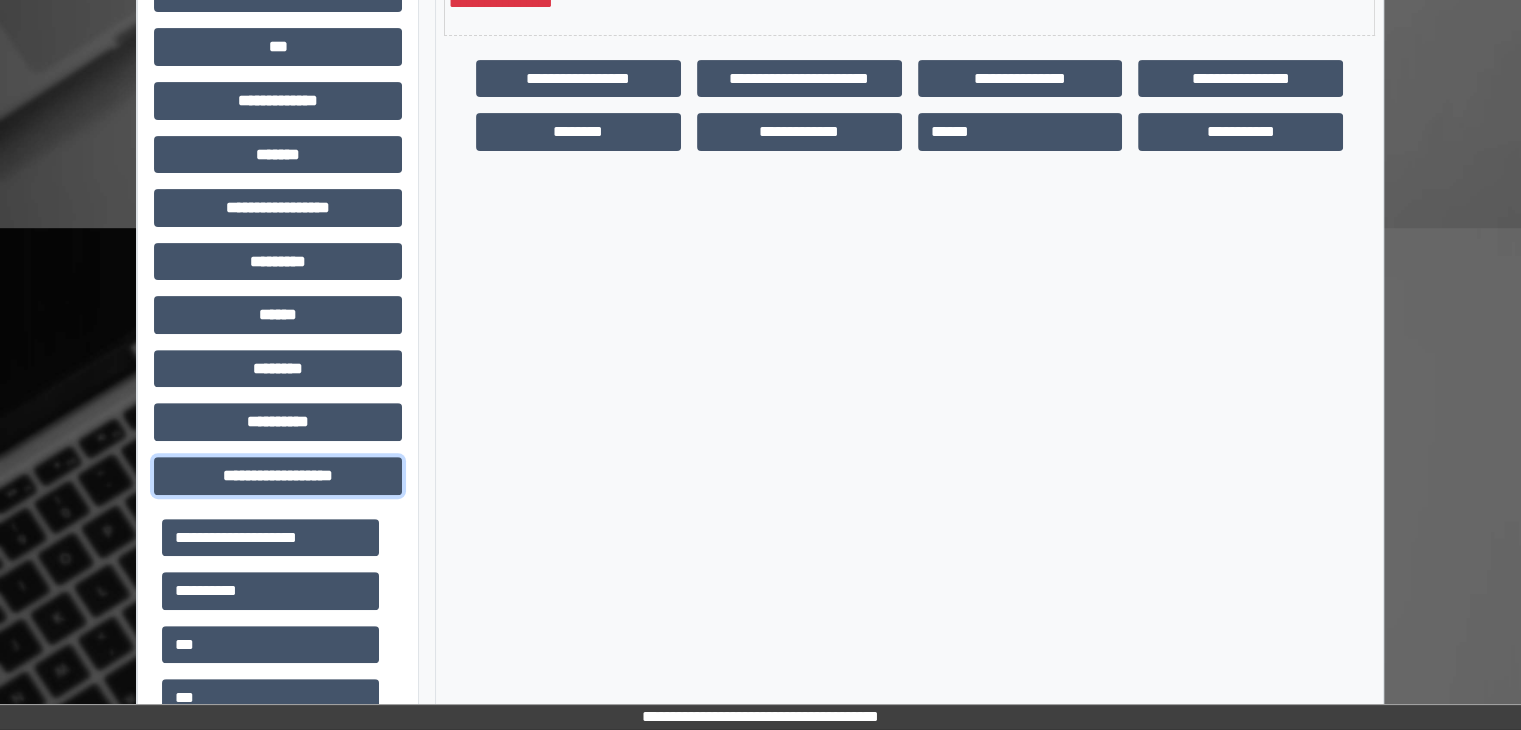 scroll, scrollTop: 636, scrollLeft: 0, axis: vertical 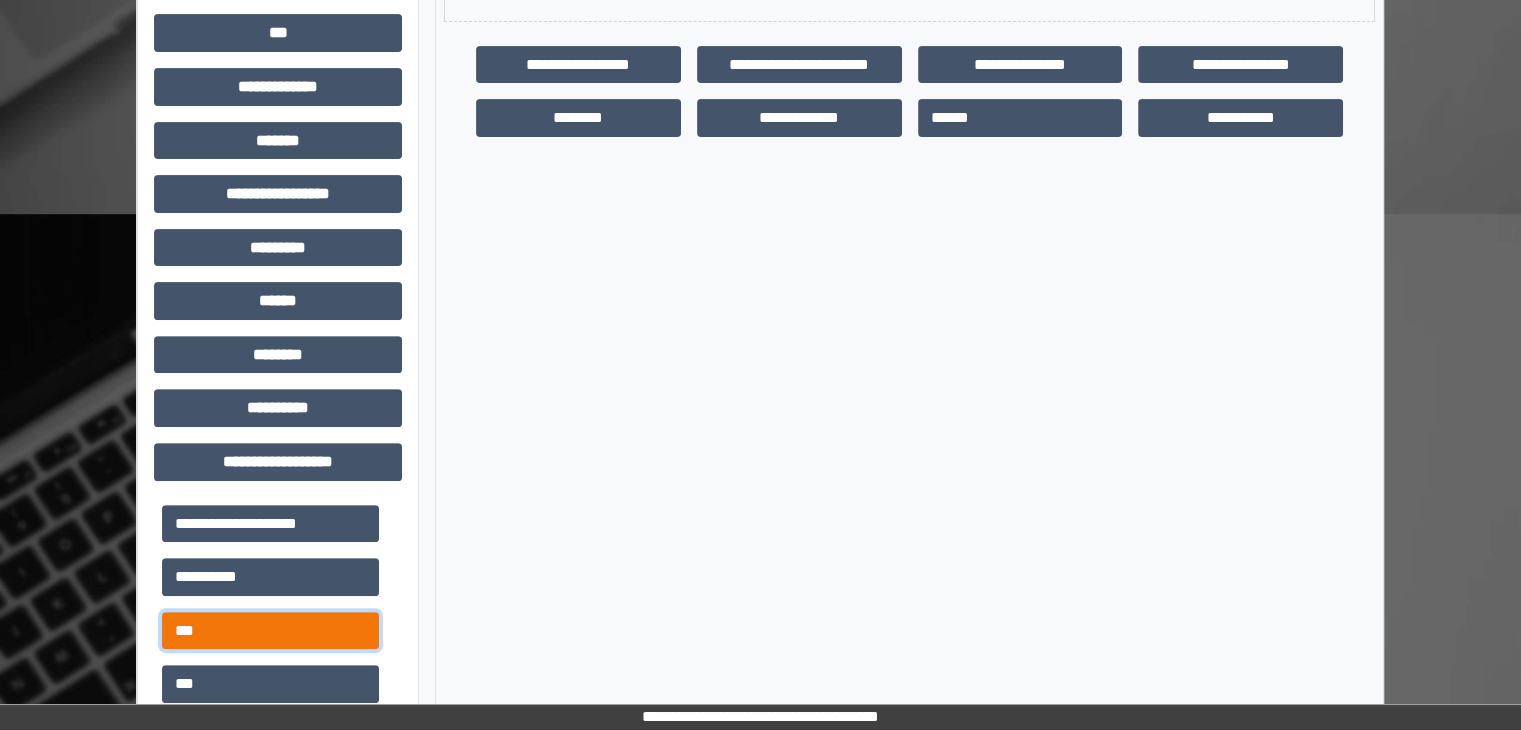 click on "***" at bounding box center [270, 631] 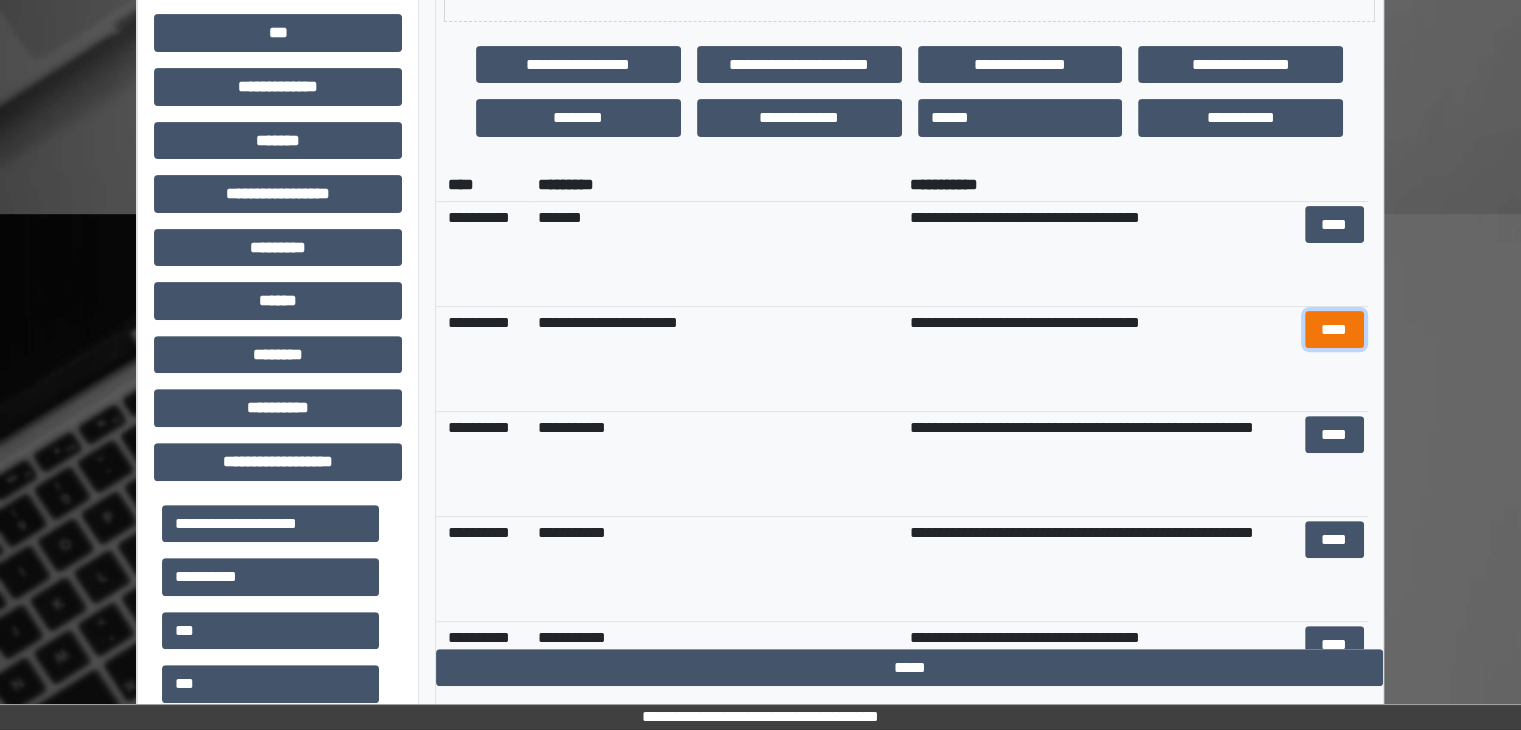 click on "****" at bounding box center (1334, 330) 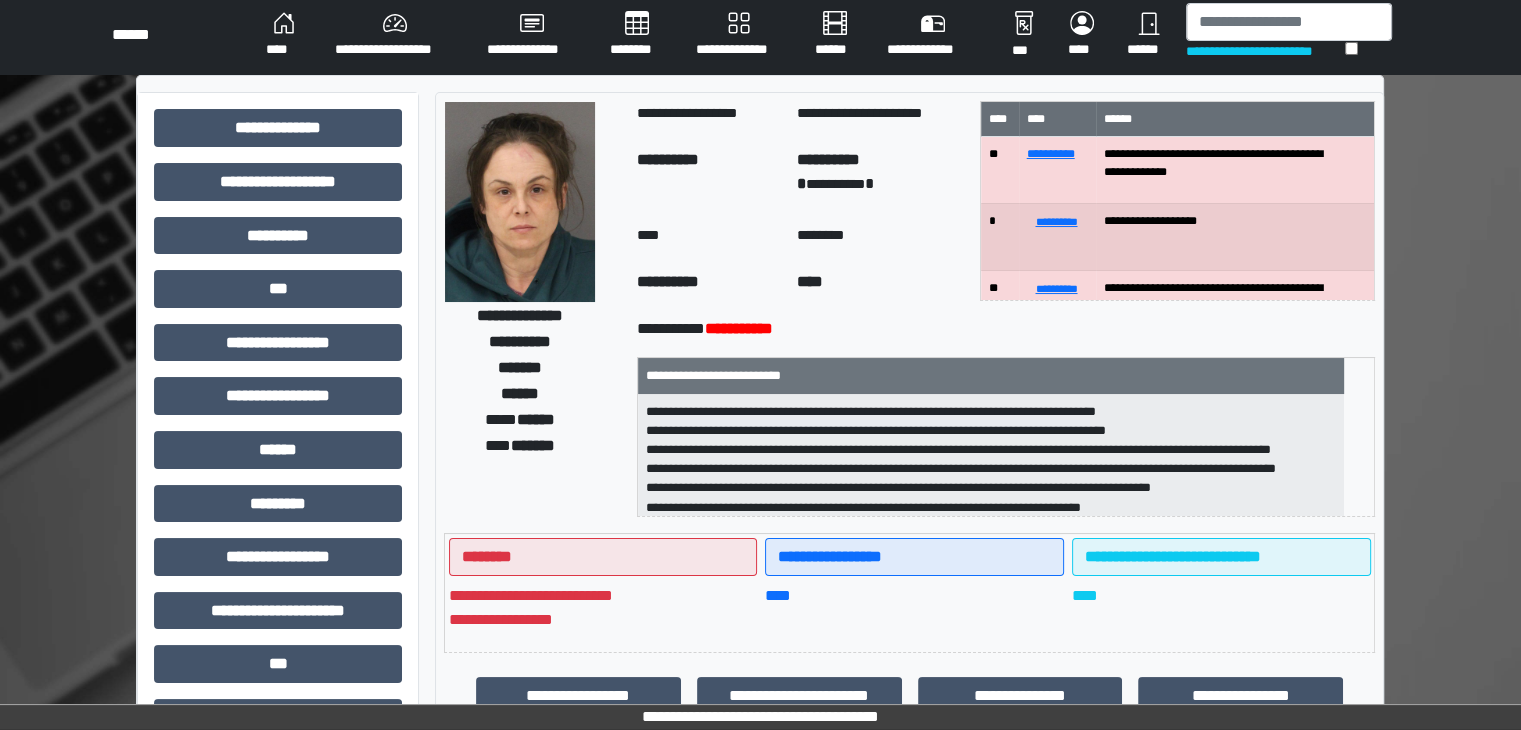 scroll, scrollTop: 0, scrollLeft: 0, axis: both 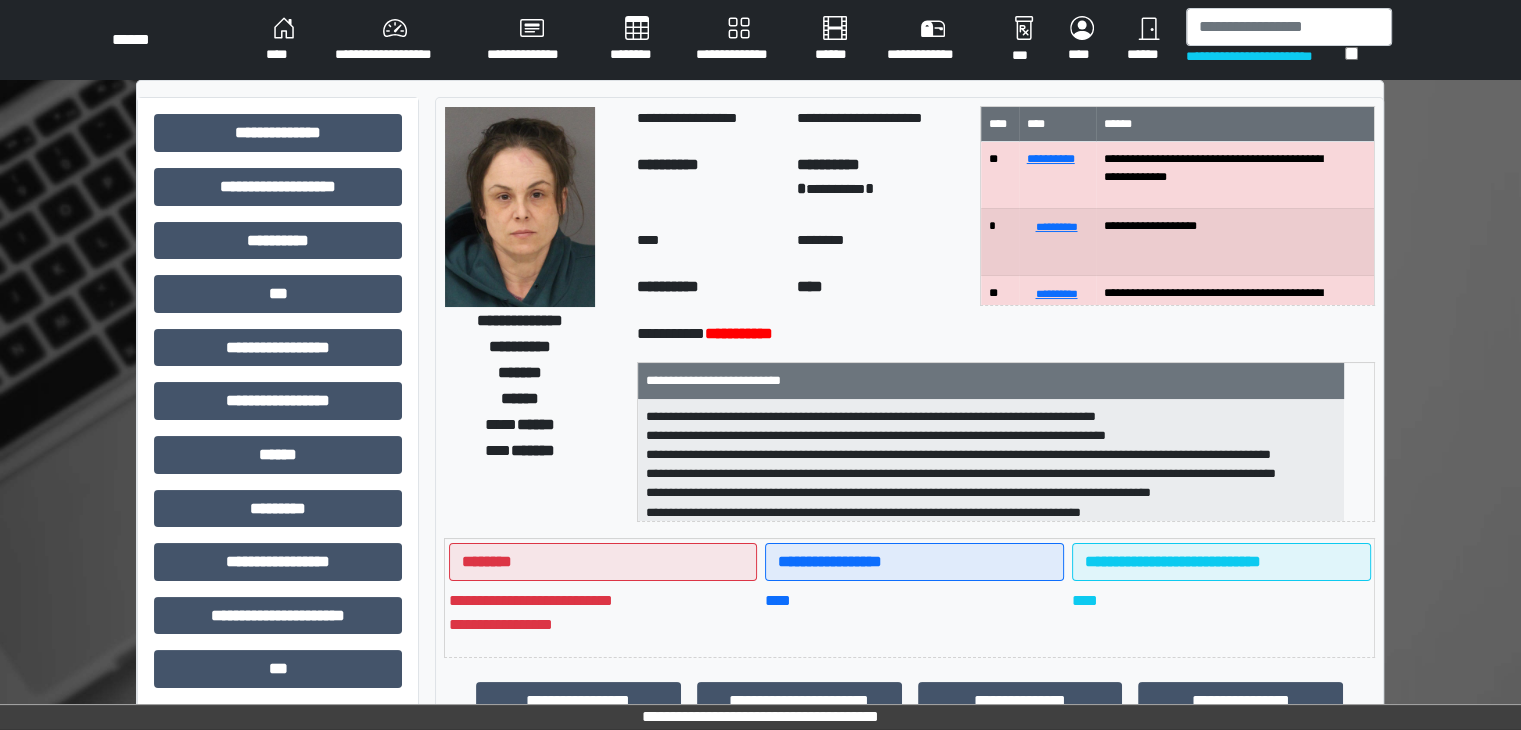 click on "****" at bounding box center (284, 40) 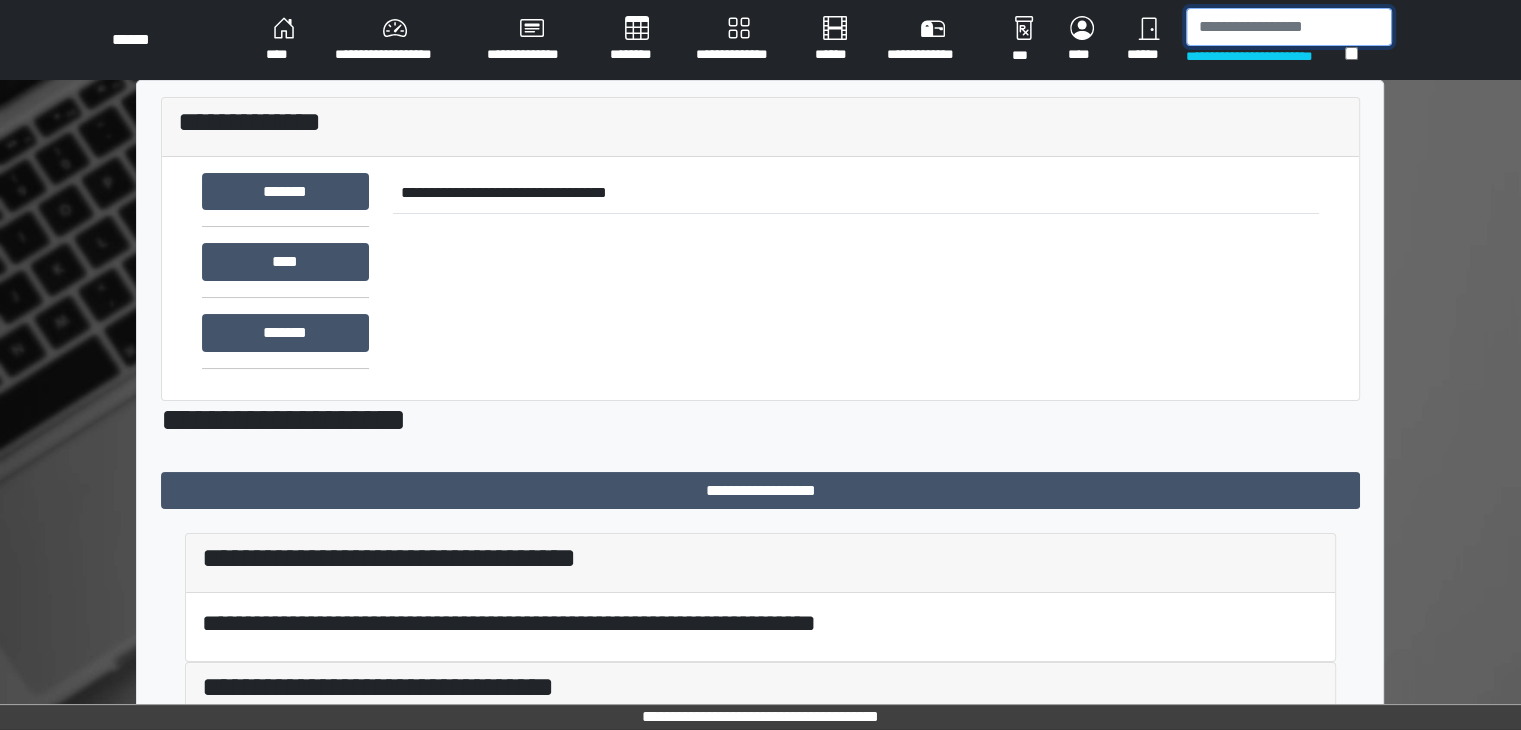 click at bounding box center [1289, 27] 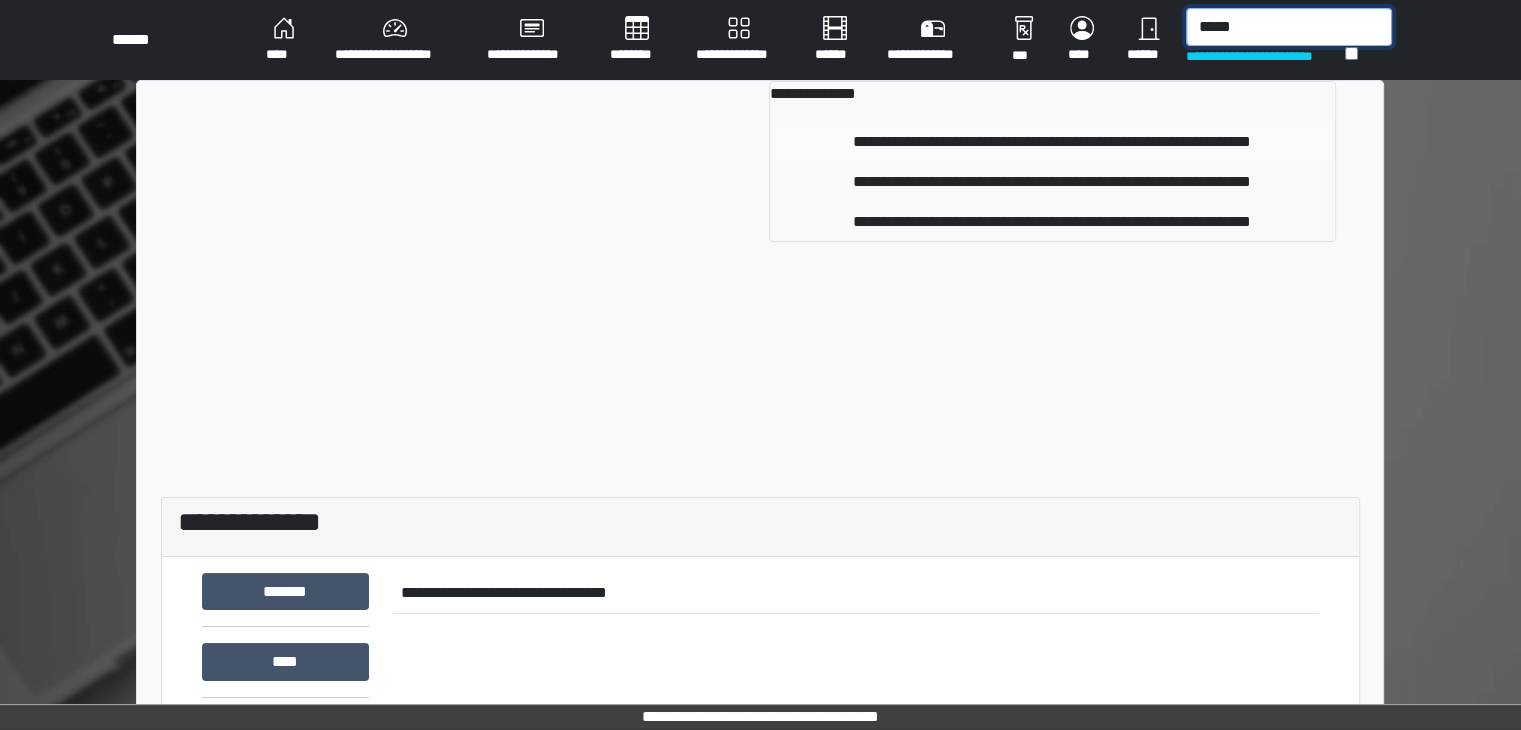 type on "*****" 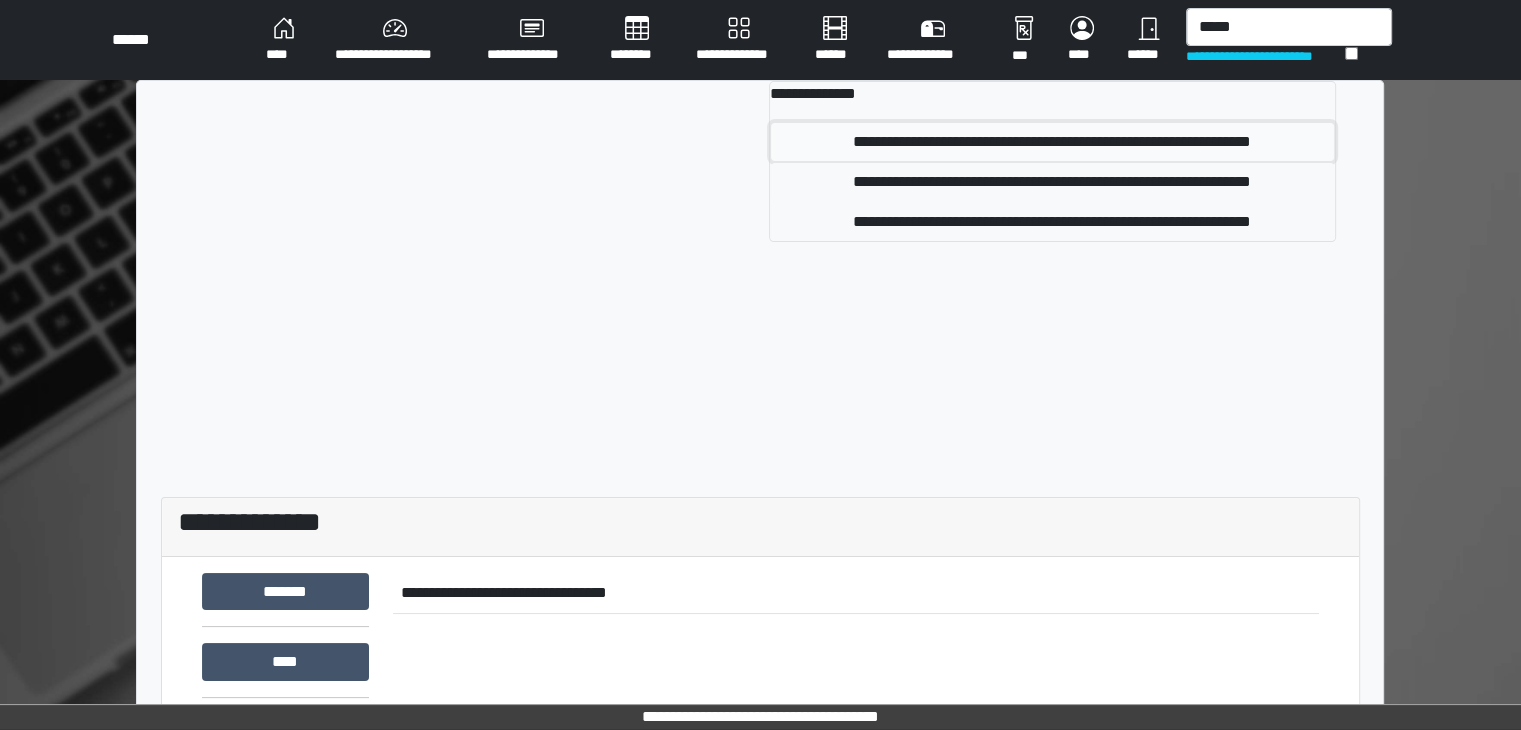 click on "**********" at bounding box center (1052, 142) 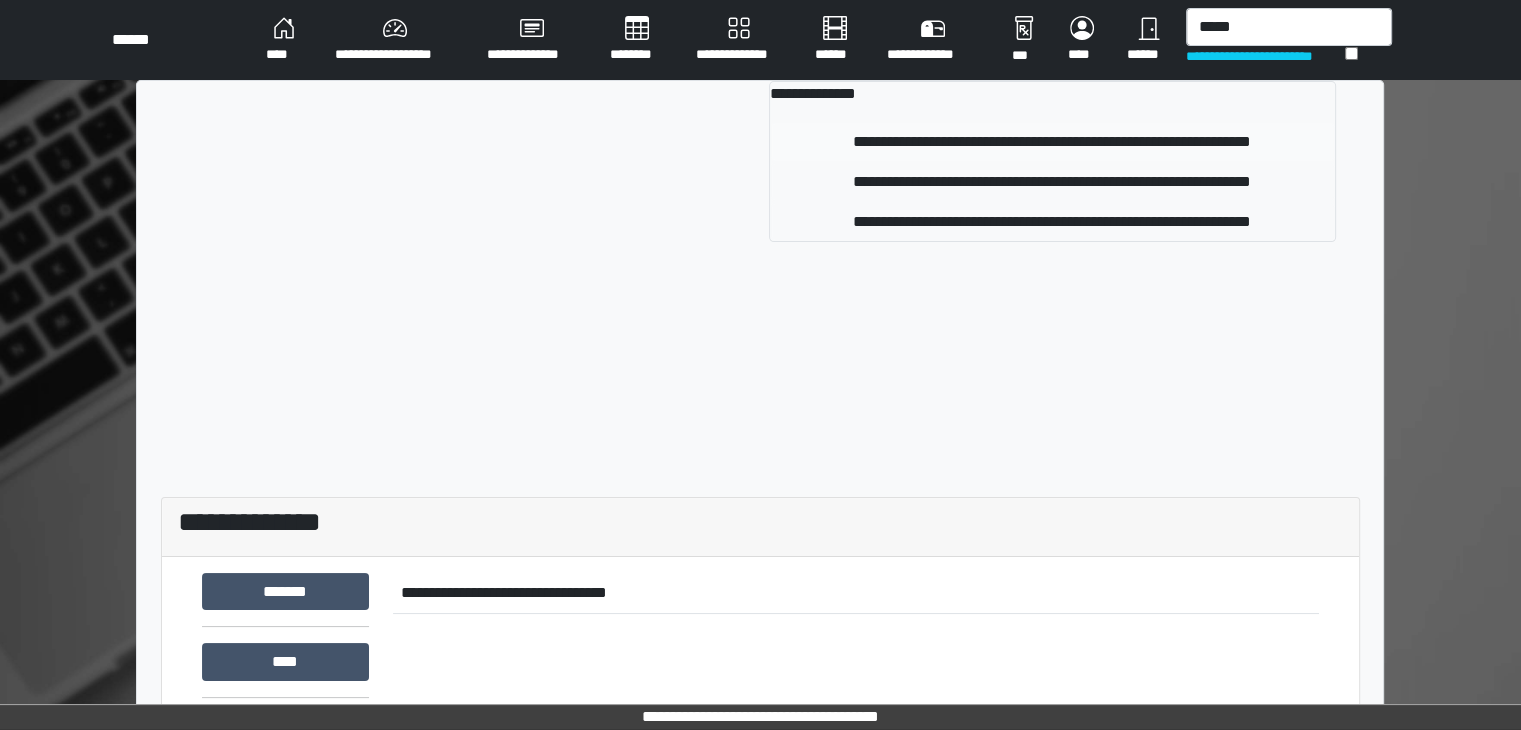 type 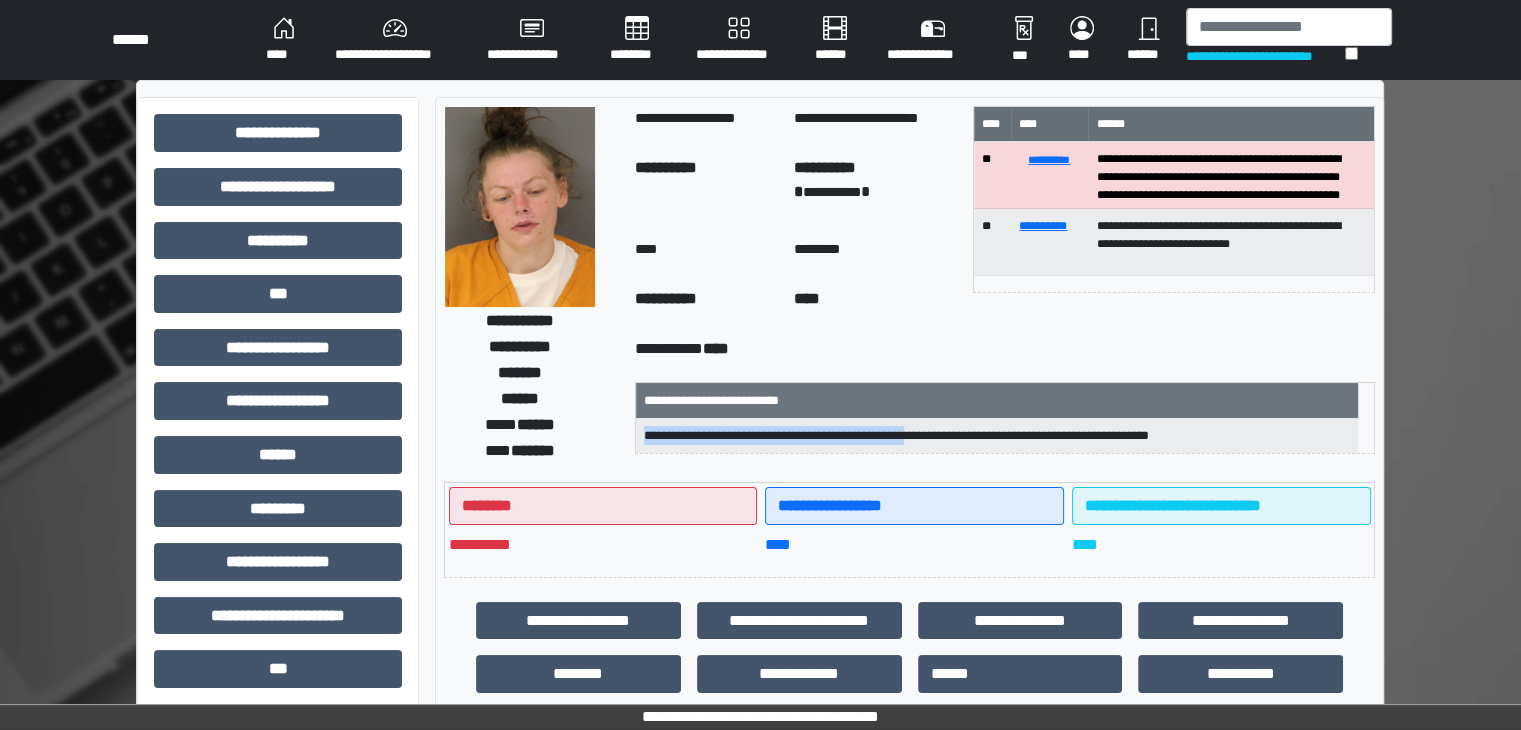 drag, startPoint x: 994, startPoint y: 438, endPoint x: 651, endPoint y: 432, distance: 343.05246 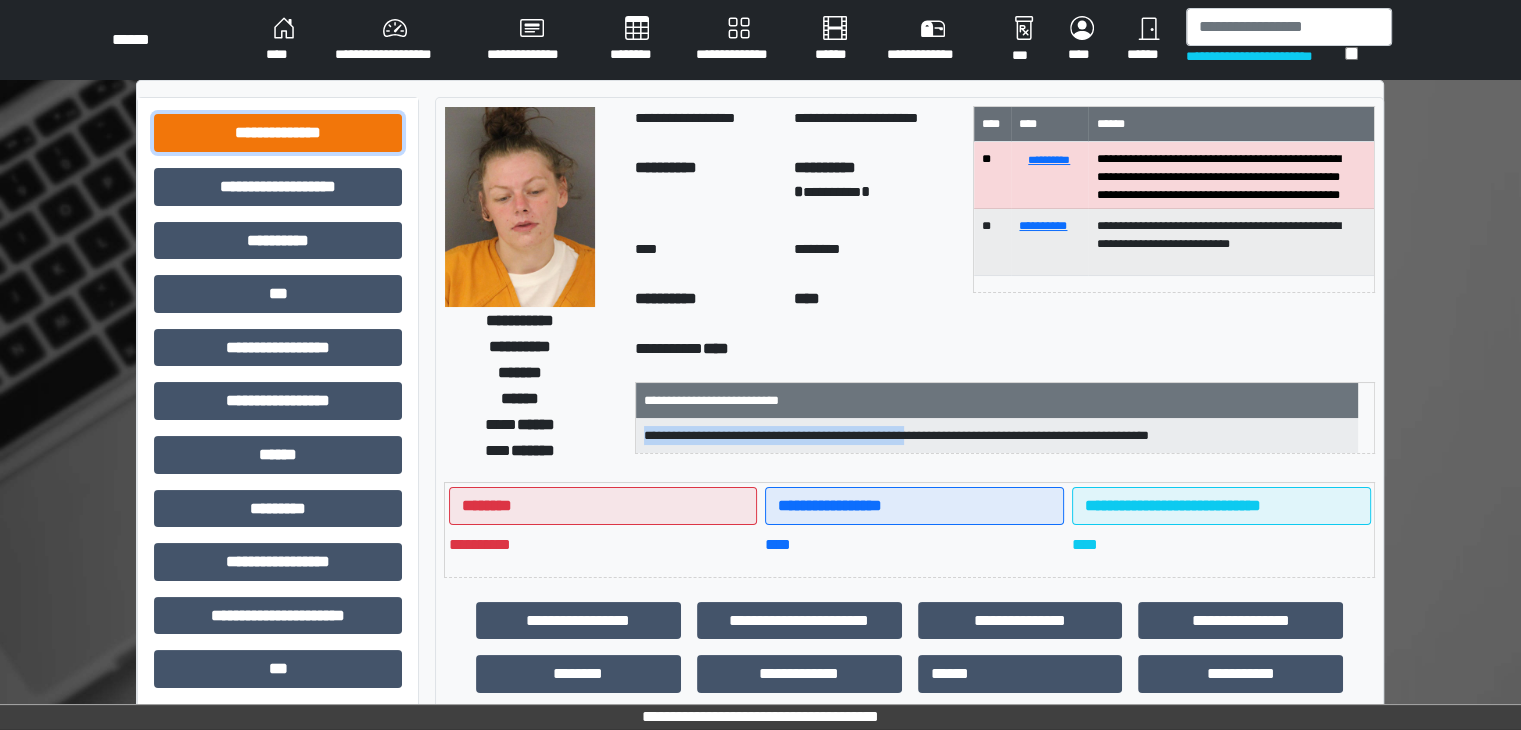click on "**********" at bounding box center [278, 133] 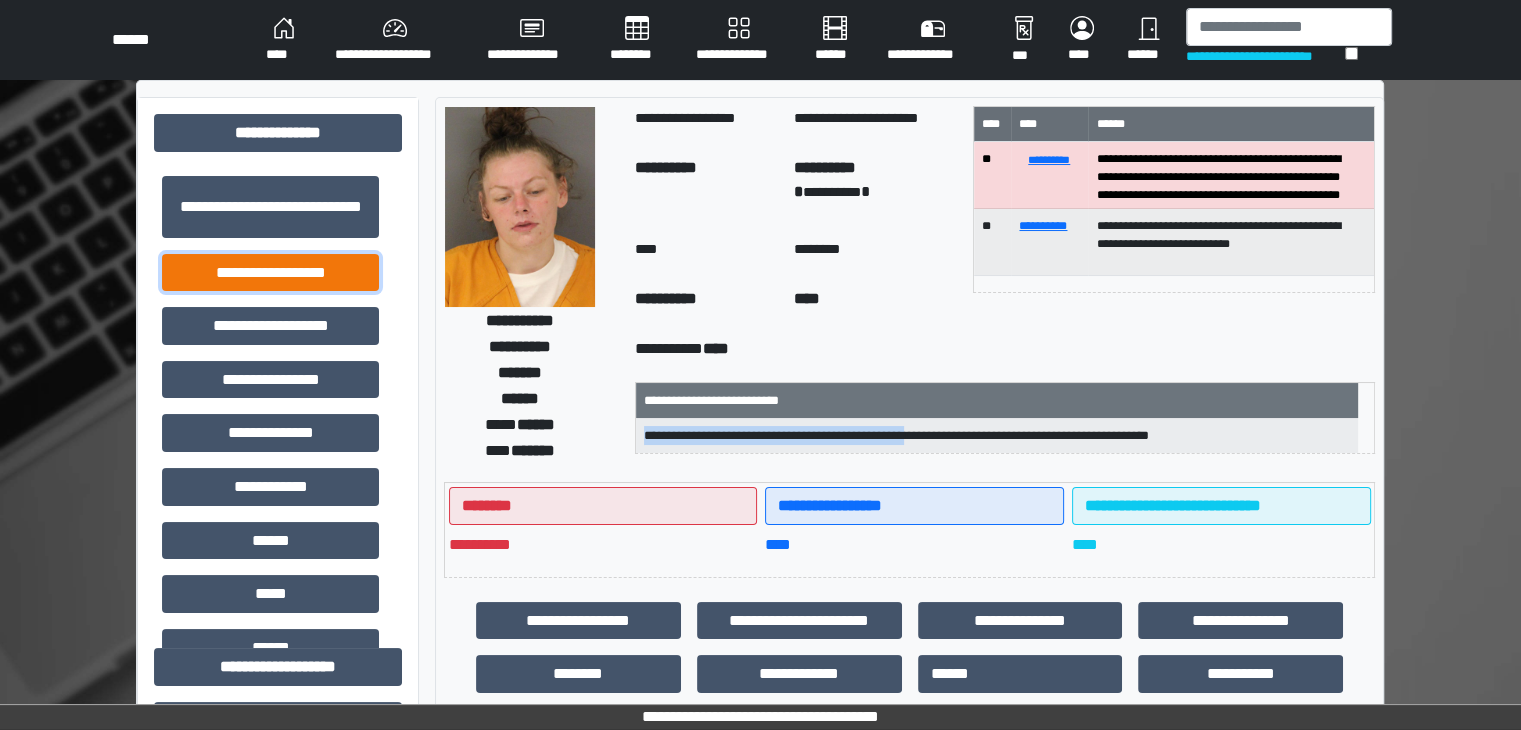 drag, startPoint x: 272, startPoint y: 270, endPoint x: 280, endPoint y: 288, distance: 19.697716 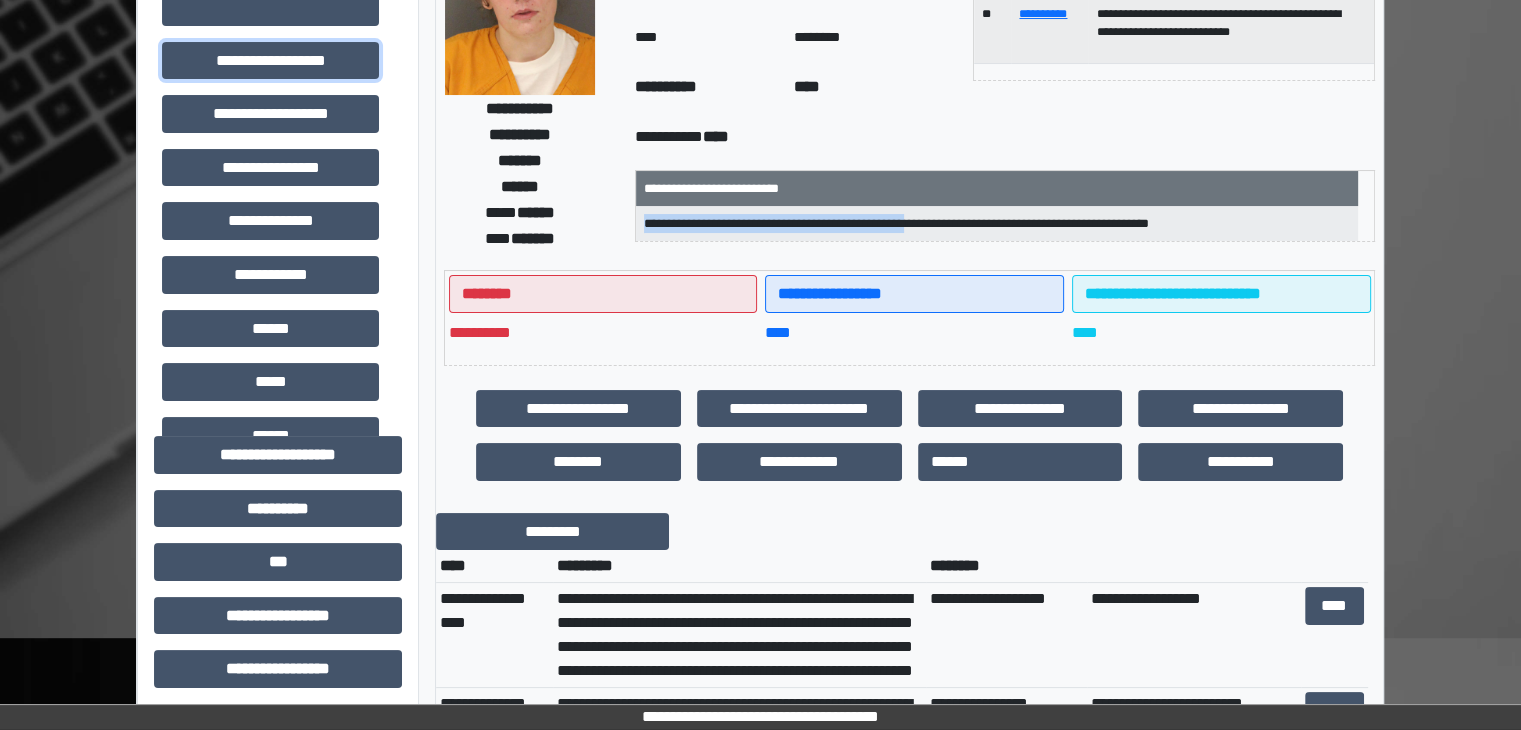 scroll, scrollTop: 200, scrollLeft: 0, axis: vertical 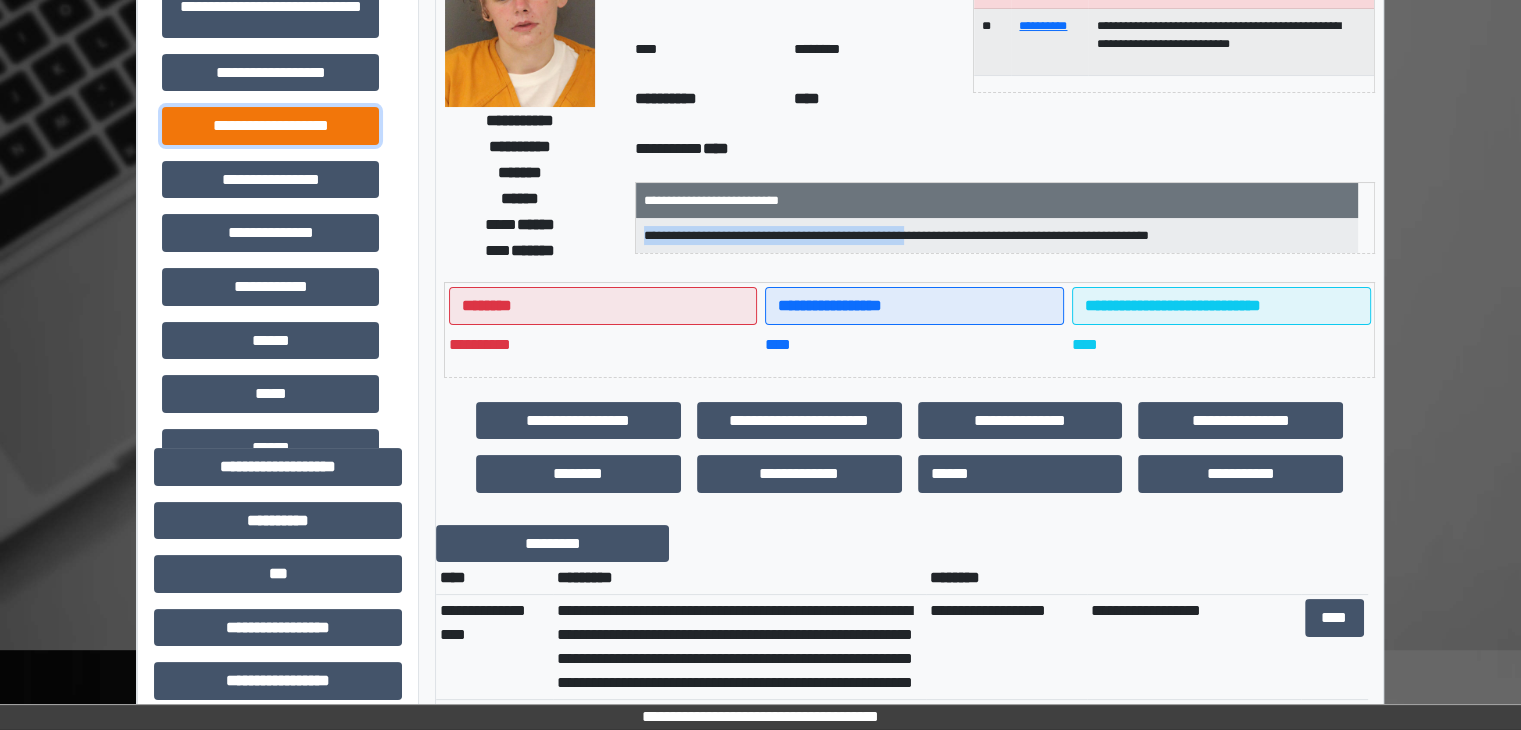 click on "**********" at bounding box center (270, 126) 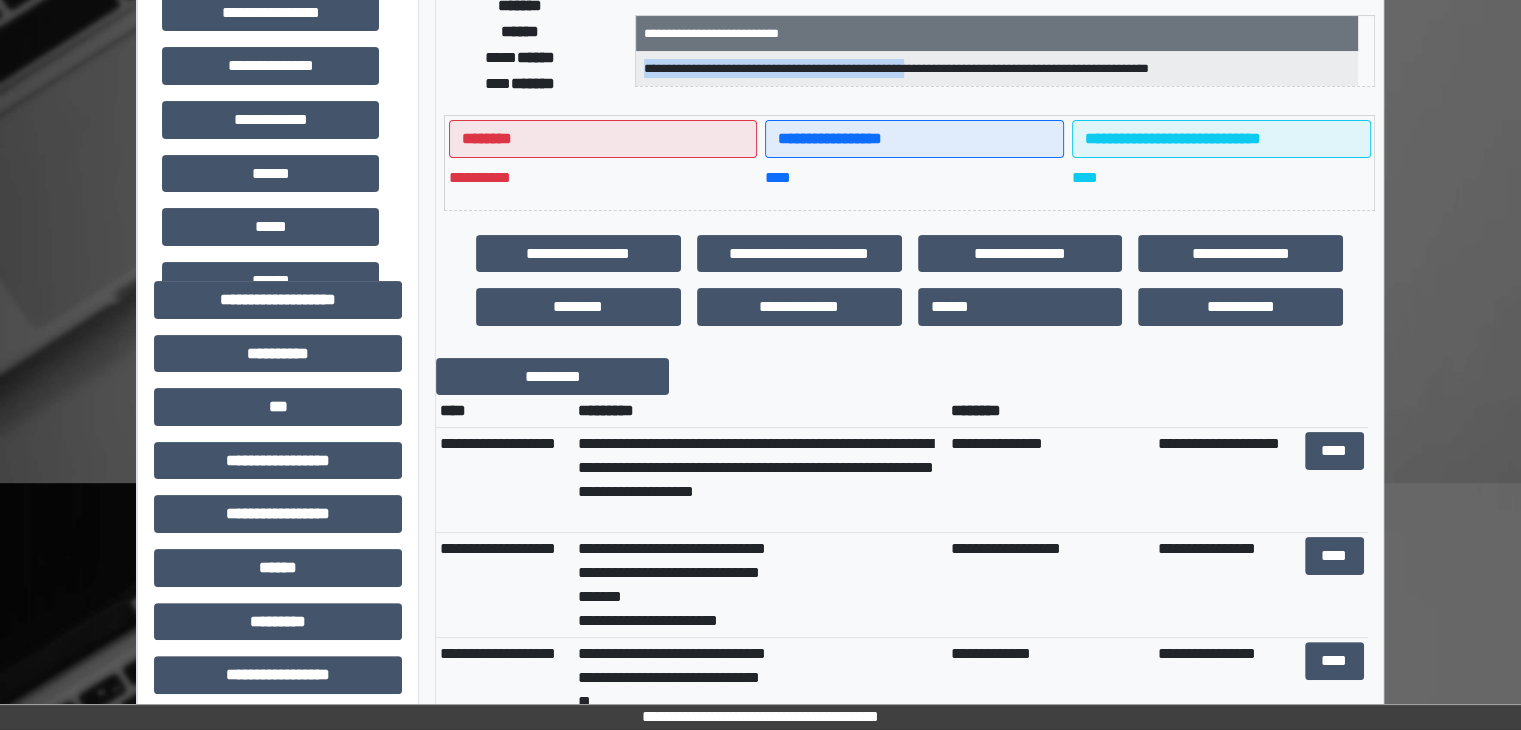 scroll, scrollTop: 400, scrollLeft: 0, axis: vertical 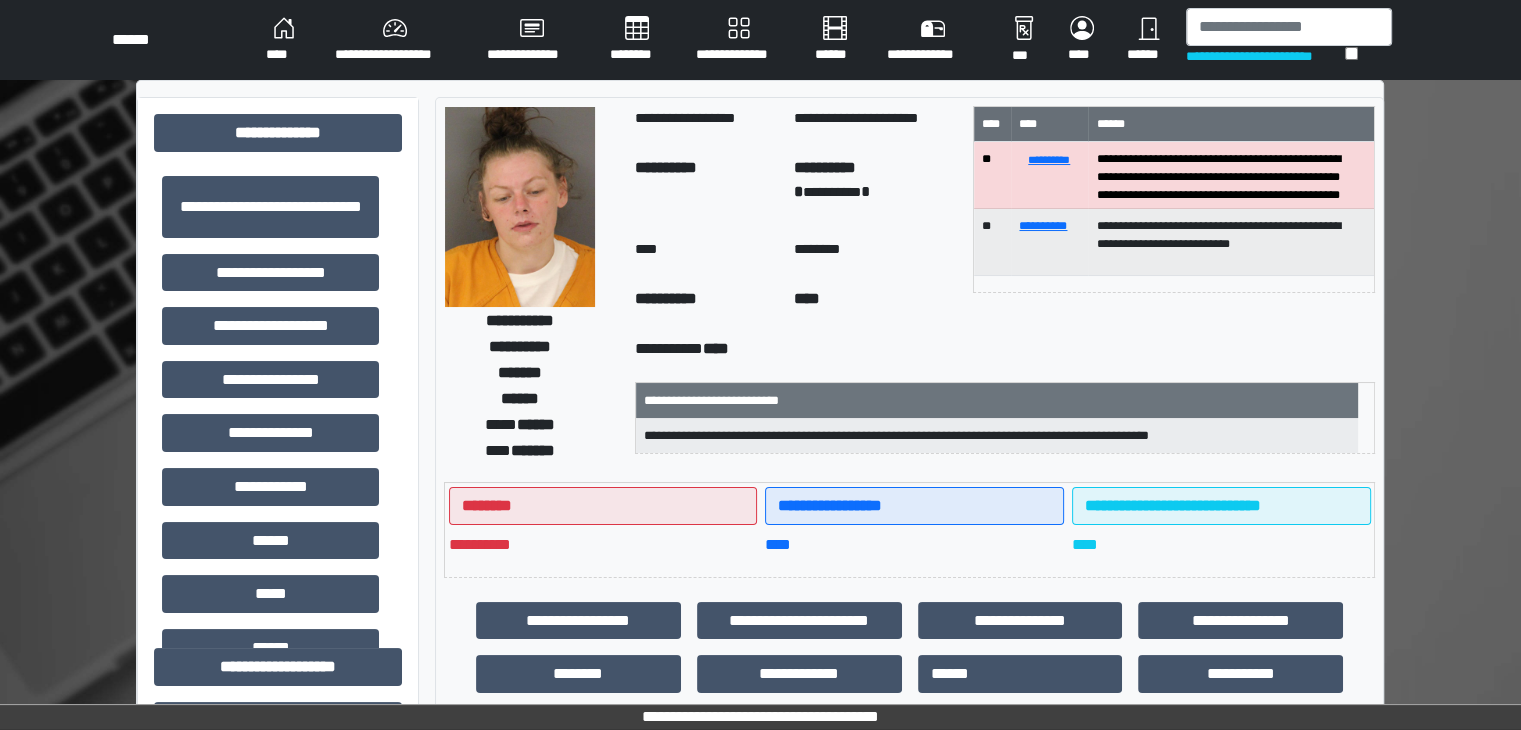 click on "**********" at bounding box center (706, 304) 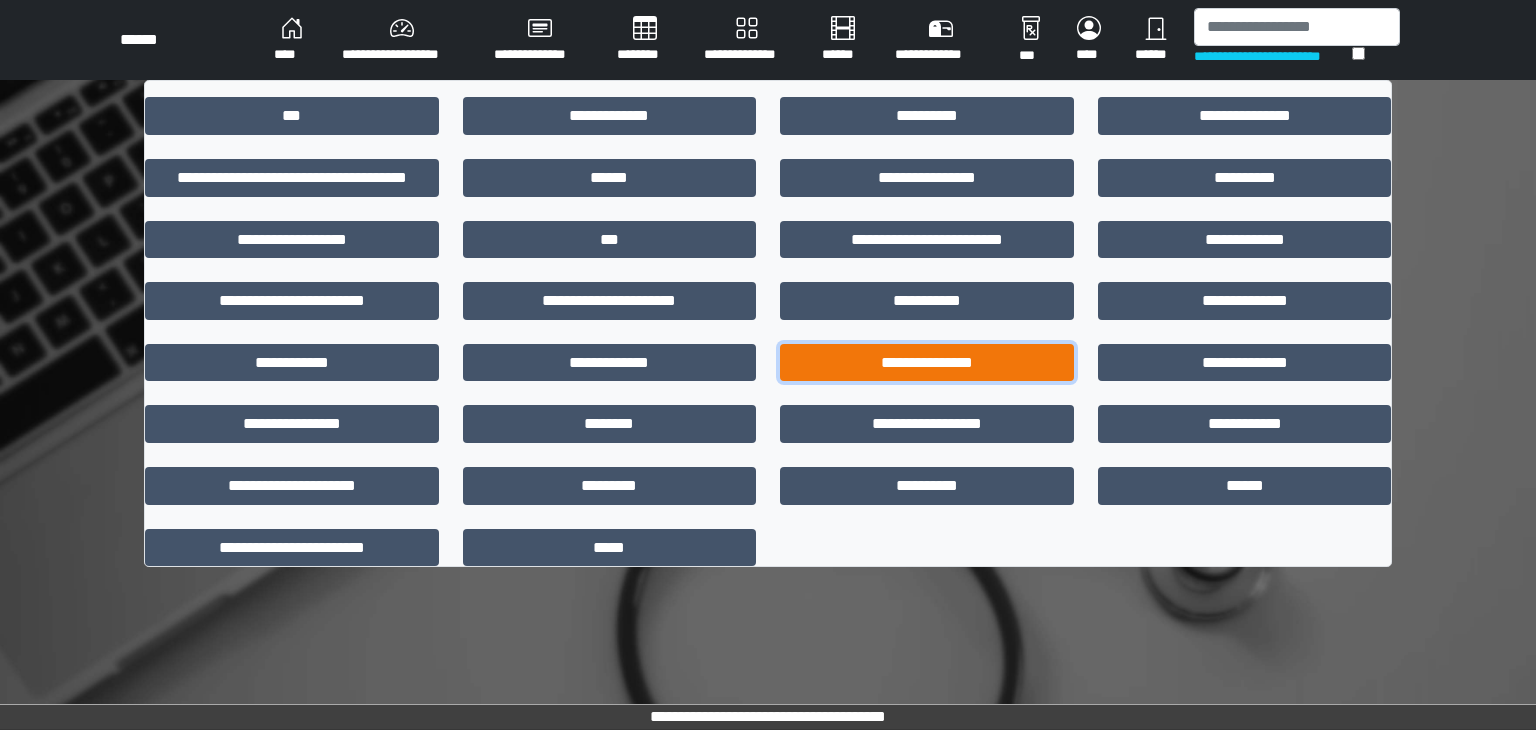 click on "**********" at bounding box center [927, 363] 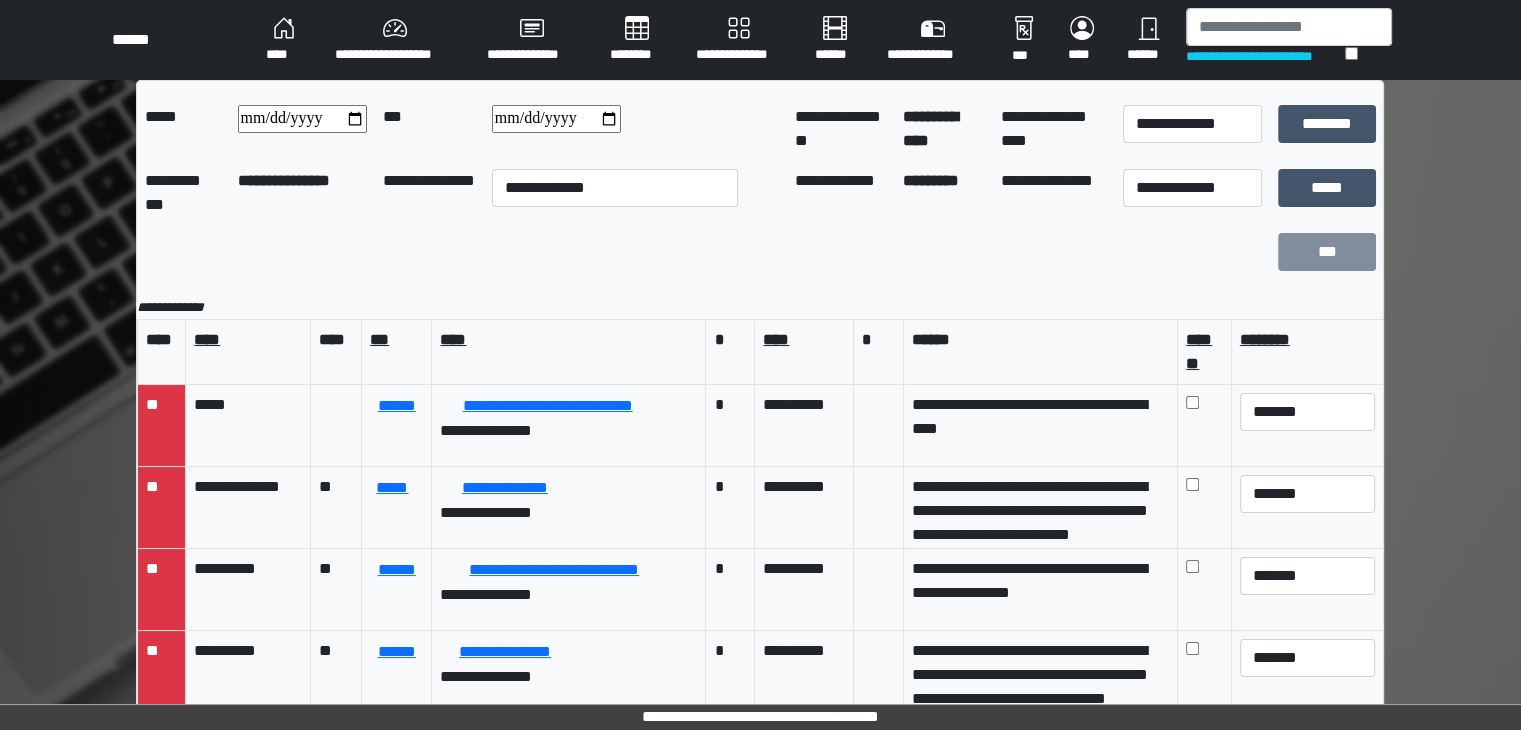 click at bounding box center (302, 119) 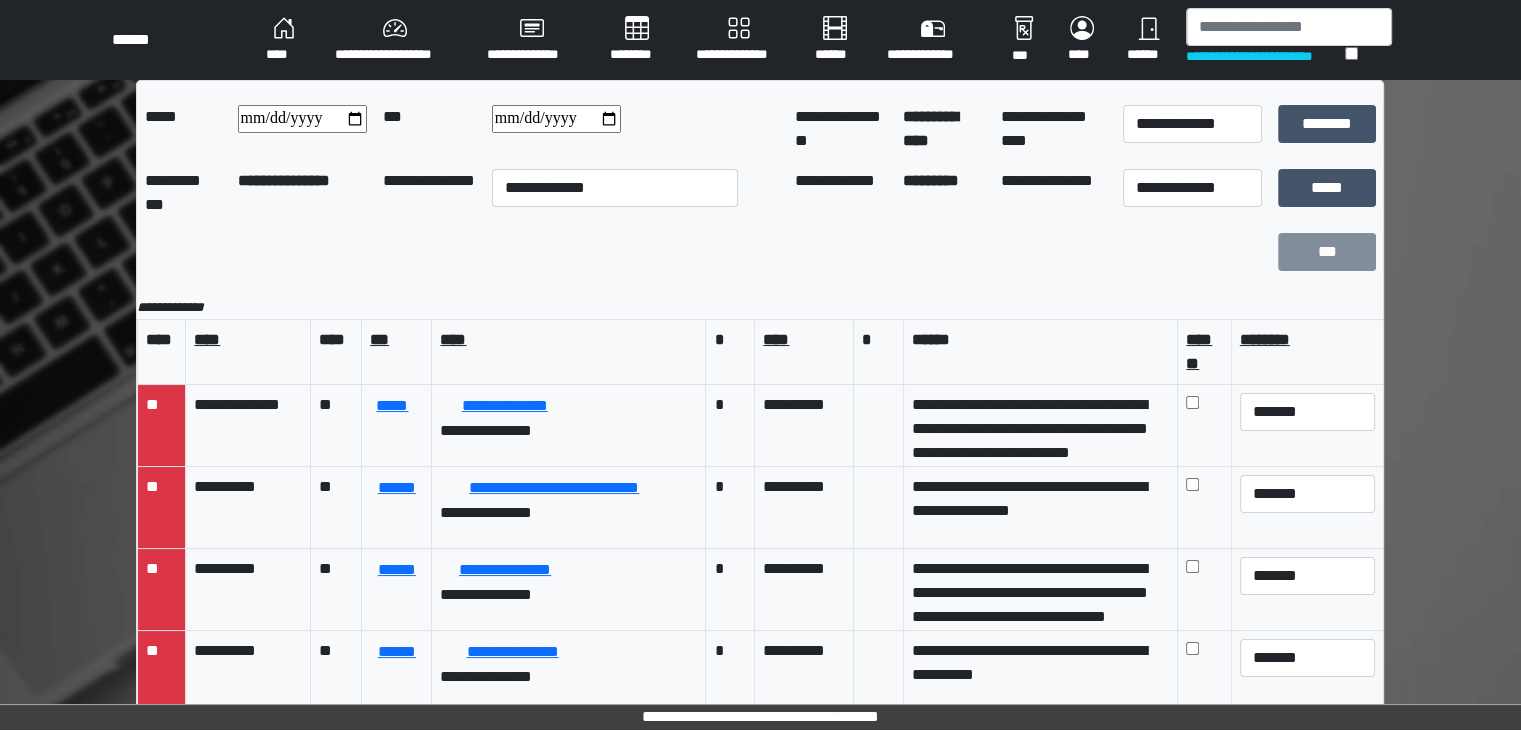 click at bounding box center [556, 119] 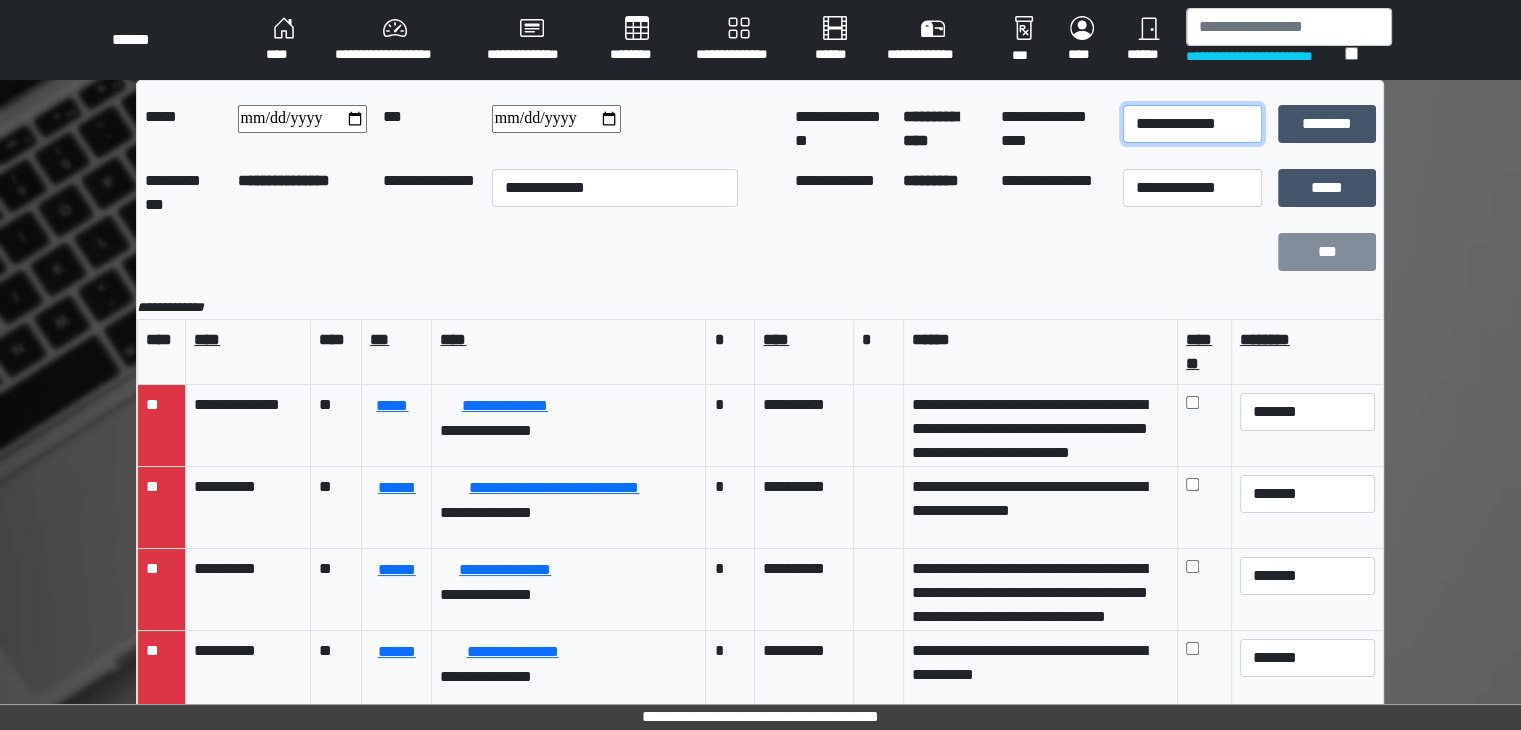 click on "**********" at bounding box center (1192, 124) 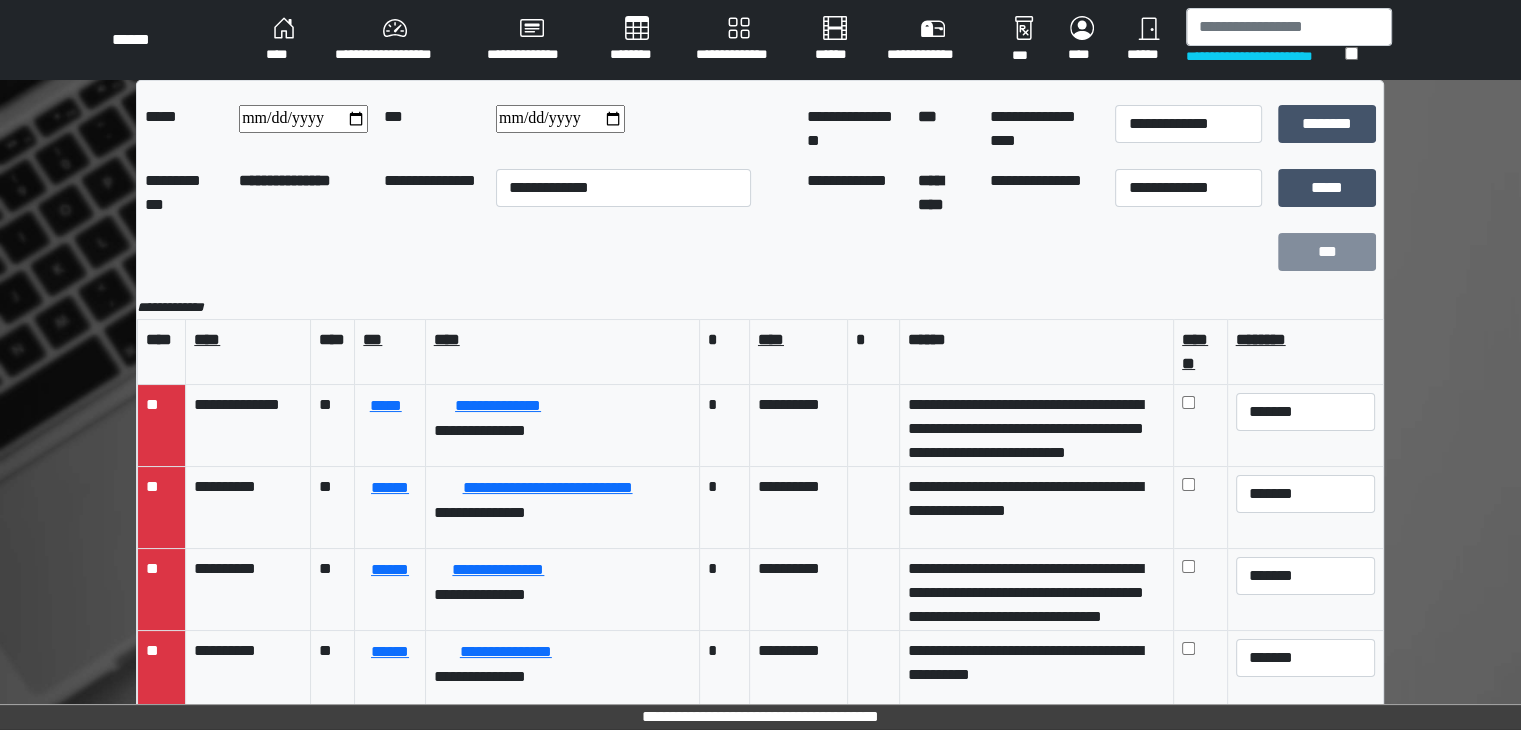 click at bounding box center [703, 252] 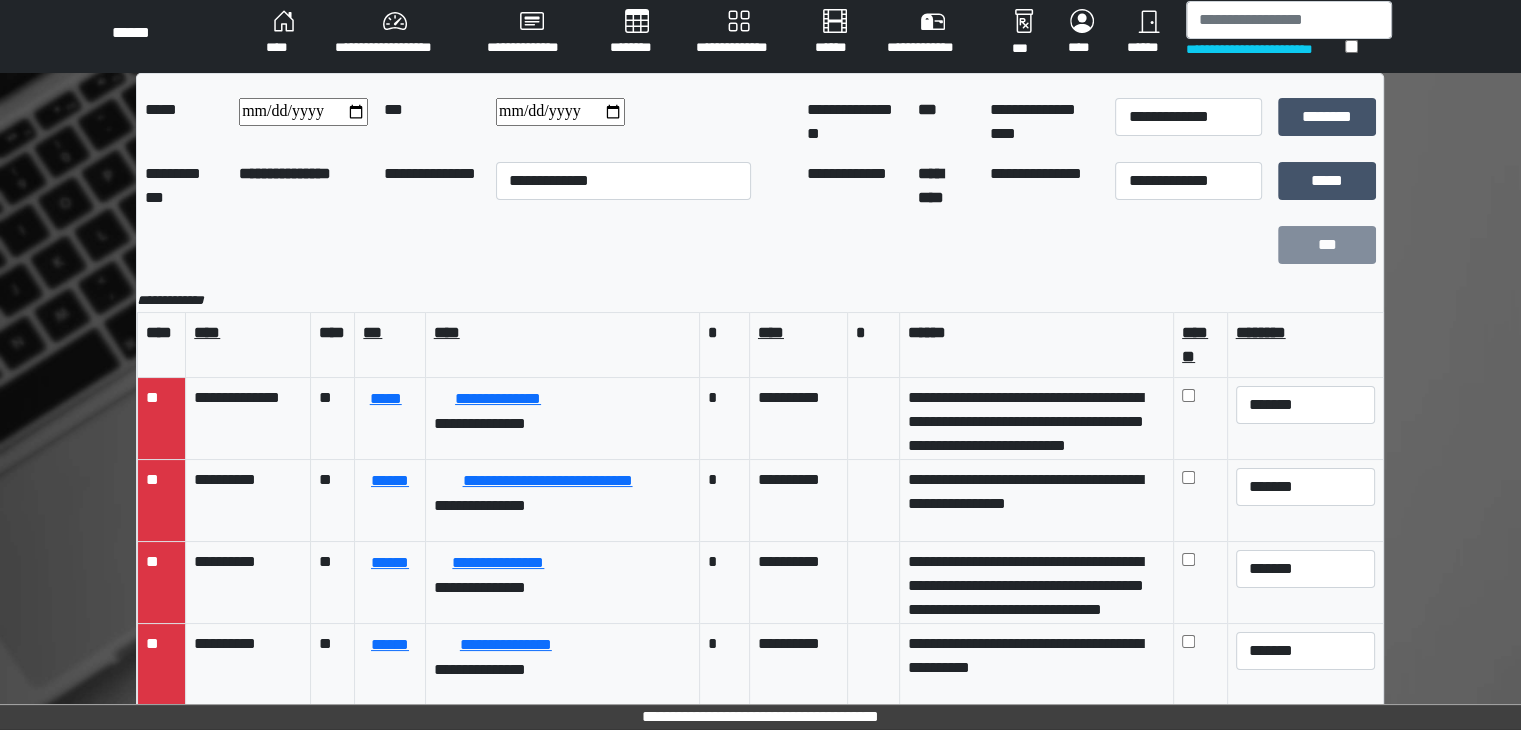 scroll, scrollTop: 0, scrollLeft: 0, axis: both 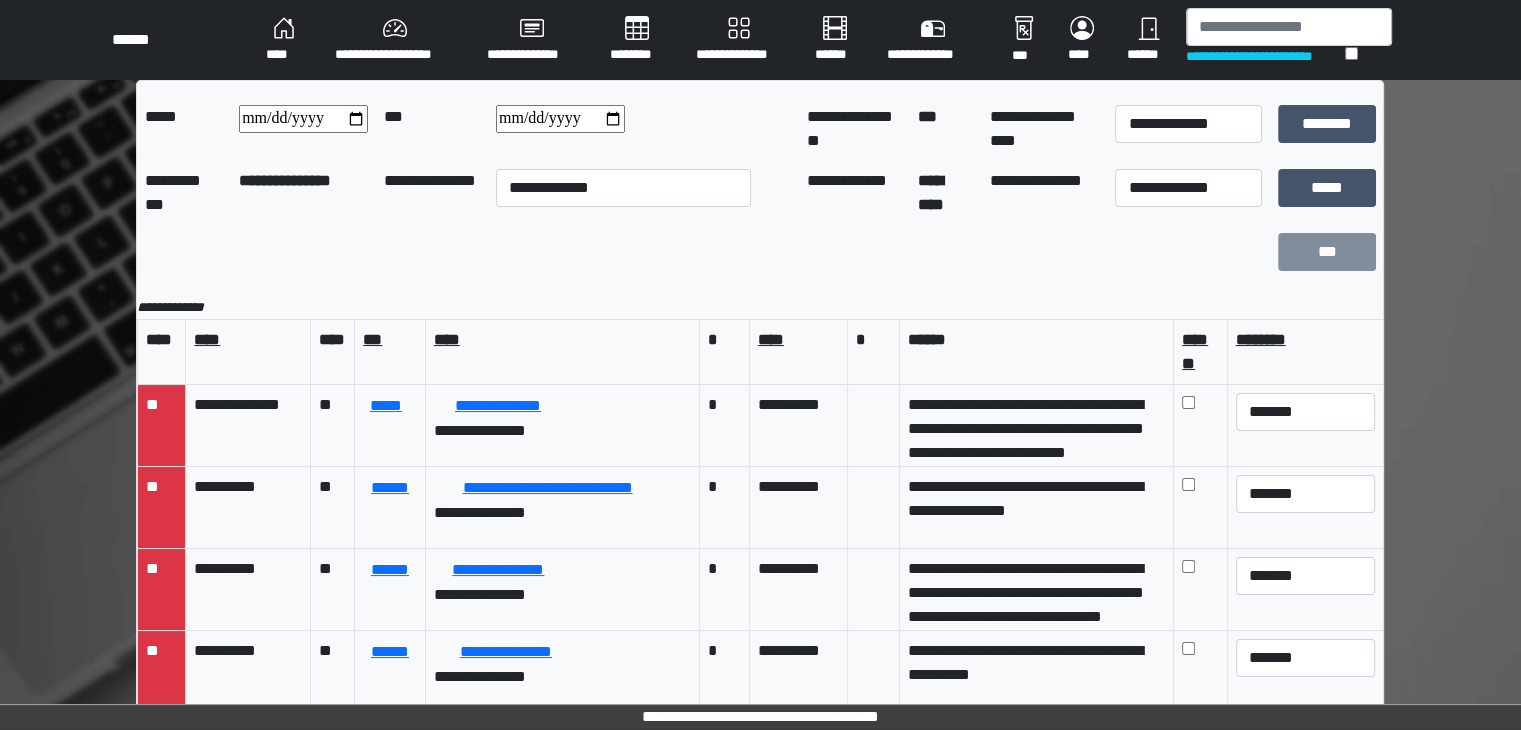 click on "****" at bounding box center [284, 40] 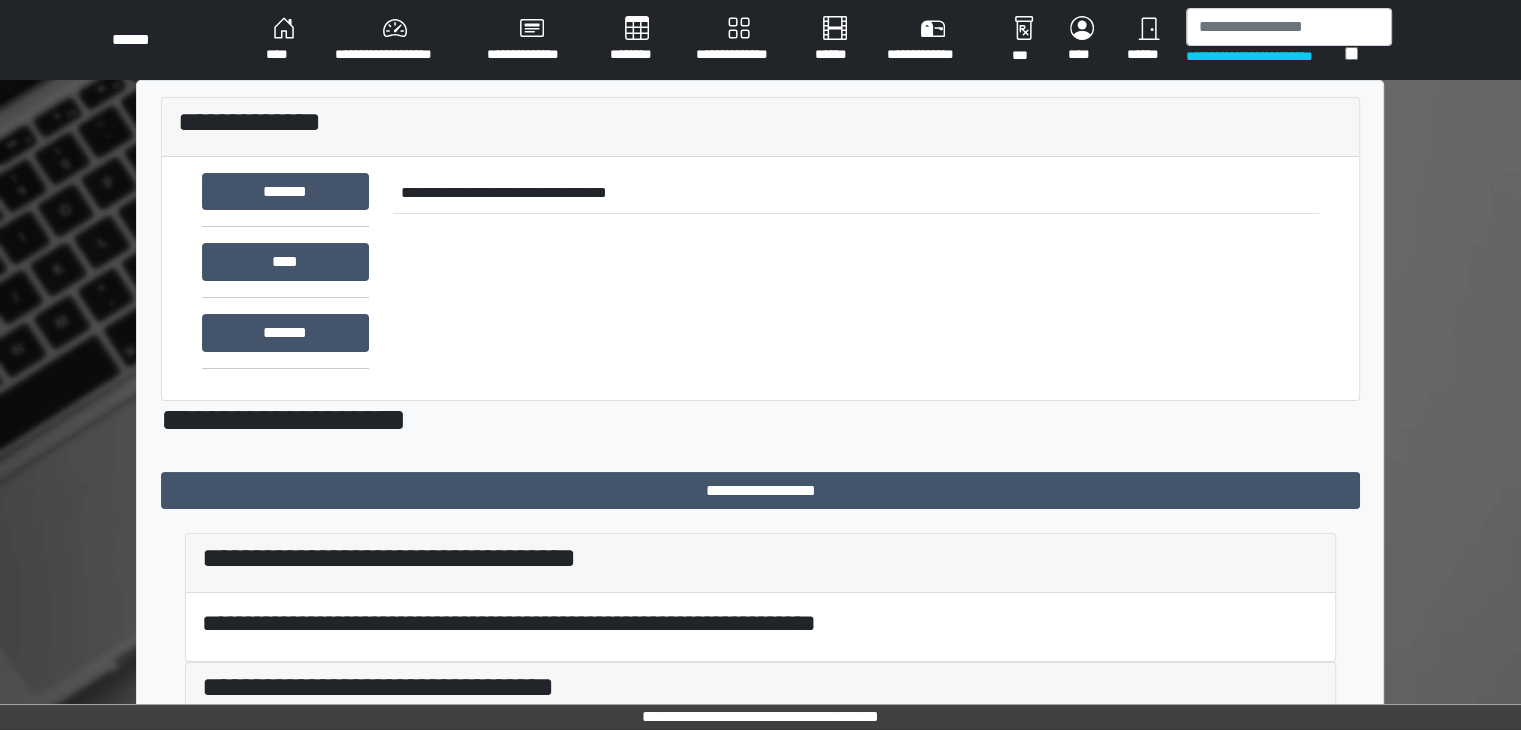scroll, scrollTop: 341, scrollLeft: 0, axis: vertical 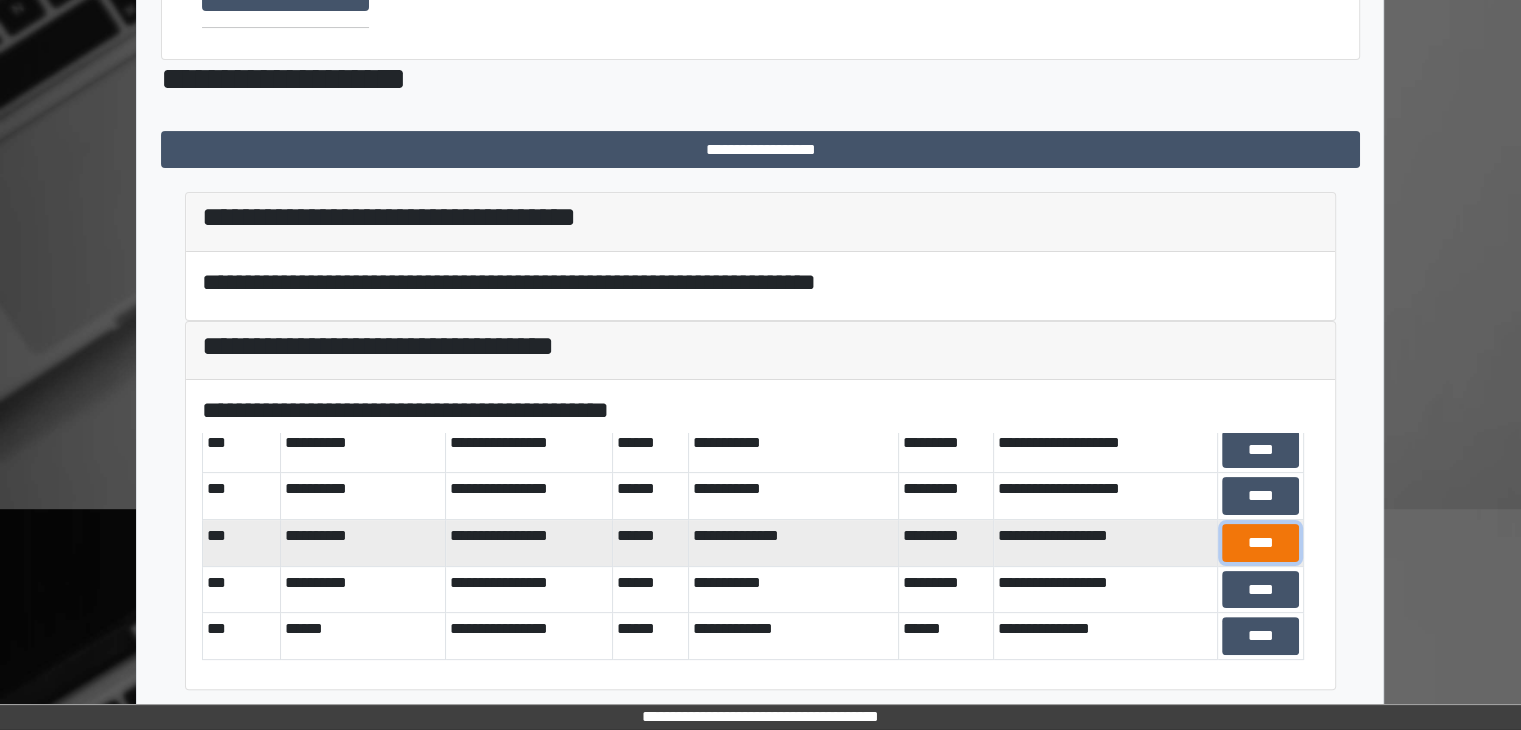 click on "****" at bounding box center [1260, 543] 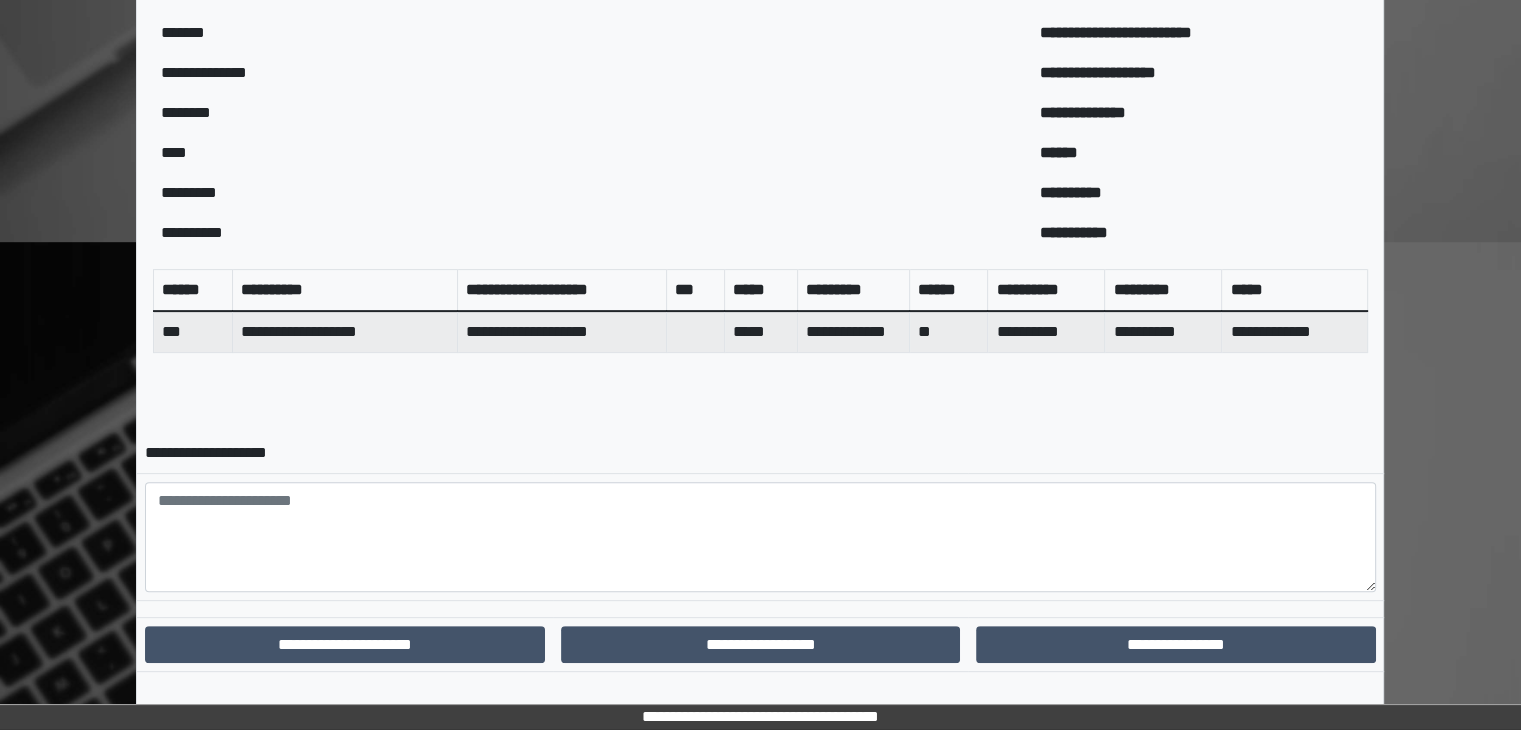 scroll, scrollTop: 630, scrollLeft: 0, axis: vertical 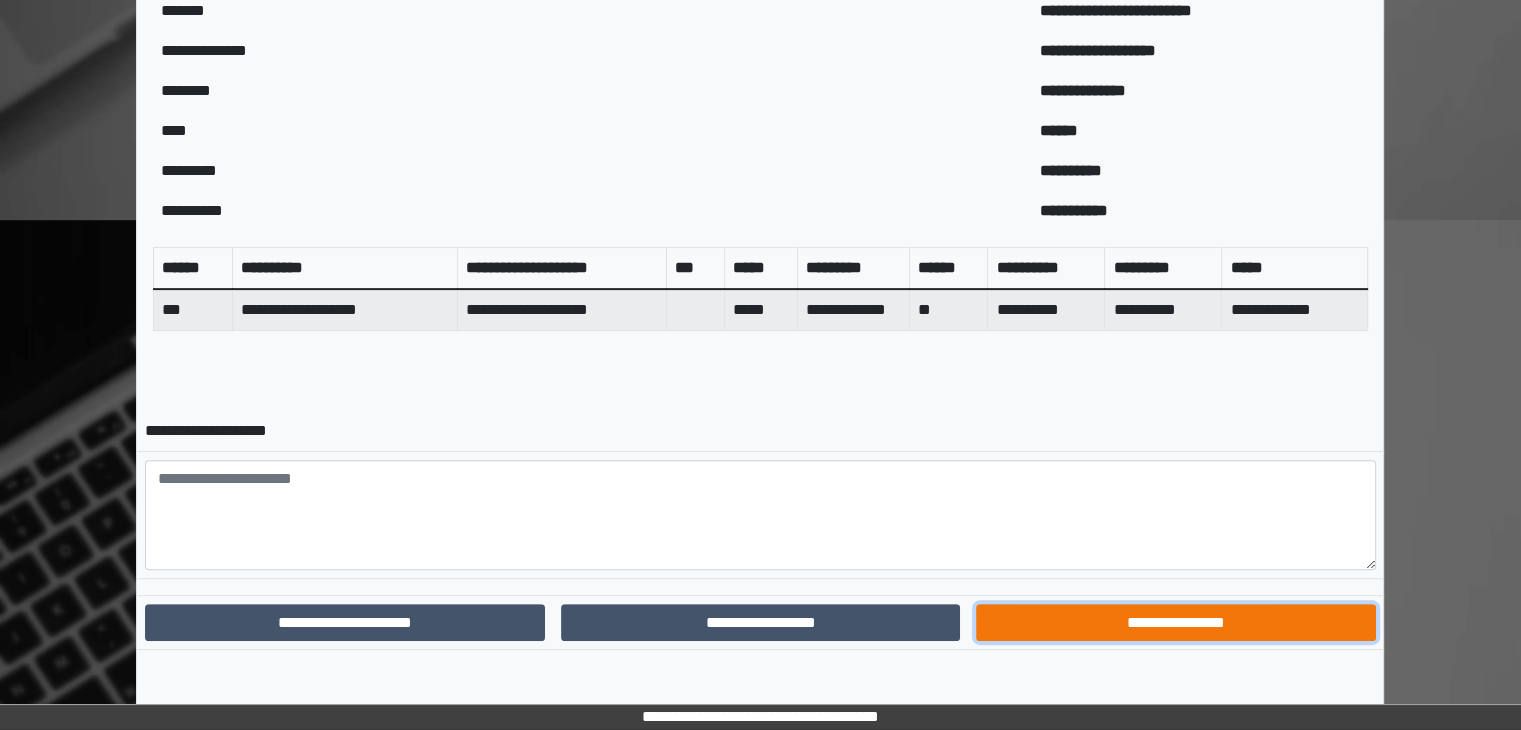 click on "**********" at bounding box center [1175, 623] 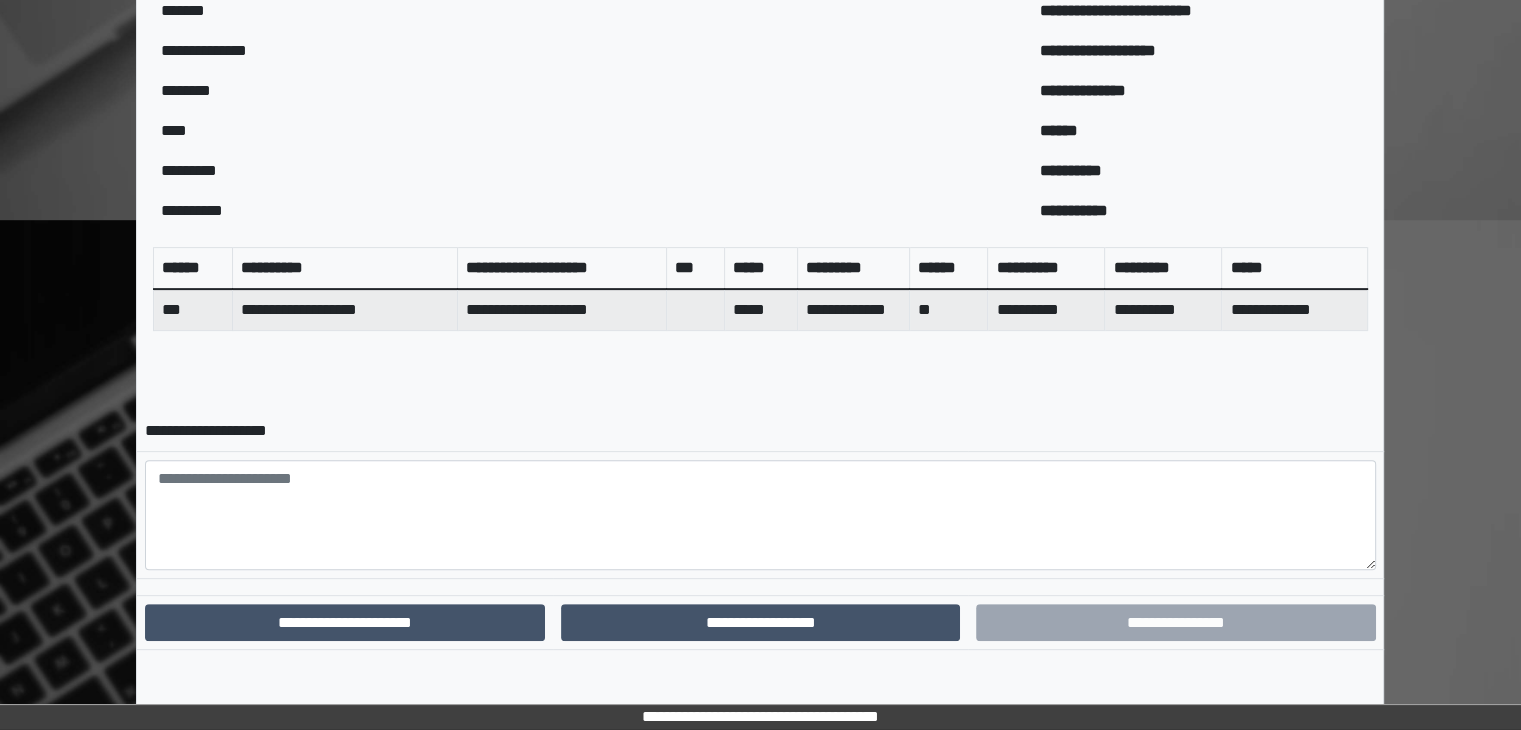 scroll, scrollTop: 528, scrollLeft: 0, axis: vertical 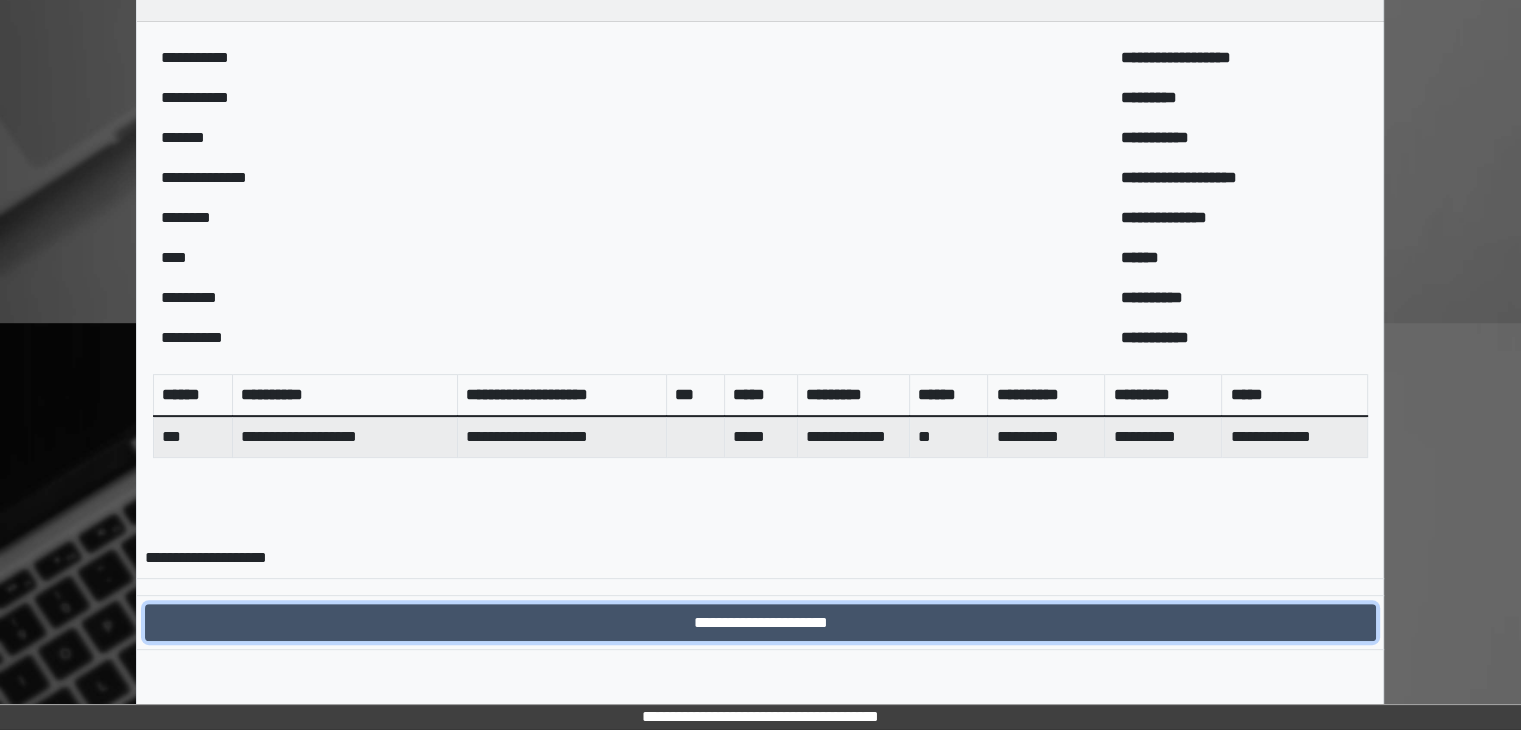 click on "**********" at bounding box center (760, 623) 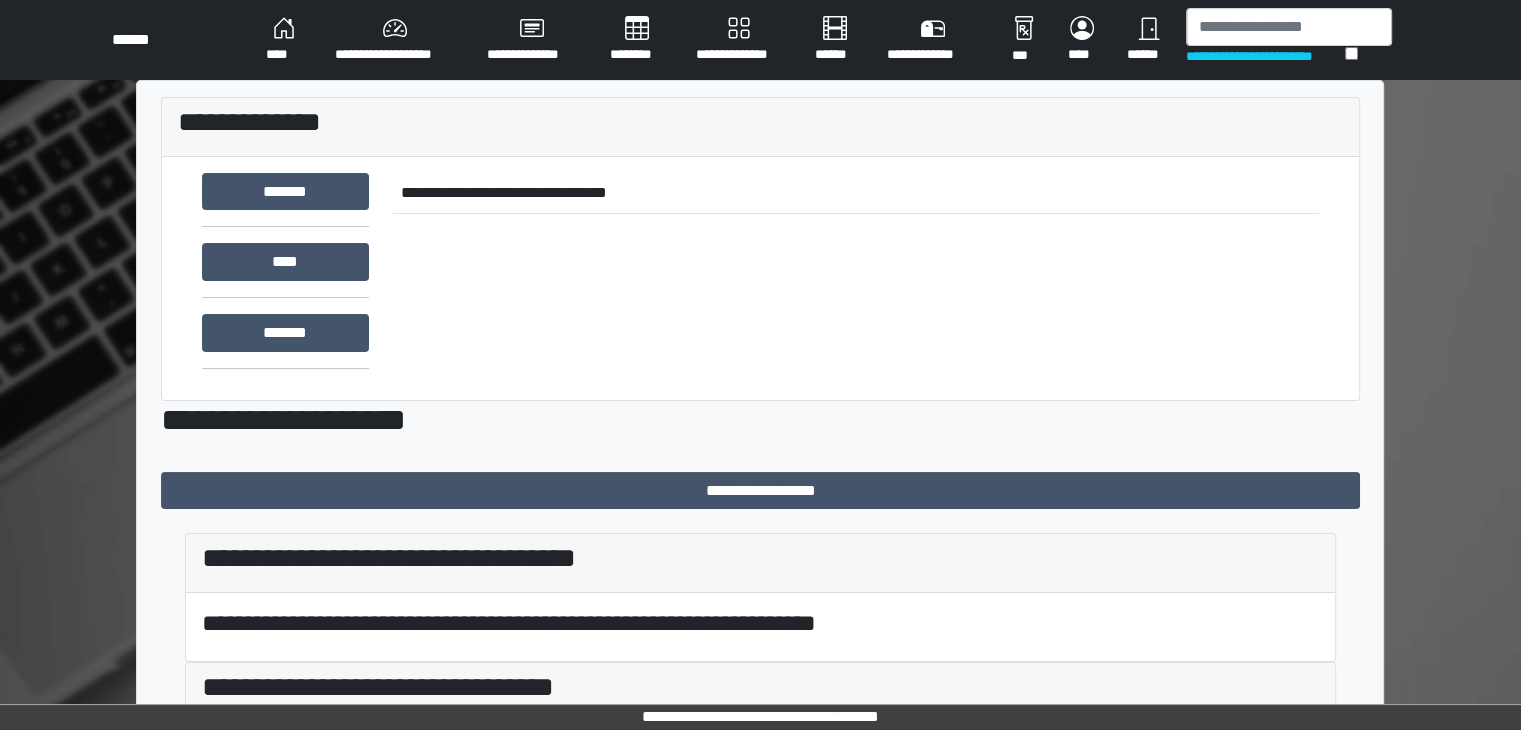 scroll, scrollTop: 341, scrollLeft: 0, axis: vertical 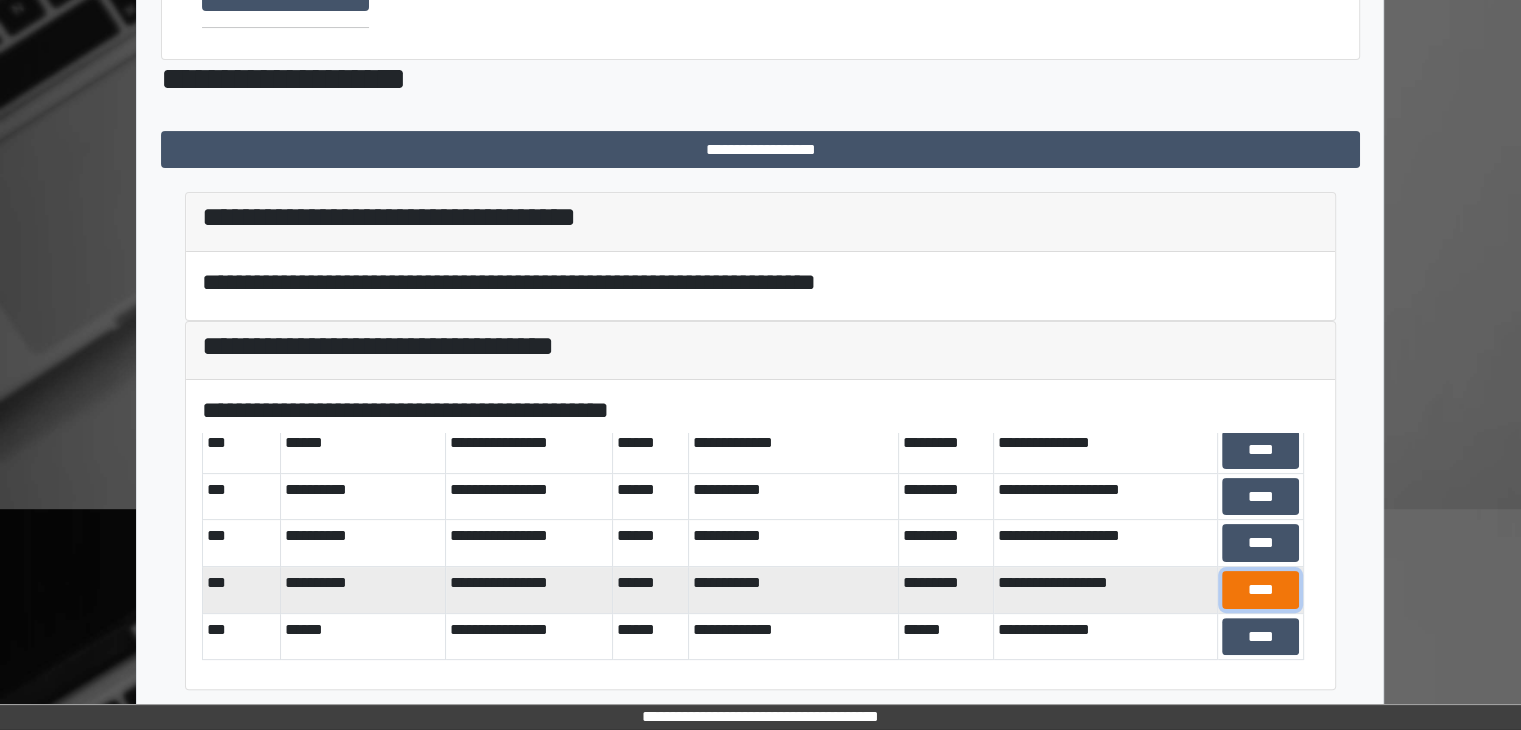 click on "****" at bounding box center (1260, 590) 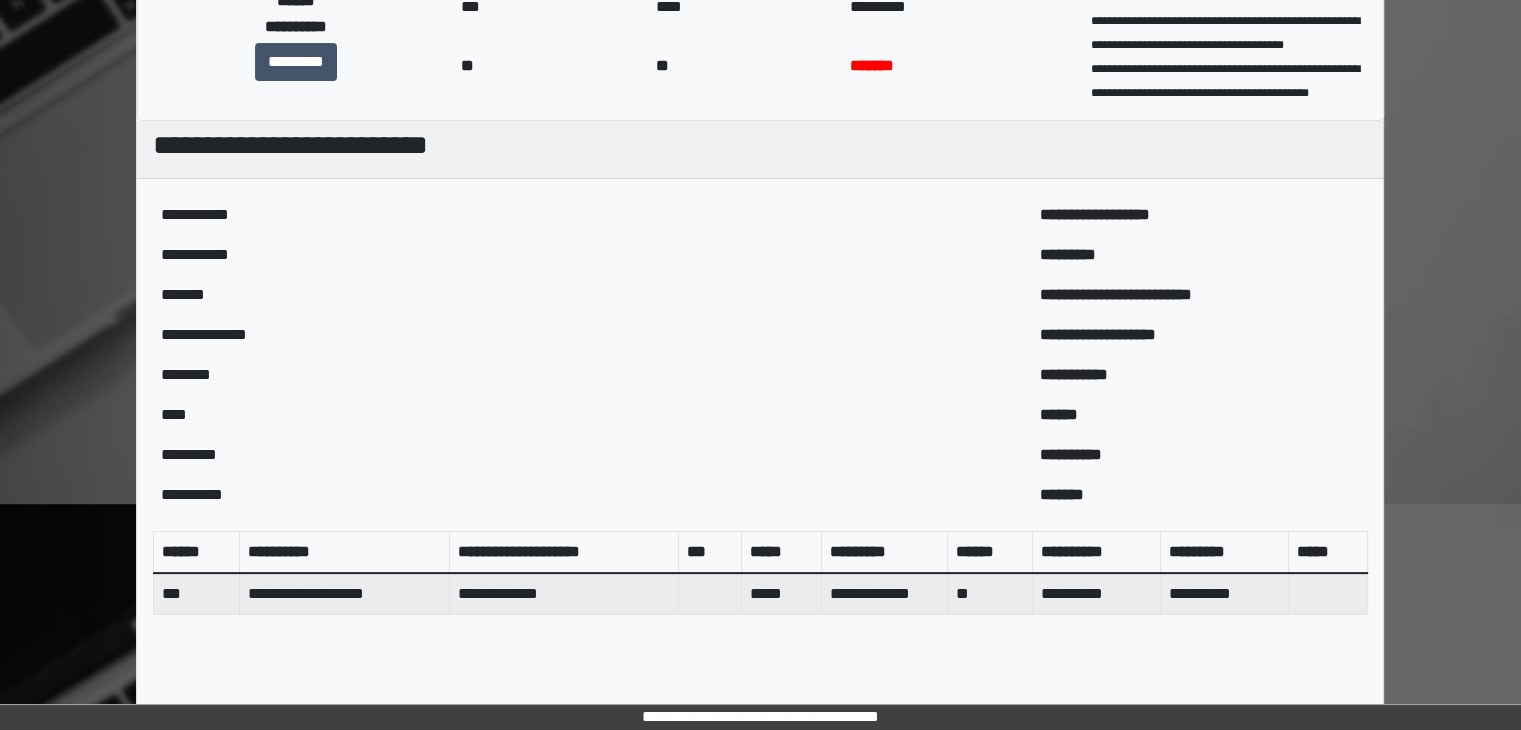 scroll, scrollTop: 630, scrollLeft: 0, axis: vertical 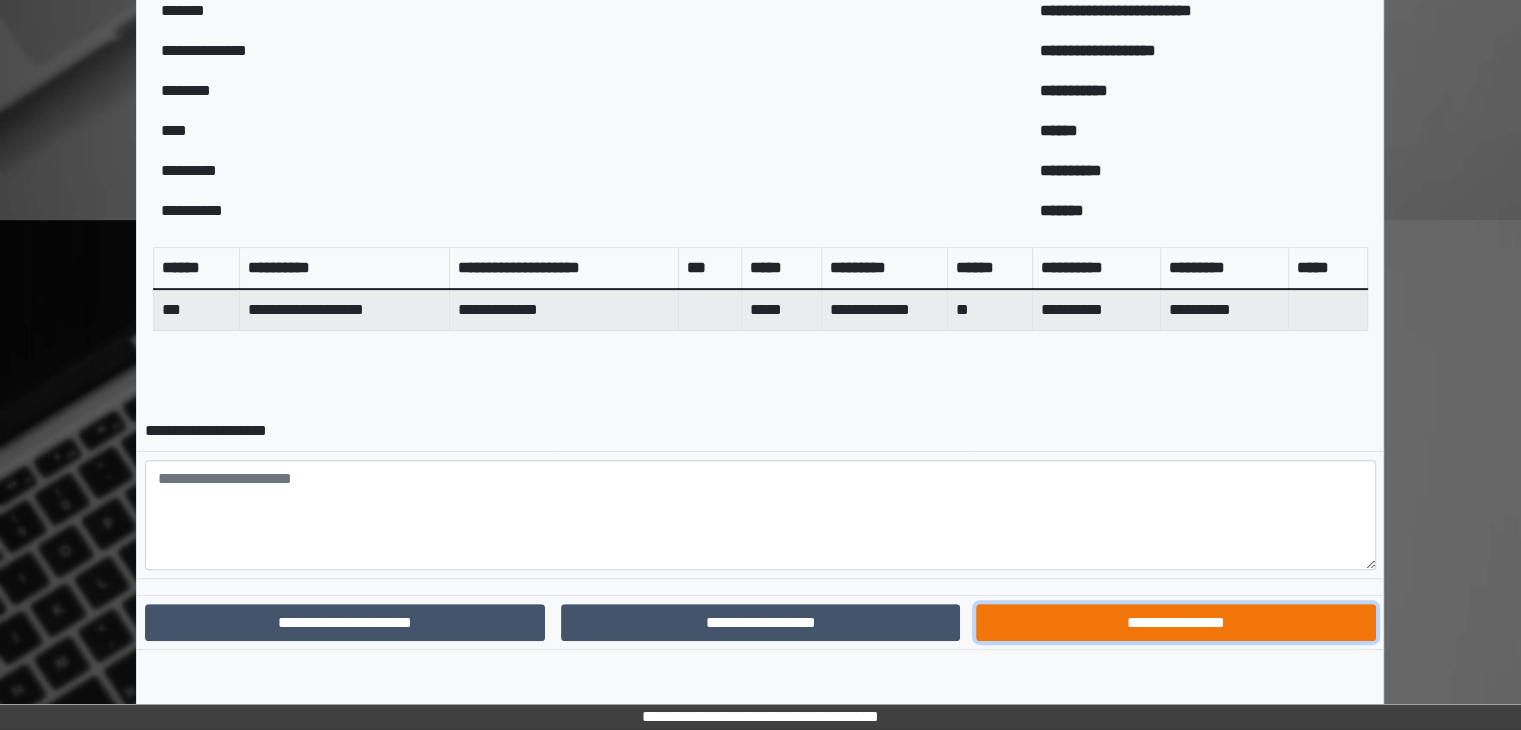 click on "**********" at bounding box center [1175, 623] 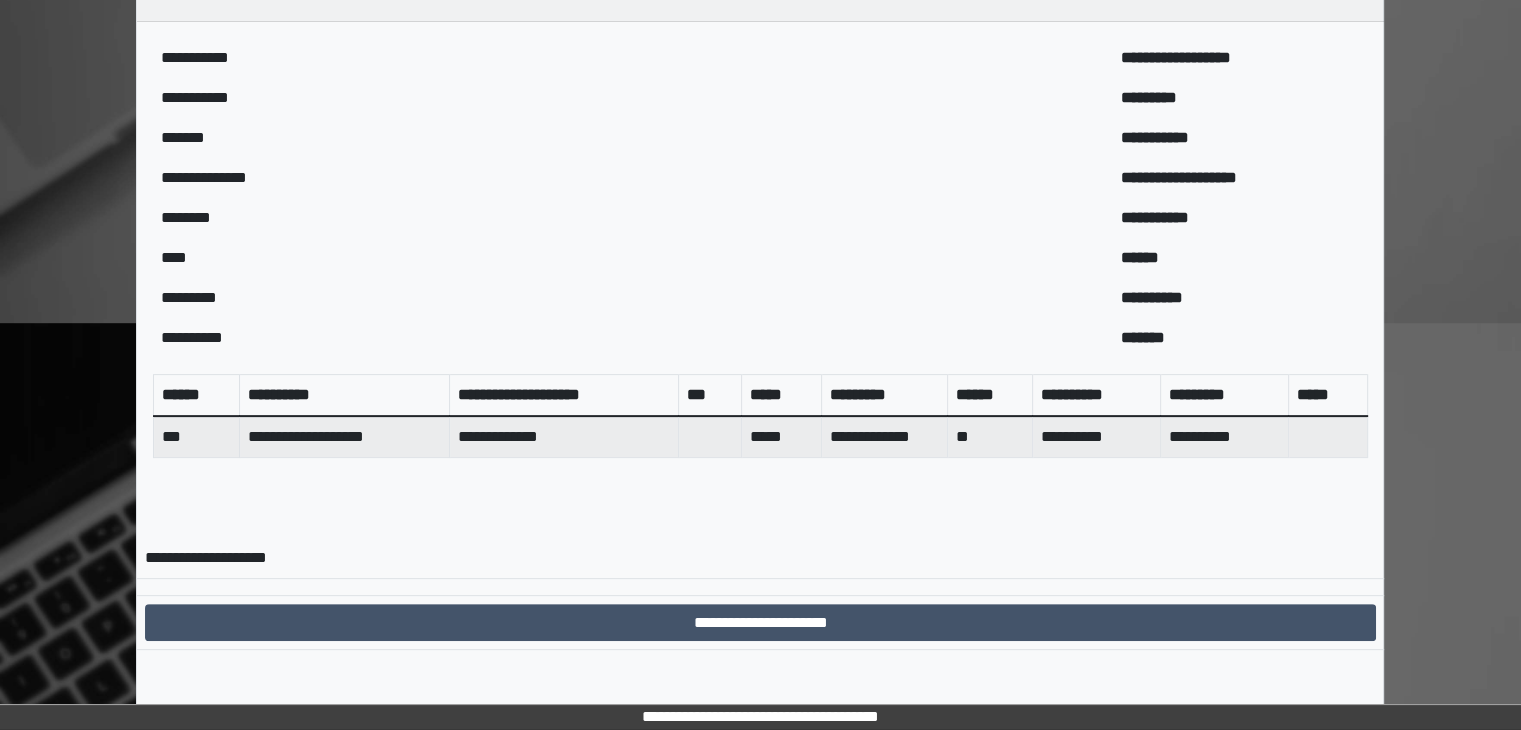scroll, scrollTop: 528, scrollLeft: 0, axis: vertical 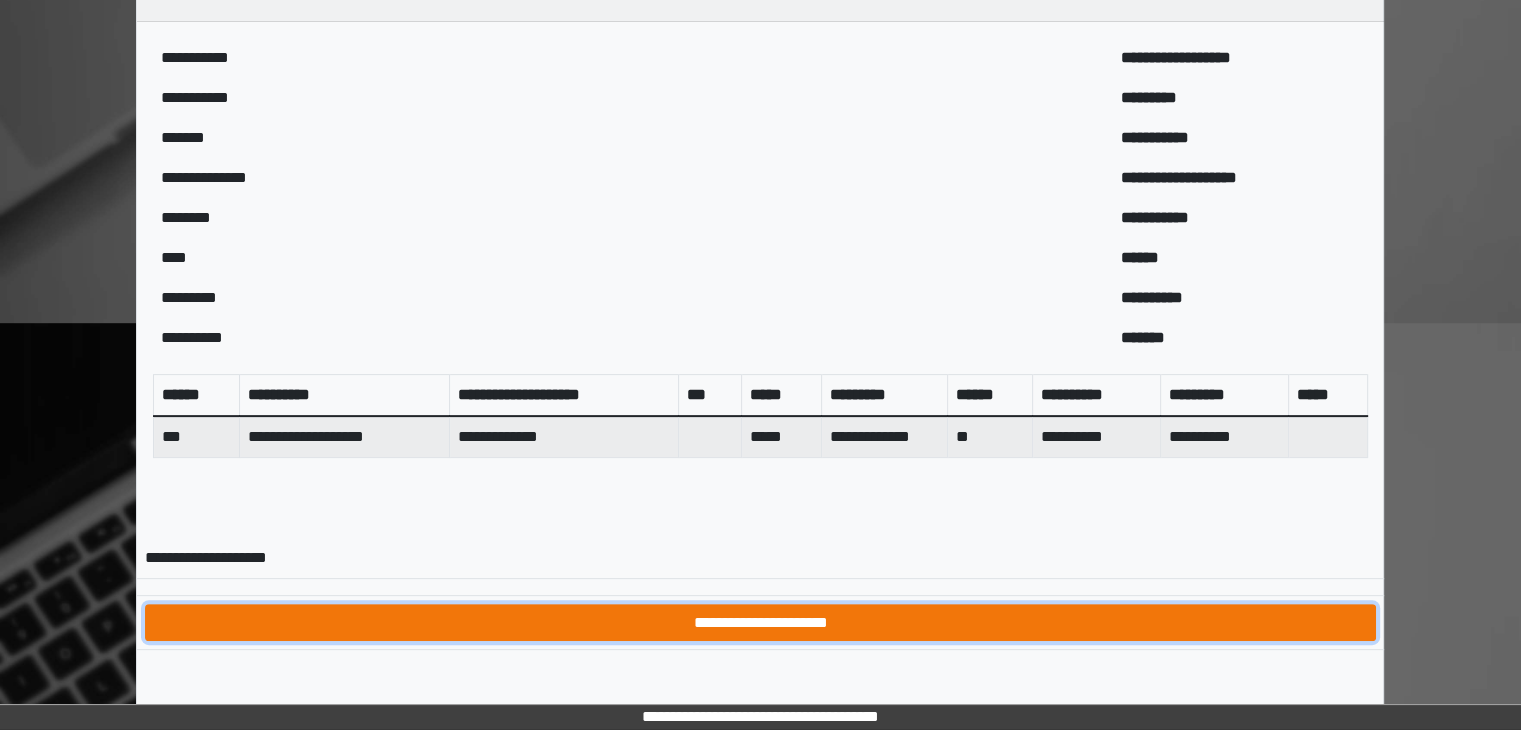 click on "**********" at bounding box center (760, 623) 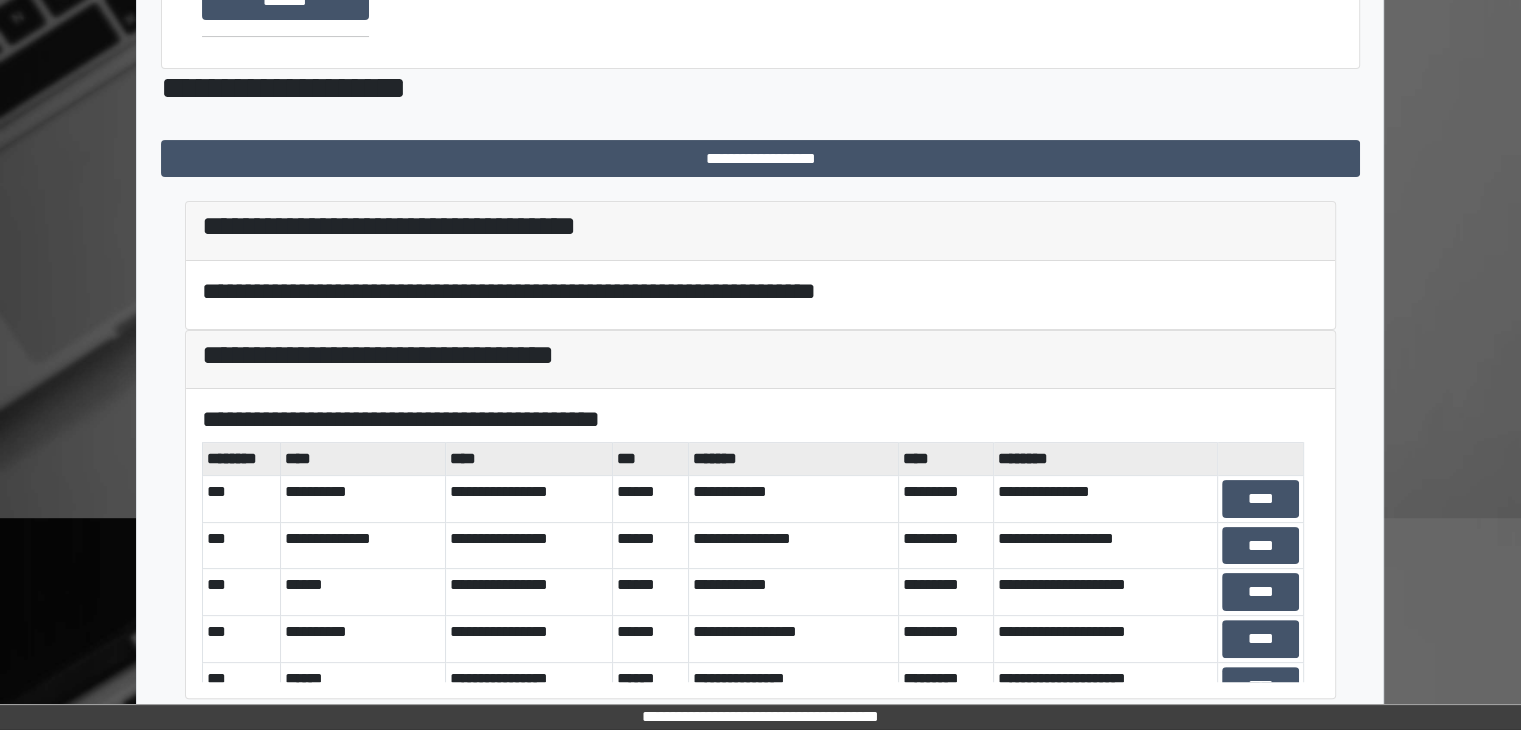 scroll, scrollTop: 341, scrollLeft: 0, axis: vertical 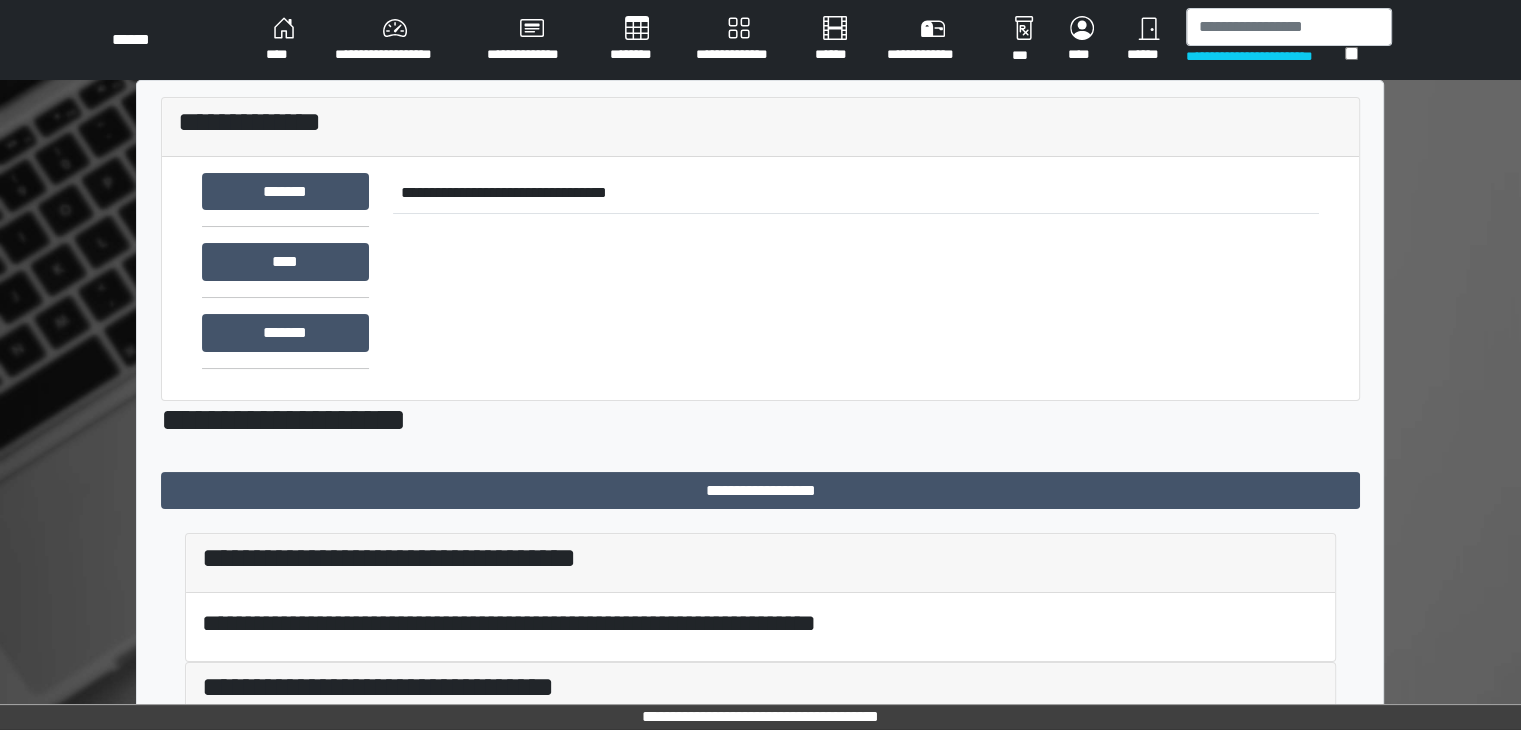click on "**********" at bounding box center [395, 40] 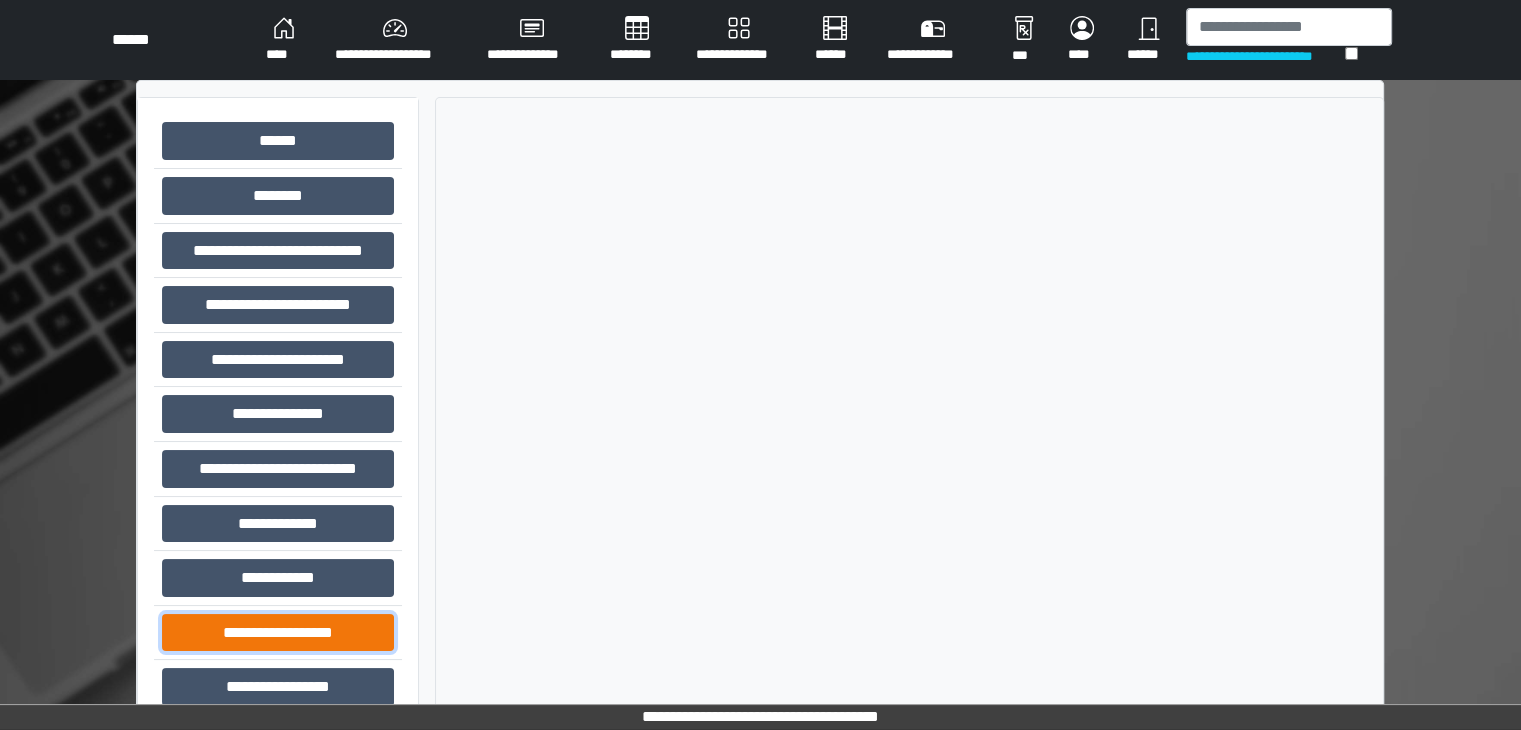 click on "**********" at bounding box center (278, 633) 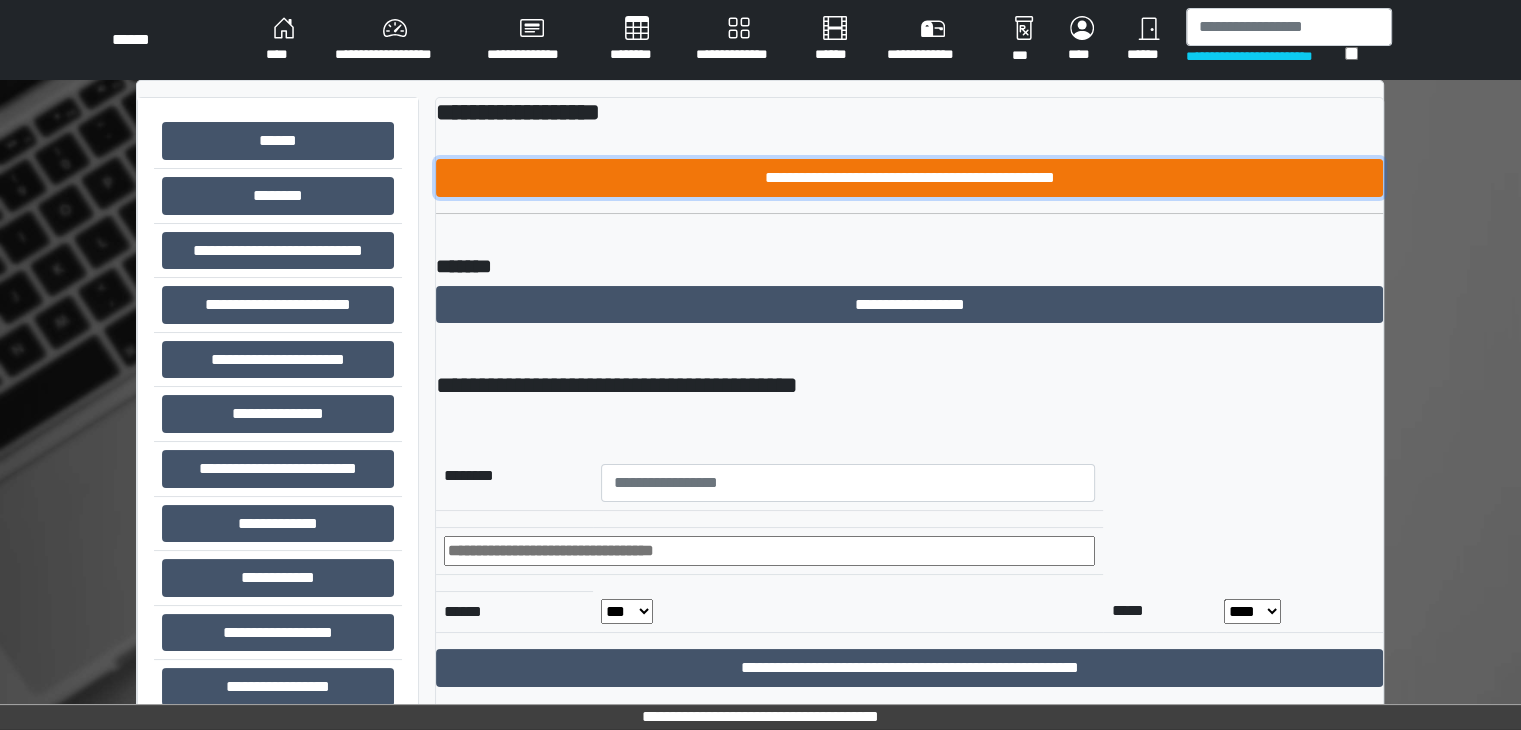 click on "**********" at bounding box center [909, 178] 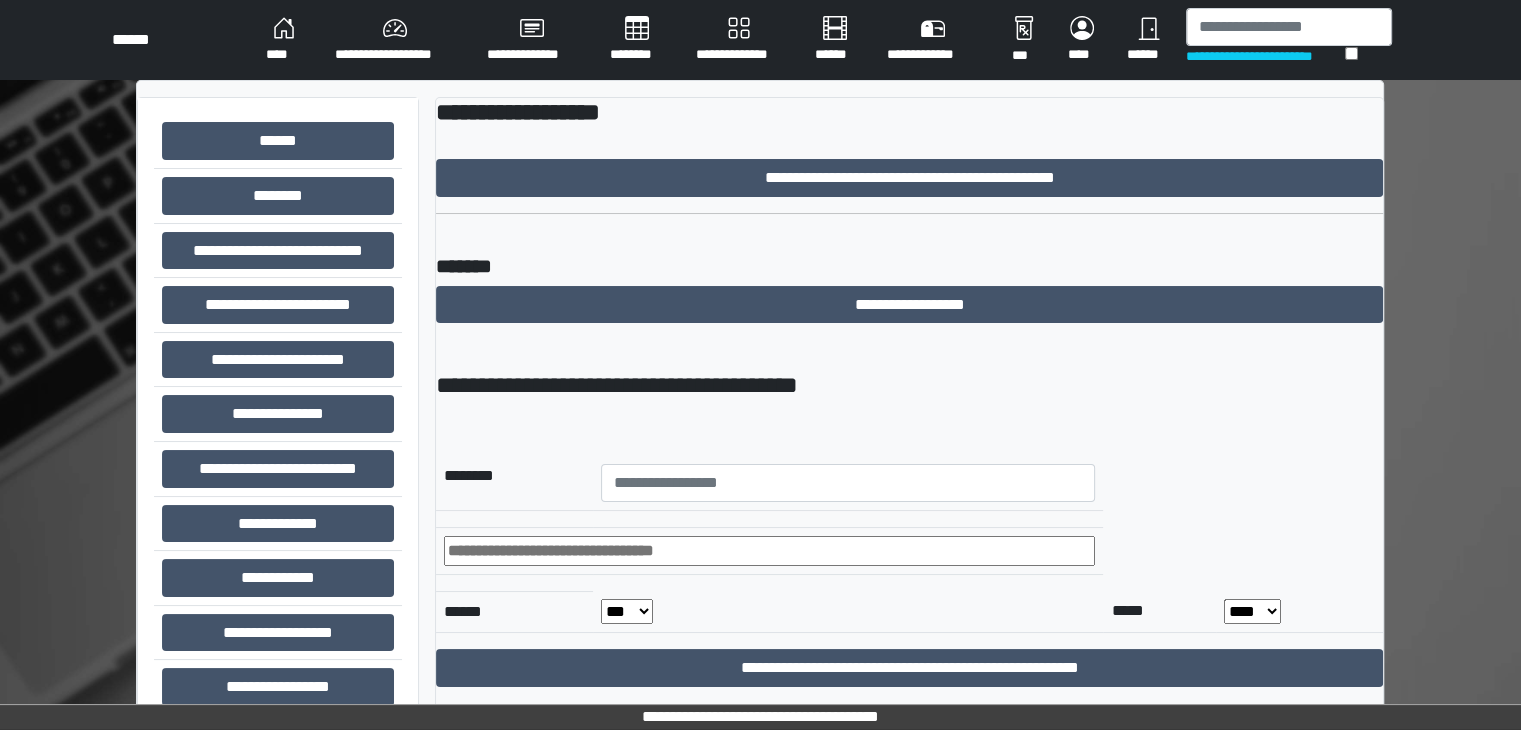 click on "**********" at bounding box center (760, 440) 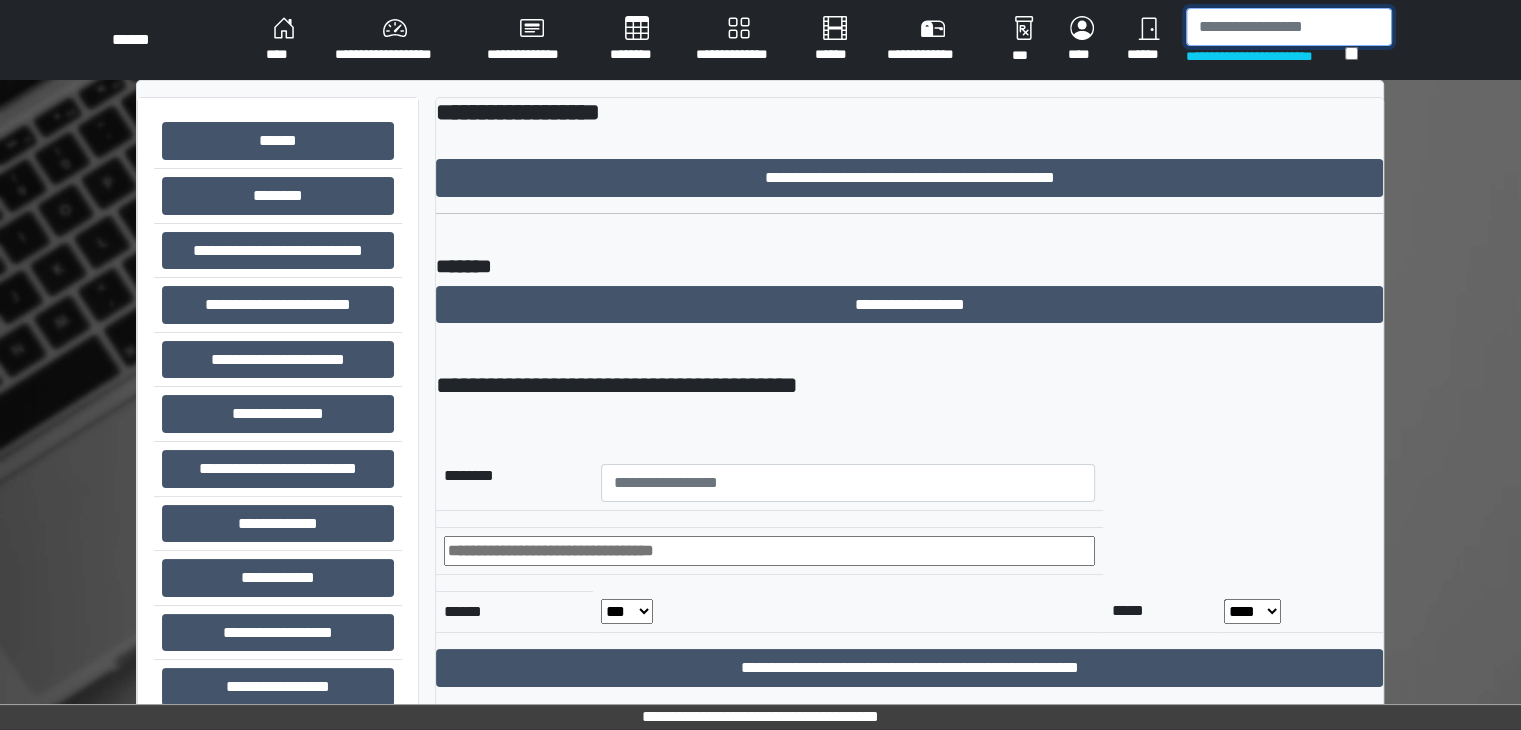 click at bounding box center (1289, 27) 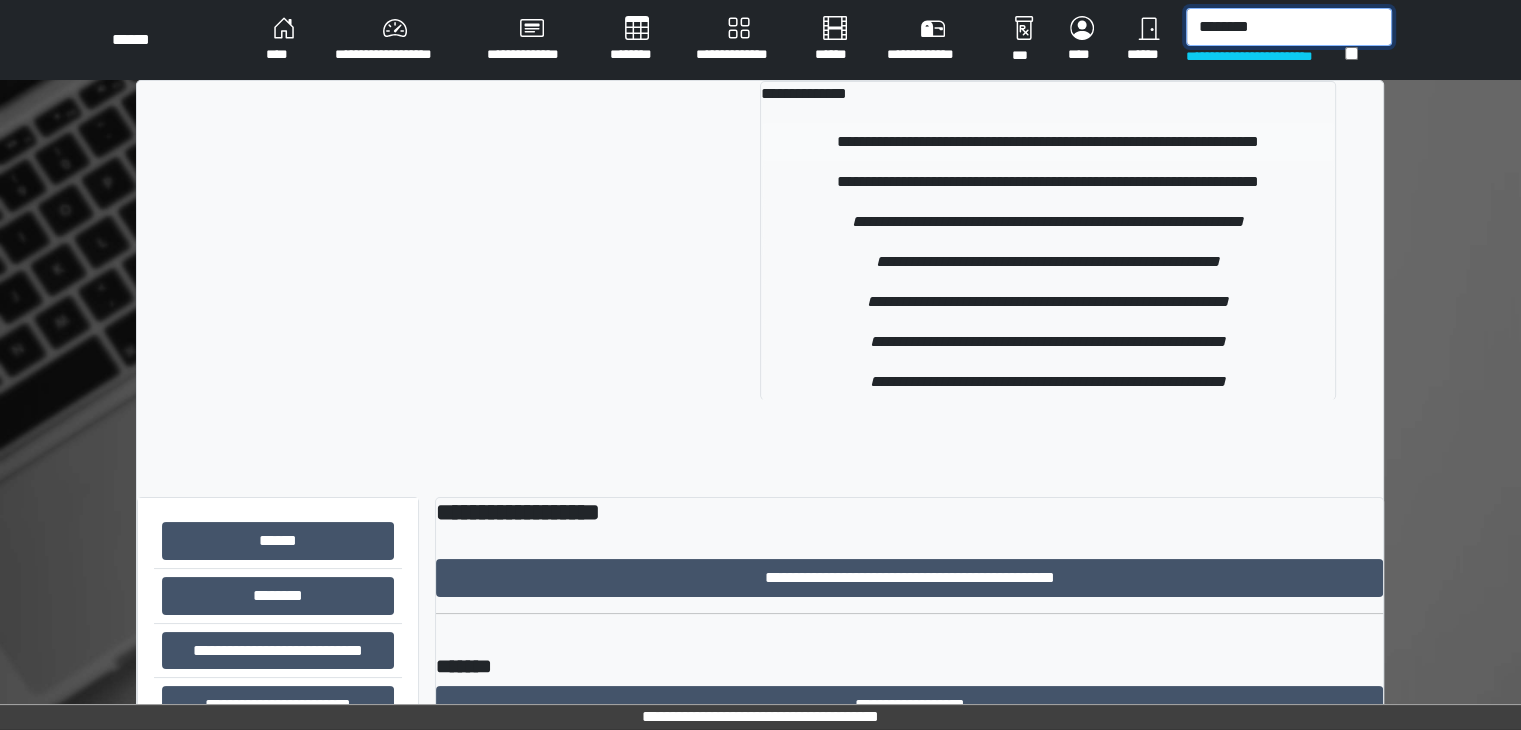 type on "********" 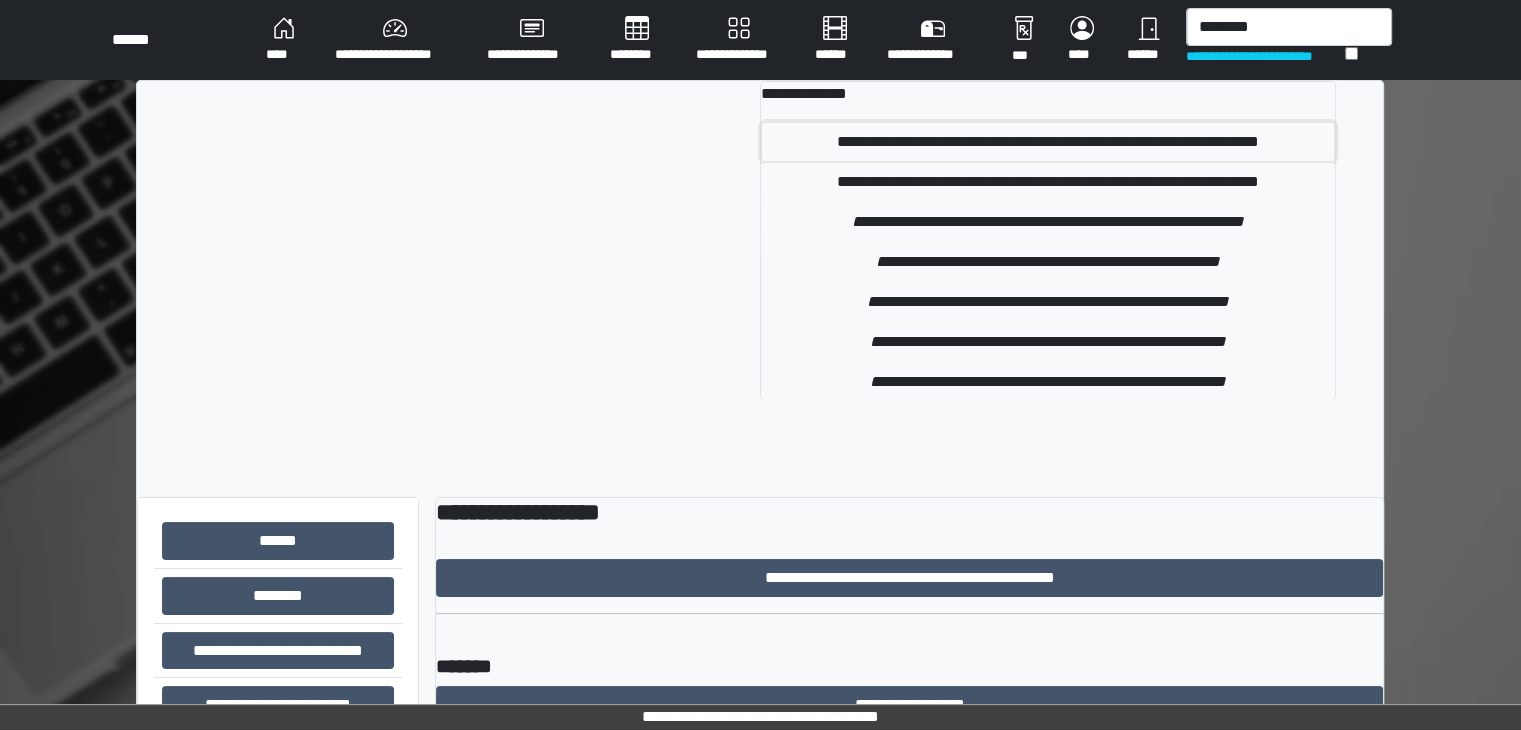 click on "**********" at bounding box center [1048, 142] 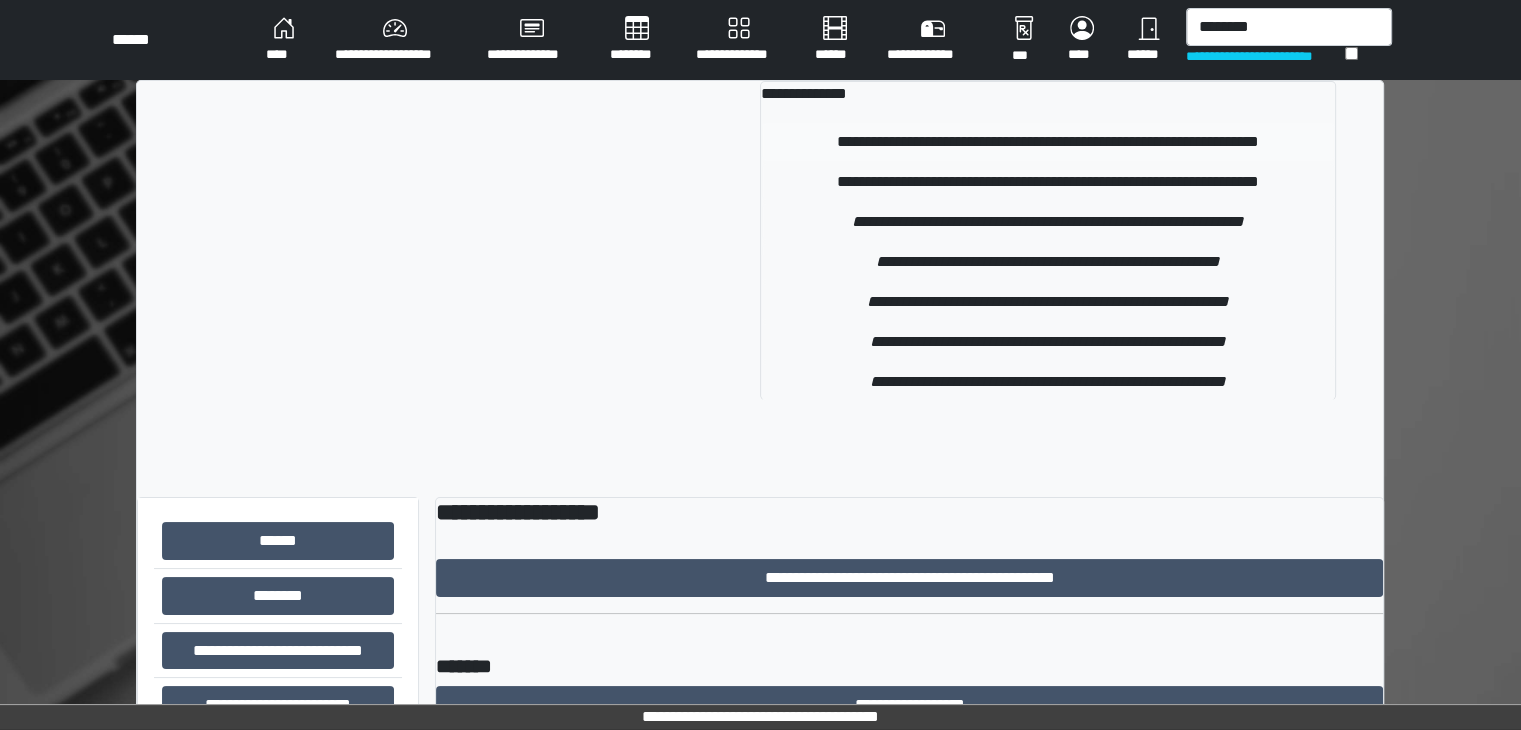 type 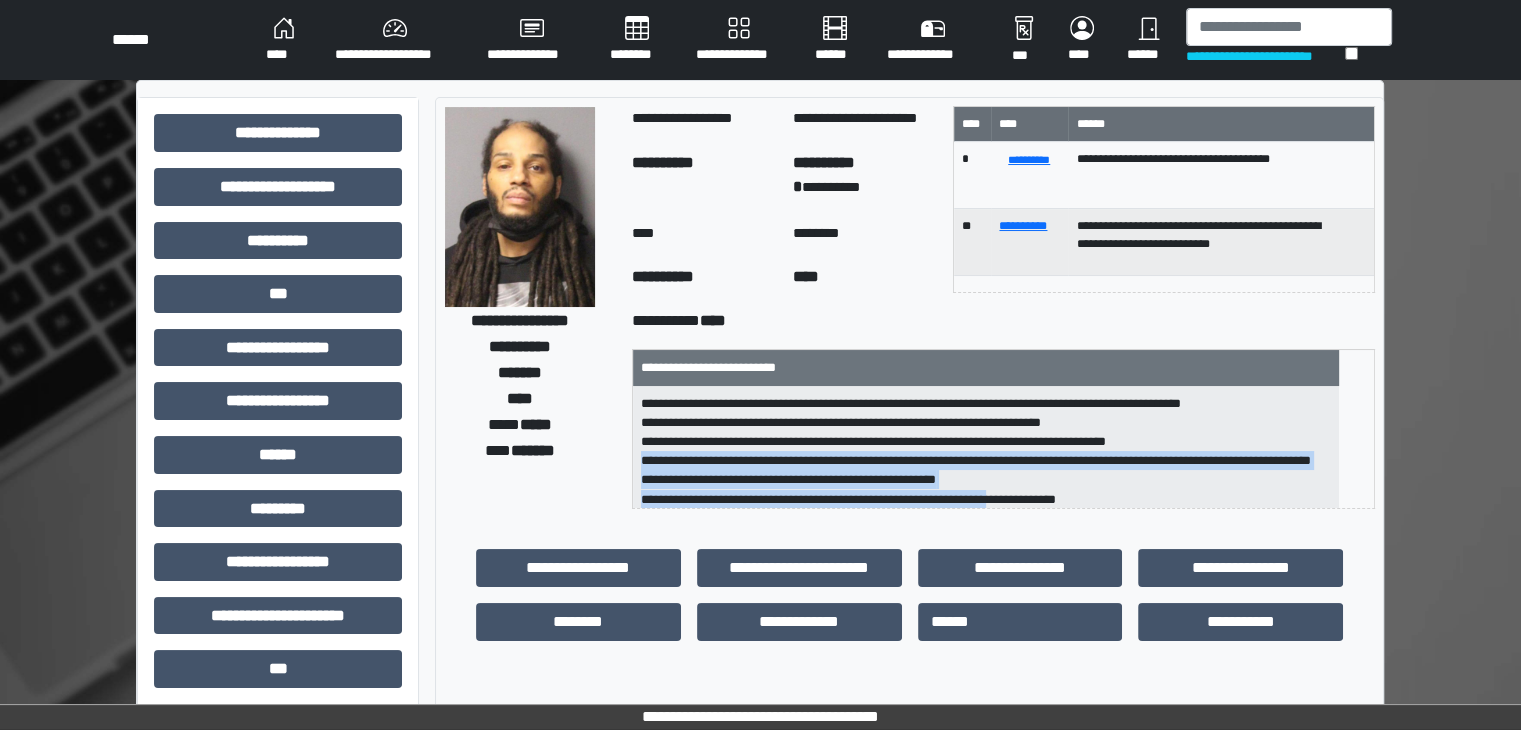 scroll, scrollTop: 6, scrollLeft: 0, axis: vertical 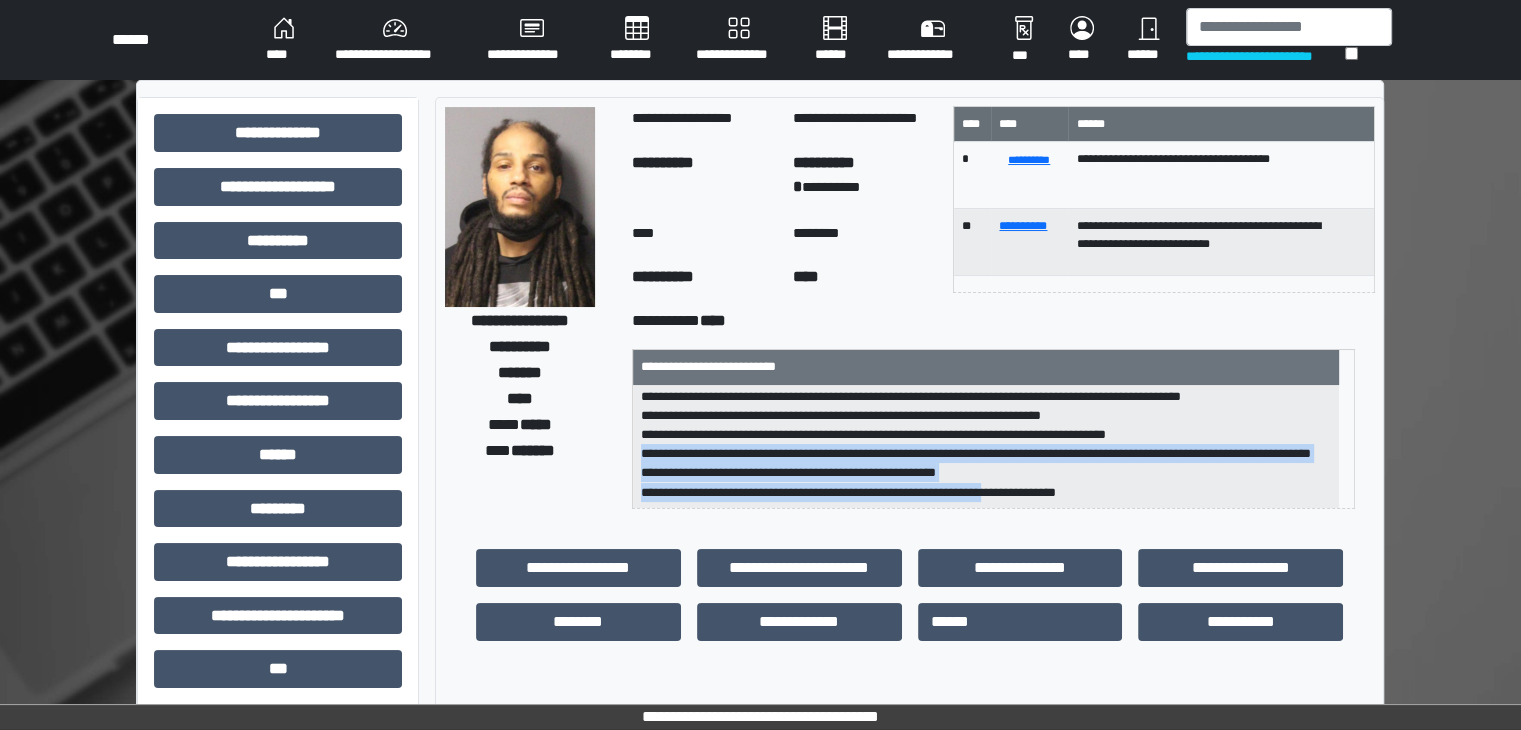 drag, startPoint x: 1124, startPoint y: 473, endPoint x: 1040, endPoint y: 496, distance: 87.0919 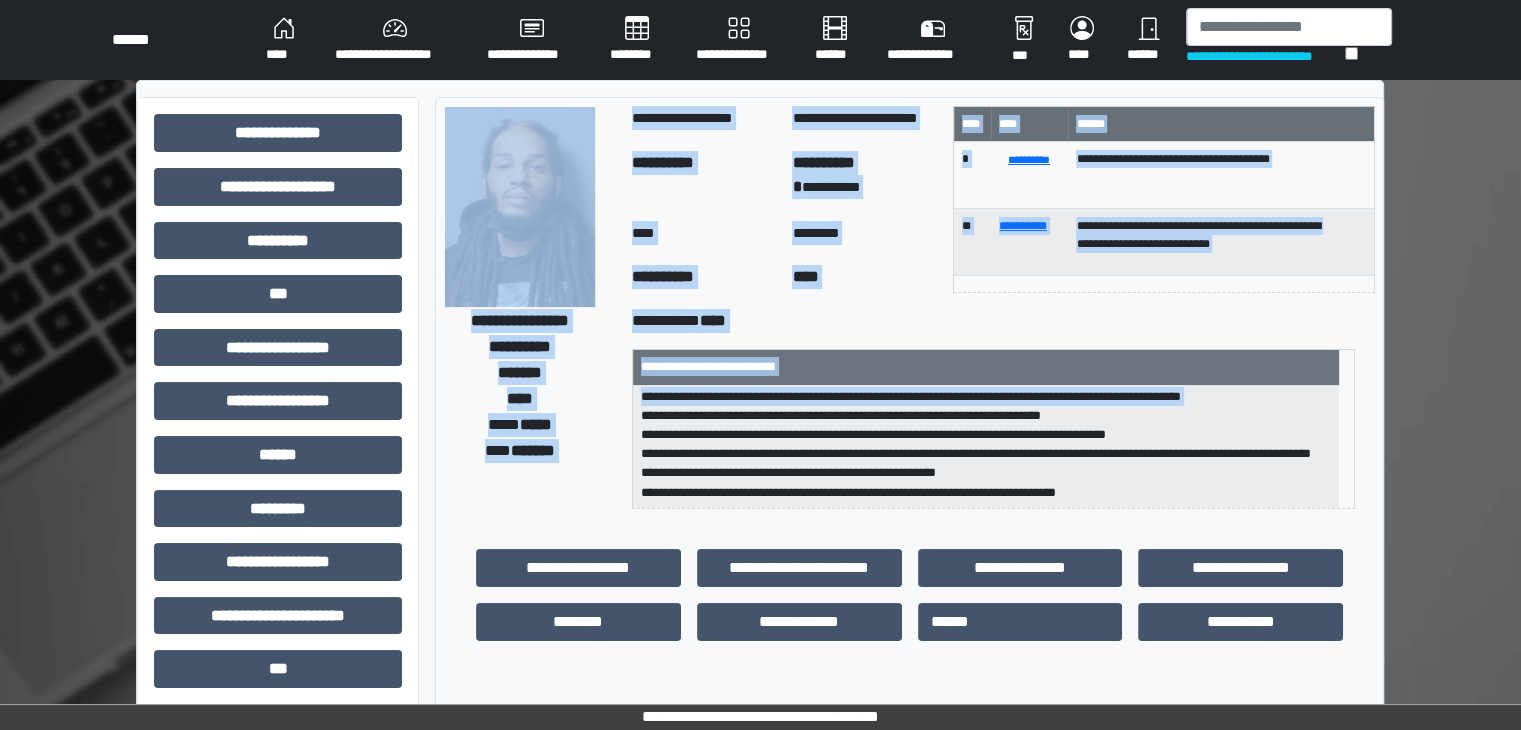 drag, startPoint x: 441, startPoint y: 321, endPoint x: 654, endPoint y: 419, distance: 234.46321 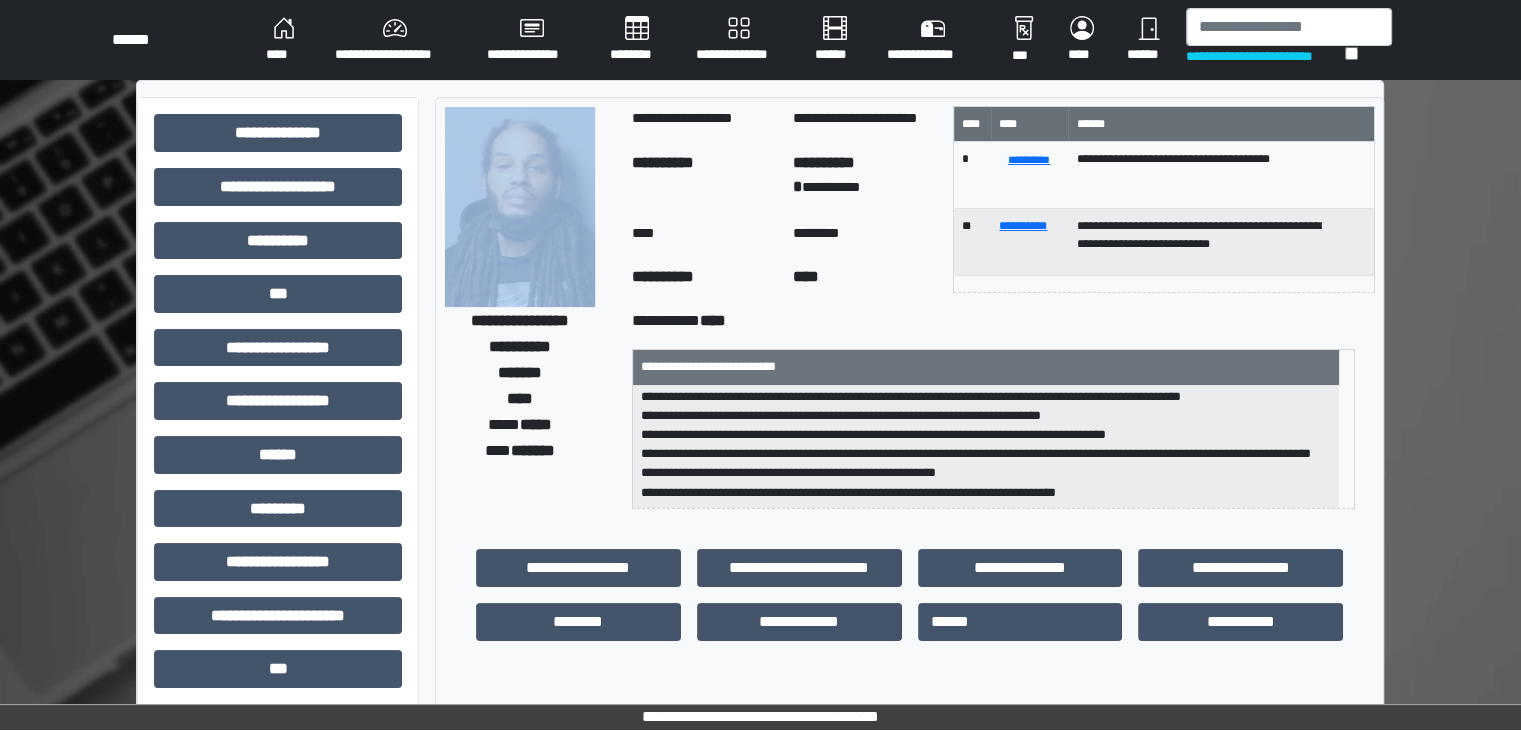 drag, startPoint x: 446, startPoint y: 319, endPoint x: 552, endPoint y: 402, distance: 134.62912 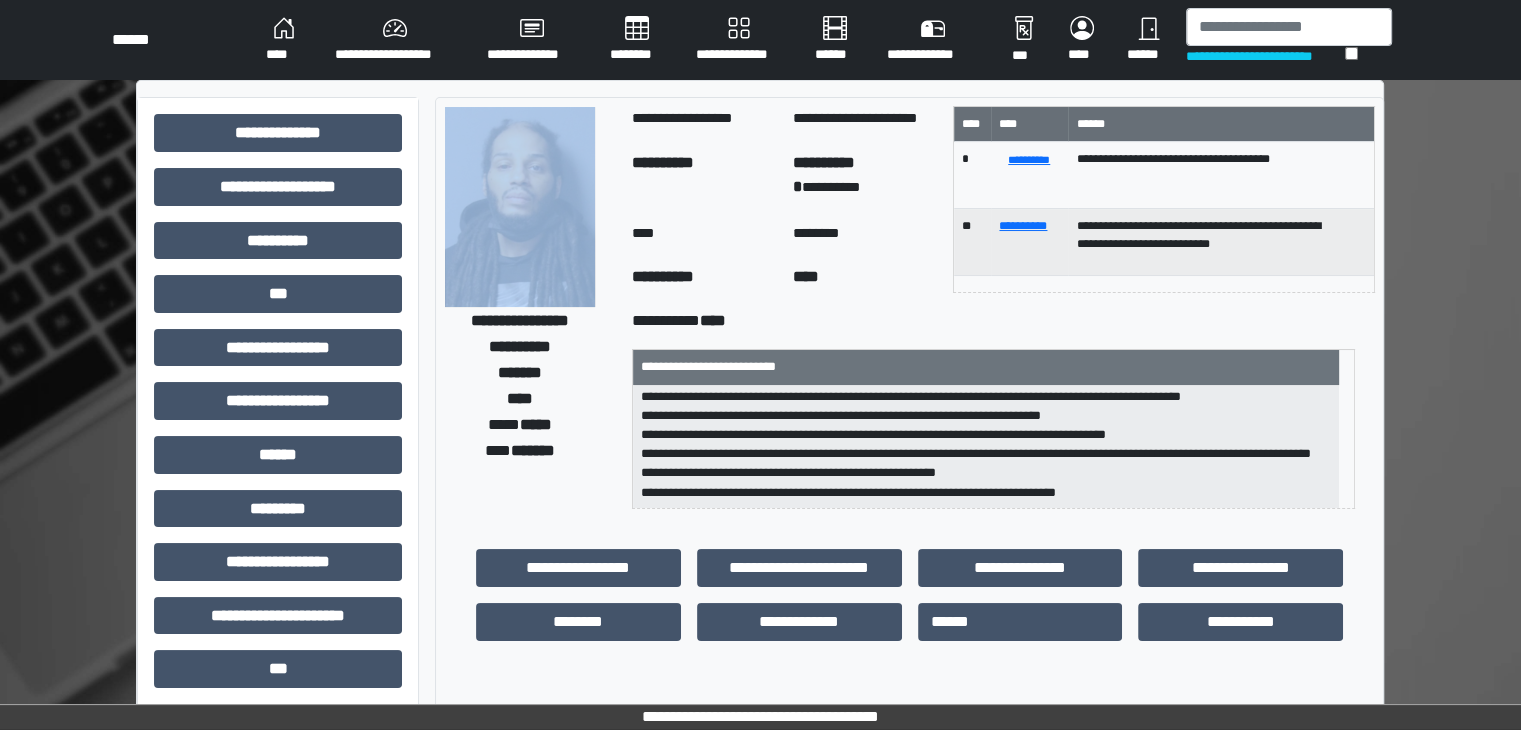 click on "**********" at bounding box center (530, 307) 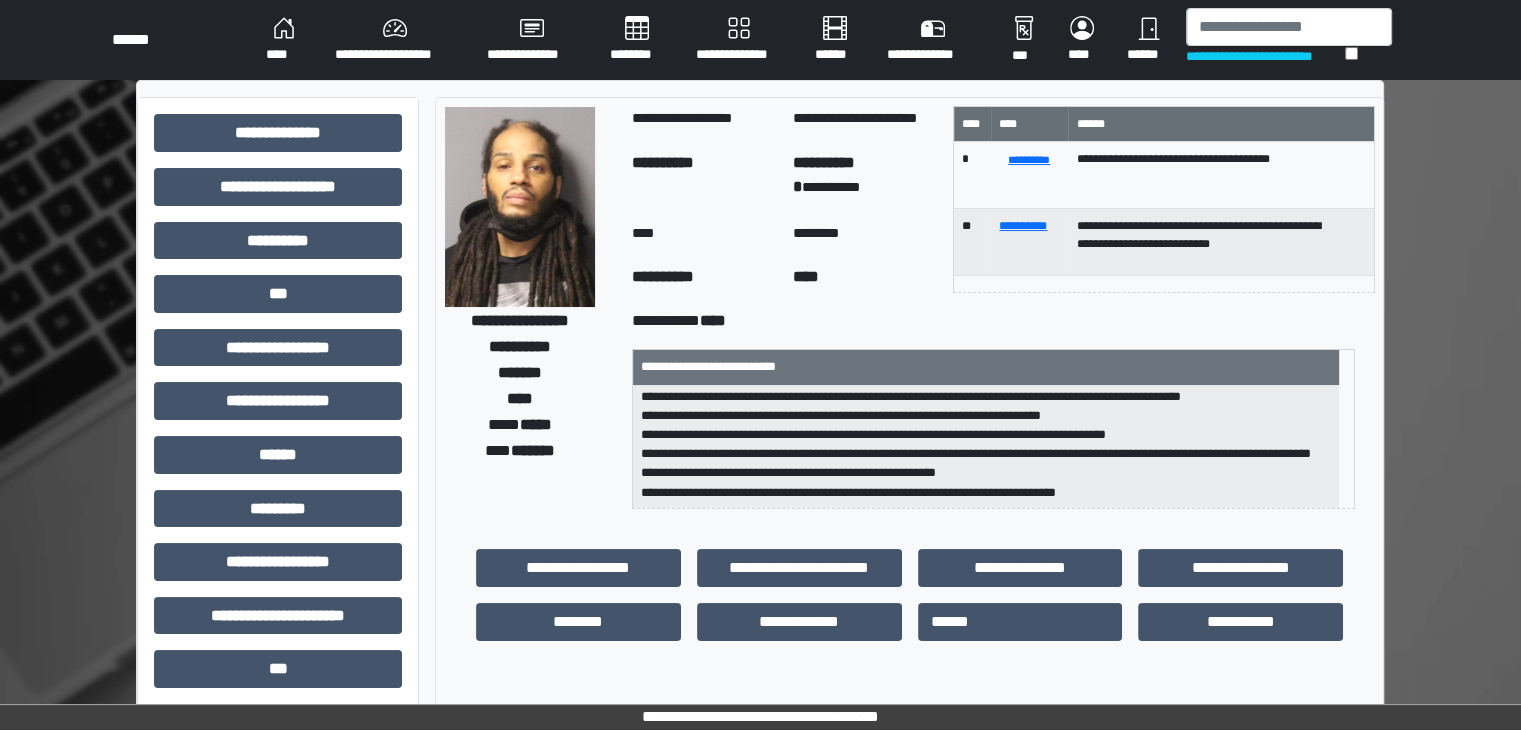 click on "**********" at bounding box center (704, 279) 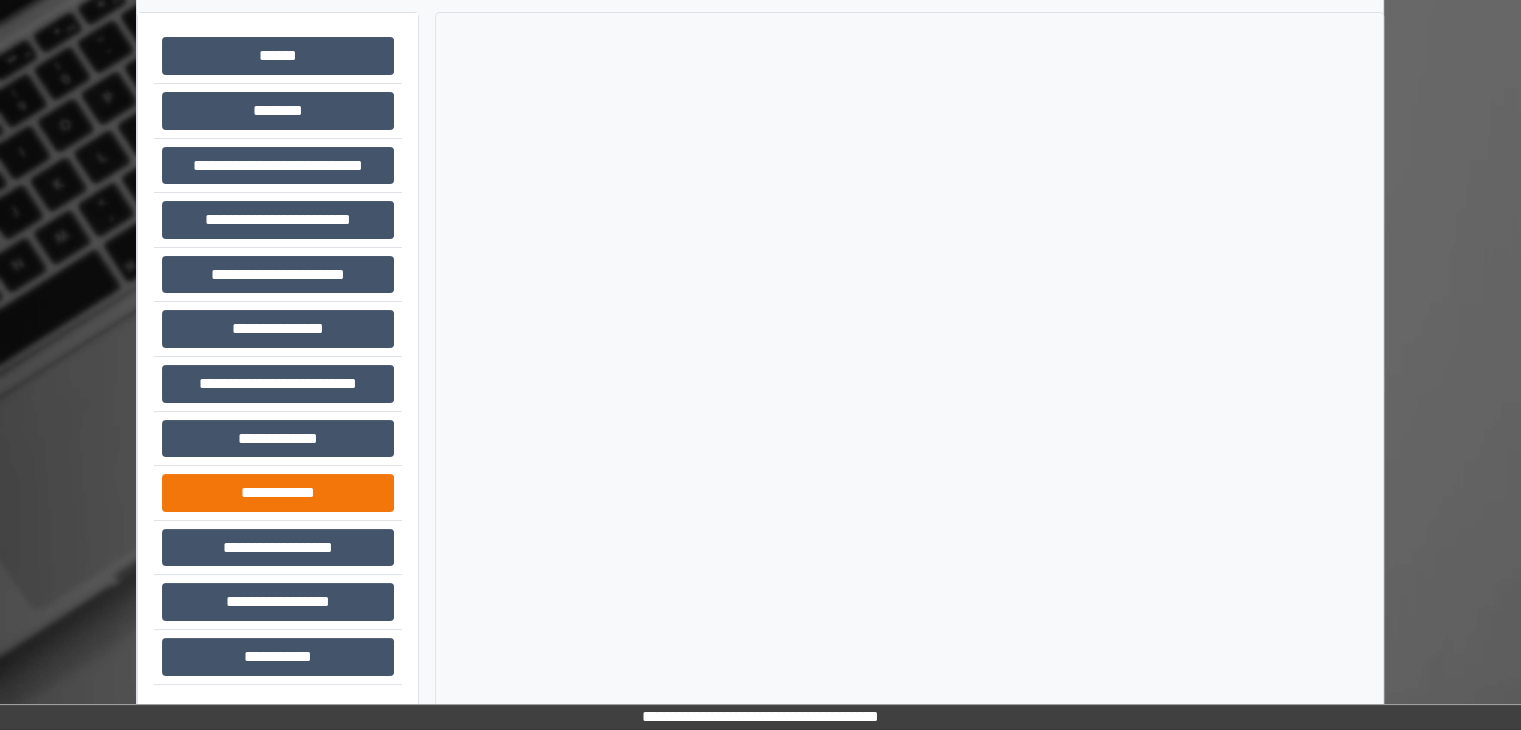 scroll, scrollTop: 87, scrollLeft: 0, axis: vertical 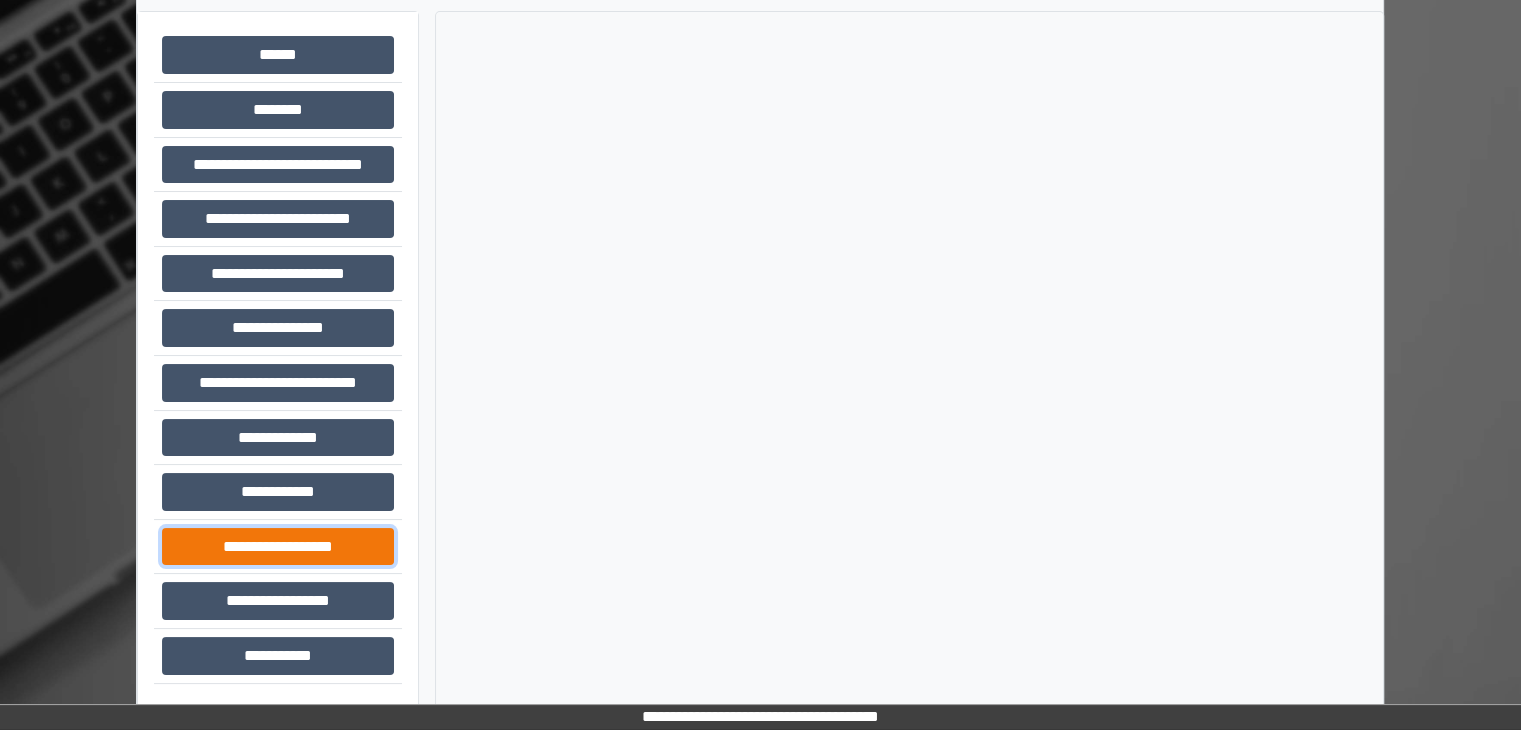click on "**********" at bounding box center [278, 547] 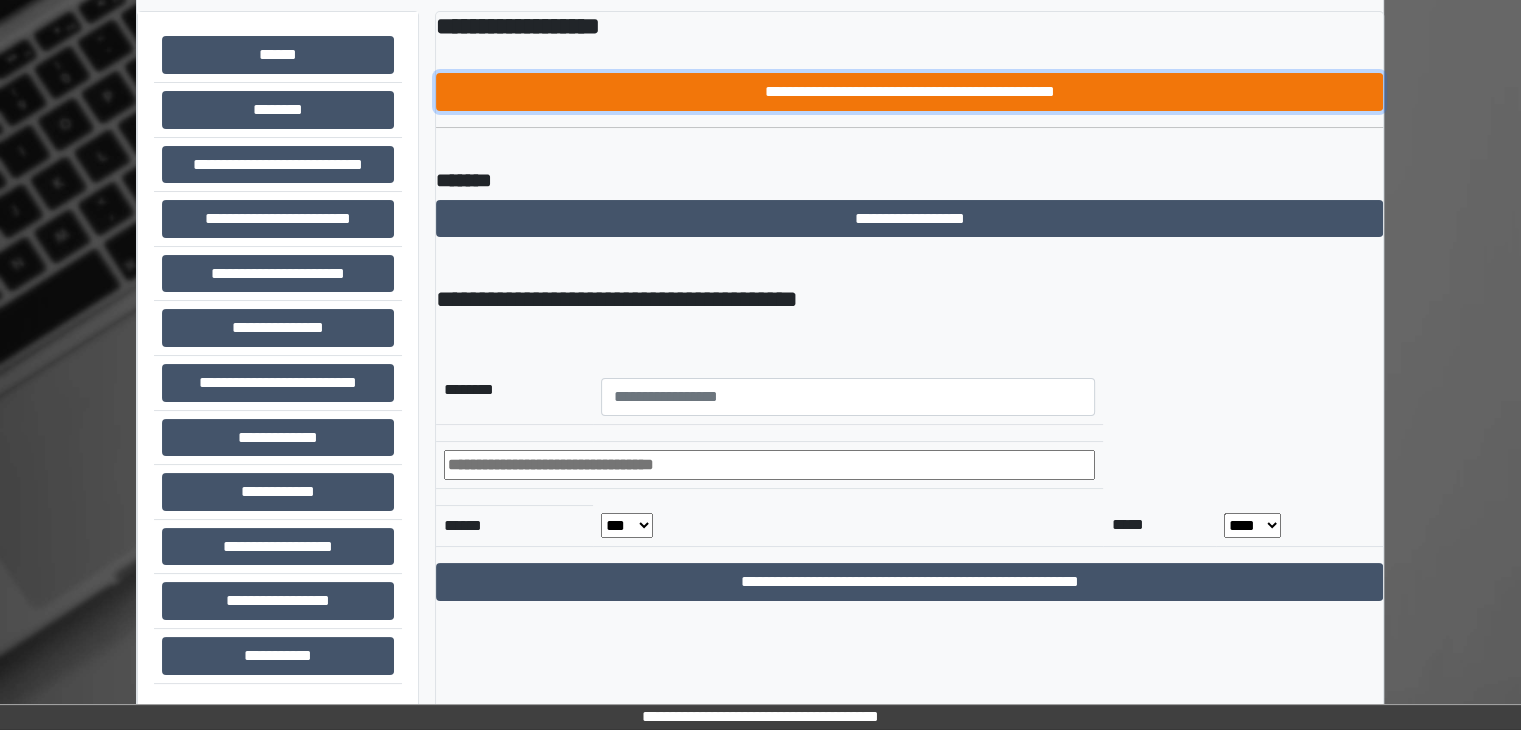 click on "**********" at bounding box center [909, 92] 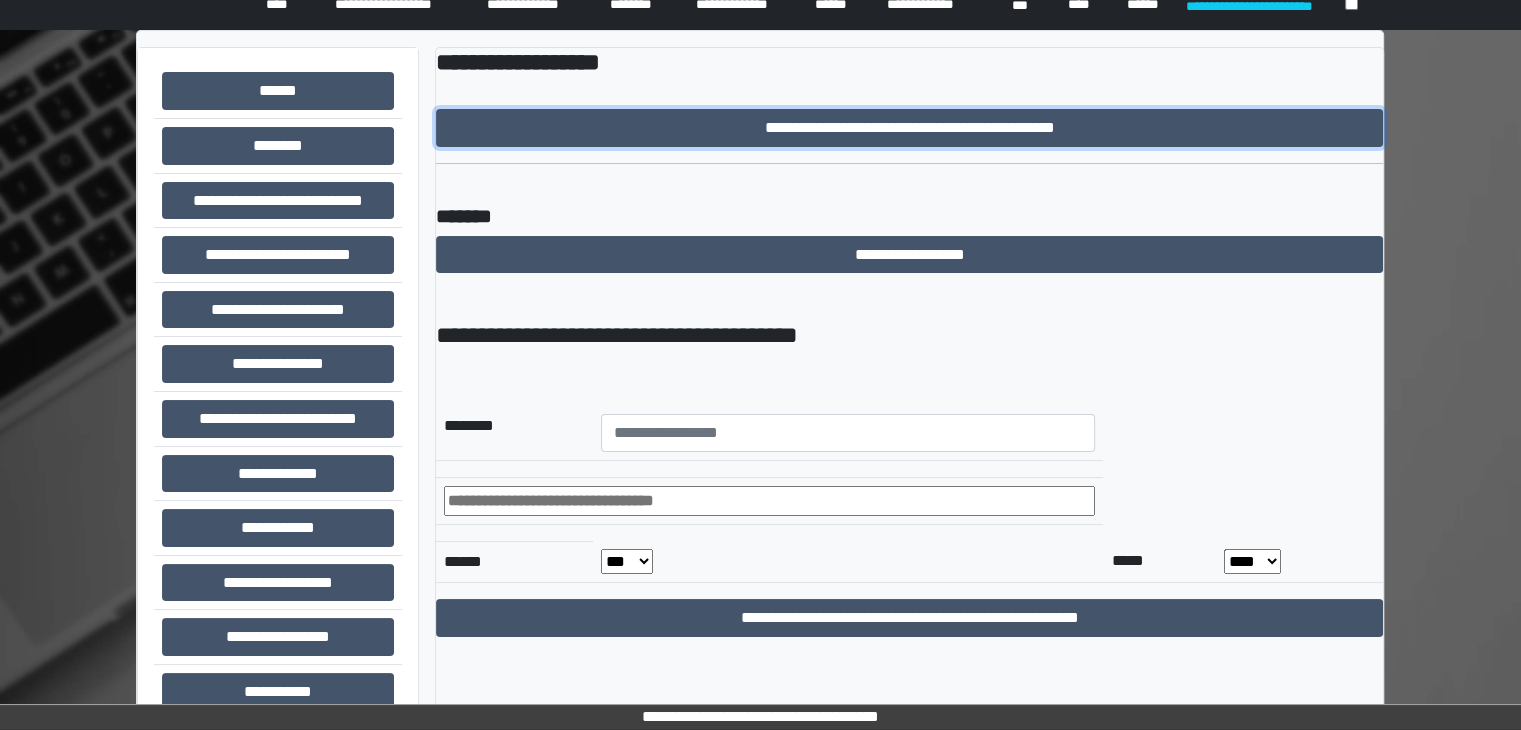 scroll, scrollTop: 0, scrollLeft: 0, axis: both 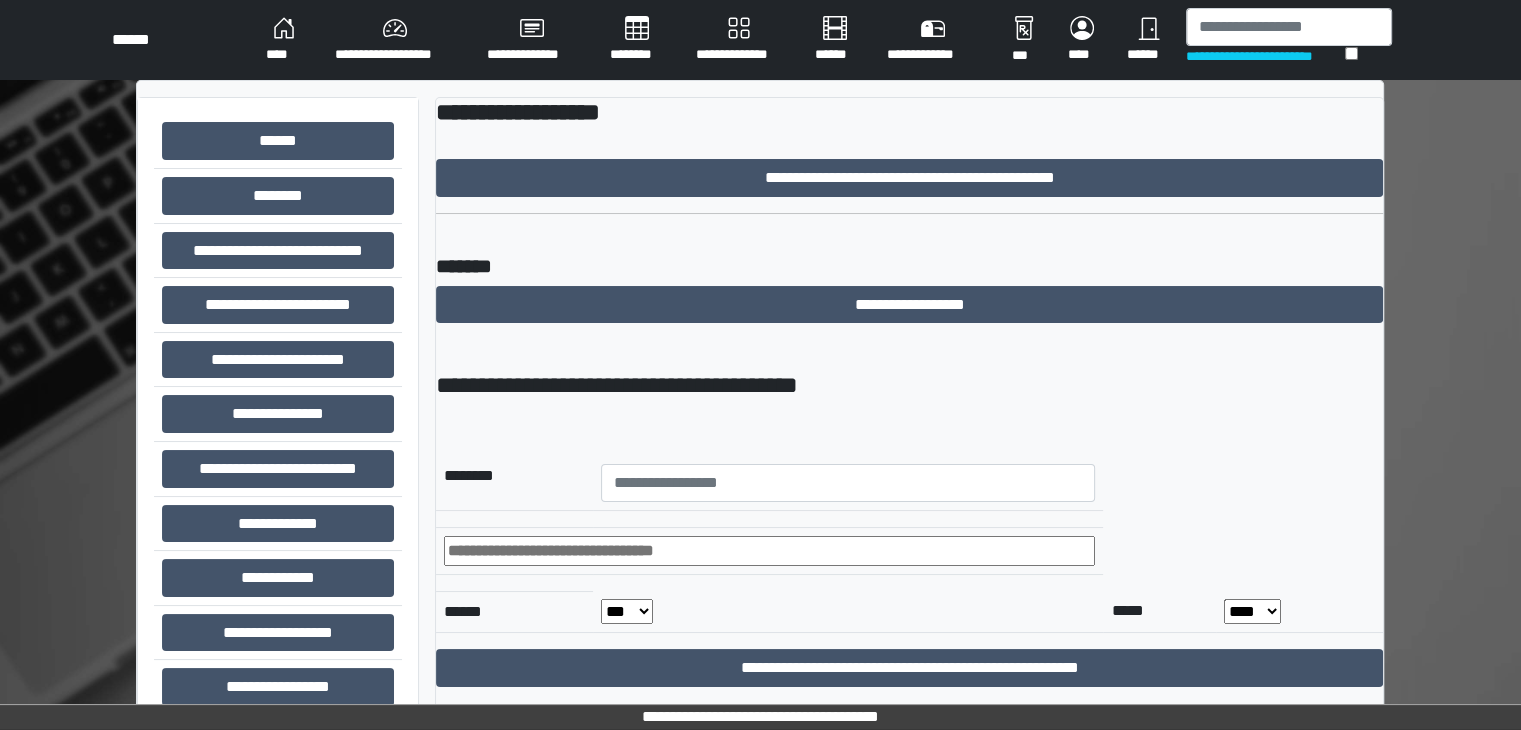 click on "****" at bounding box center (284, 40) 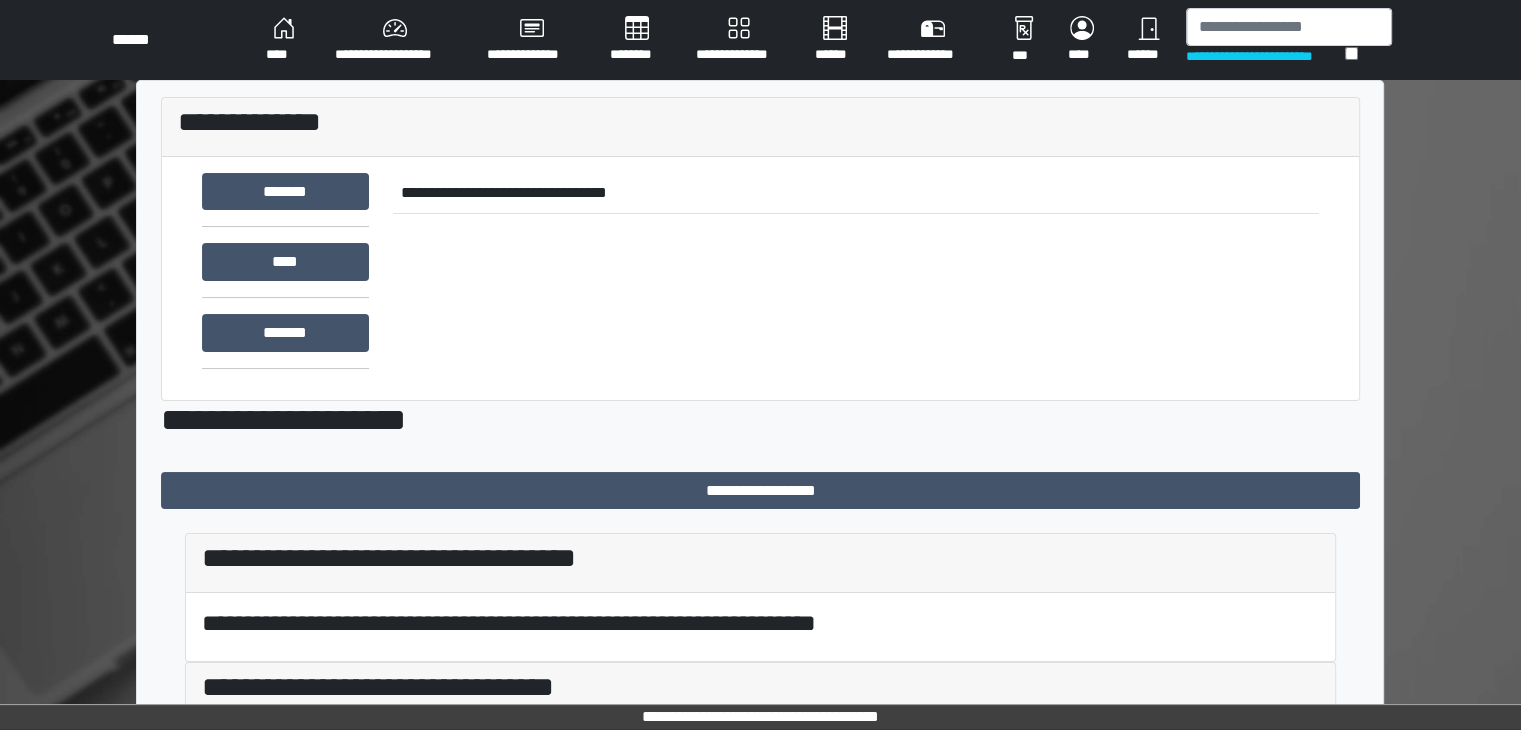 scroll, scrollTop: 341, scrollLeft: 0, axis: vertical 